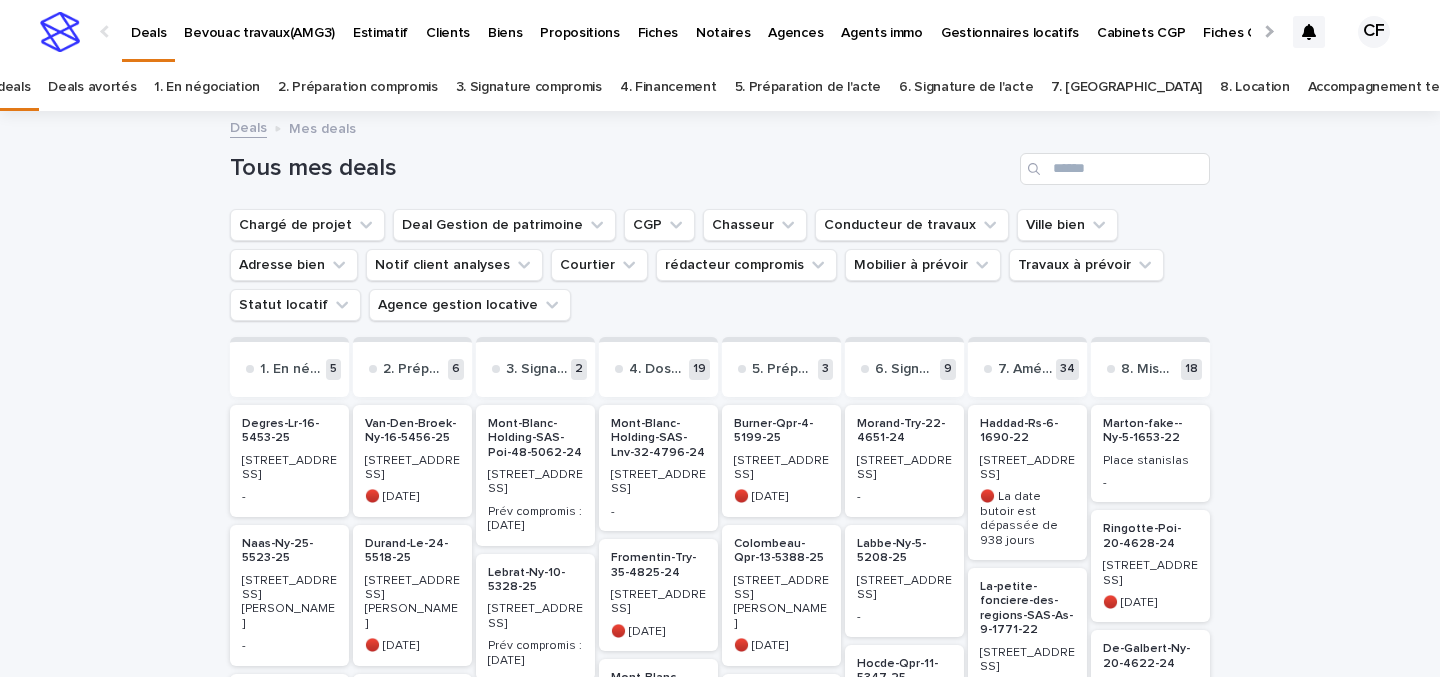 scroll, scrollTop: 0, scrollLeft: 0, axis: both 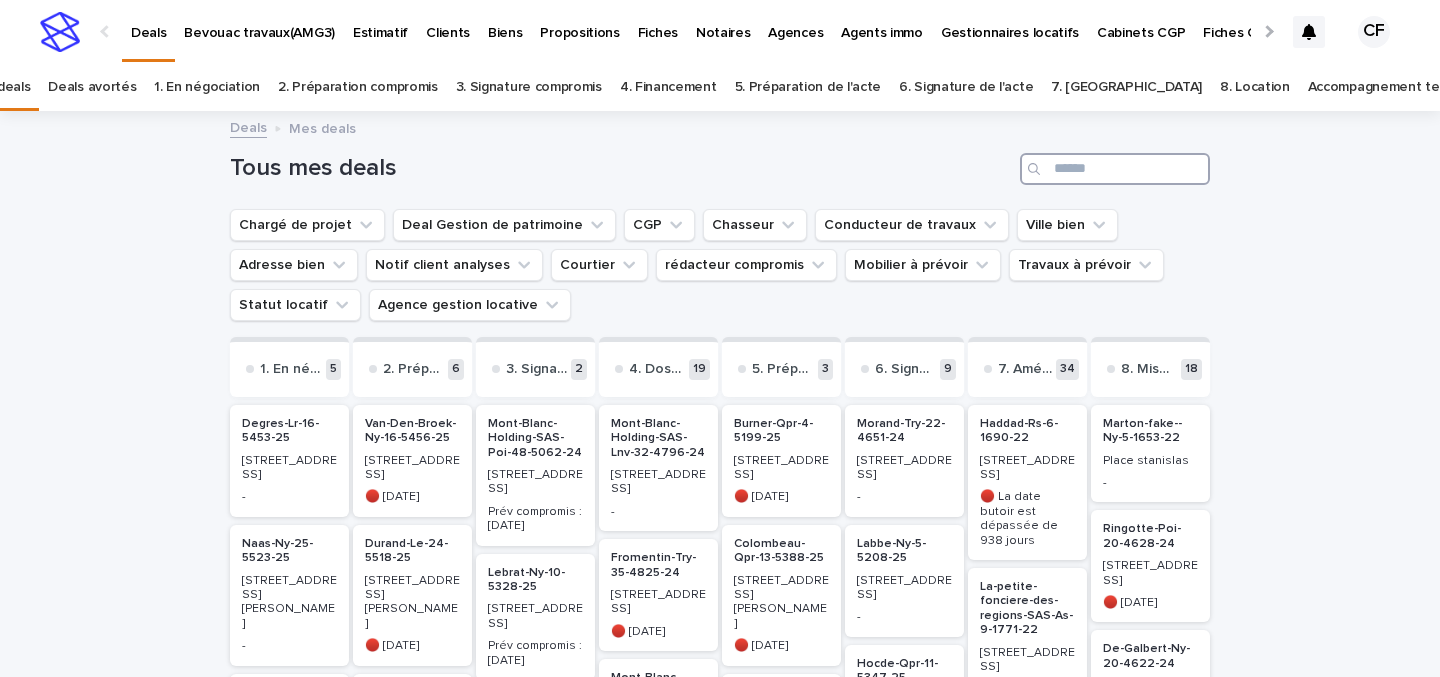 click at bounding box center [1115, 169] 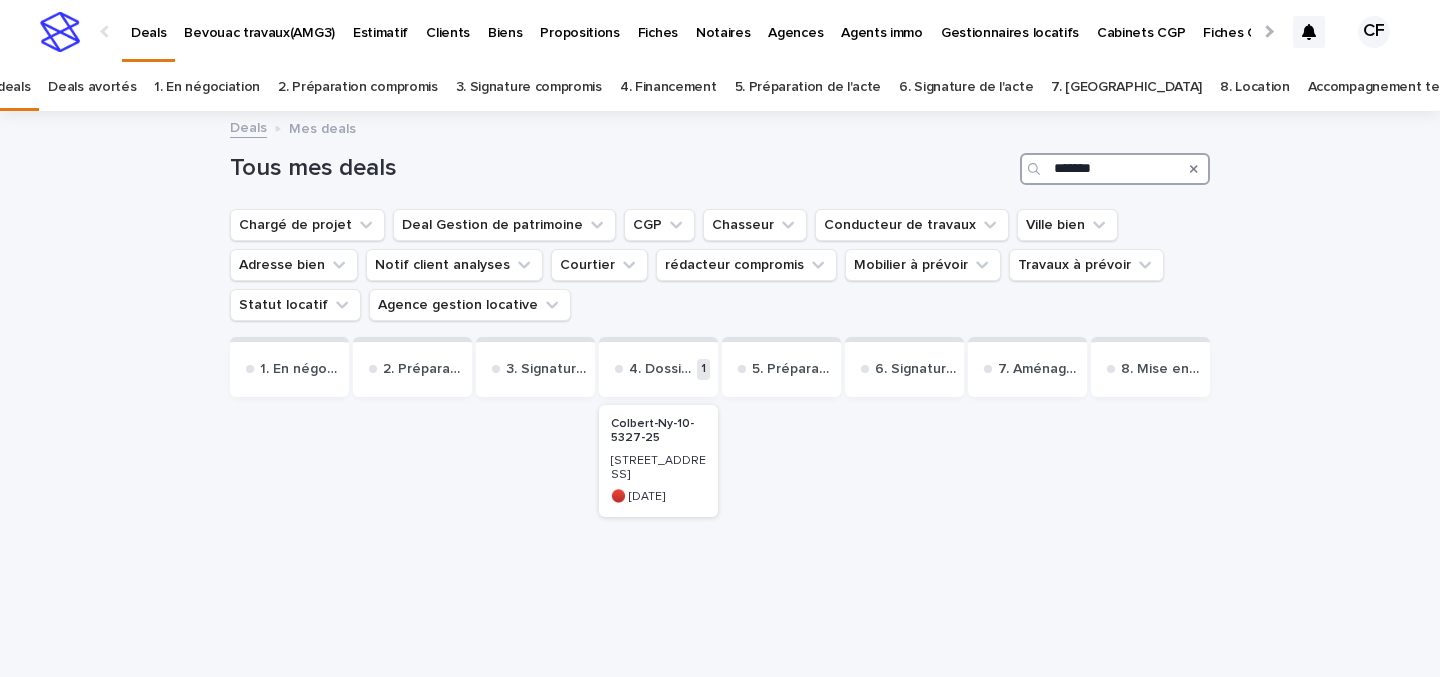 type on "*******" 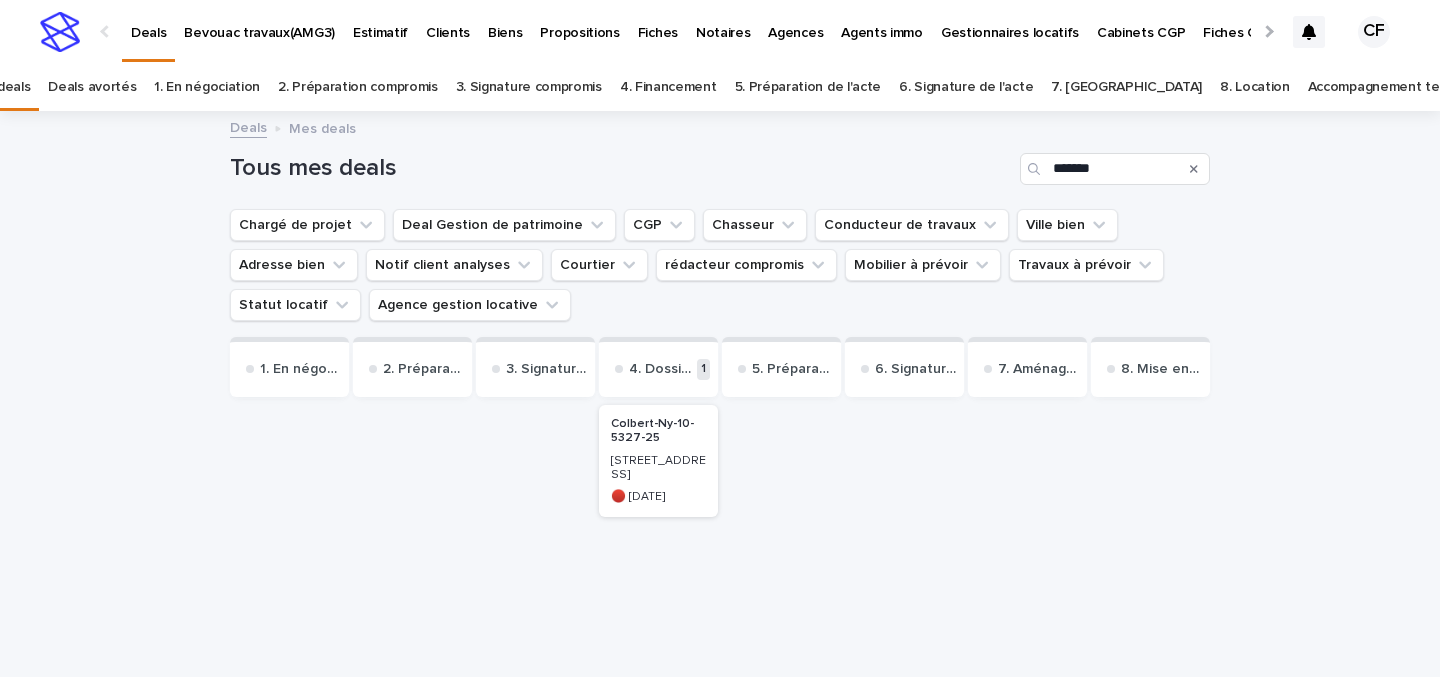 click on "Colbert-Ny-10-5327-25" at bounding box center [658, 431] 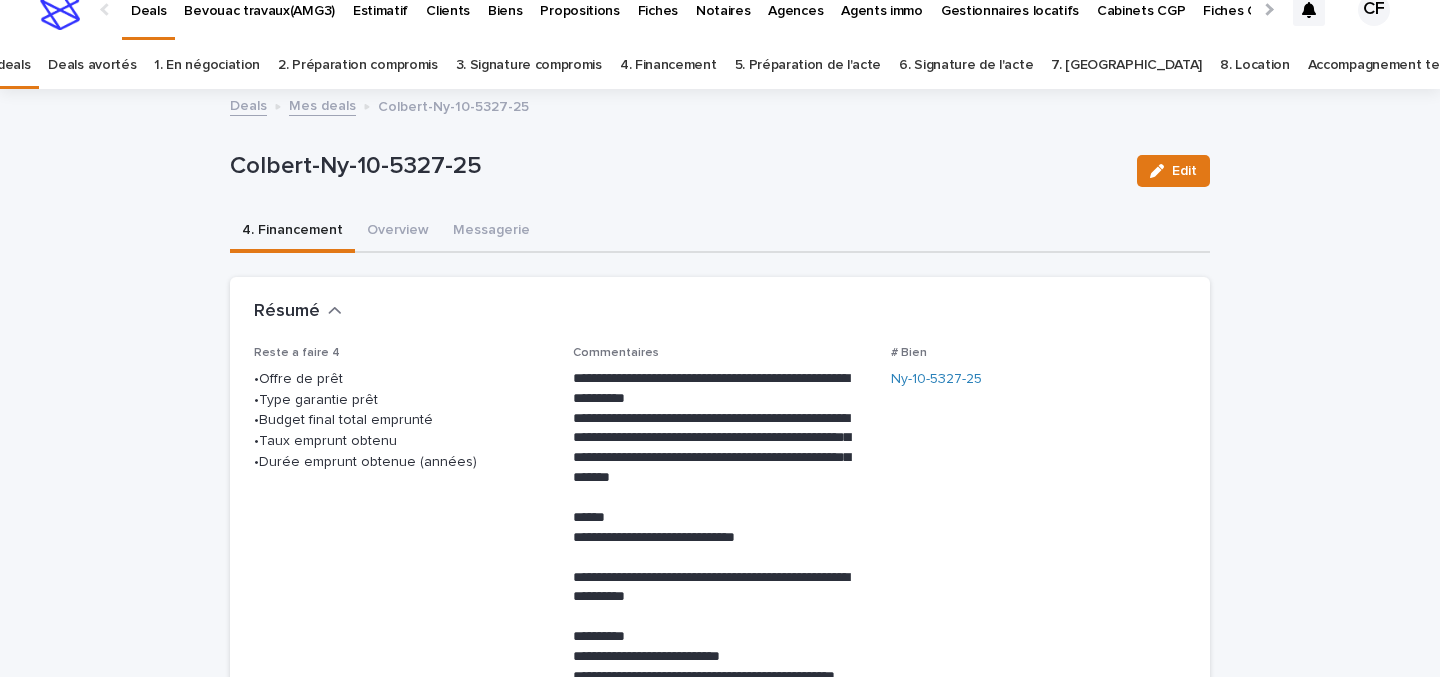 scroll, scrollTop: 84, scrollLeft: 0, axis: vertical 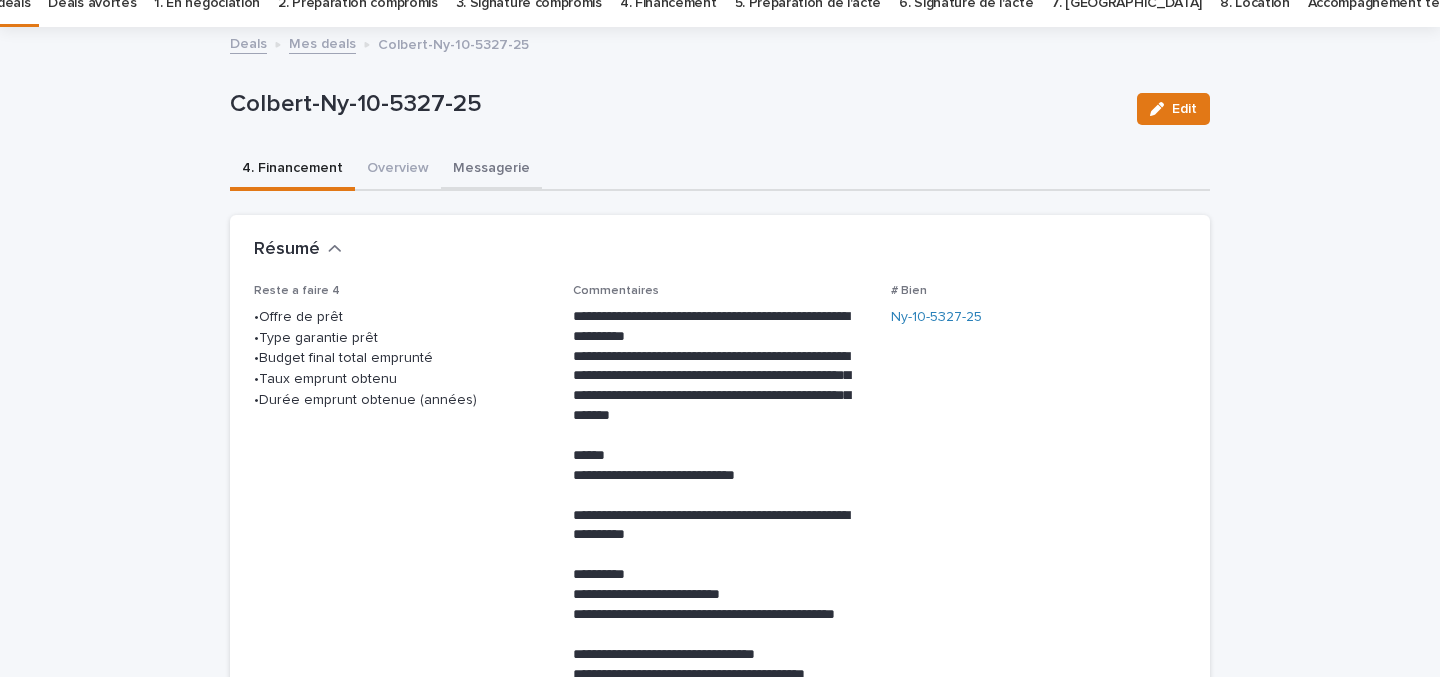 click on "Messagerie" at bounding box center [491, 170] 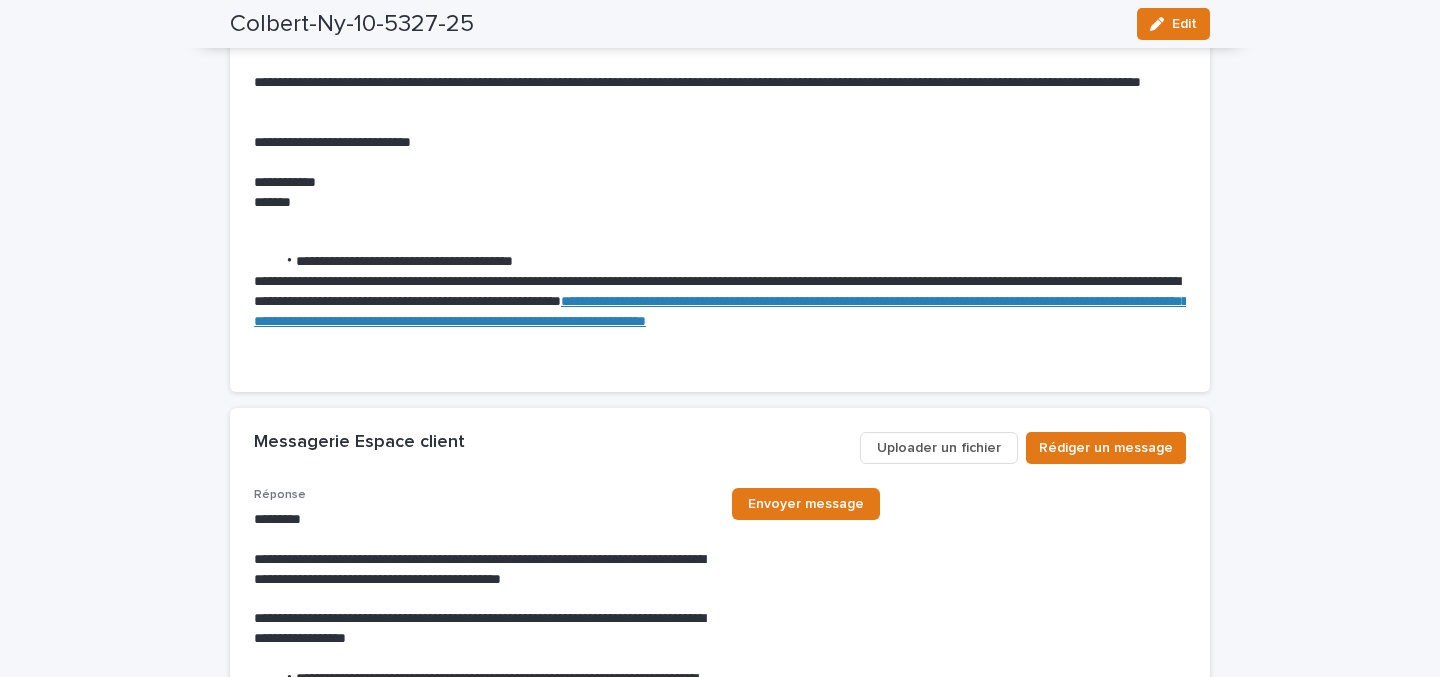 scroll, scrollTop: 6824, scrollLeft: 0, axis: vertical 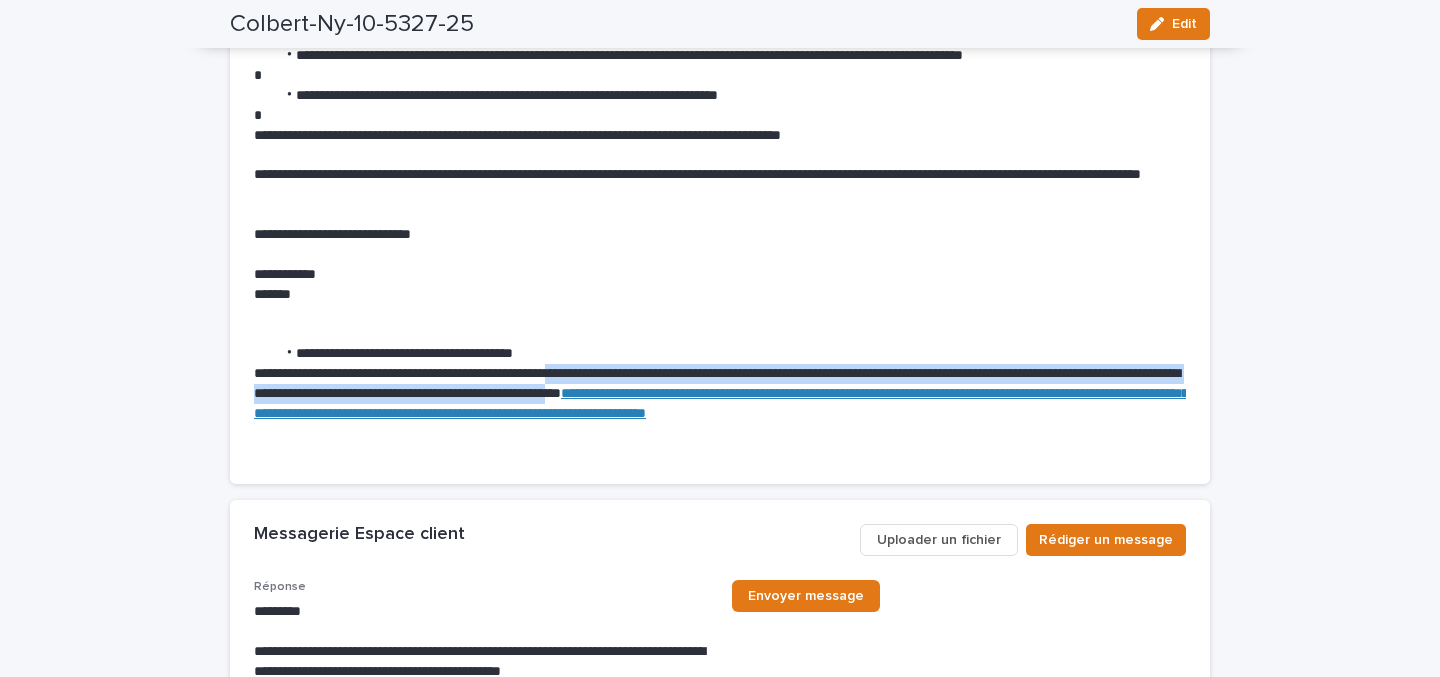 drag, startPoint x: 623, startPoint y: 375, endPoint x: 812, endPoint y: 390, distance: 189.5943 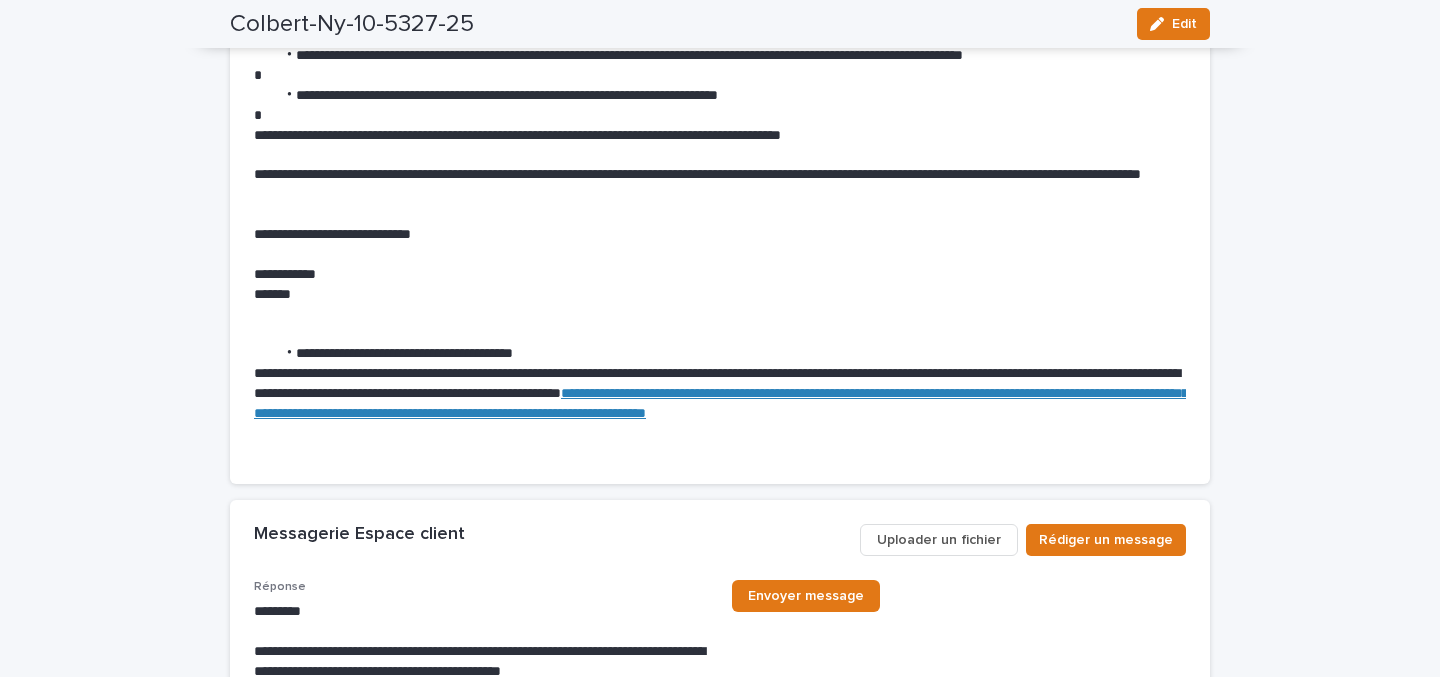 drag, startPoint x: 855, startPoint y: 276, endPoint x: 846, endPoint y: 366, distance: 90.44888 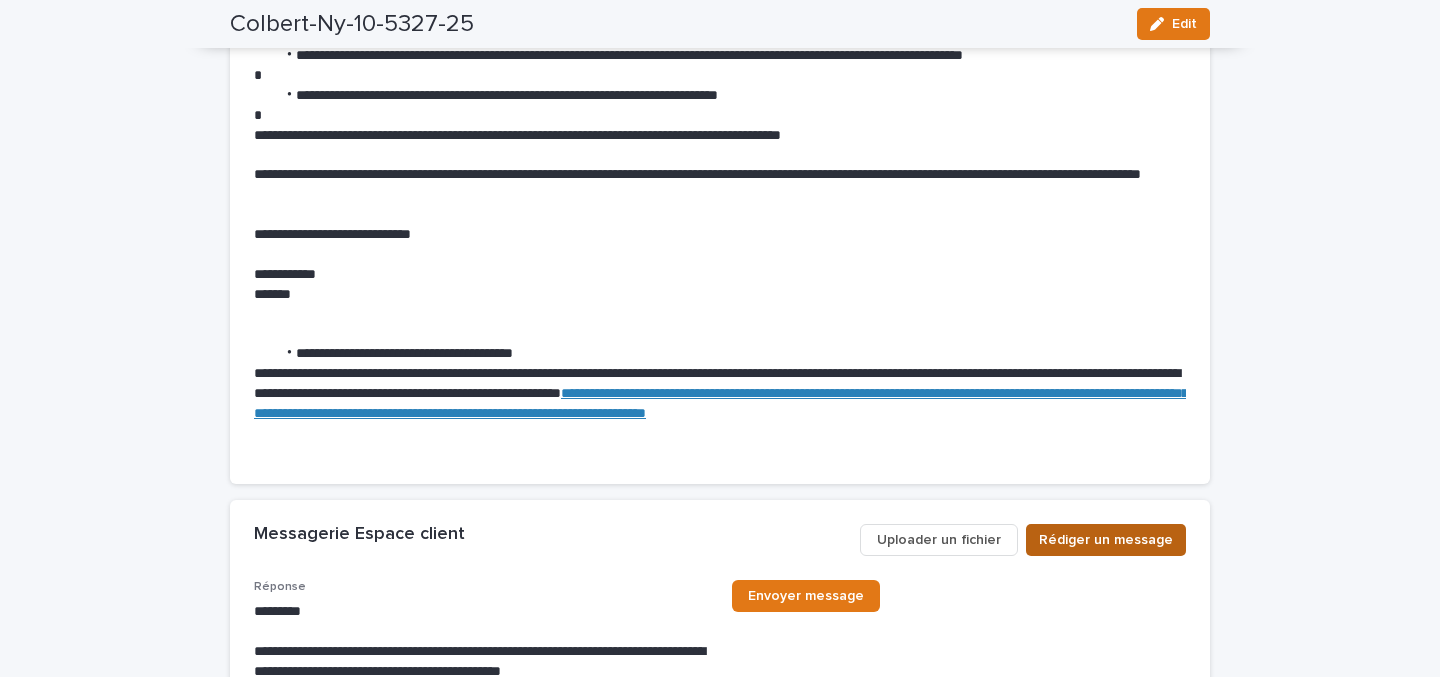 click on "Rédiger un message" at bounding box center [1106, 540] 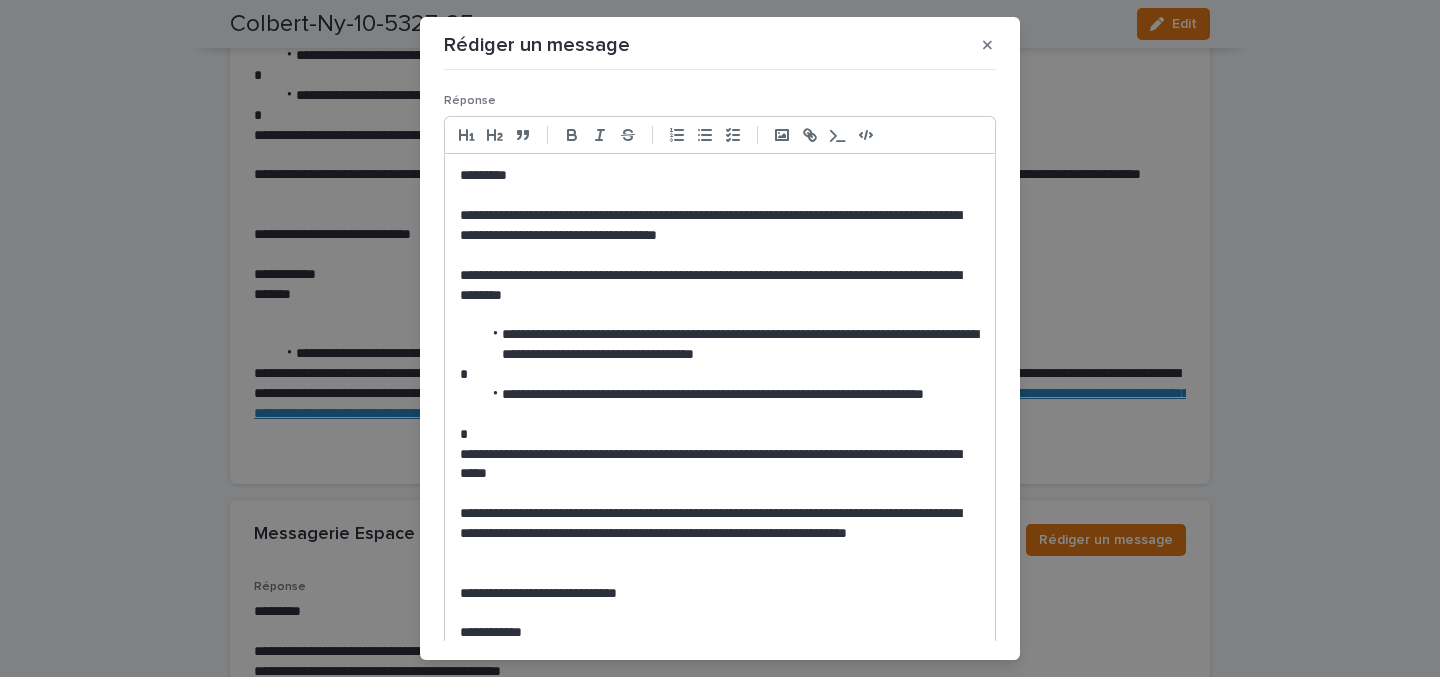 click on "**********" at bounding box center [730, 405] 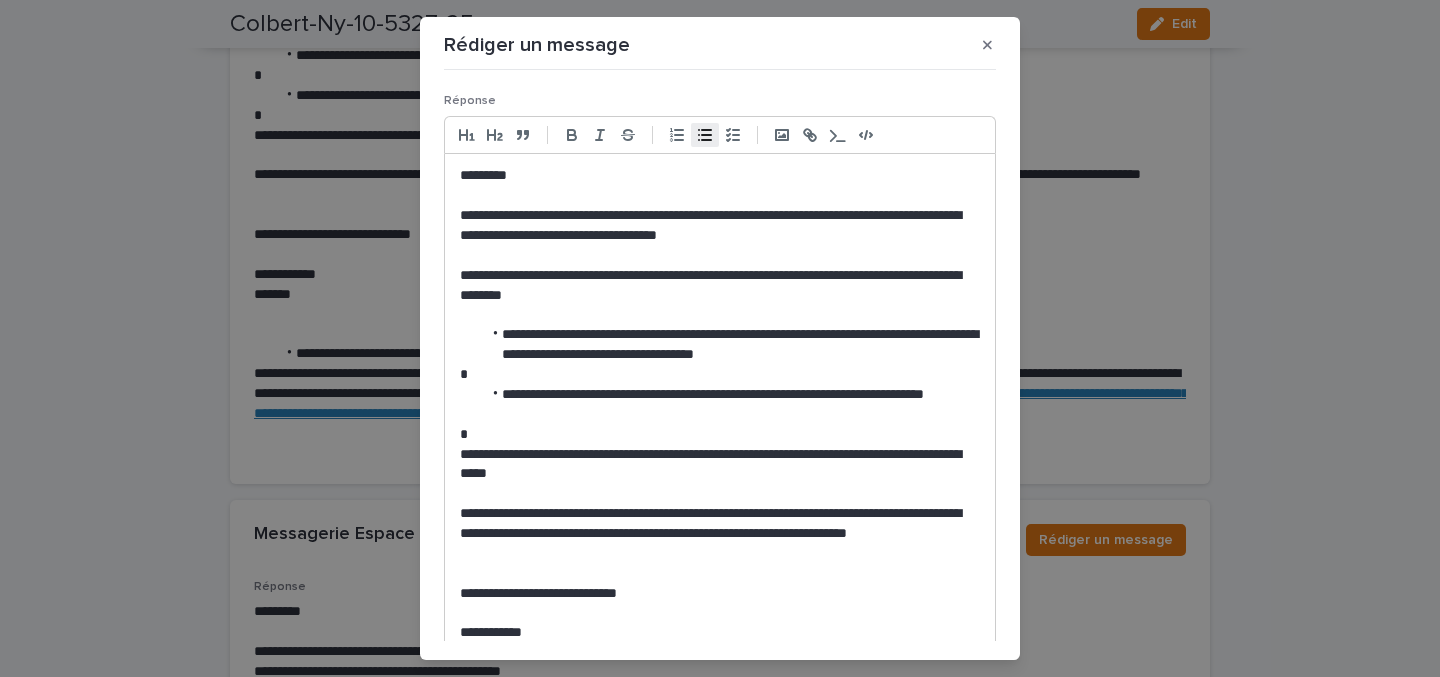 click on "**********" at bounding box center (720, 414) 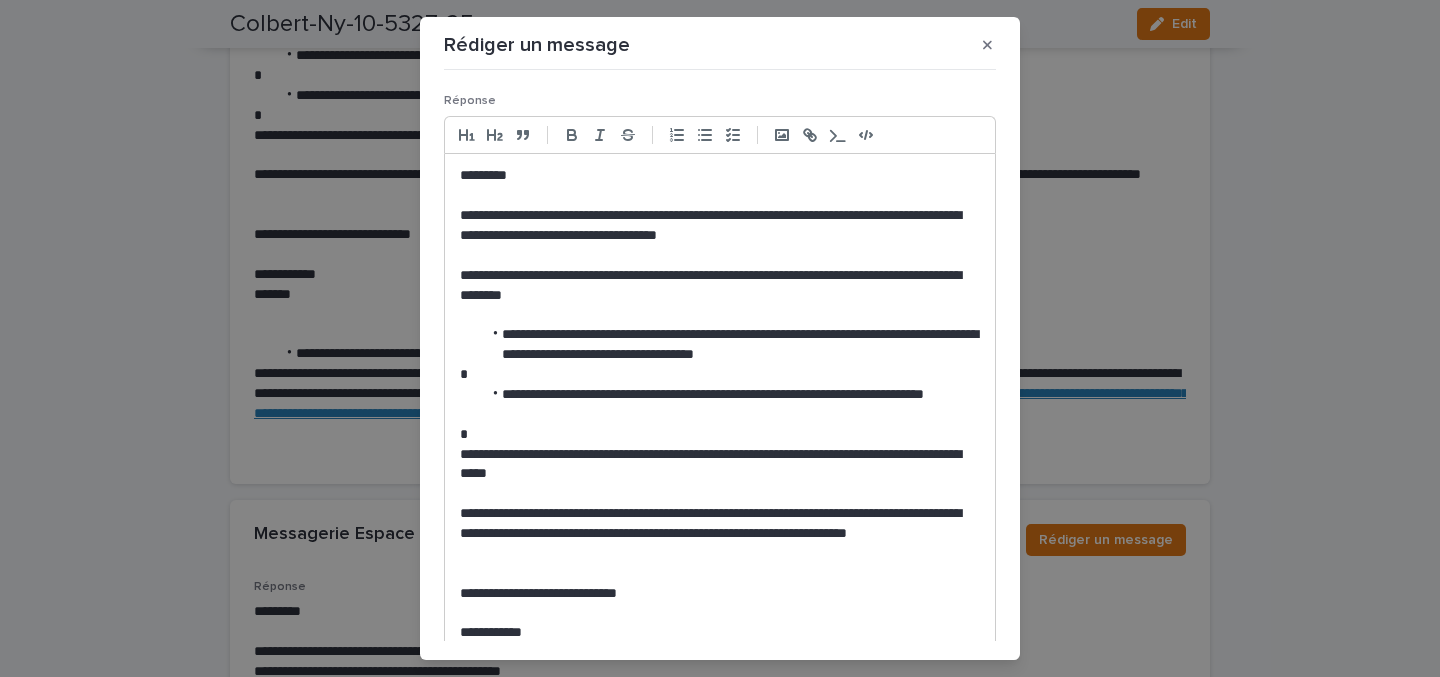 click on "**********" at bounding box center (720, 414) 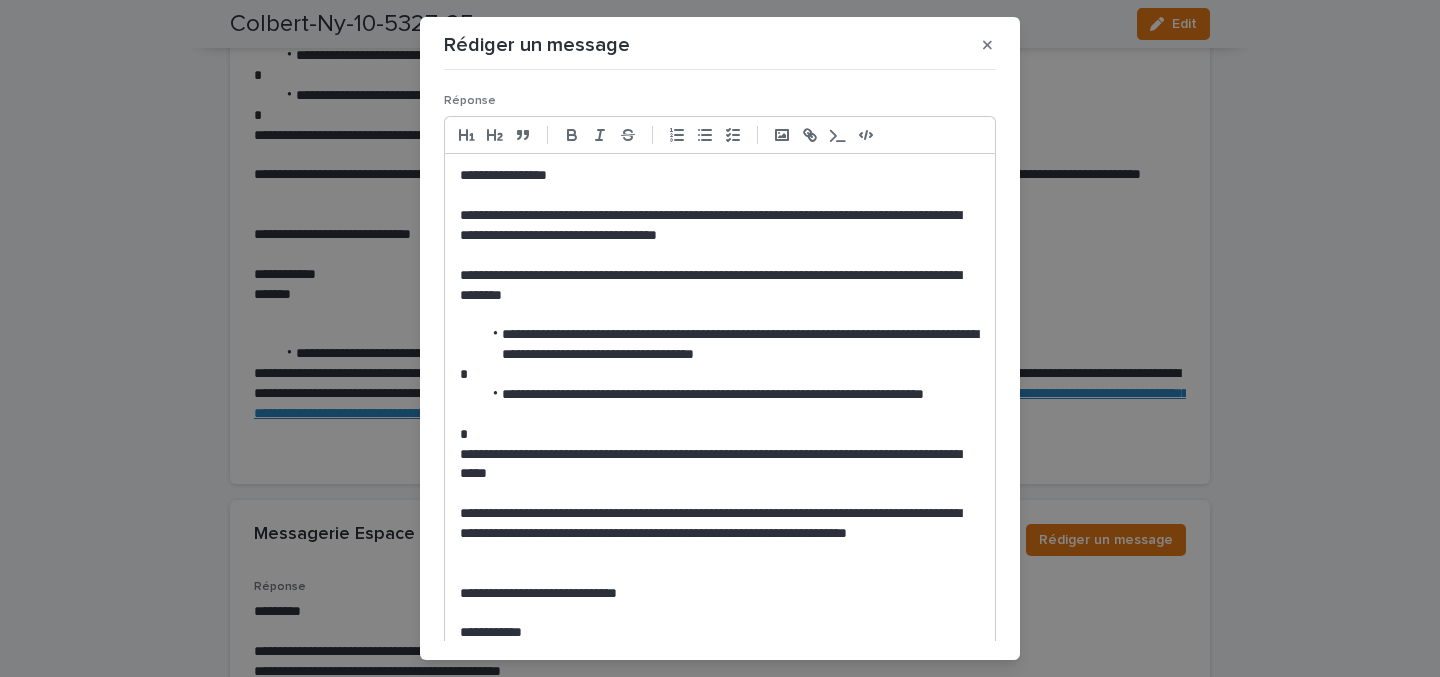 click on "**********" at bounding box center [720, 176] 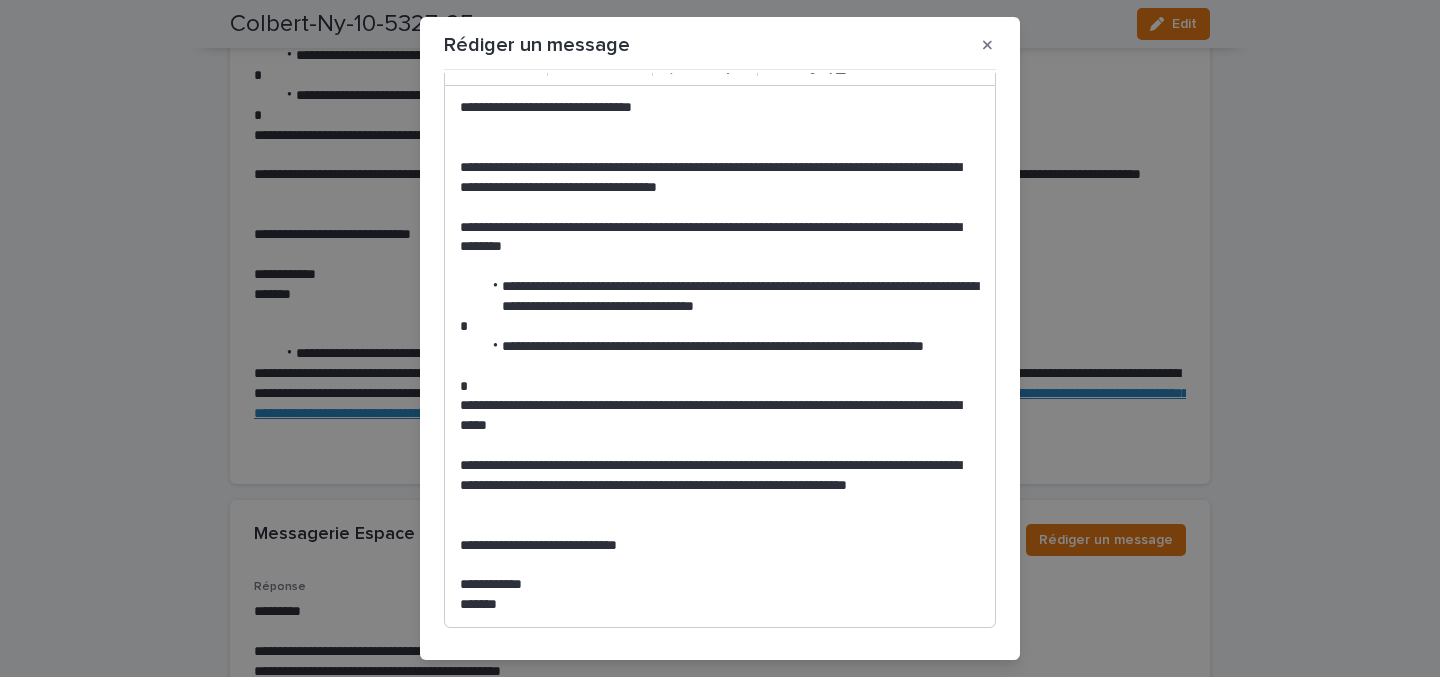scroll, scrollTop: 136, scrollLeft: 0, axis: vertical 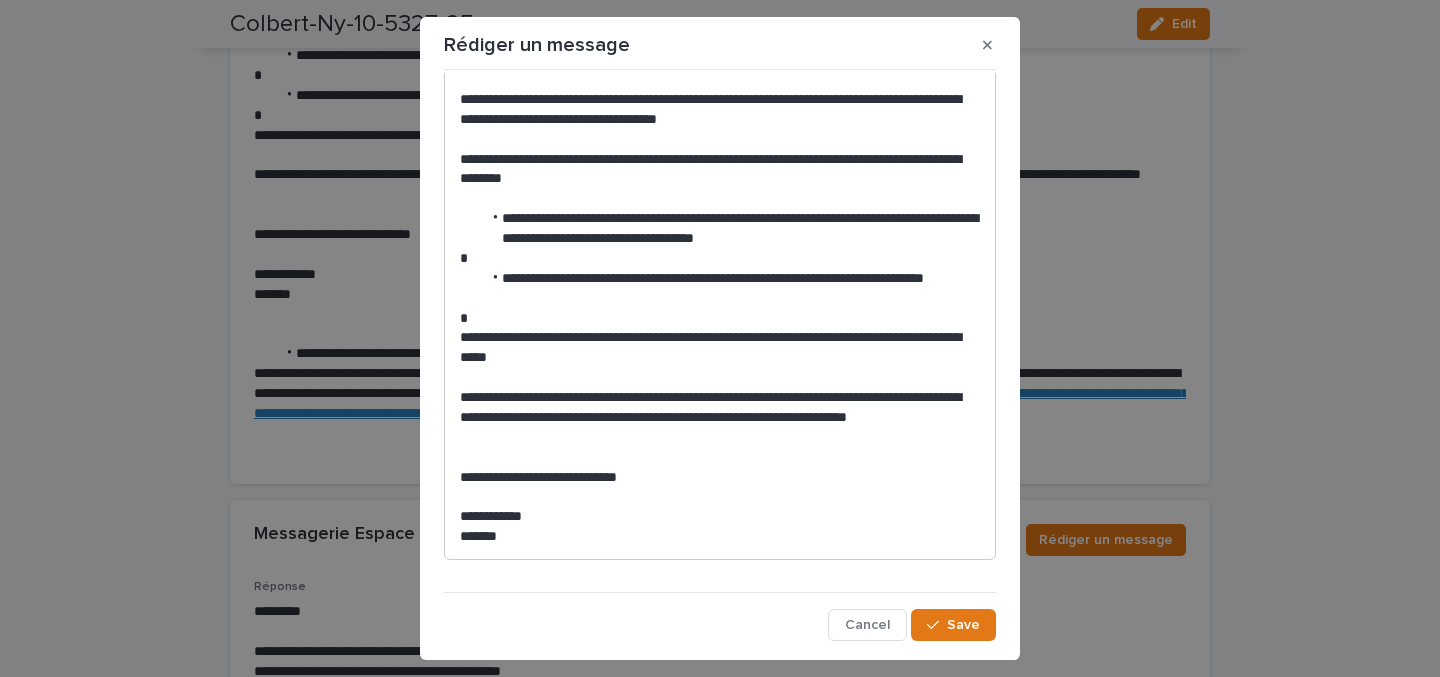 click on "**********" at bounding box center (720, 338) 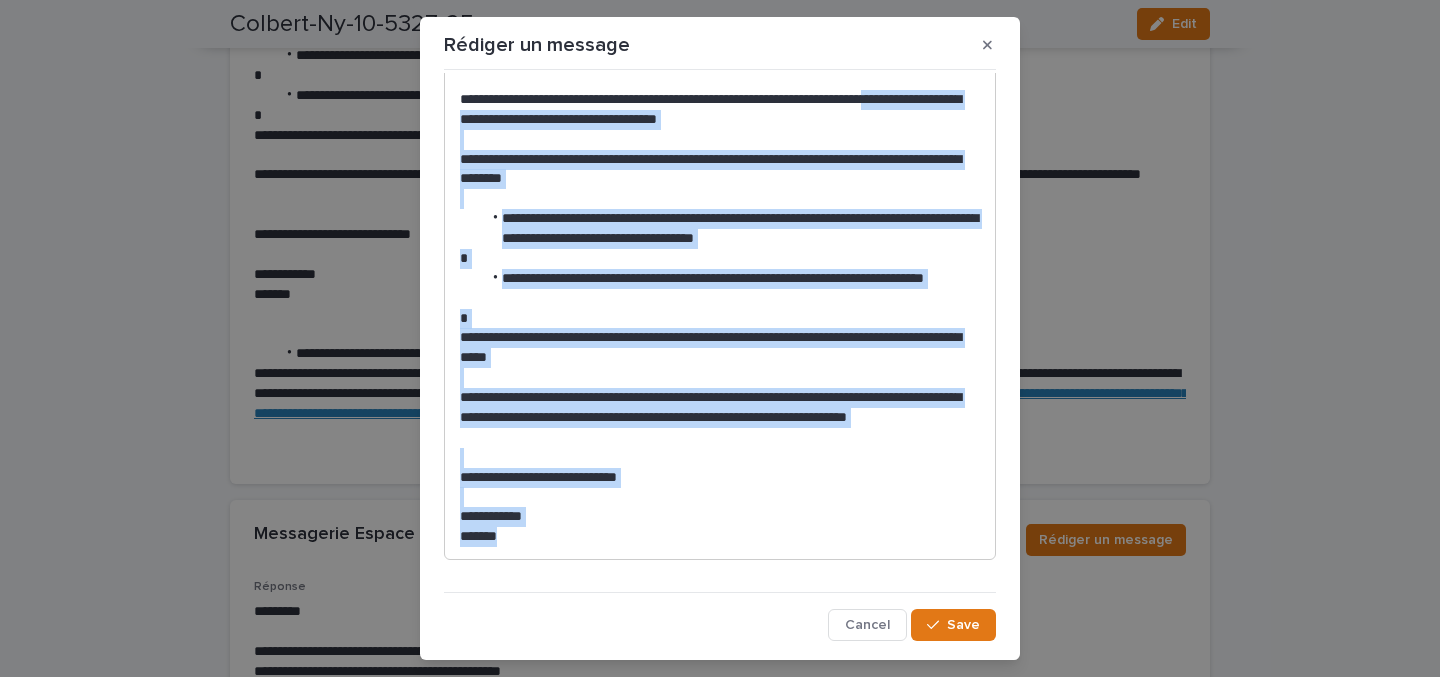 drag, startPoint x: 581, startPoint y: 535, endPoint x: 414, endPoint y: 130, distance: 438.0799 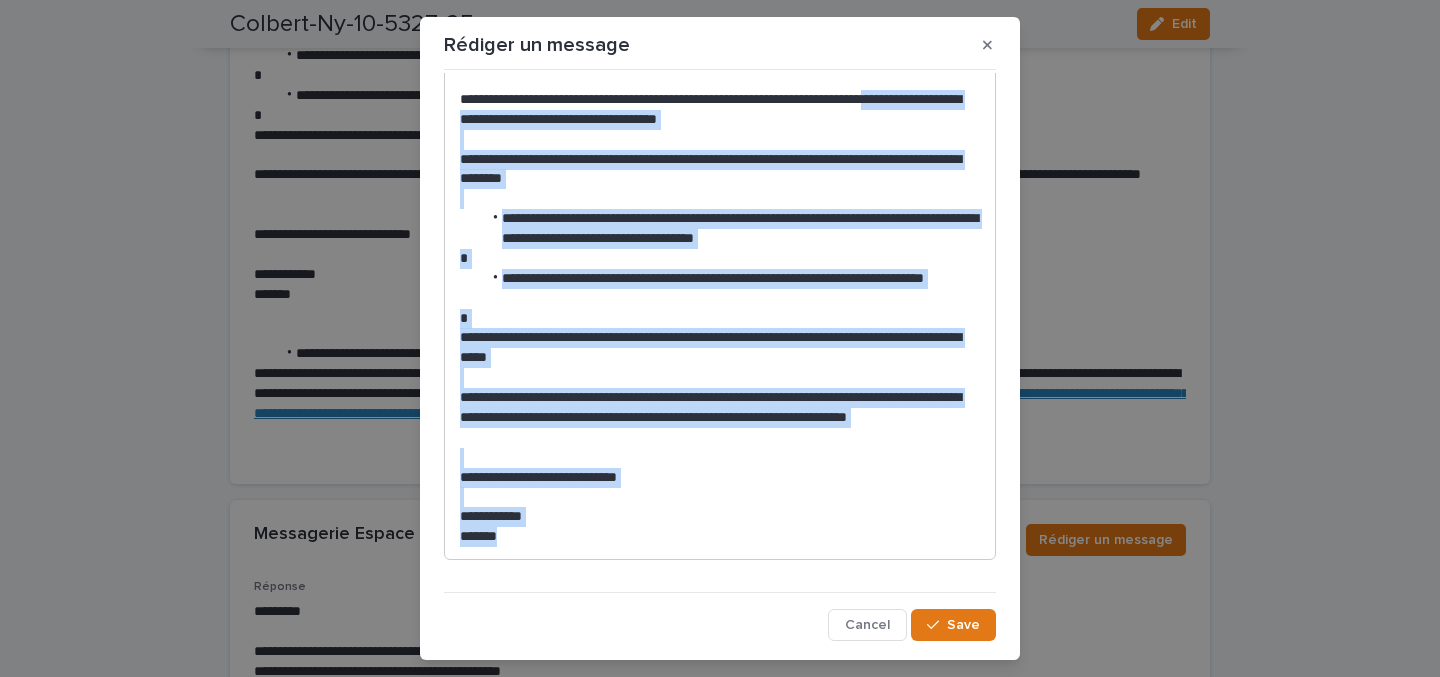click on "**********" at bounding box center [720, 338] 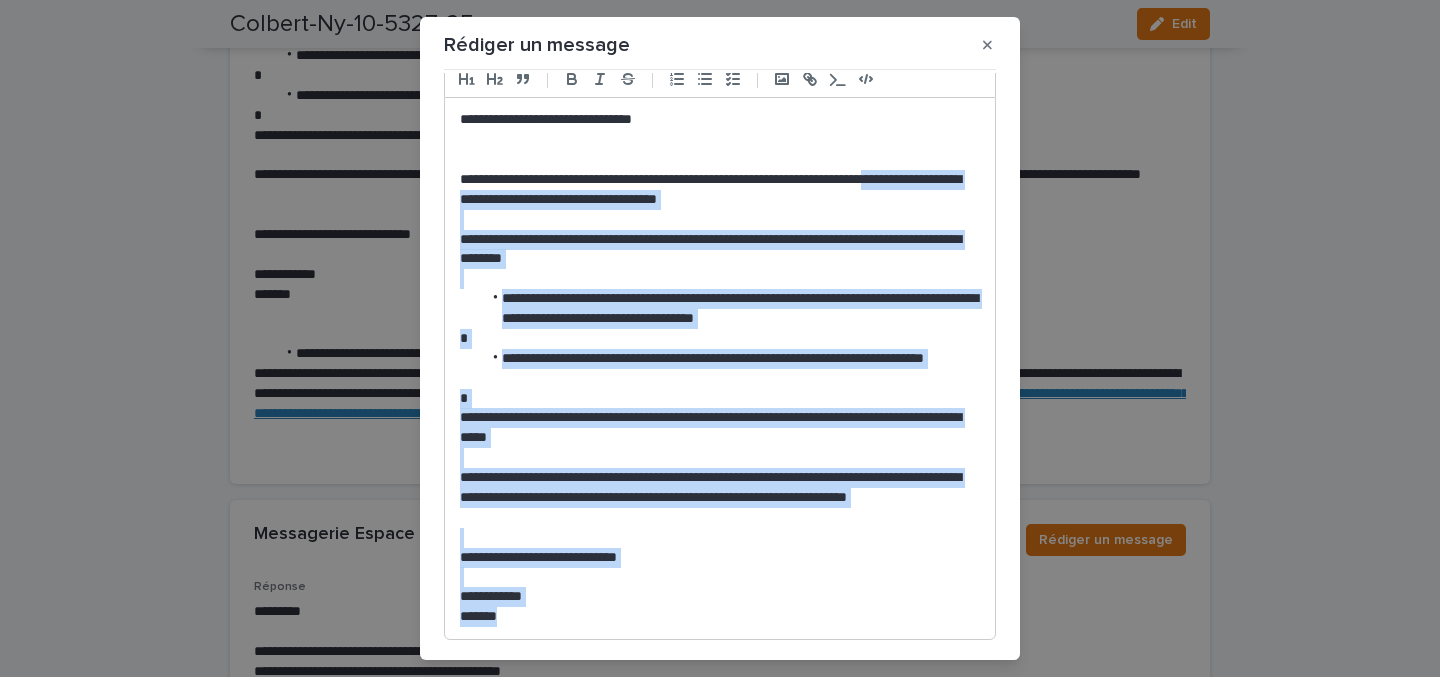 scroll, scrollTop: 31, scrollLeft: 0, axis: vertical 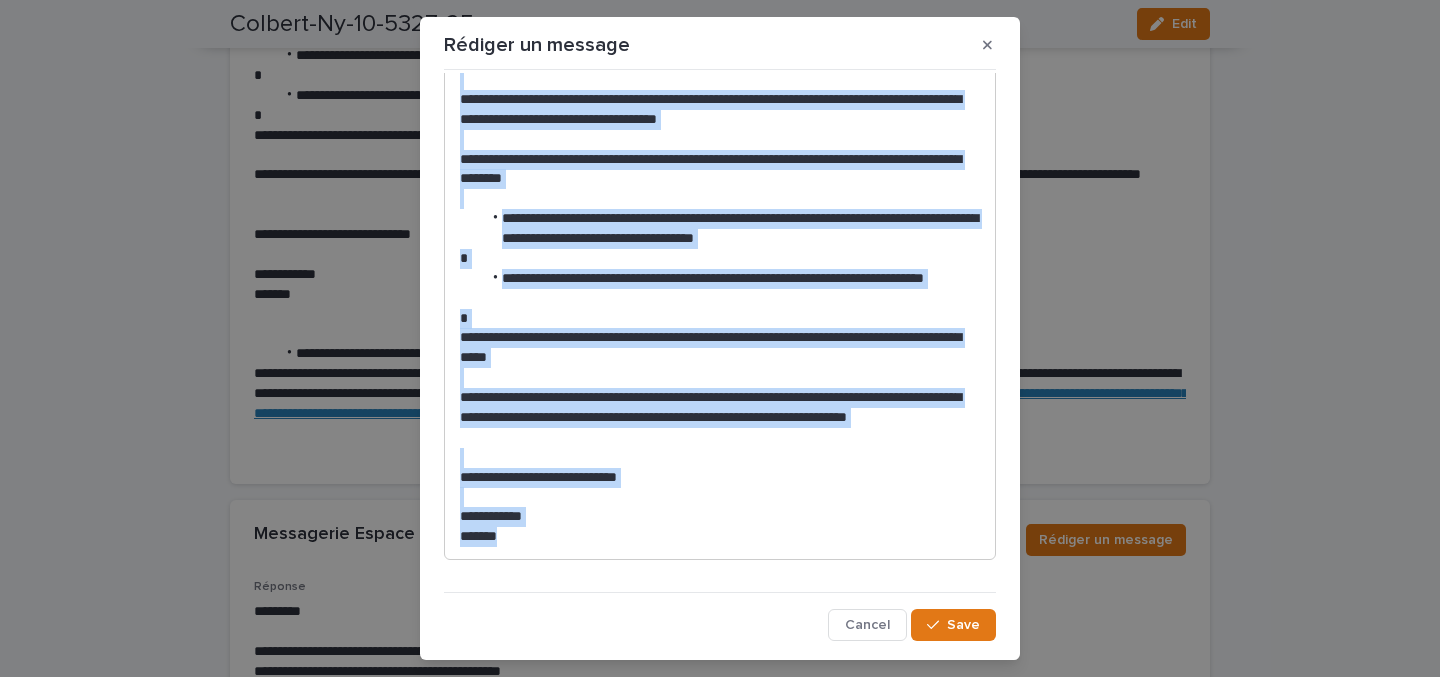 drag, startPoint x: 490, startPoint y: 184, endPoint x: 630, endPoint y: 655, distance: 491.36646 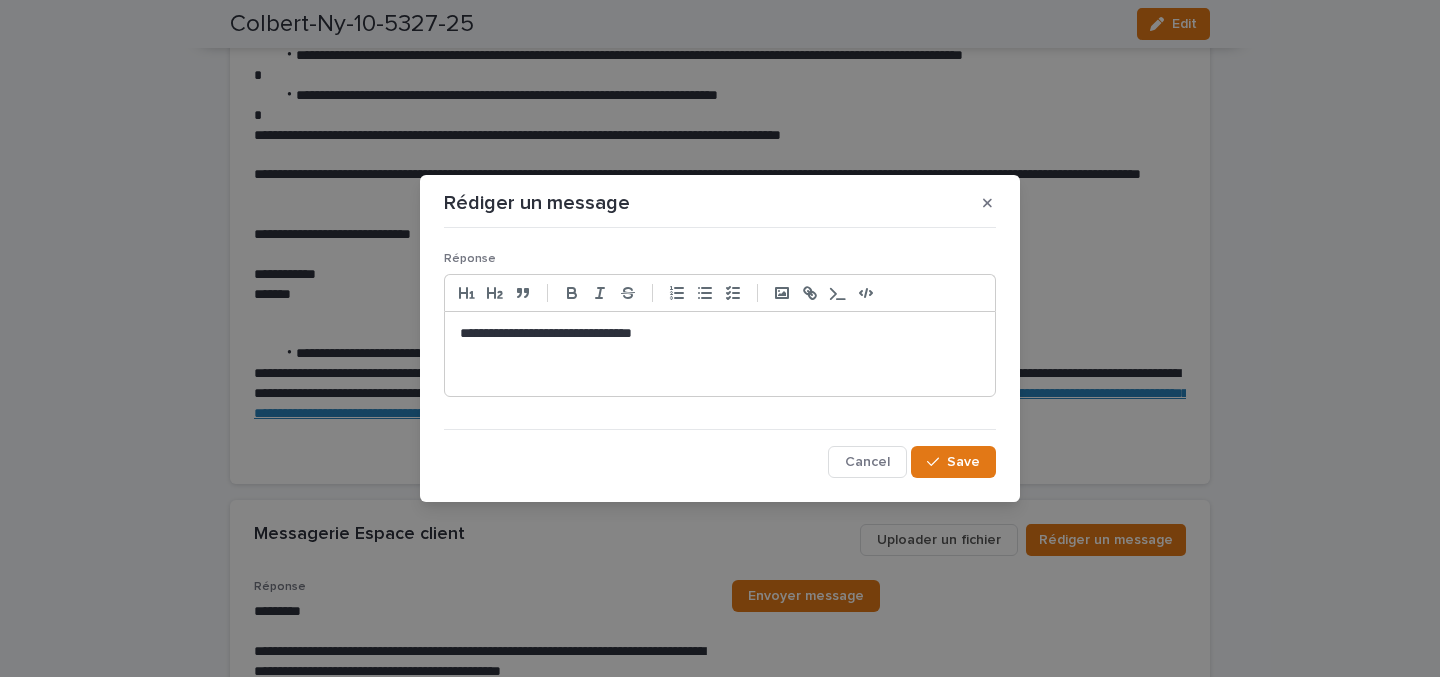 scroll, scrollTop: 0, scrollLeft: 0, axis: both 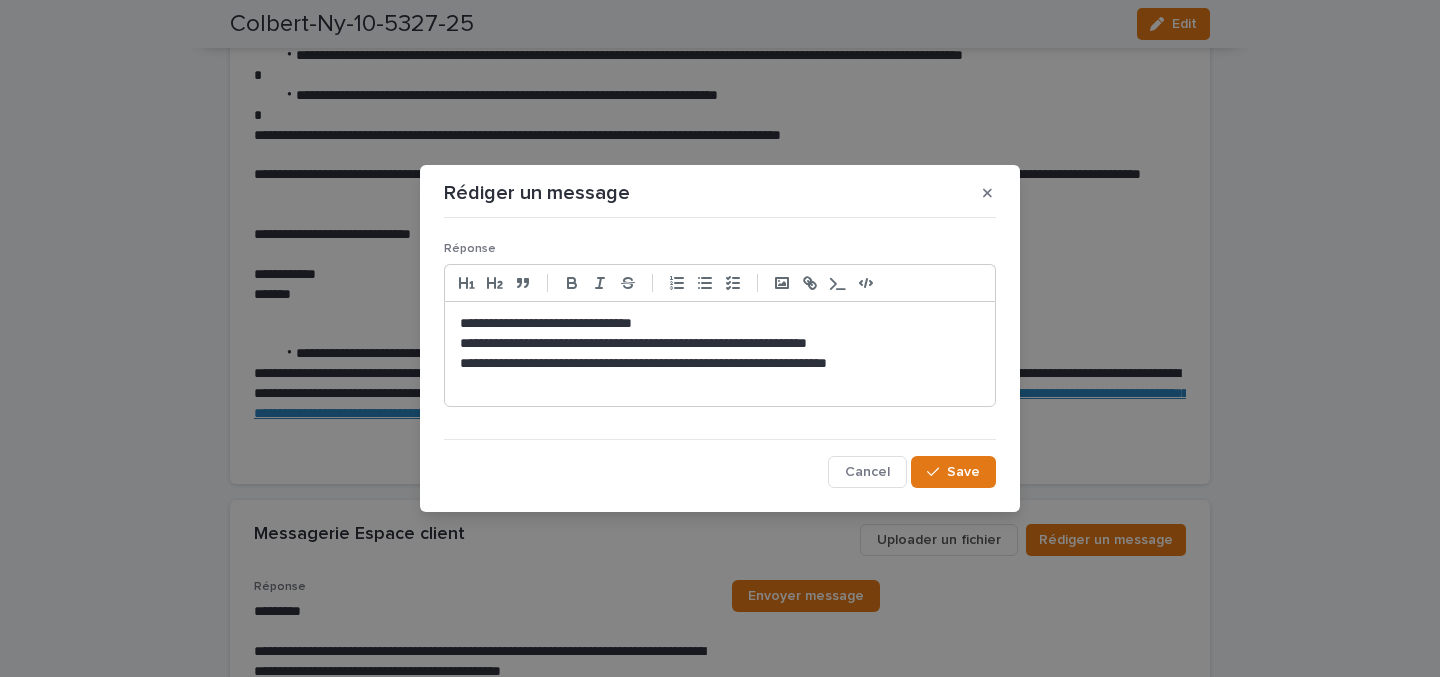 click on "**********" at bounding box center (720, 364) 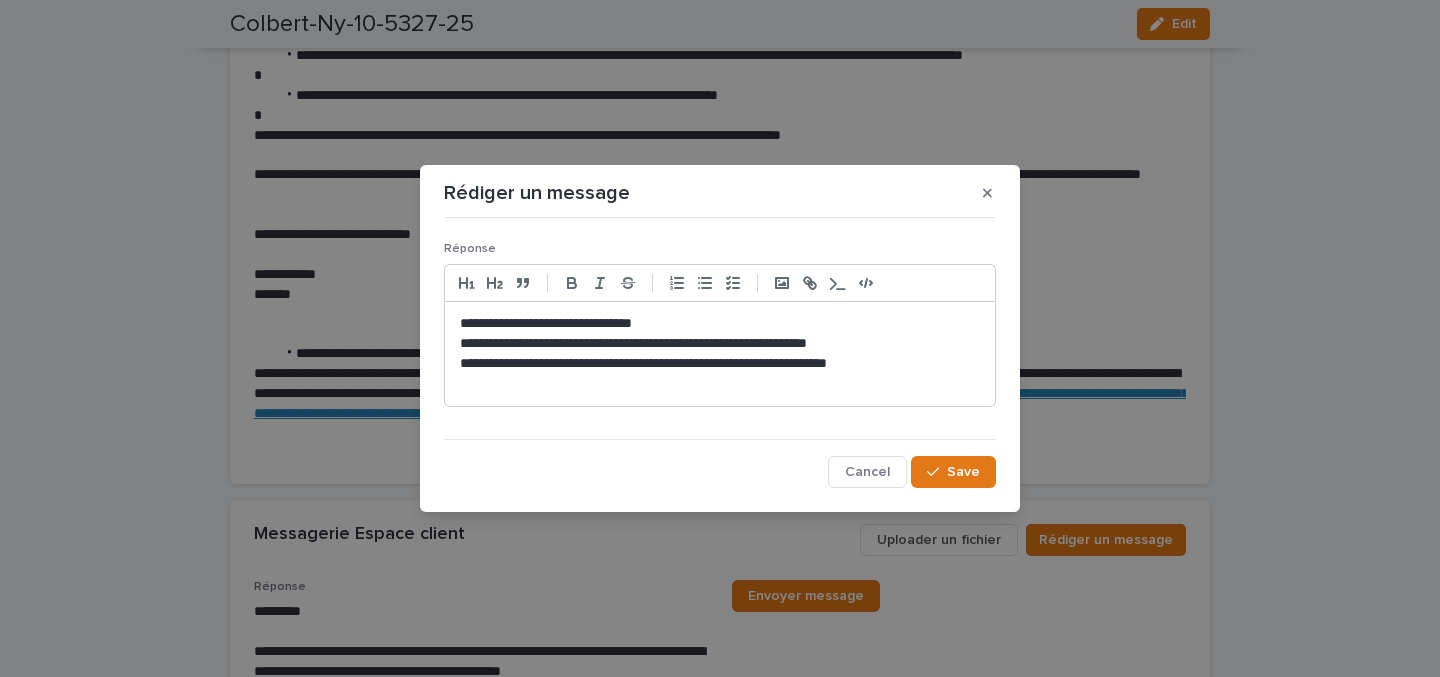click on "******" 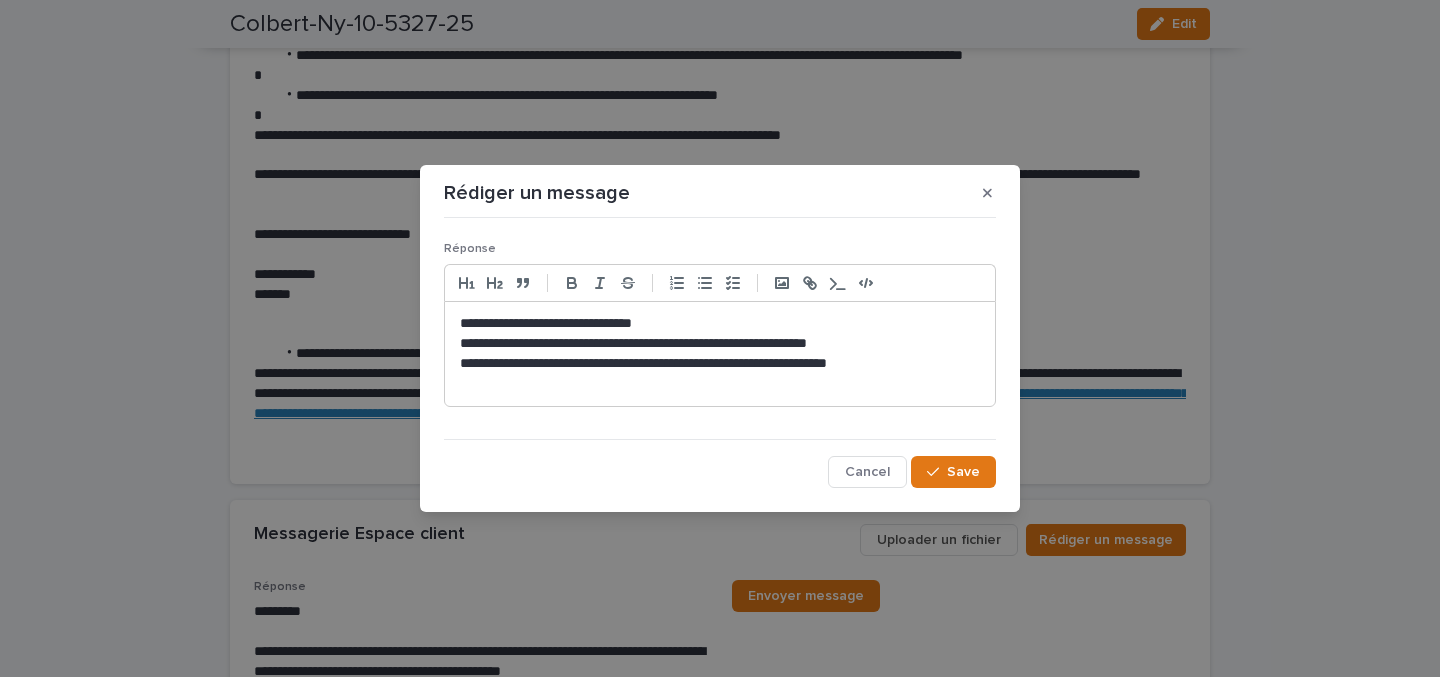 click at bounding box center [720, 384] 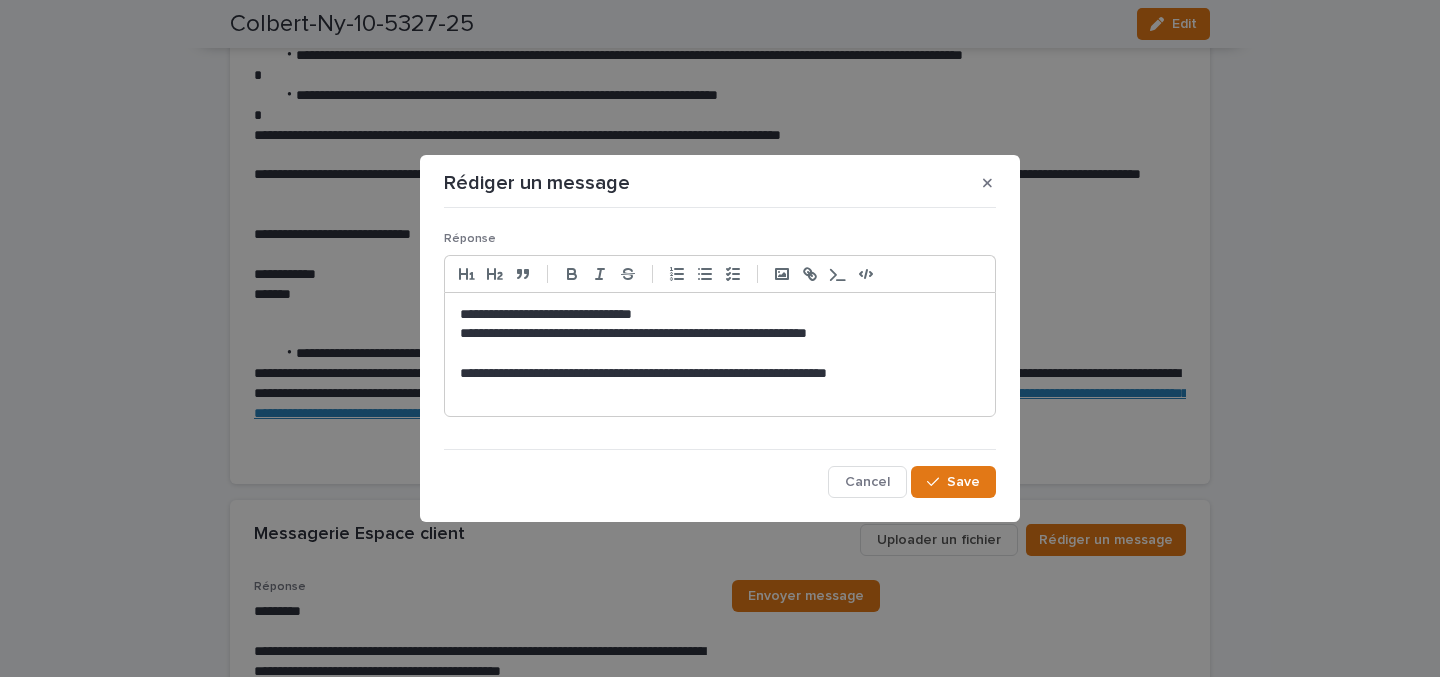 click on "**********" at bounding box center [720, 354] 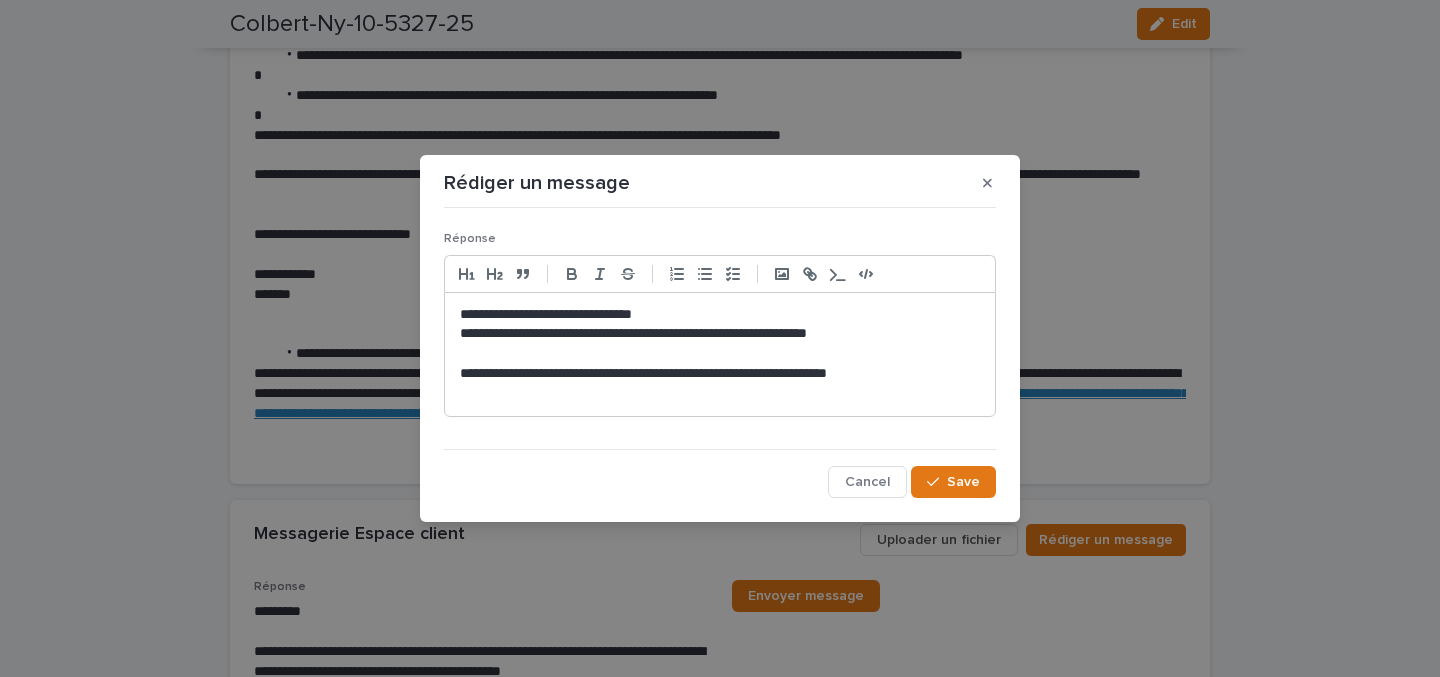 click on "**********" at bounding box center (720, 354) 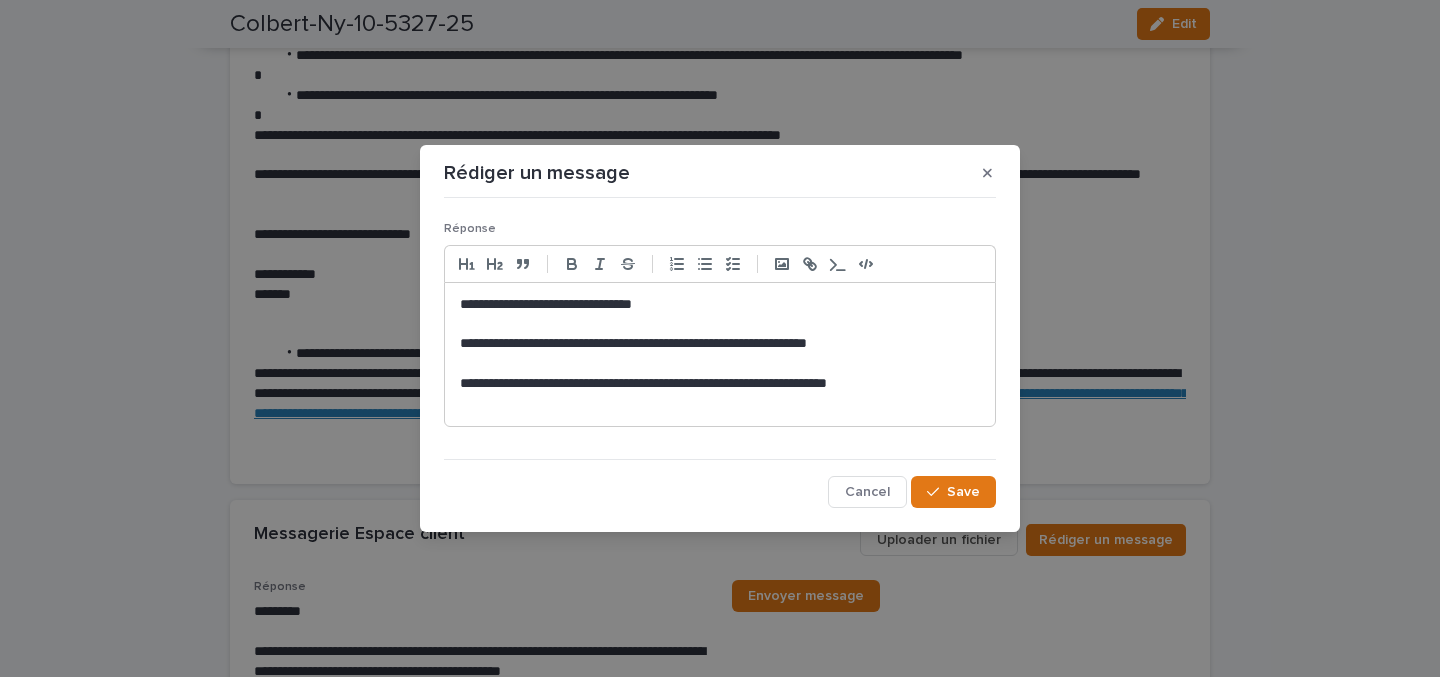 click at bounding box center (720, 364) 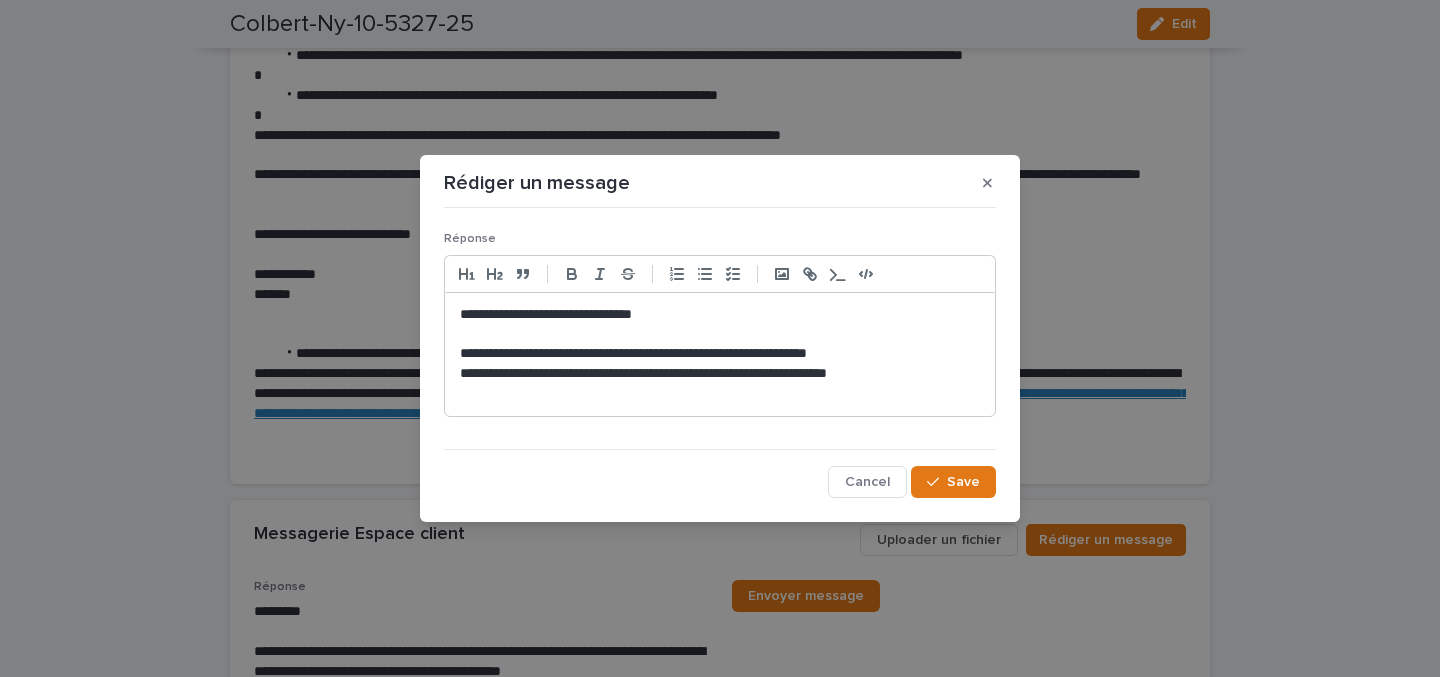 click at bounding box center [720, 394] 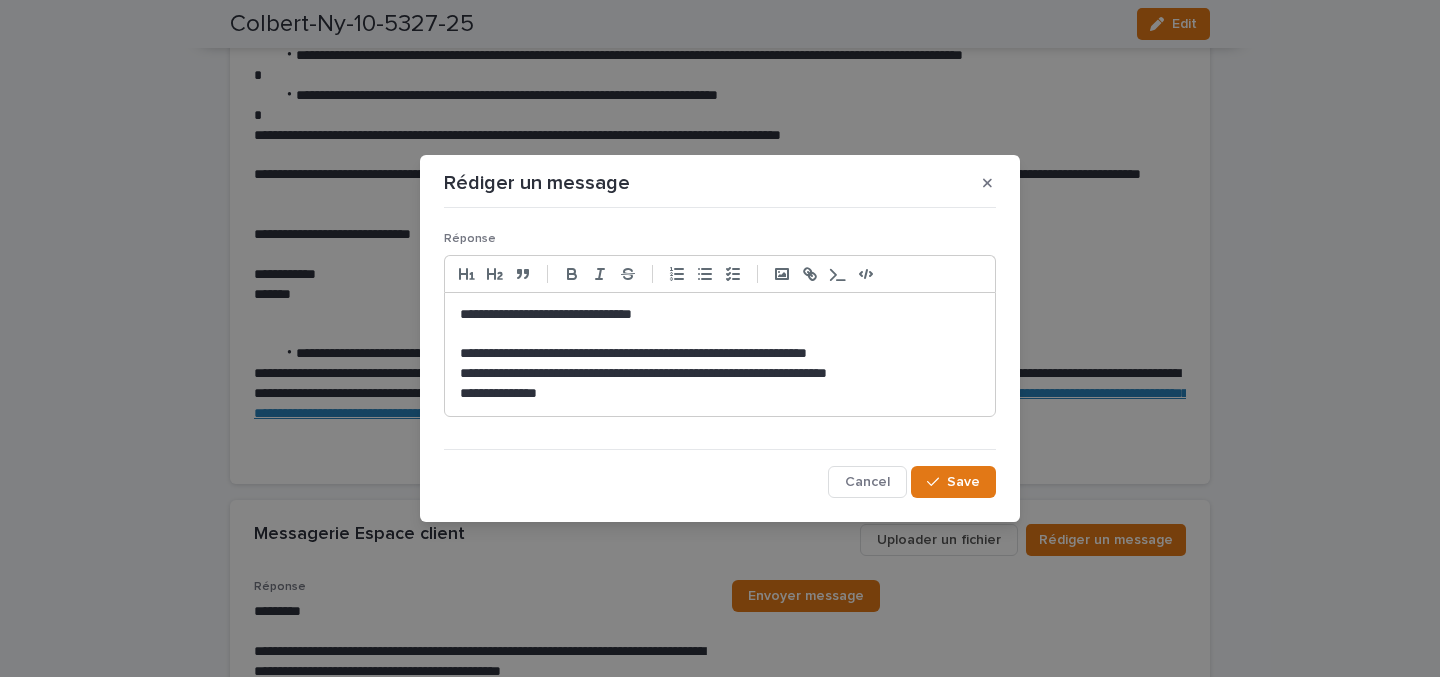 click on "**********" at bounding box center [720, 374] 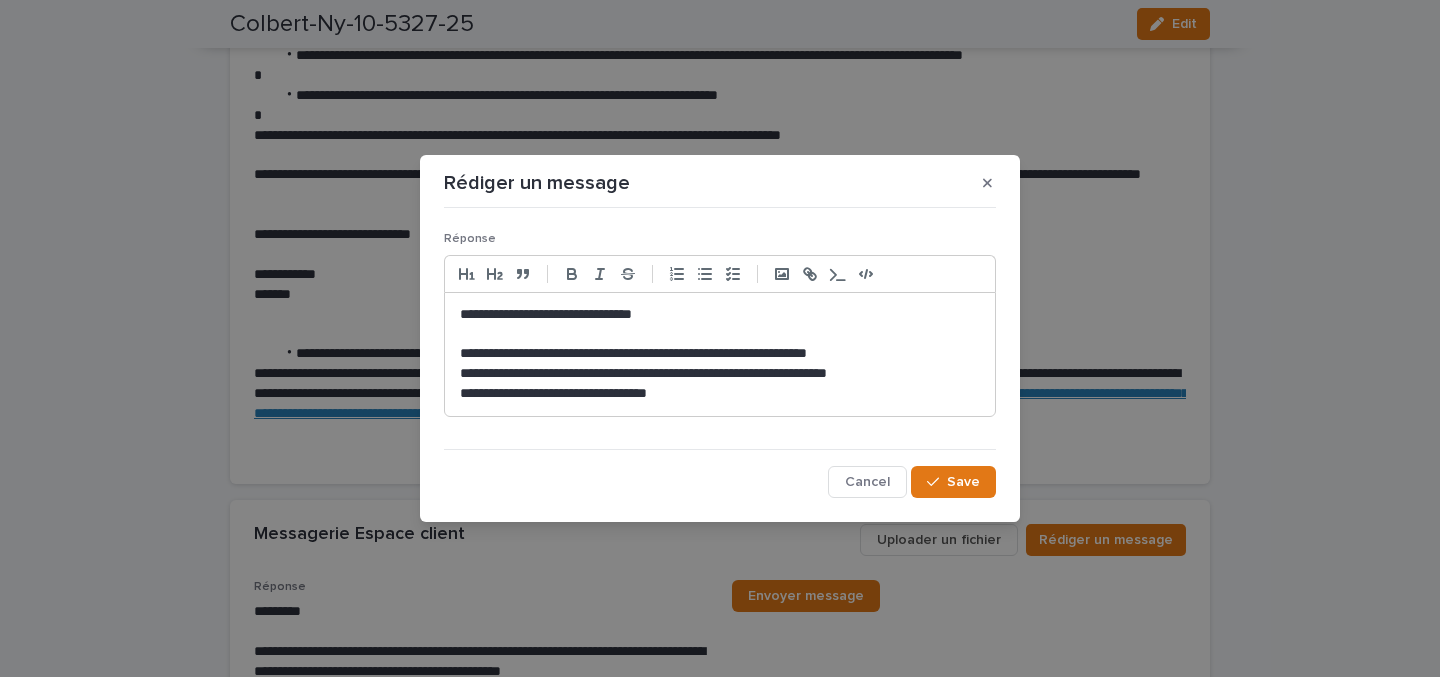 click on "**********" at bounding box center [720, 394] 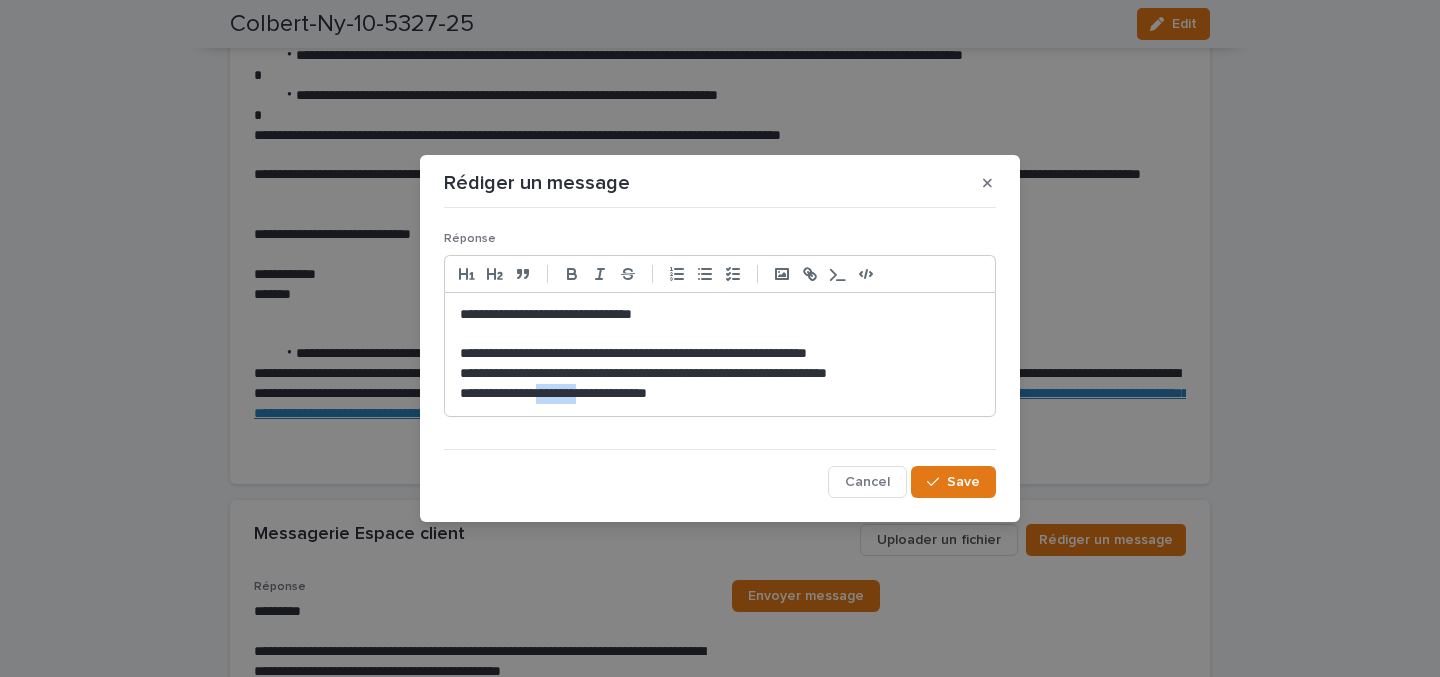 click on "**********" at bounding box center [720, 394] 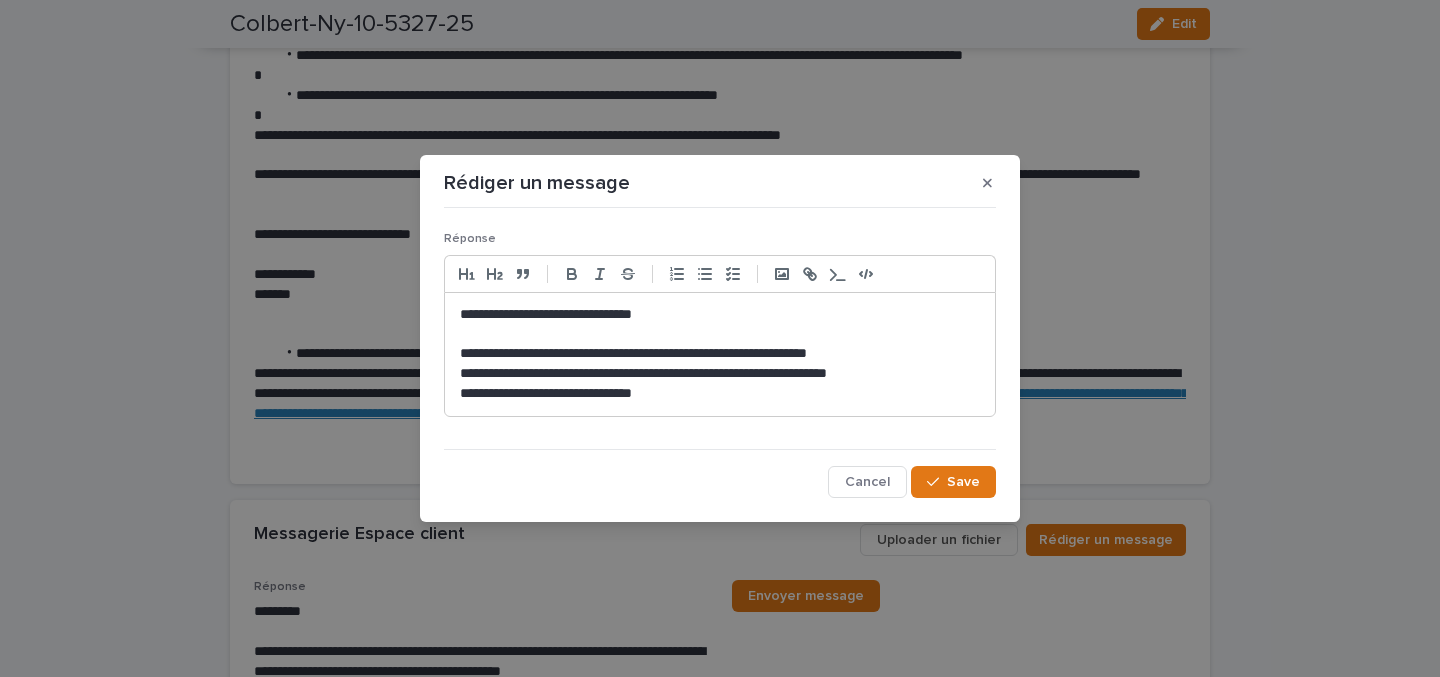 click on "**********" at bounding box center (720, 394) 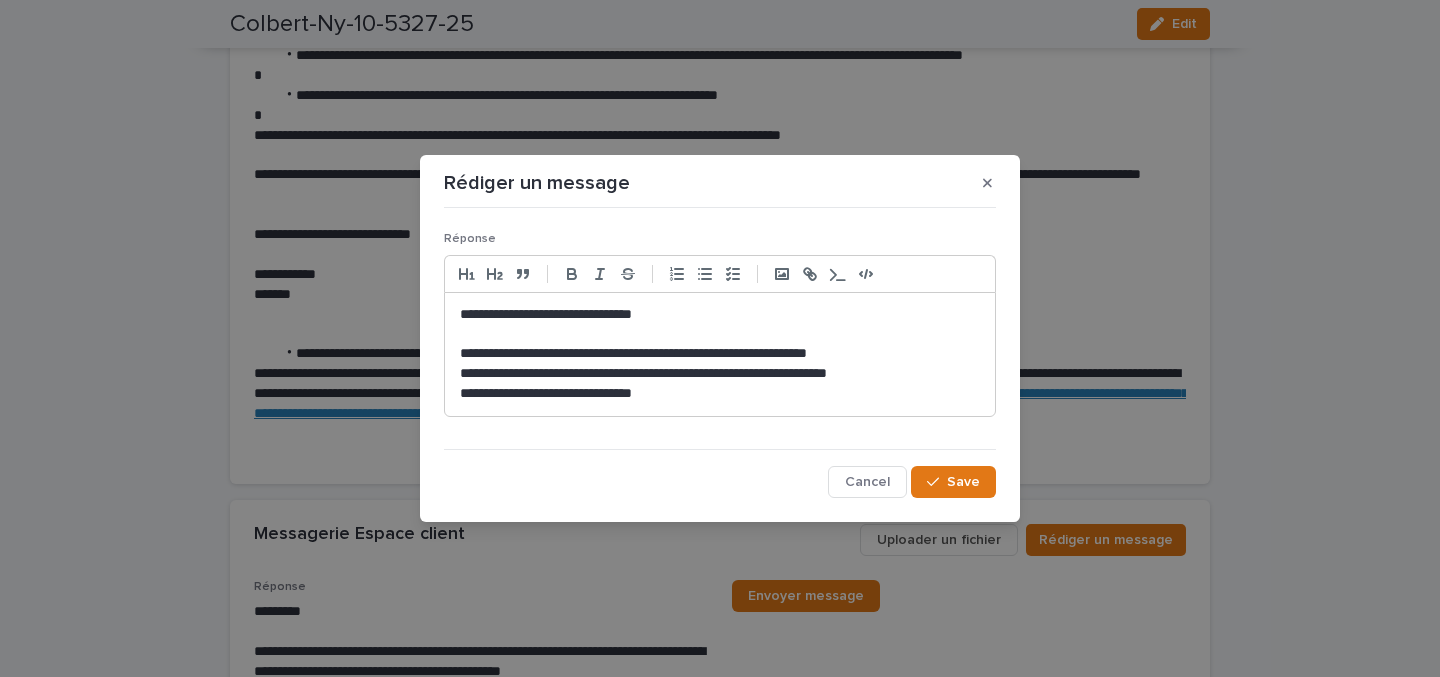 click on "*********" 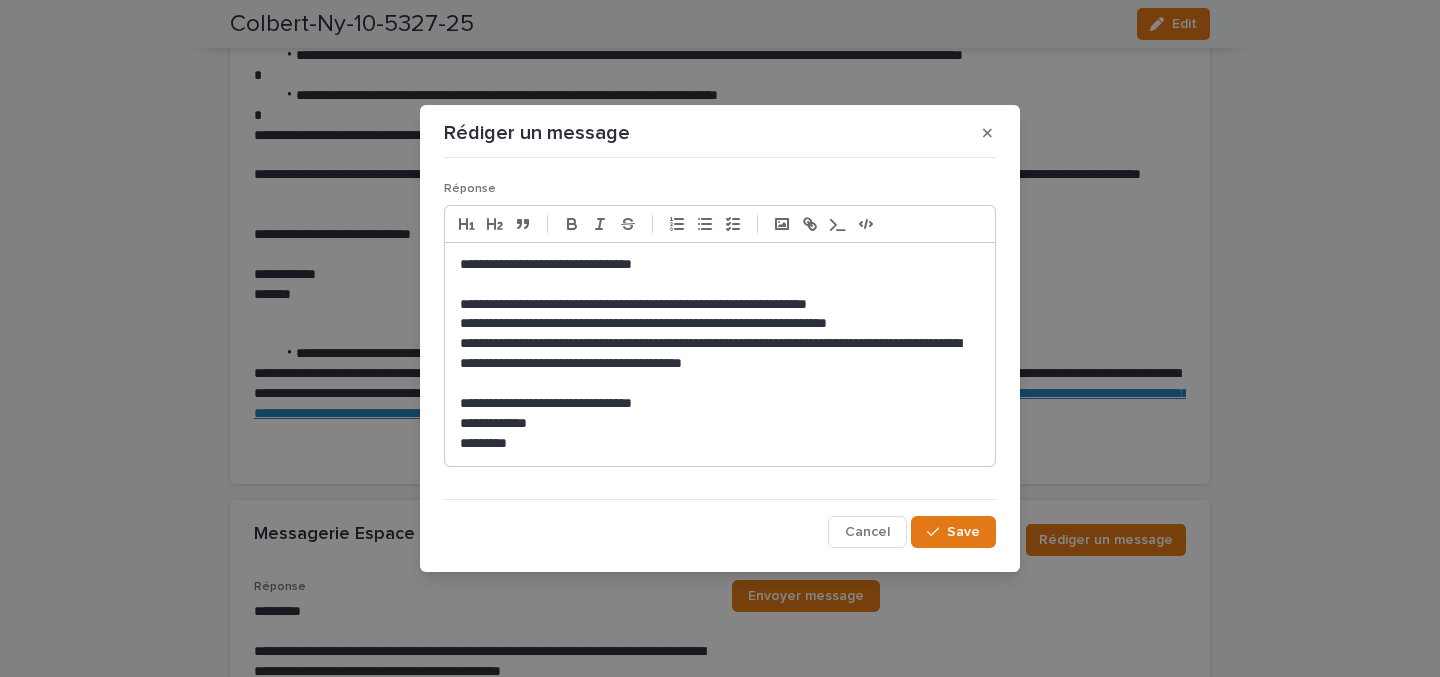 click on "**********" at bounding box center [720, 354] 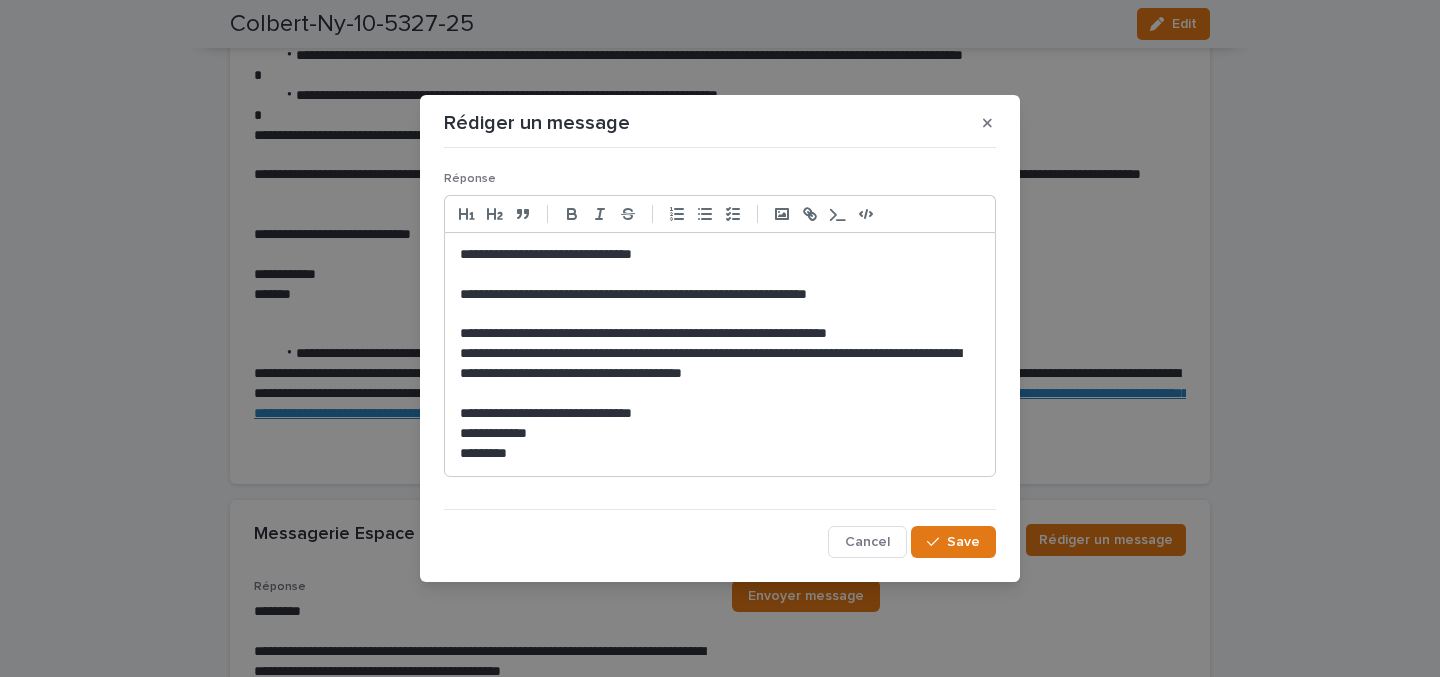 click at bounding box center (720, 315) 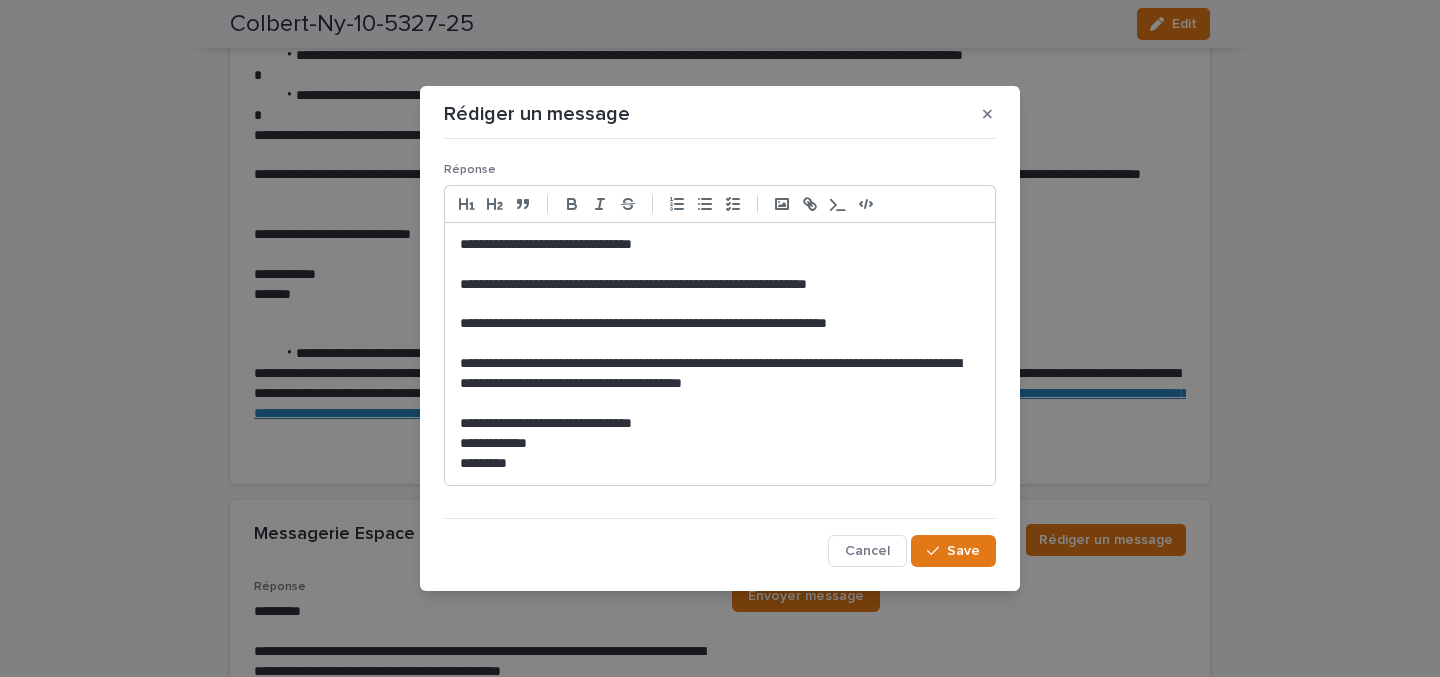 click on "**********" at bounding box center [720, 324] 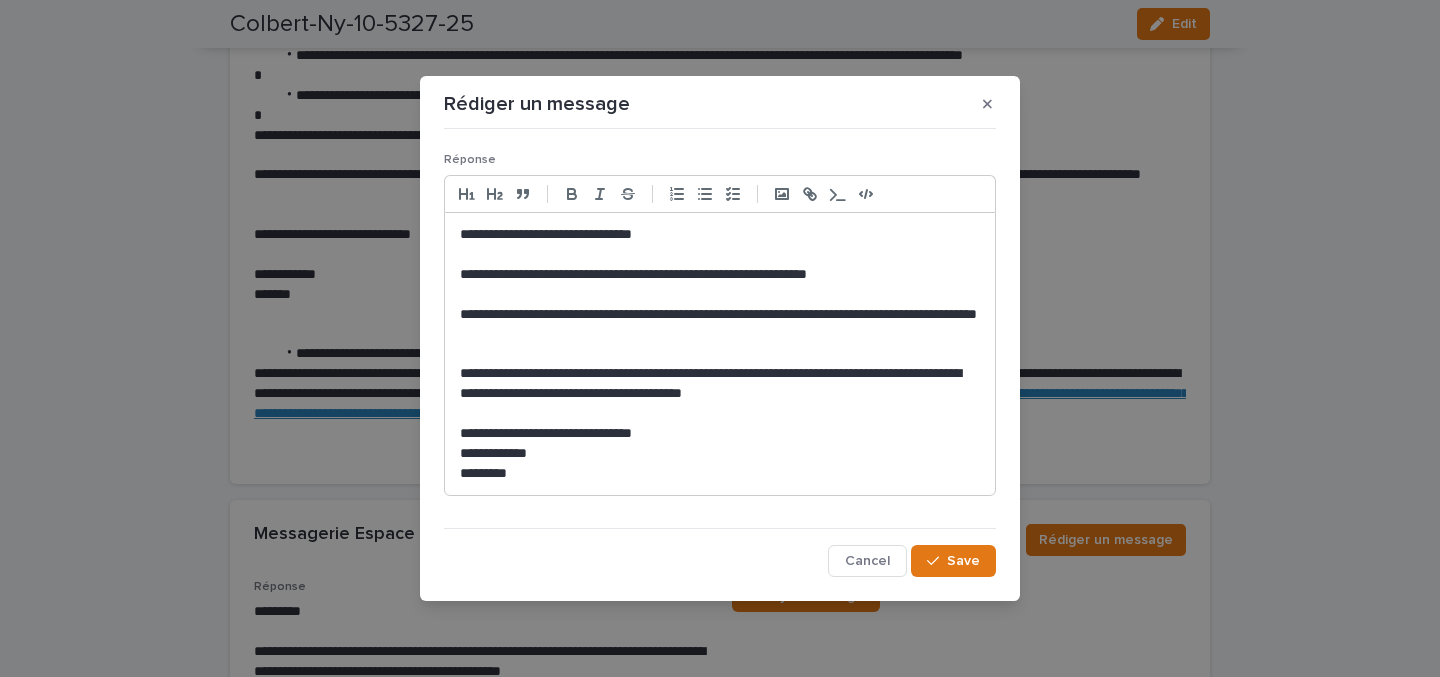 click on "**********" at bounding box center [720, 325] 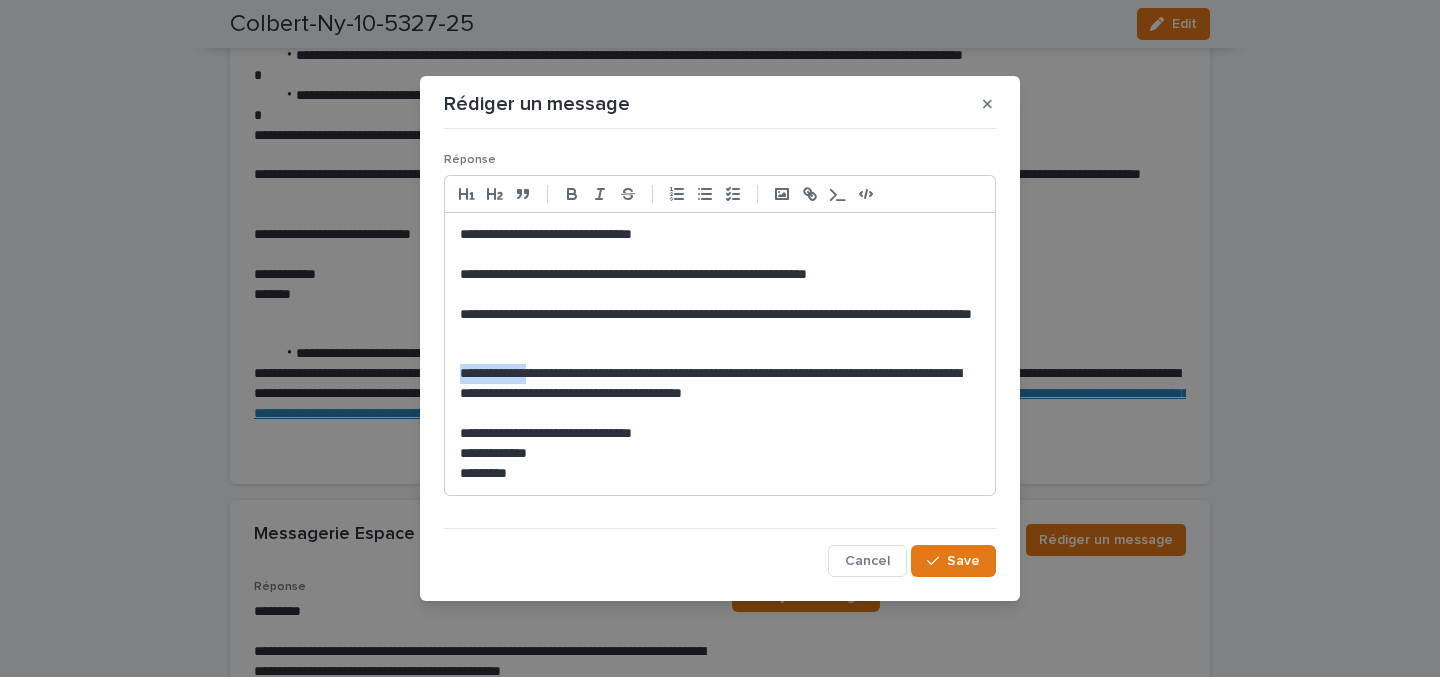 drag, startPoint x: 550, startPoint y: 371, endPoint x: 416, endPoint y: 376, distance: 134.09325 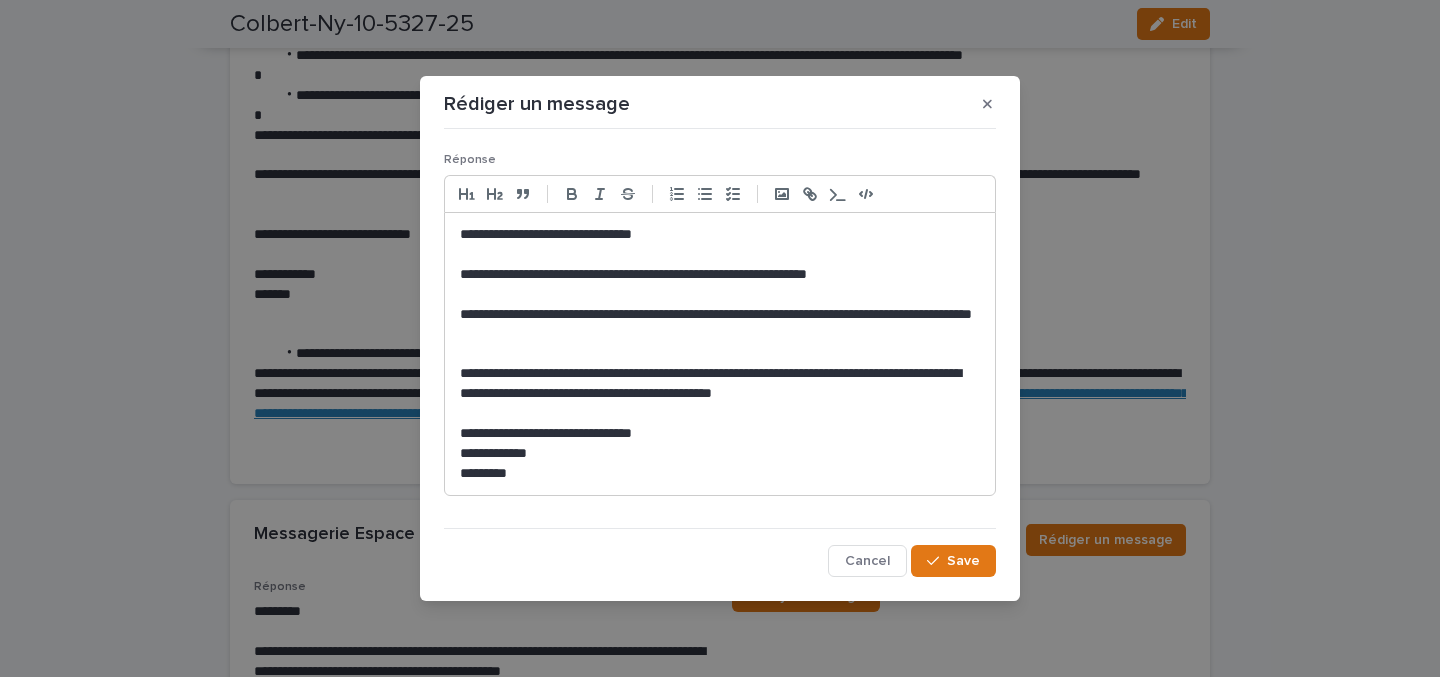 click on "**********" at bounding box center (720, 384) 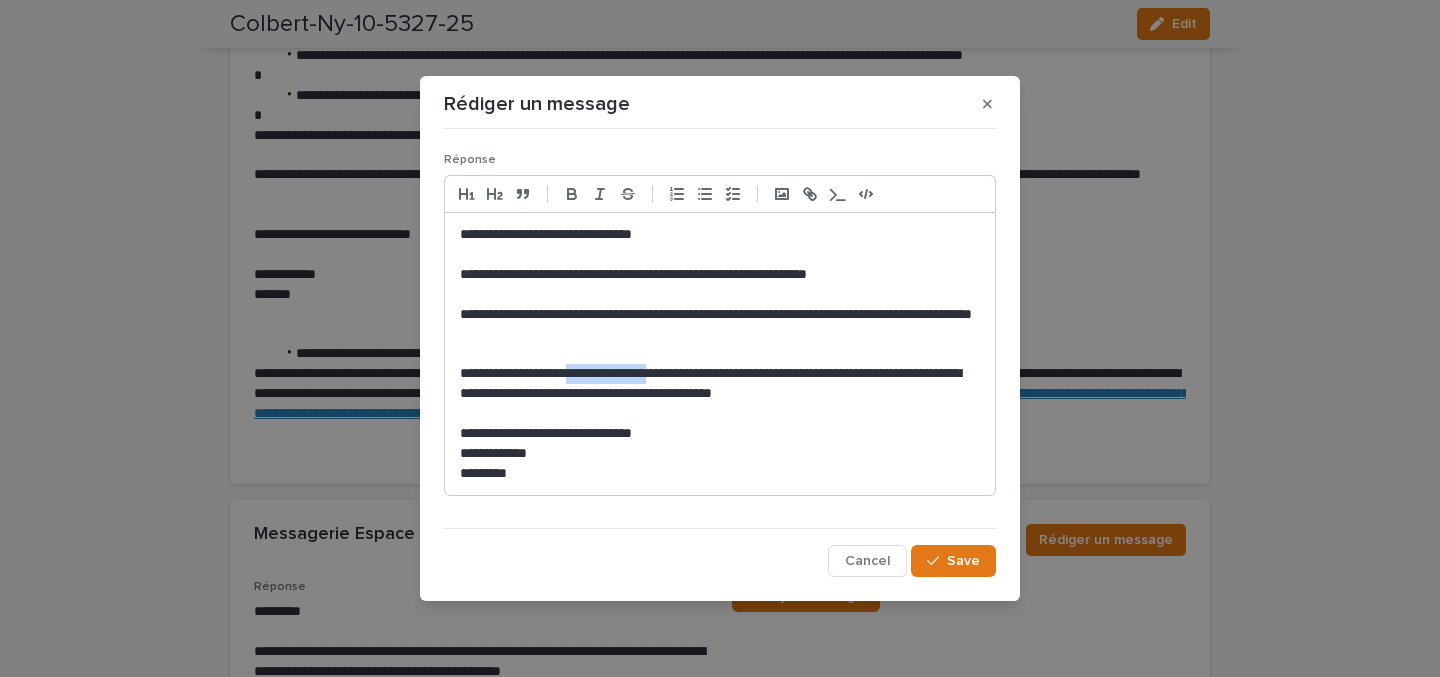 drag, startPoint x: 674, startPoint y: 375, endPoint x: 586, endPoint y: 377, distance: 88.02273 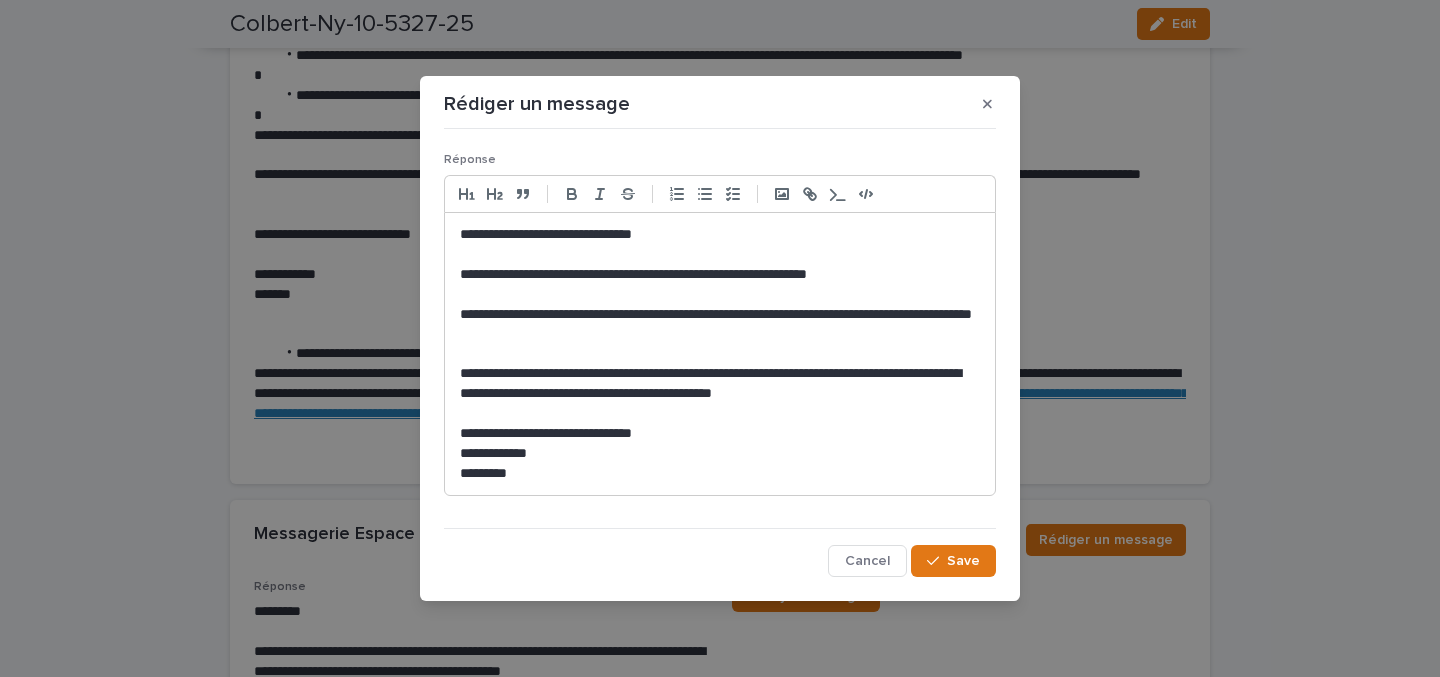 click on "**********" at bounding box center [720, 384] 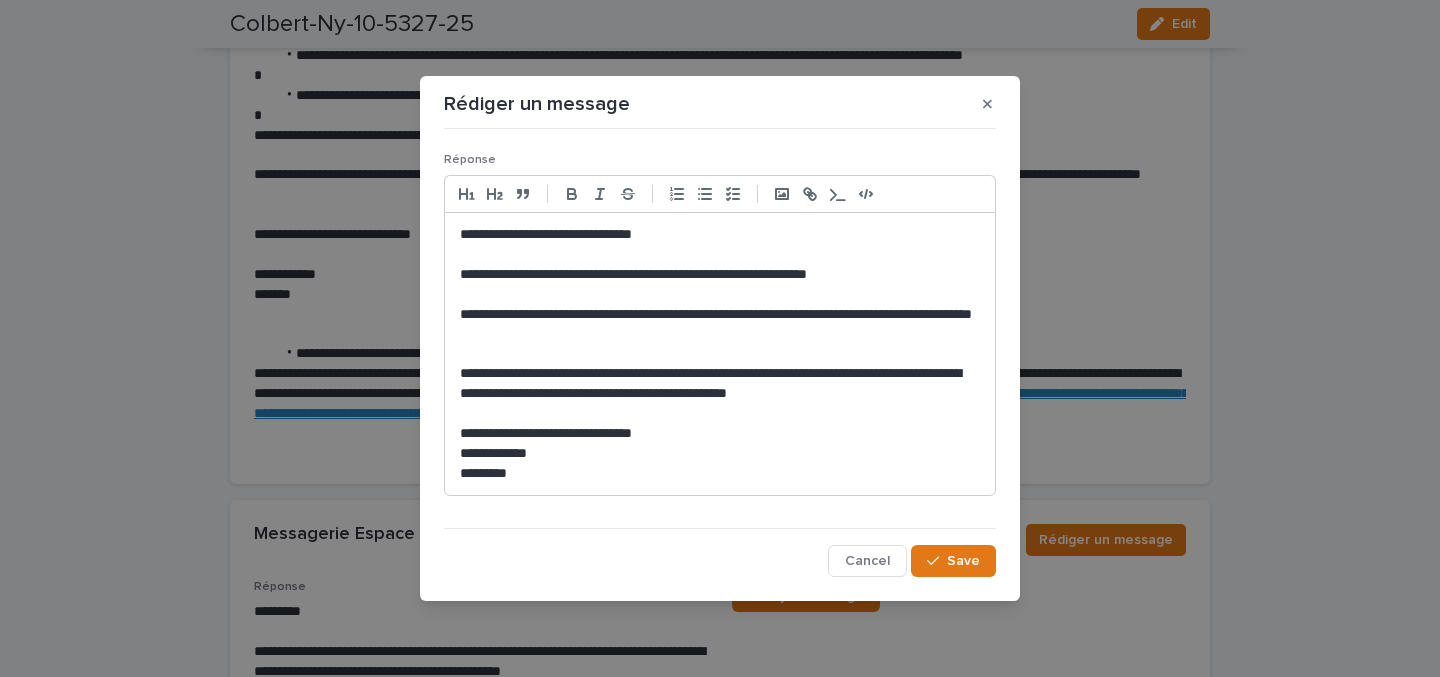 click on "**********" at bounding box center [720, 384] 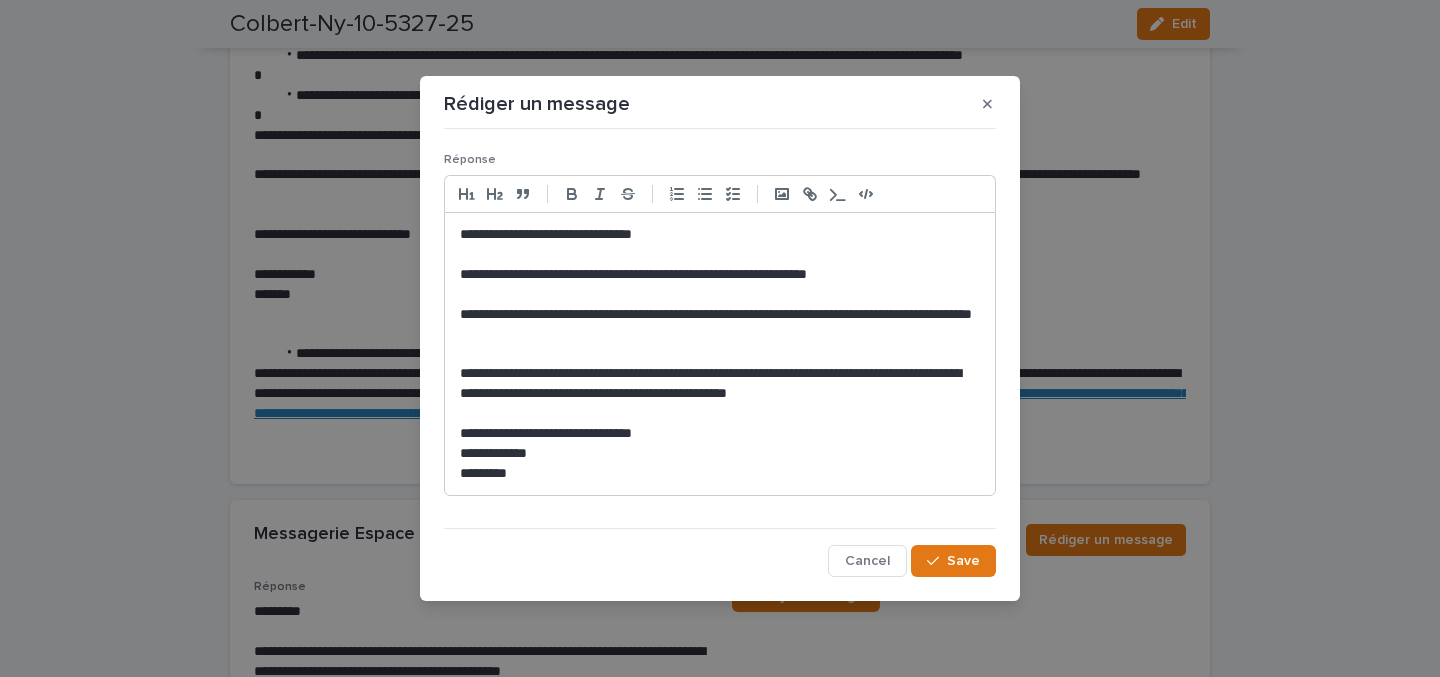click on "*********" 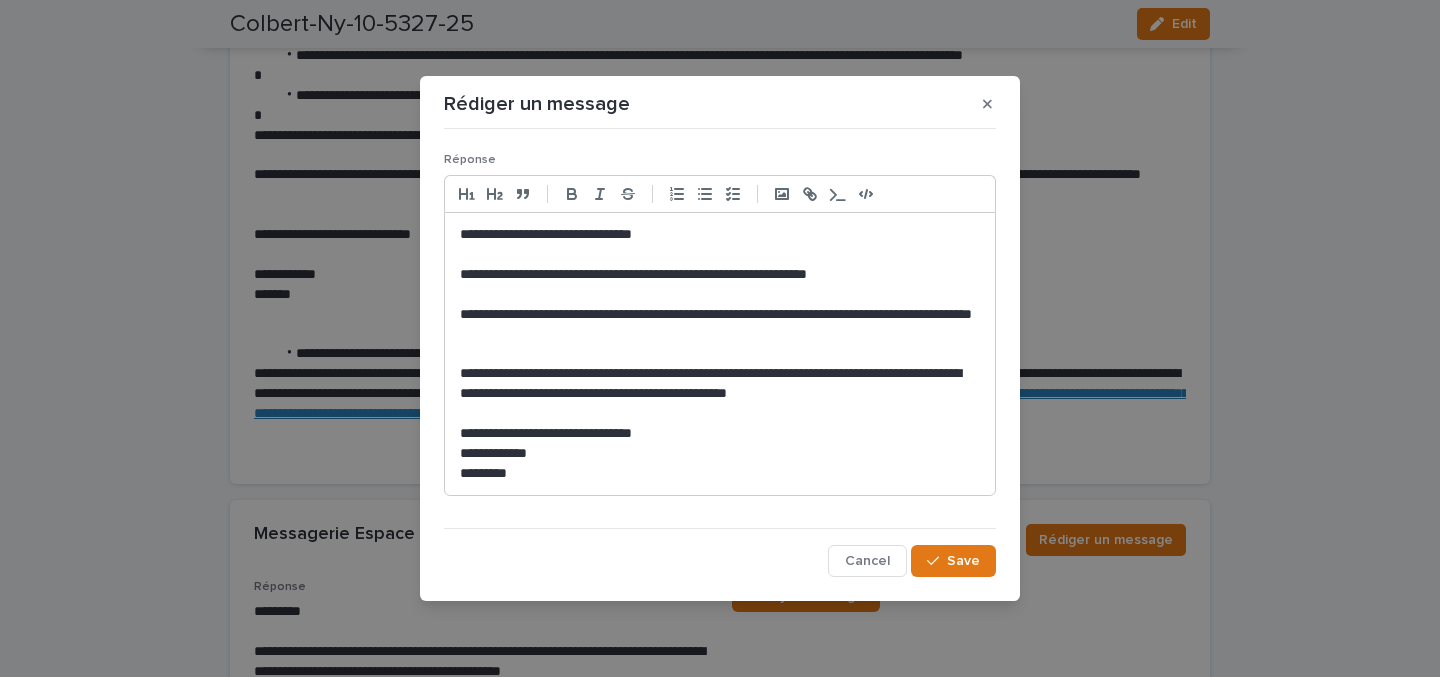 click on "**********" at bounding box center (720, 434) 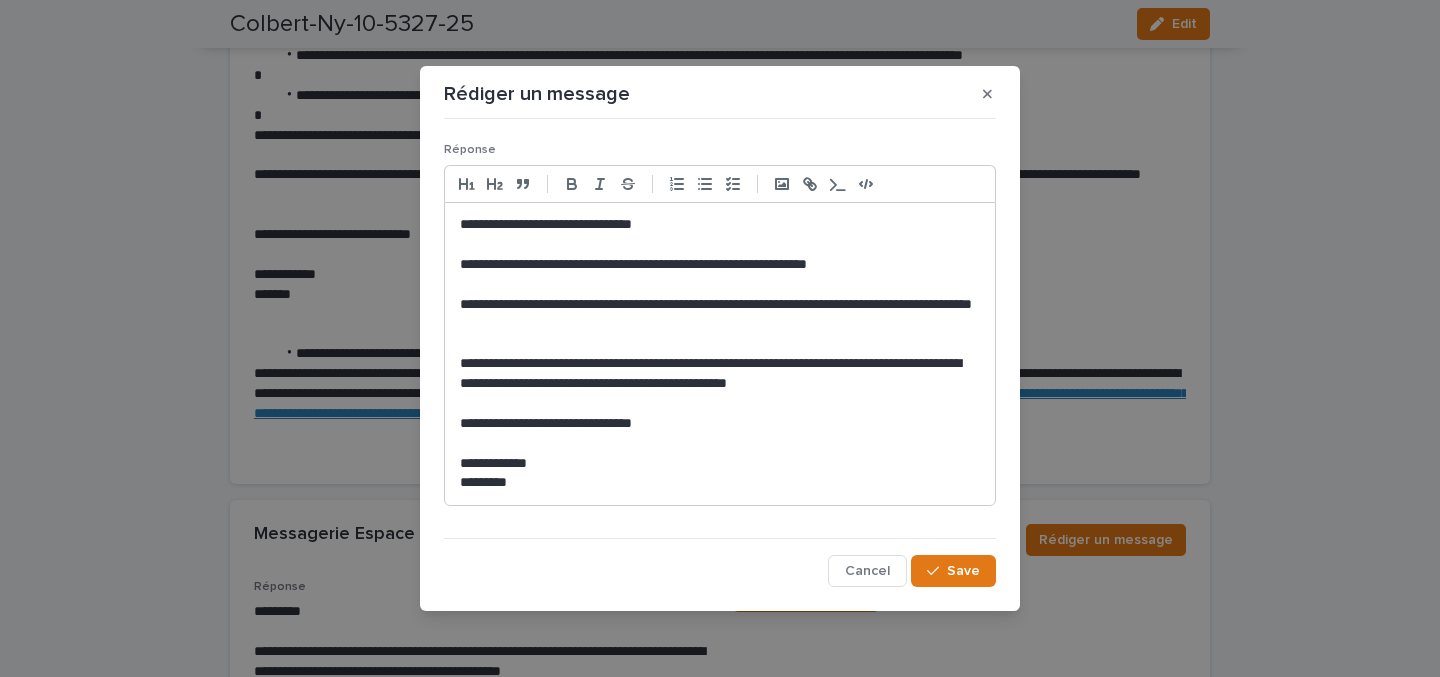 drag, startPoint x: 545, startPoint y: 488, endPoint x: 555, endPoint y: 471, distance: 19.723083 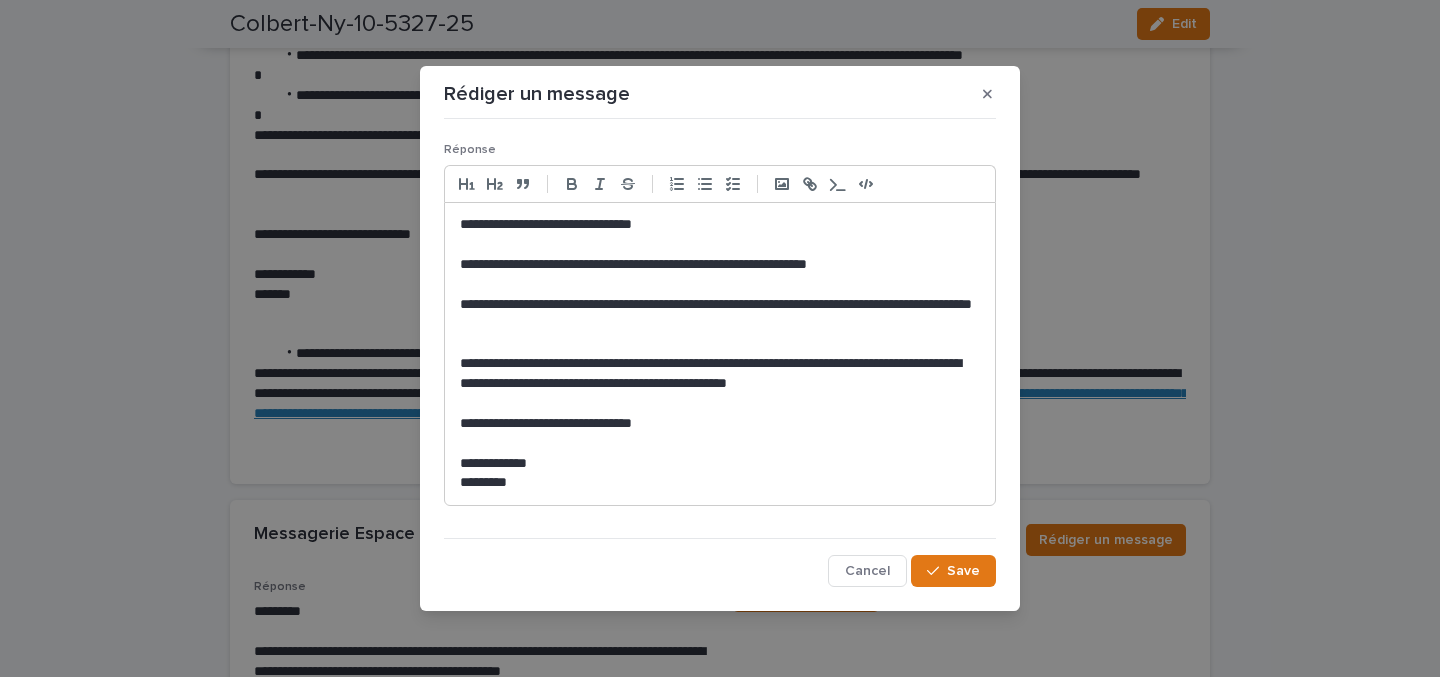 click on "*******" at bounding box center [720, 483] 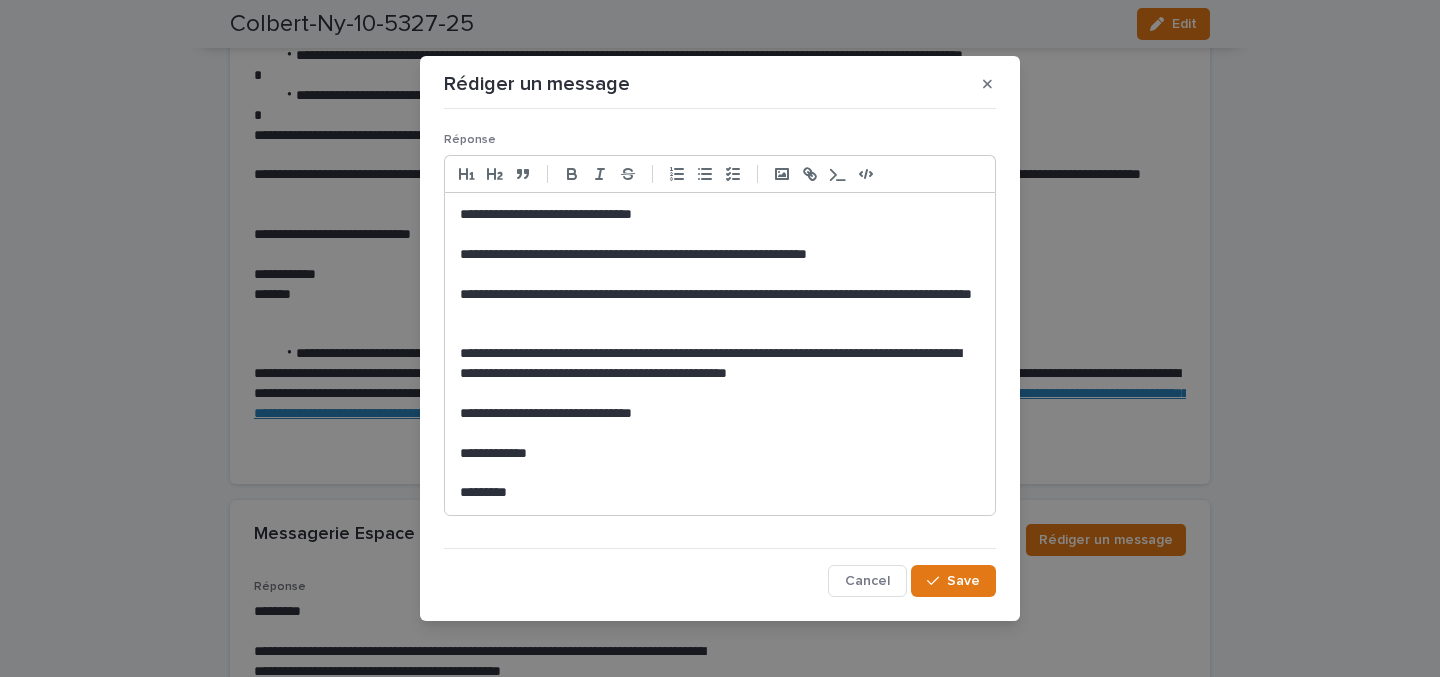 click on "**********" at bounding box center (720, 305) 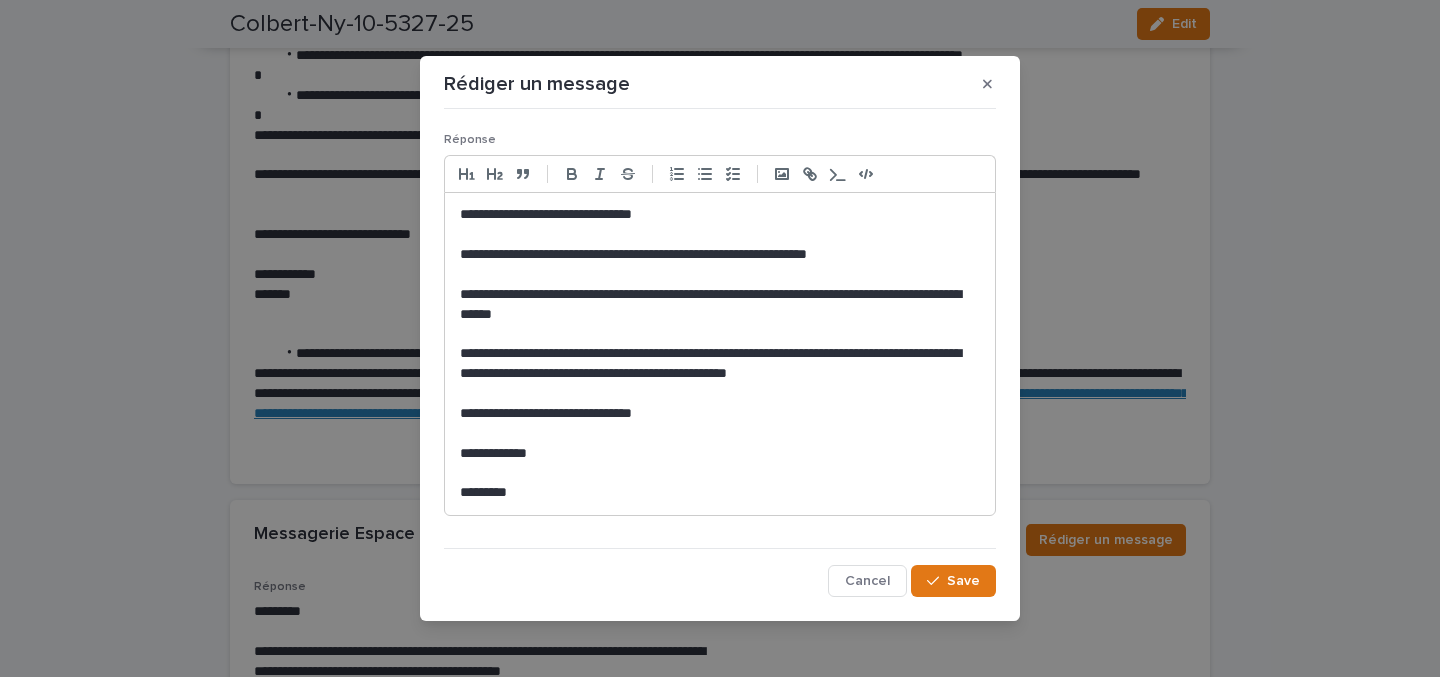 click on "**********" at bounding box center (720, 414) 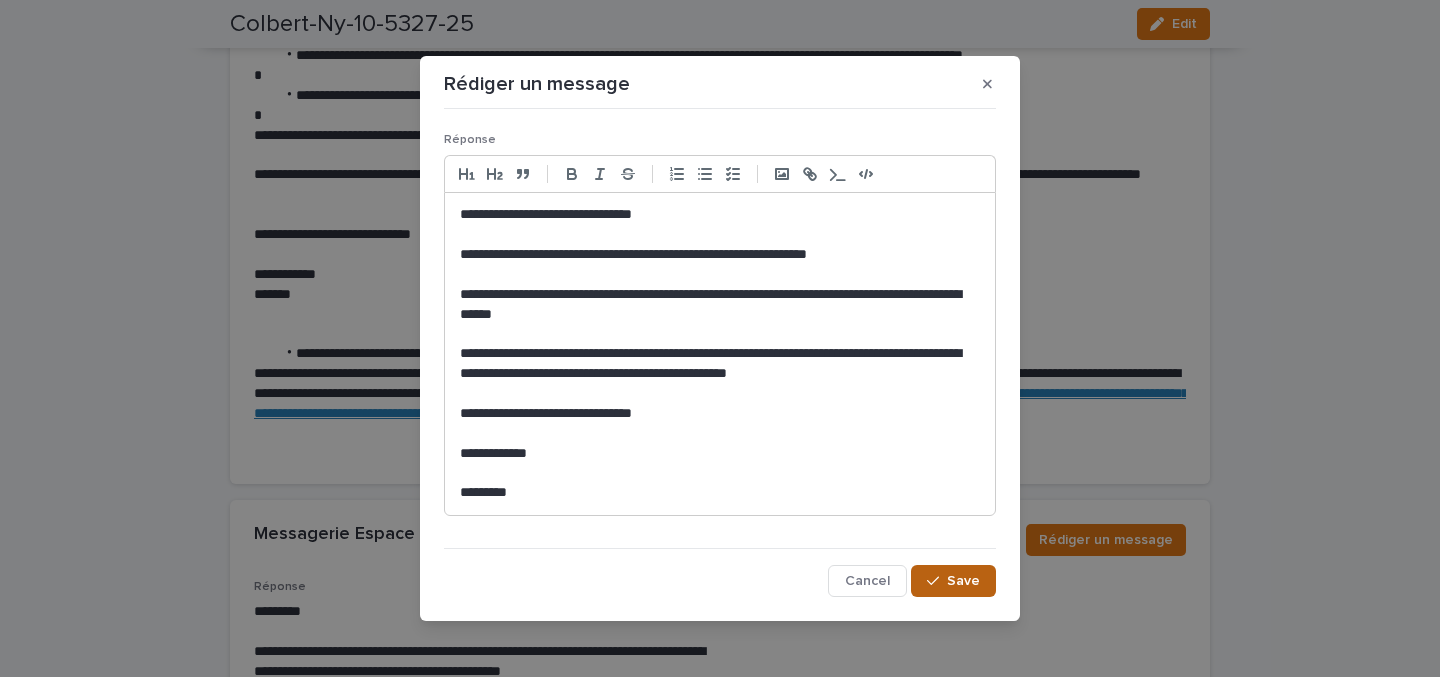 click on "Save" at bounding box center [953, 581] 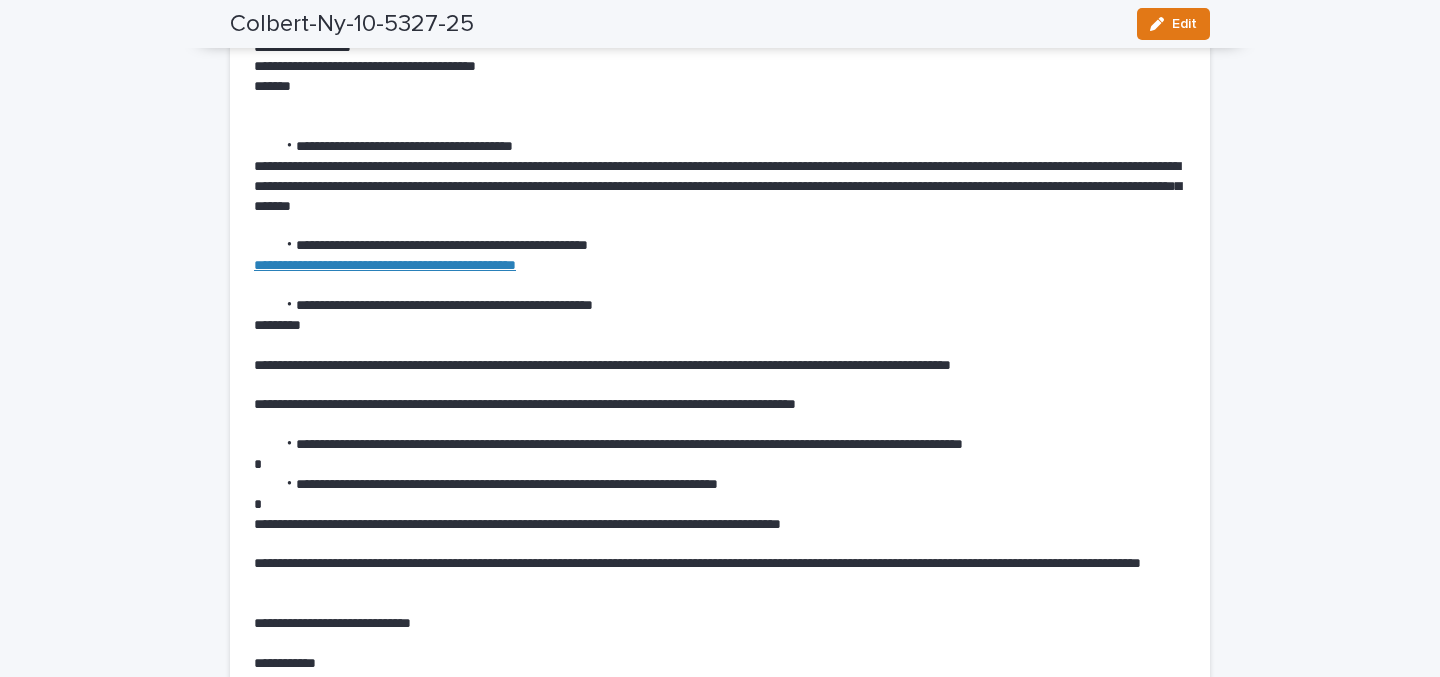 scroll, scrollTop: 6436, scrollLeft: 0, axis: vertical 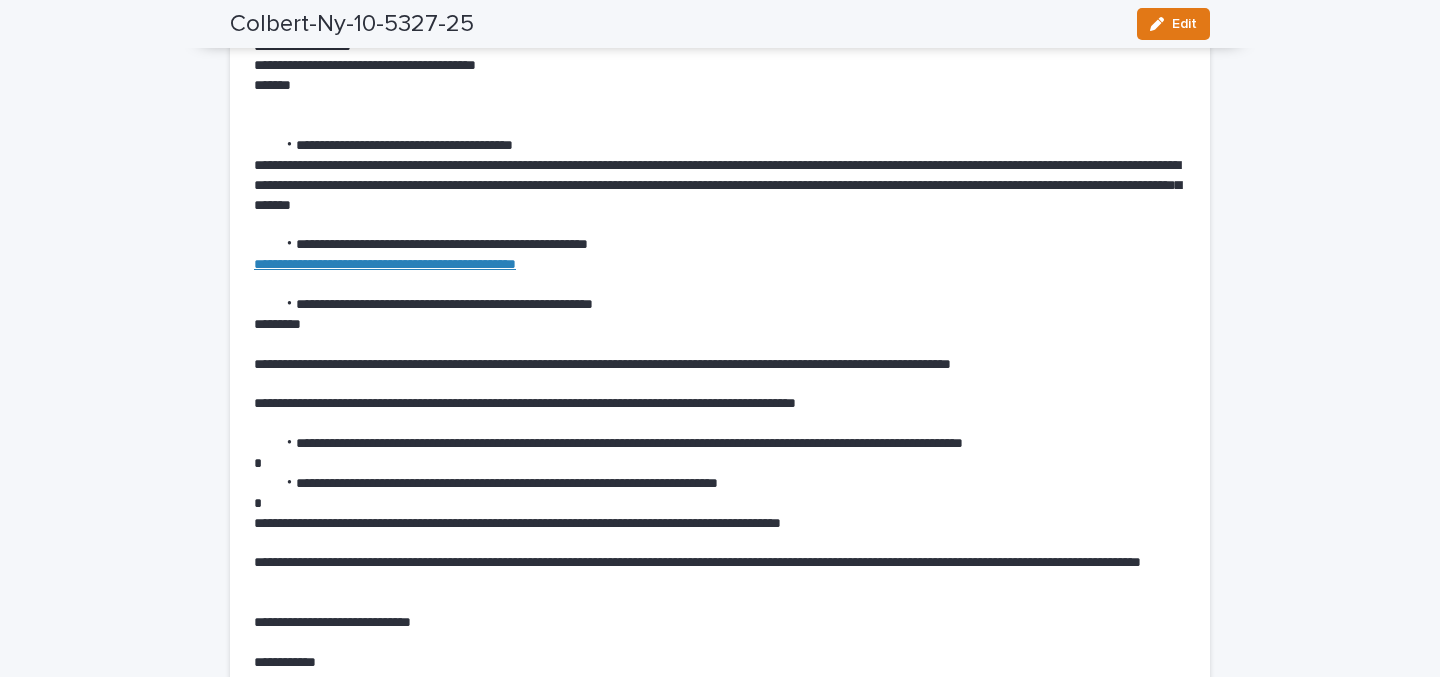 click on "**********" at bounding box center [385, 264] 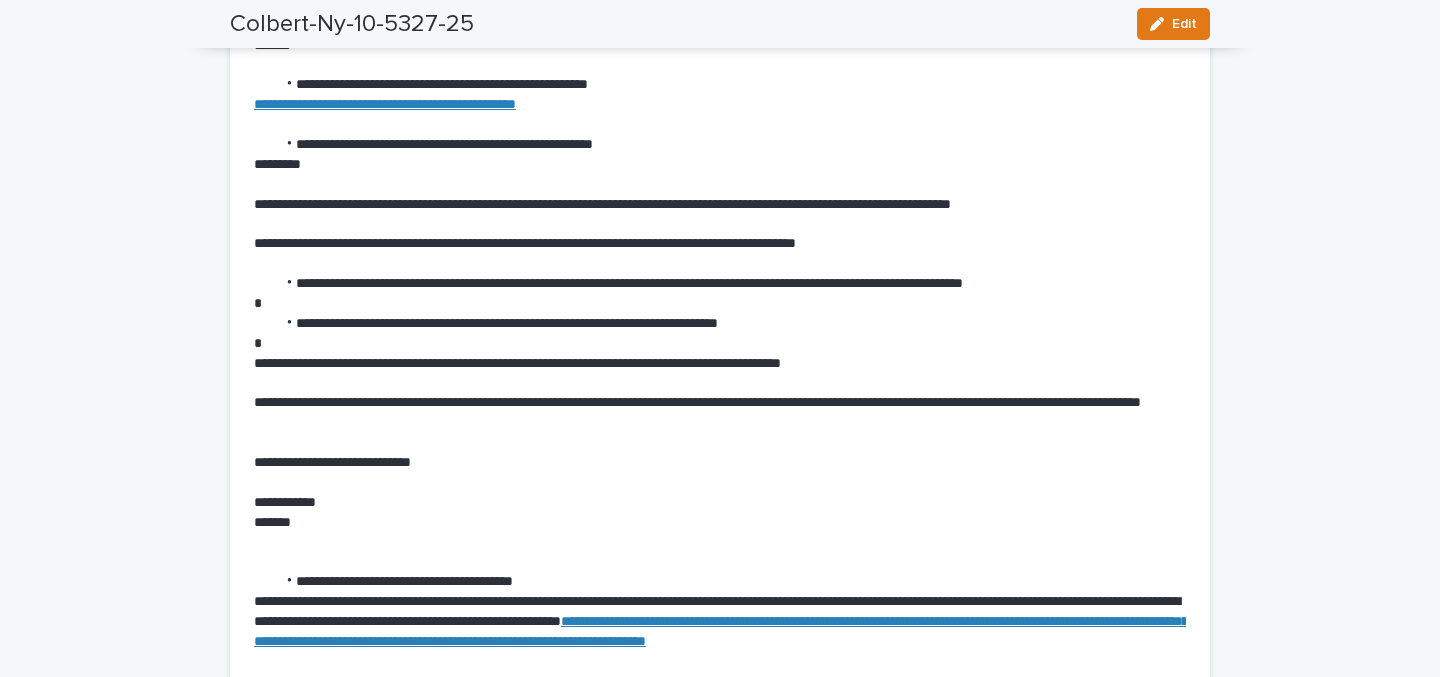 scroll, scrollTop: 7262, scrollLeft: 0, axis: vertical 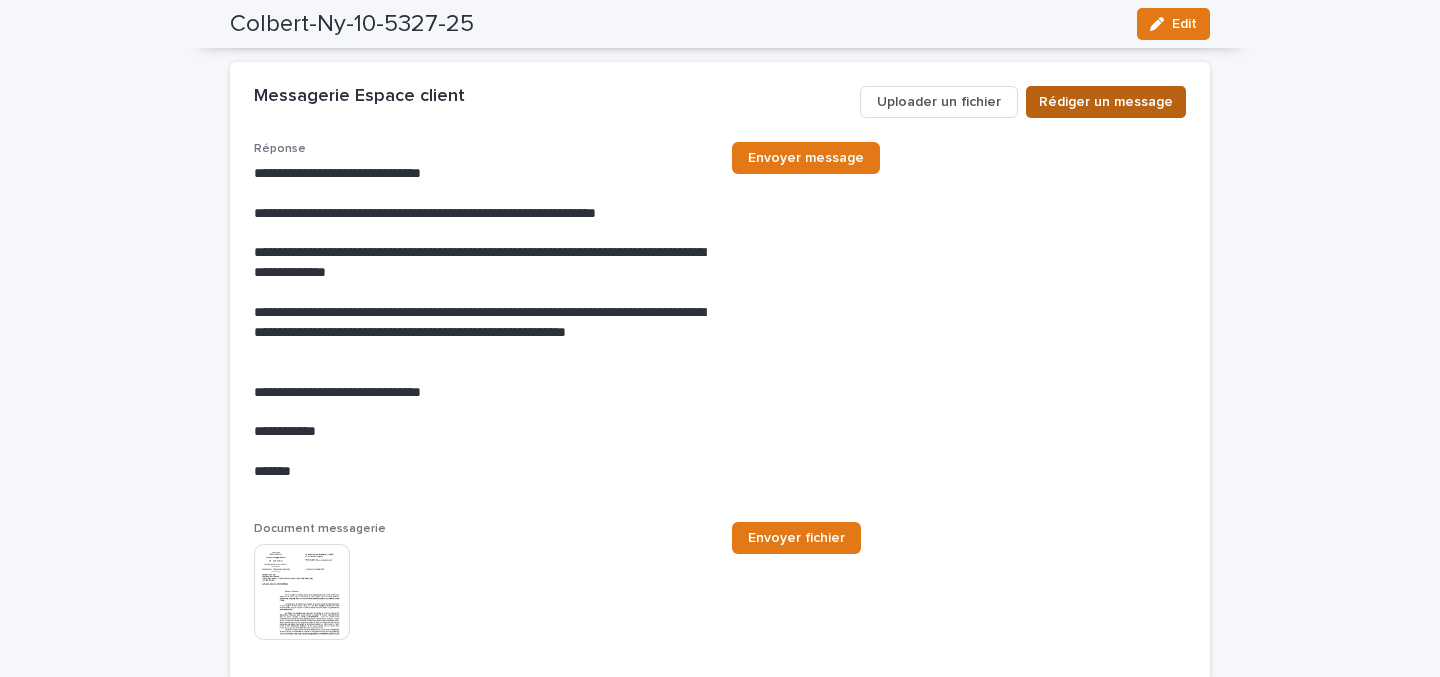 click on "Rédiger un message" at bounding box center [1106, 102] 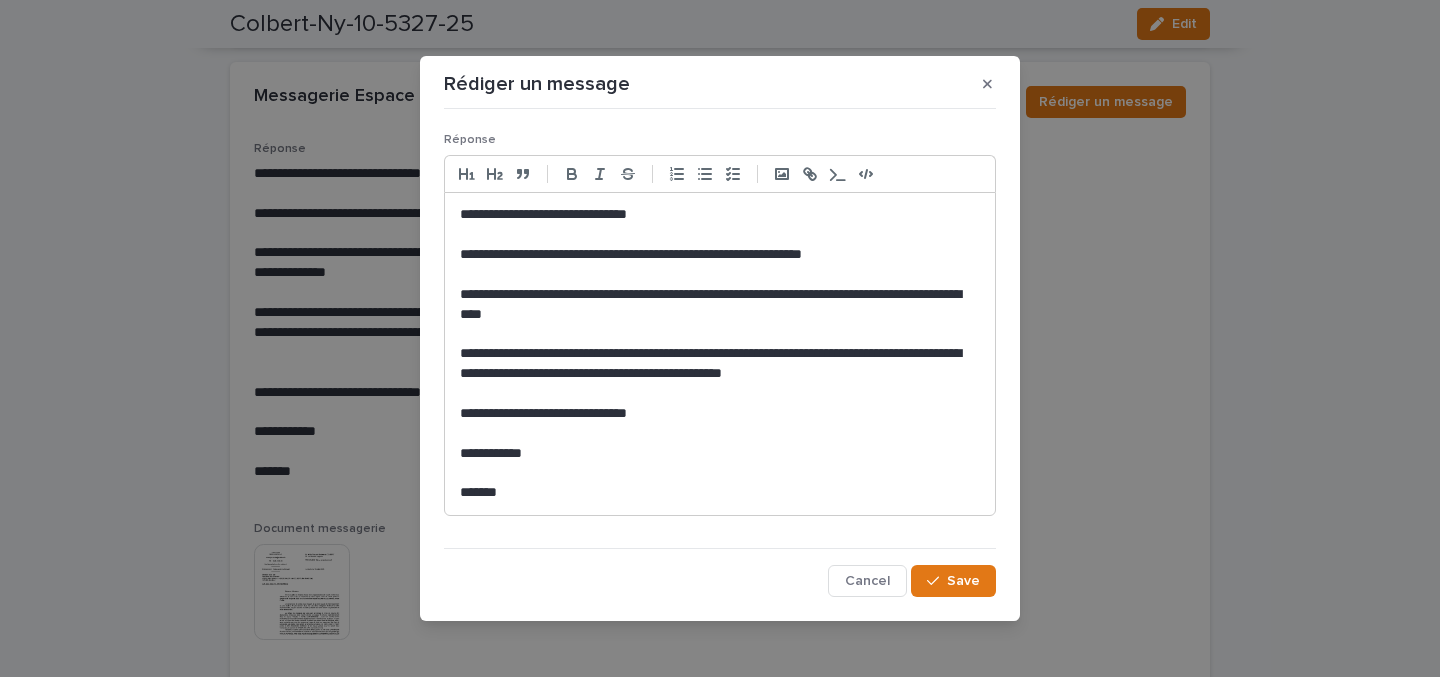 click on "**********" at bounding box center (720, 305) 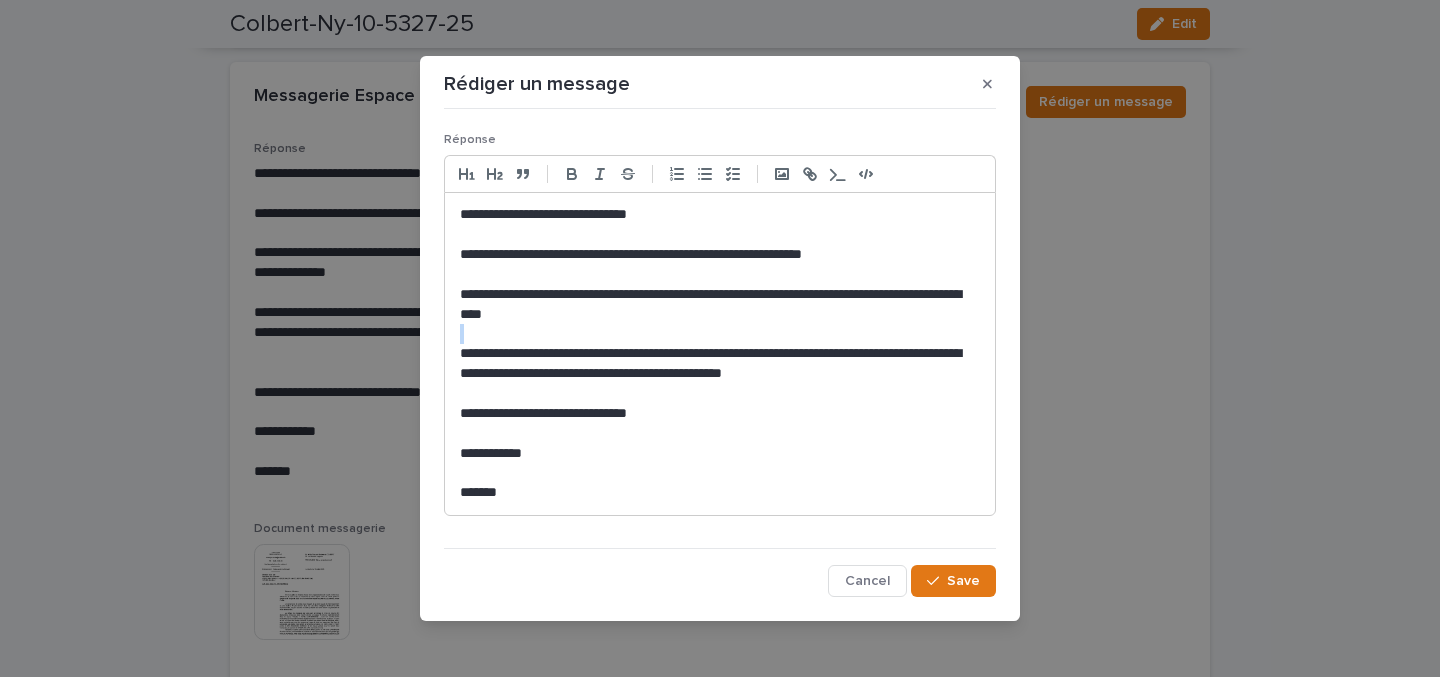 click on "**********" at bounding box center [720, 305] 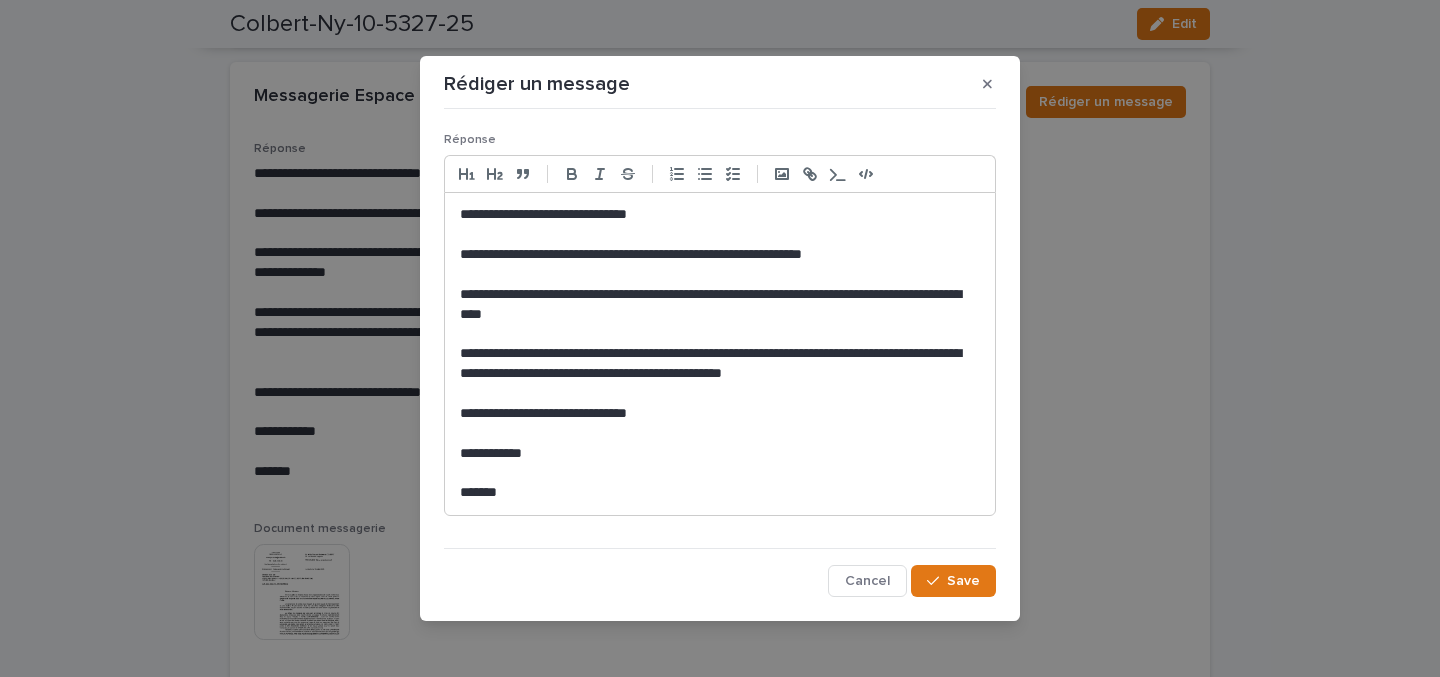 click on "**********" at bounding box center (720, 305) 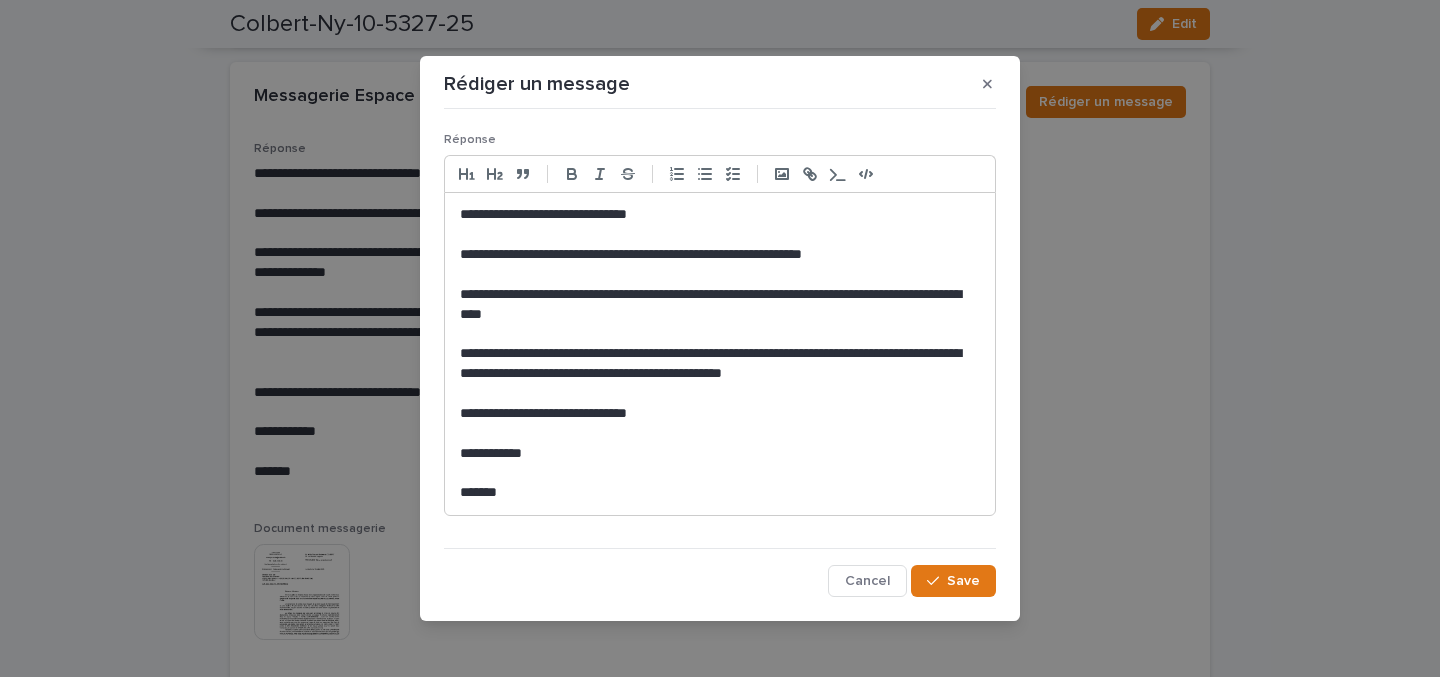 click on "**" 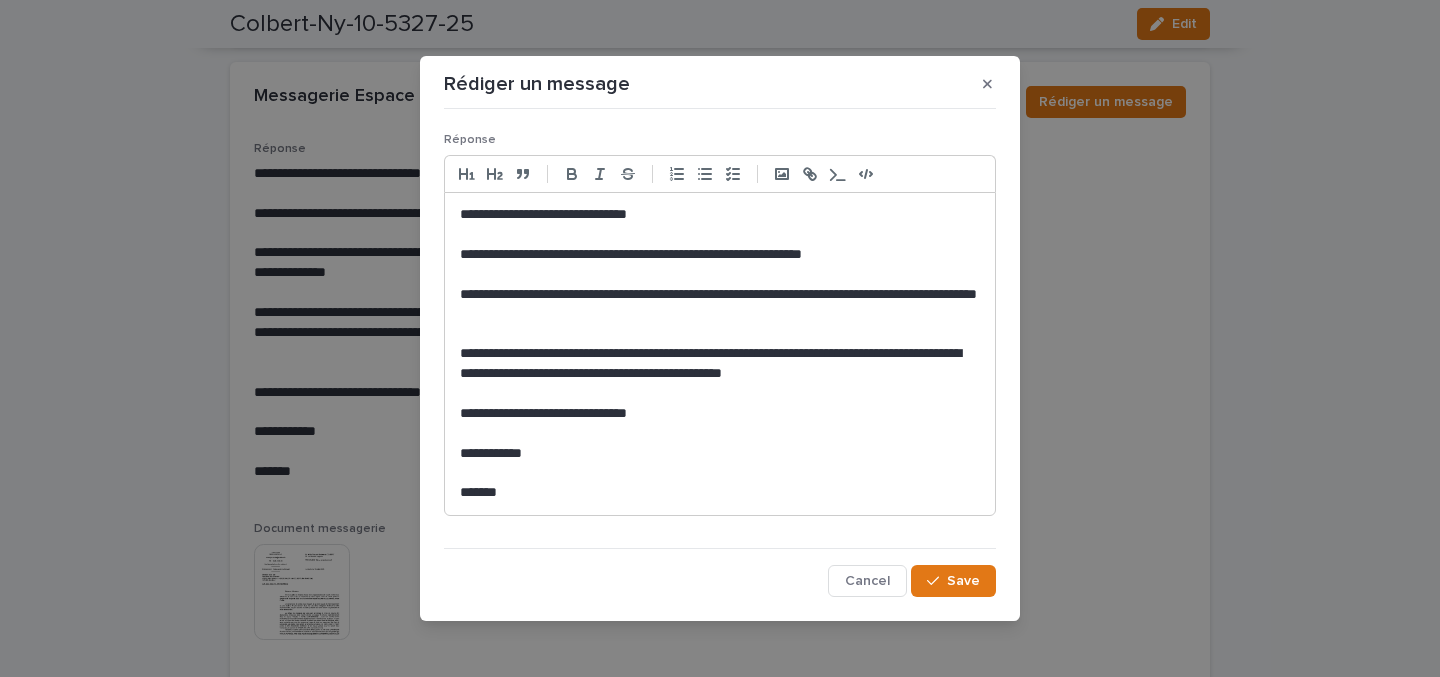 click at bounding box center [720, 334] 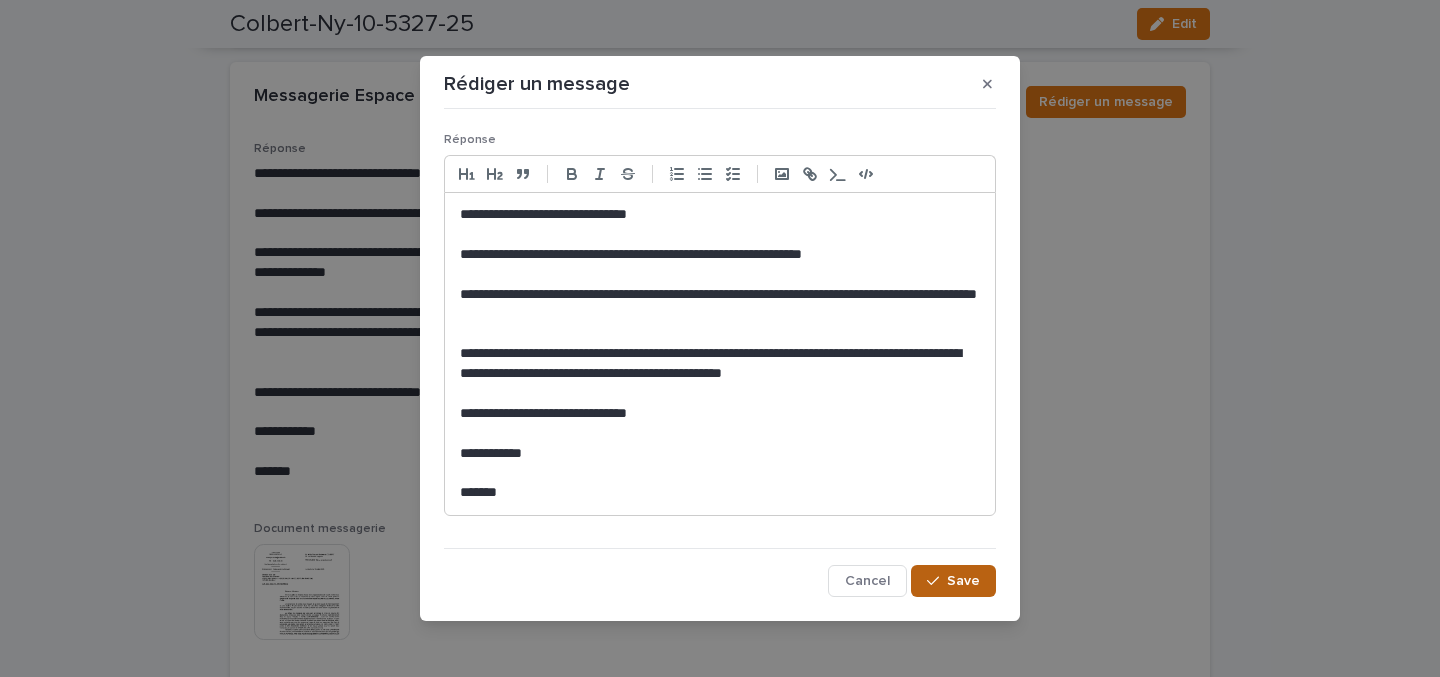 click on "Save" at bounding box center [963, 581] 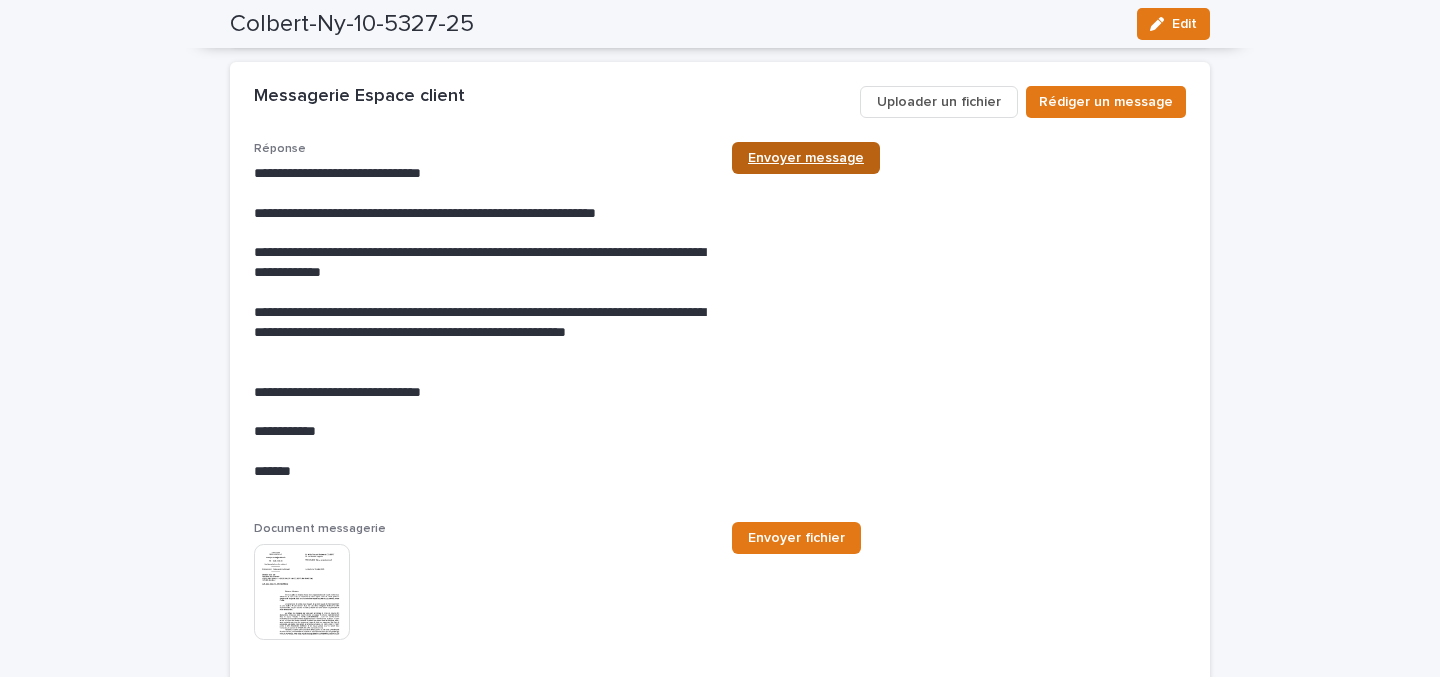 click on "Envoyer message" at bounding box center (806, 158) 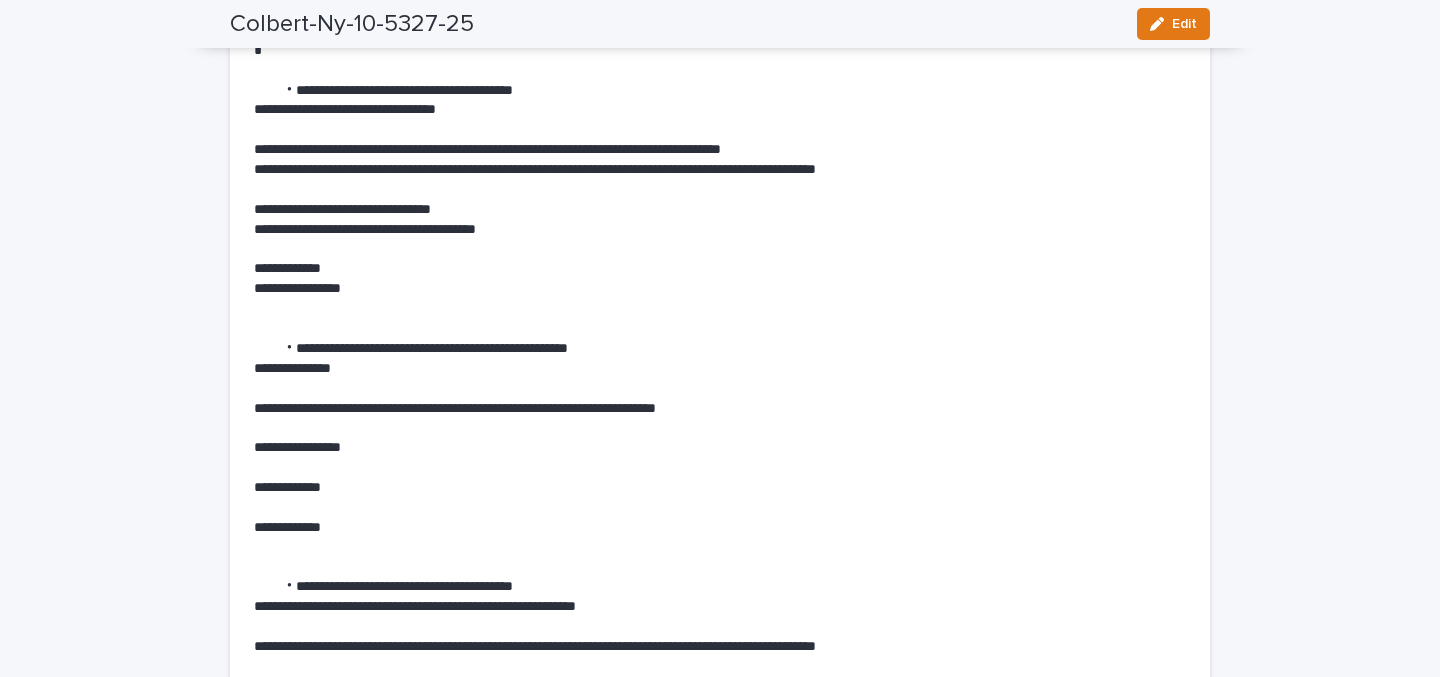 scroll, scrollTop: 0, scrollLeft: 0, axis: both 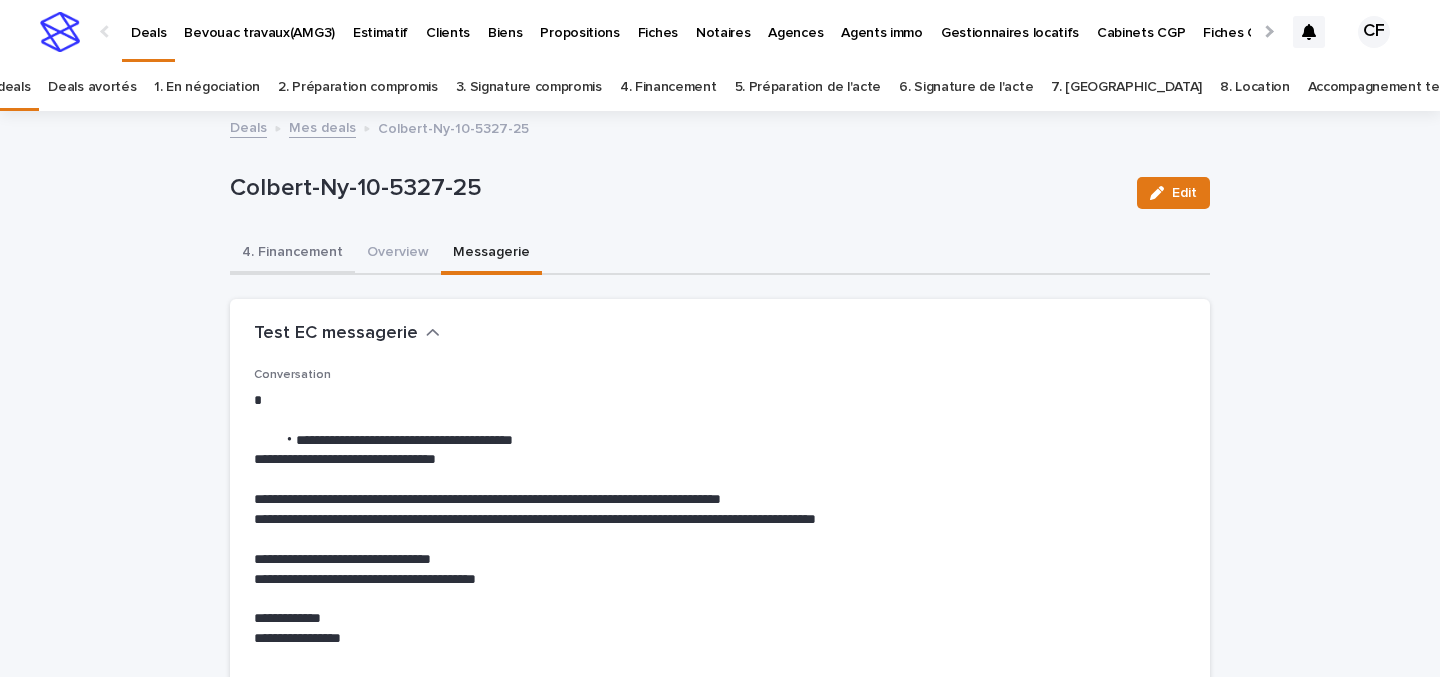 click on "4. Financement" at bounding box center [292, 254] 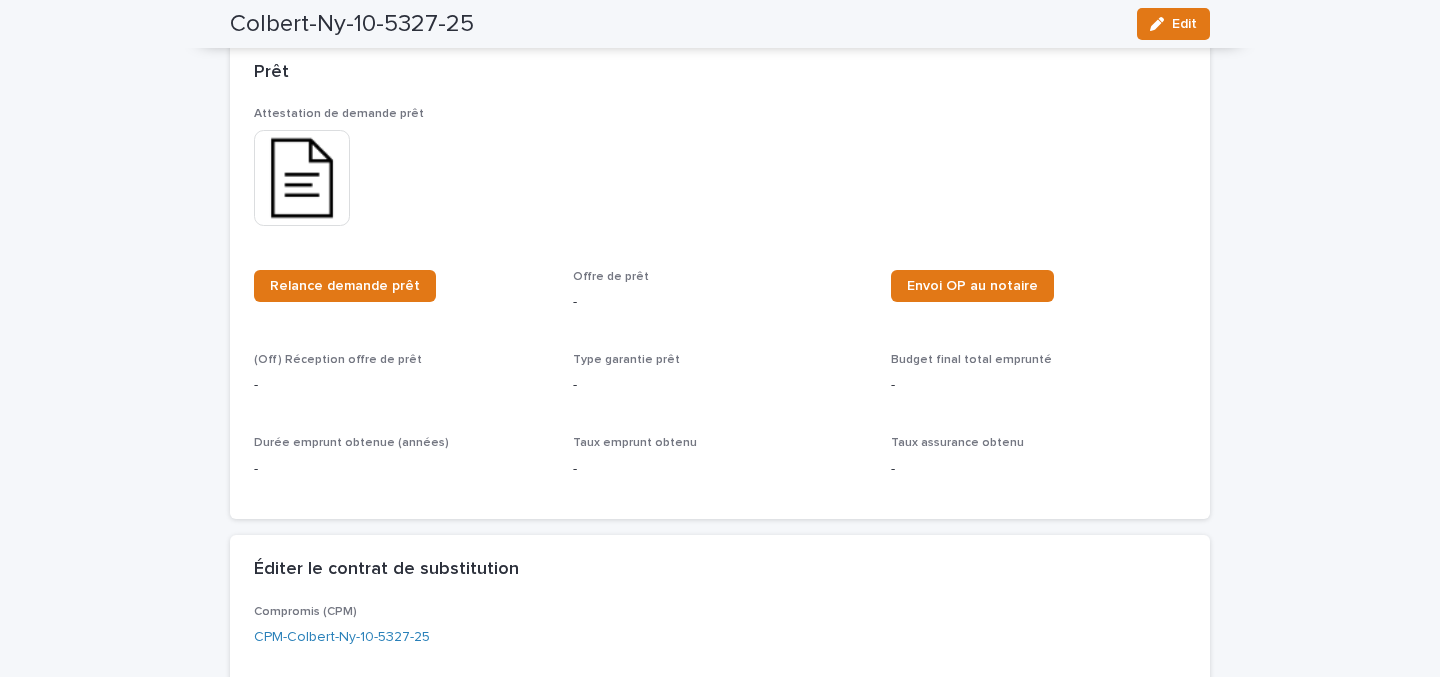 scroll, scrollTop: 1216, scrollLeft: 0, axis: vertical 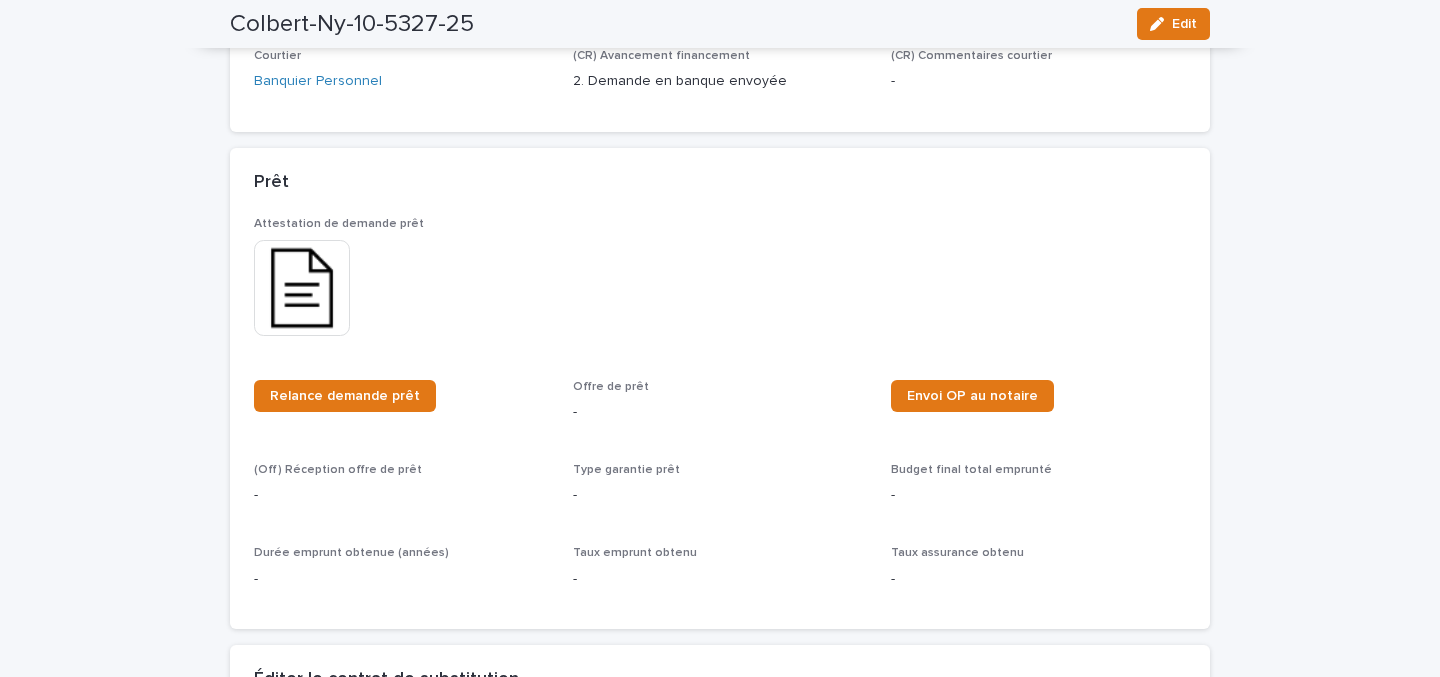 click at bounding box center (302, 288) 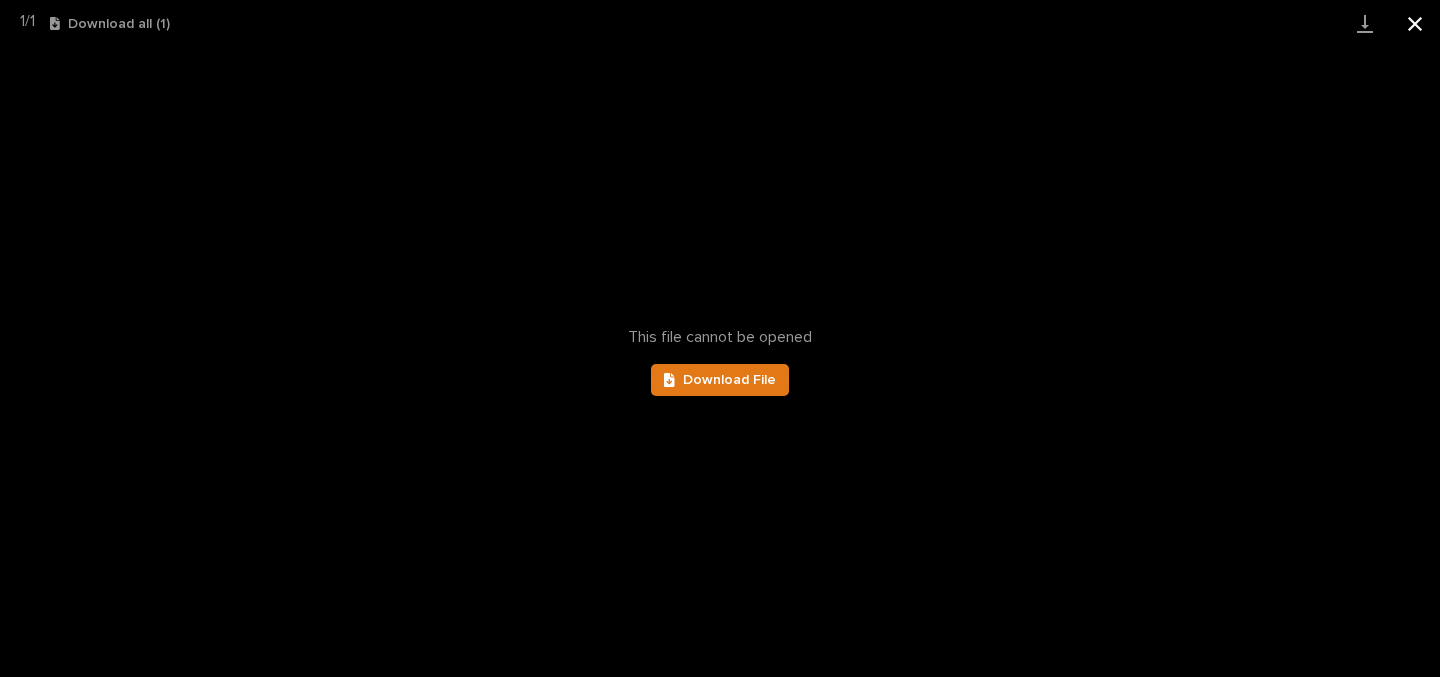 click at bounding box center [1415, 23] 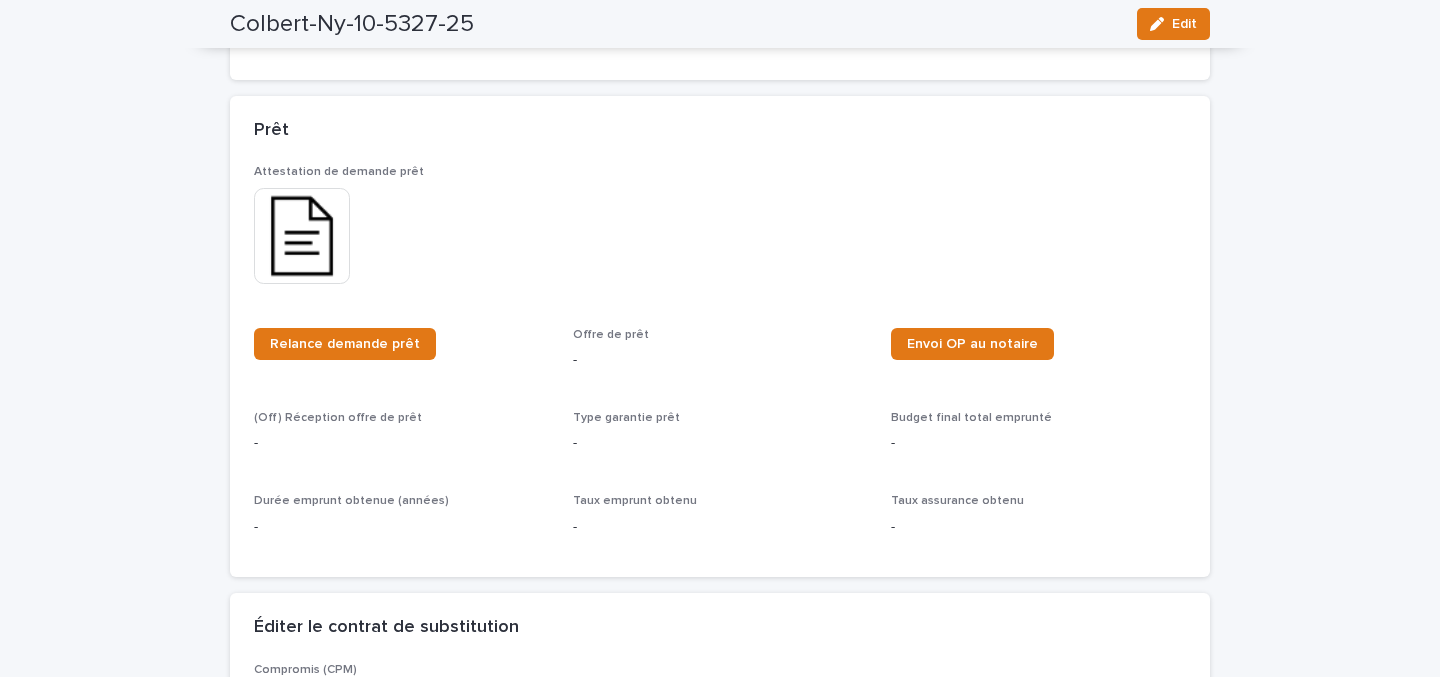 scroll, scrollTop: 0, scrollLeft: 0, axis: both 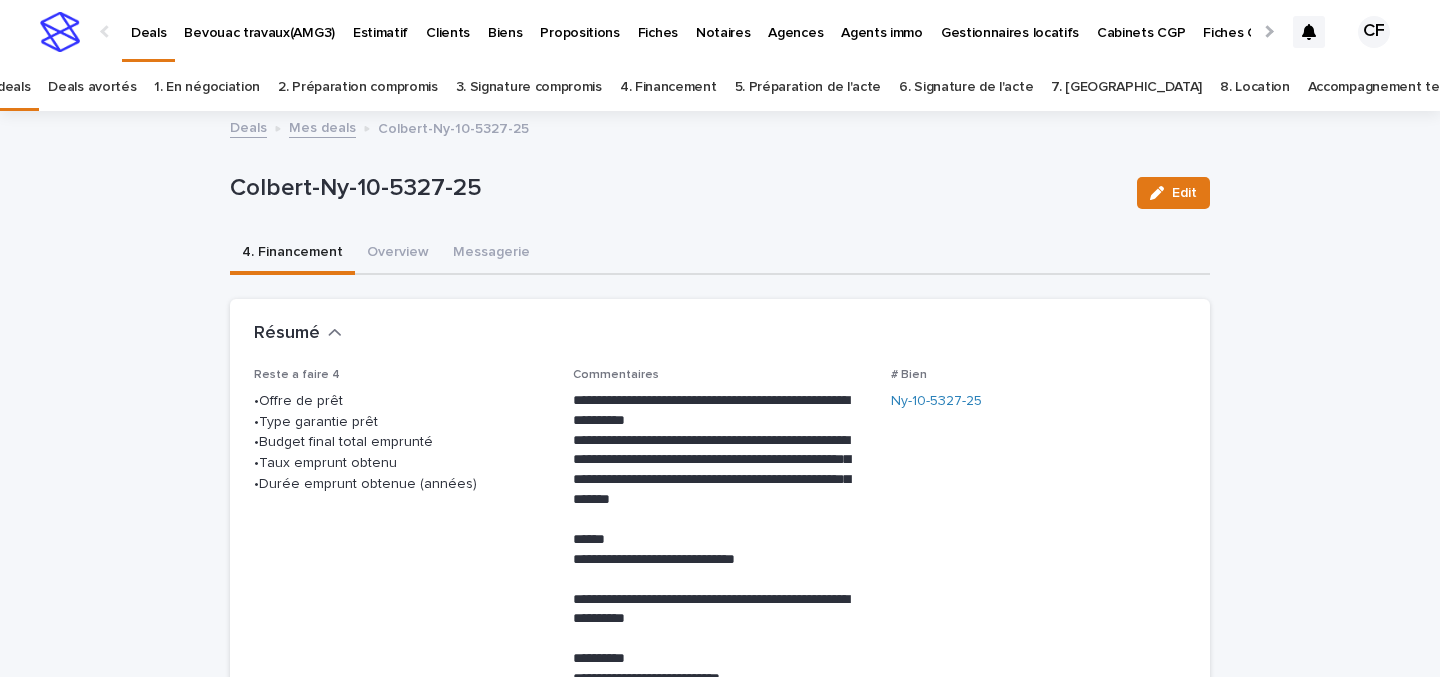 click at bounding box center [60, 32] 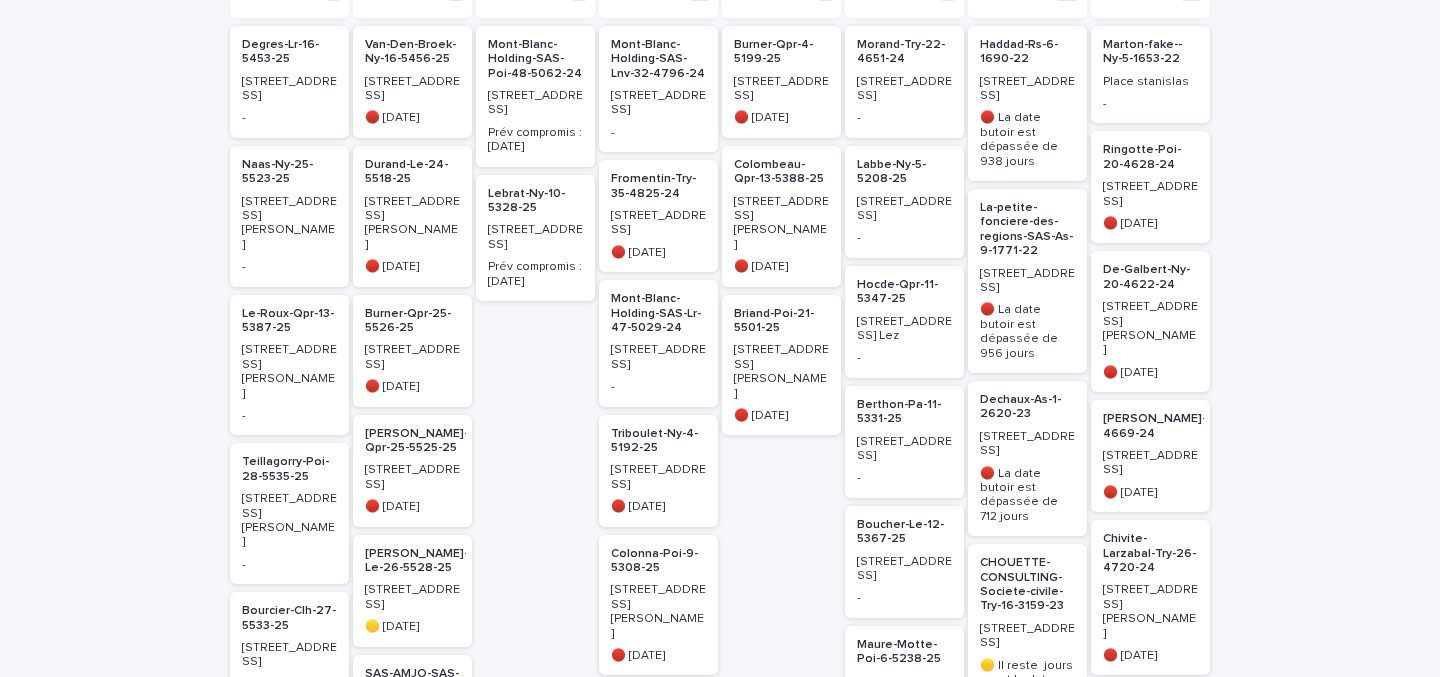 scroll, scrollTop: 380, scrollLeft: 0, axis: vertical 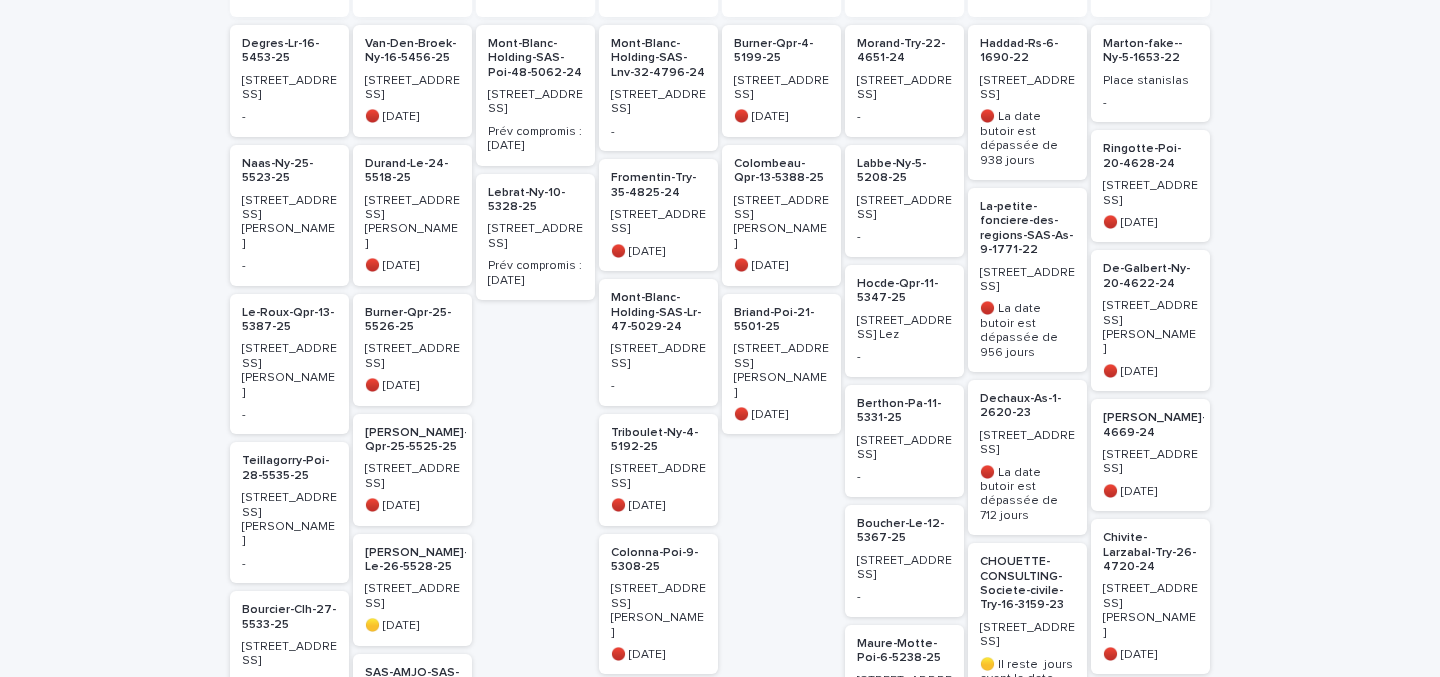 click on "🔴 [DATE]" at bounding box center (412, 115) 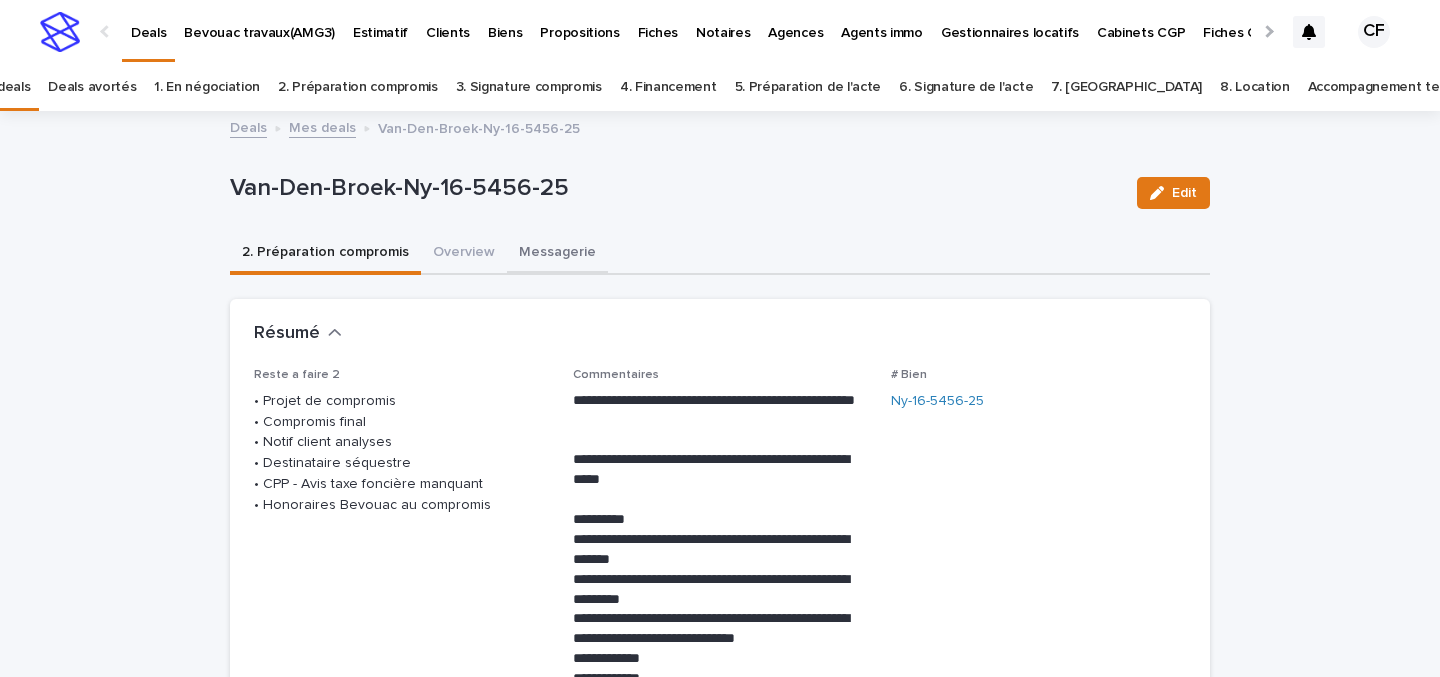 click on "Messagerie" at bounding box center [557, 254] 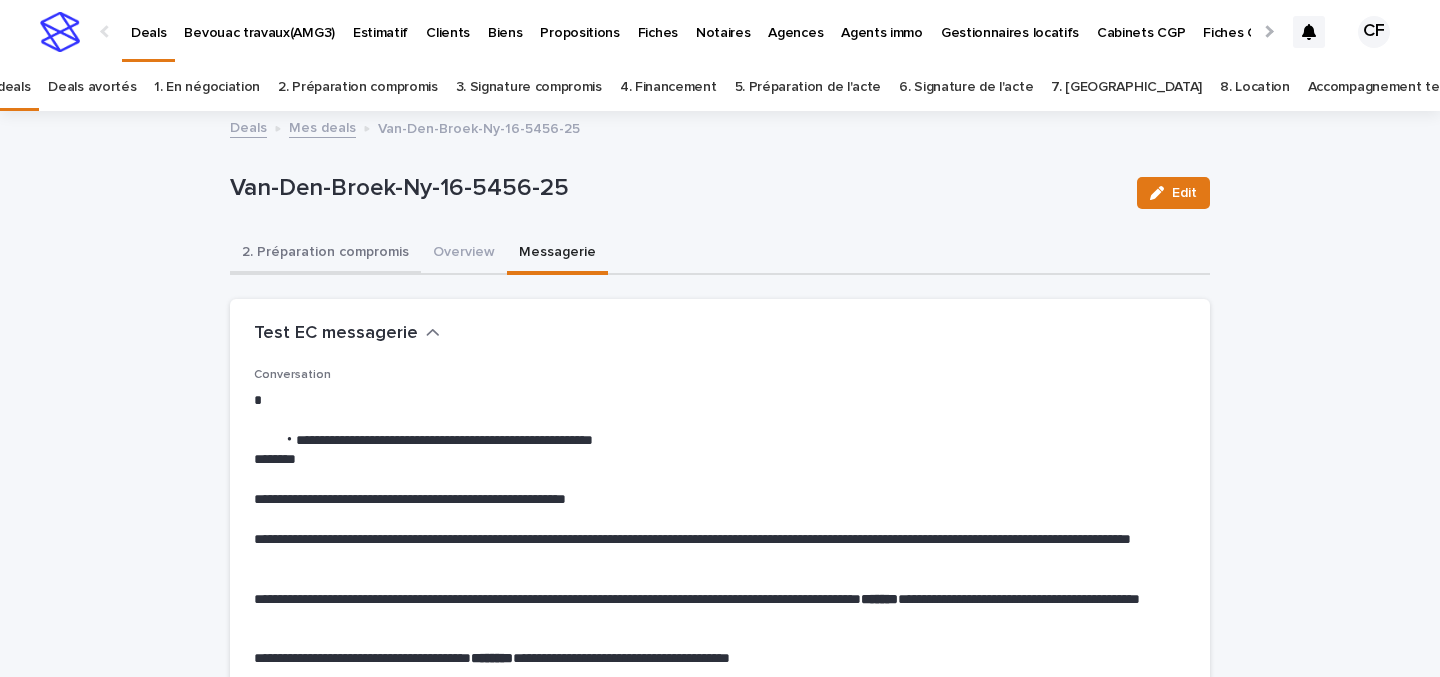 click on "2. Préparation compromis" at bounding box center (325, 254) 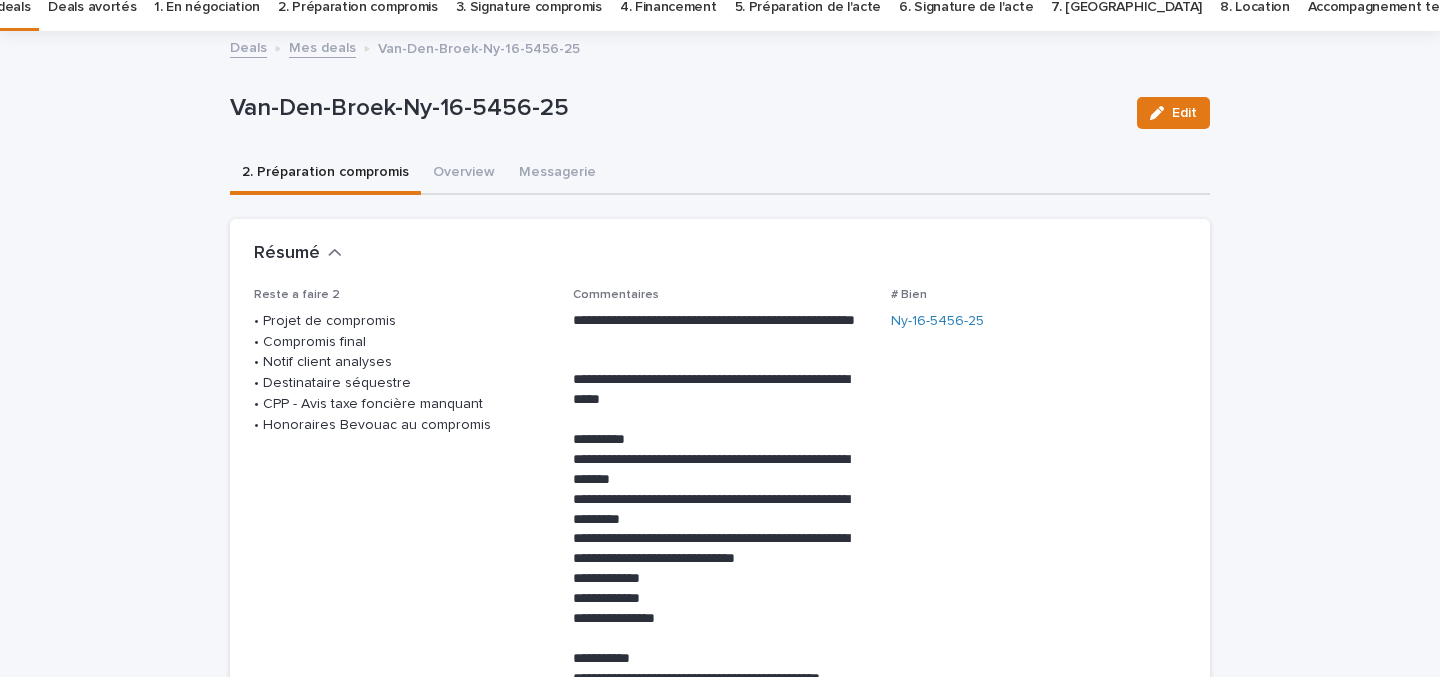 scroll, scrollTop: 97, scrollLeft: 0, axis: vertical 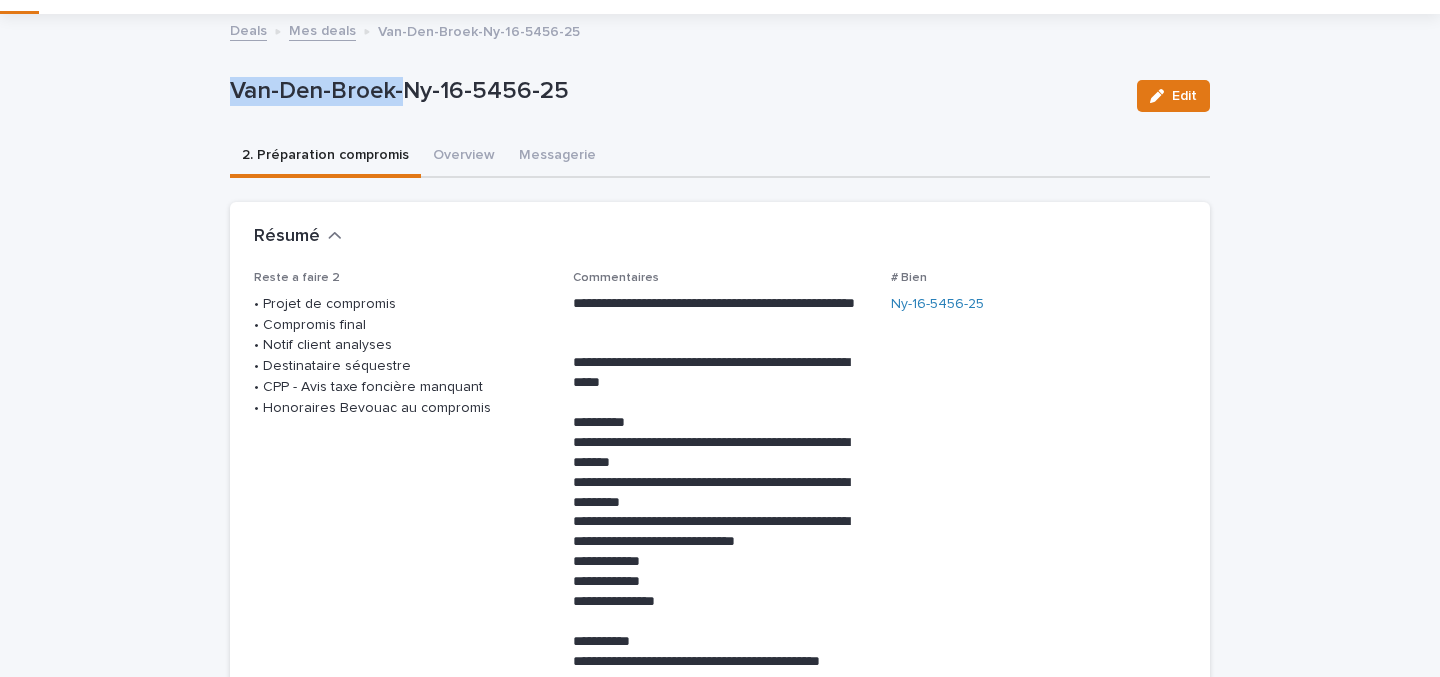 drag, startPoint x: 396, startPoint y: 97, endPoint x: 232, endPoint y: 98, distance: 164.00305 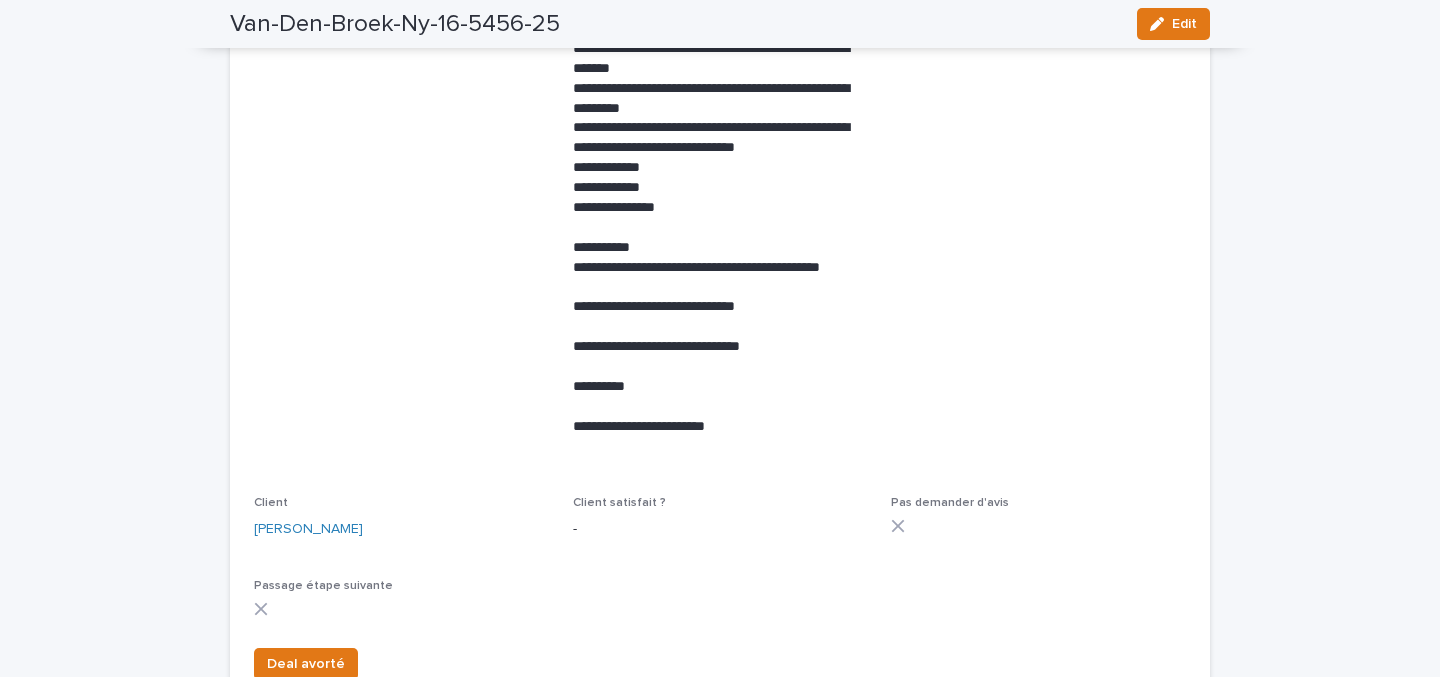 scroll, scrollTop: 0, scrollLeft: 0, axis: both 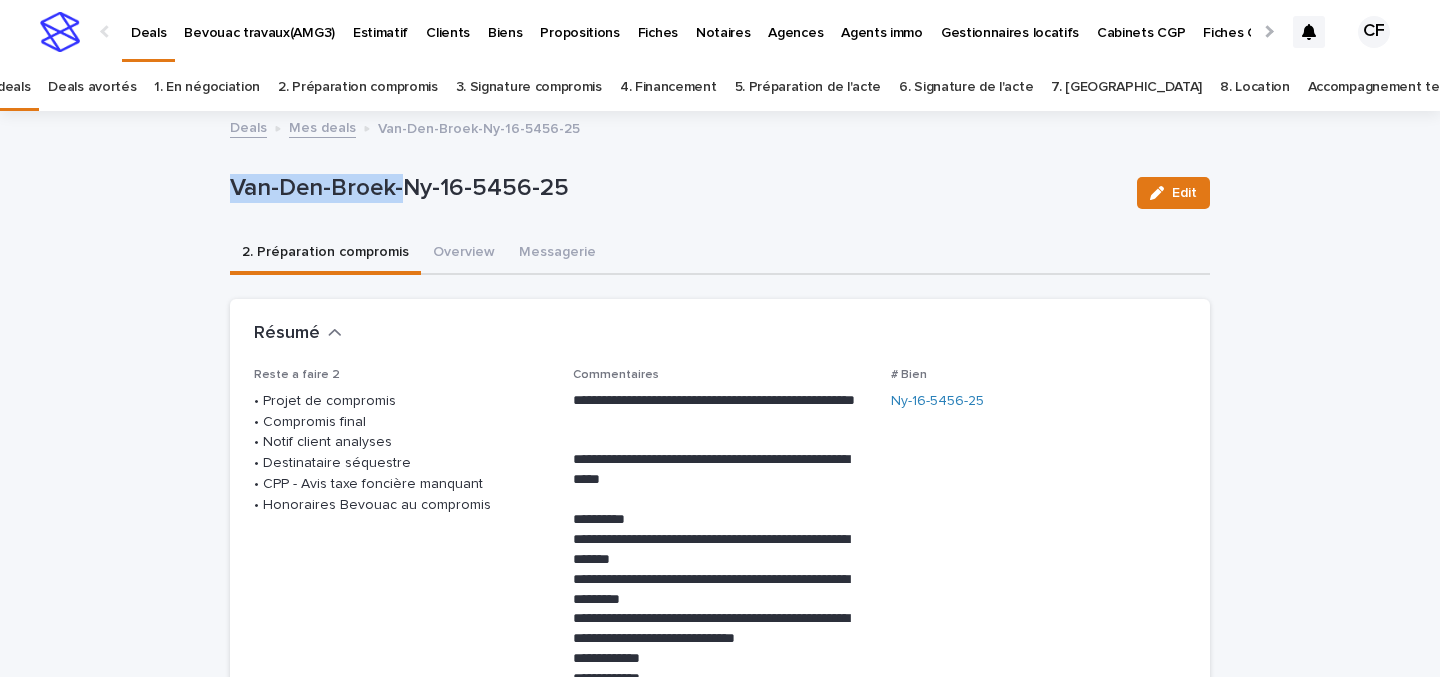 click at bounding box center (60, 32) 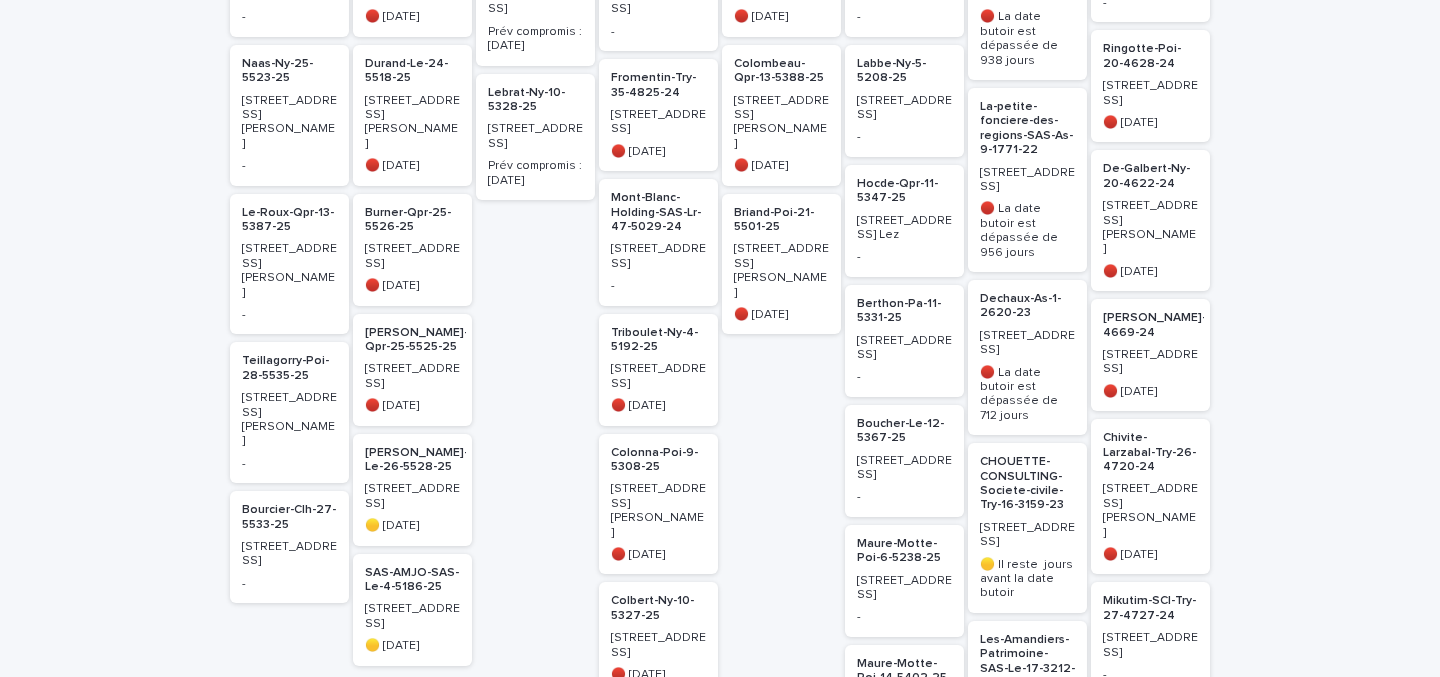 scroll, scrollTop: 0, scrollLeft: 0, axis: both 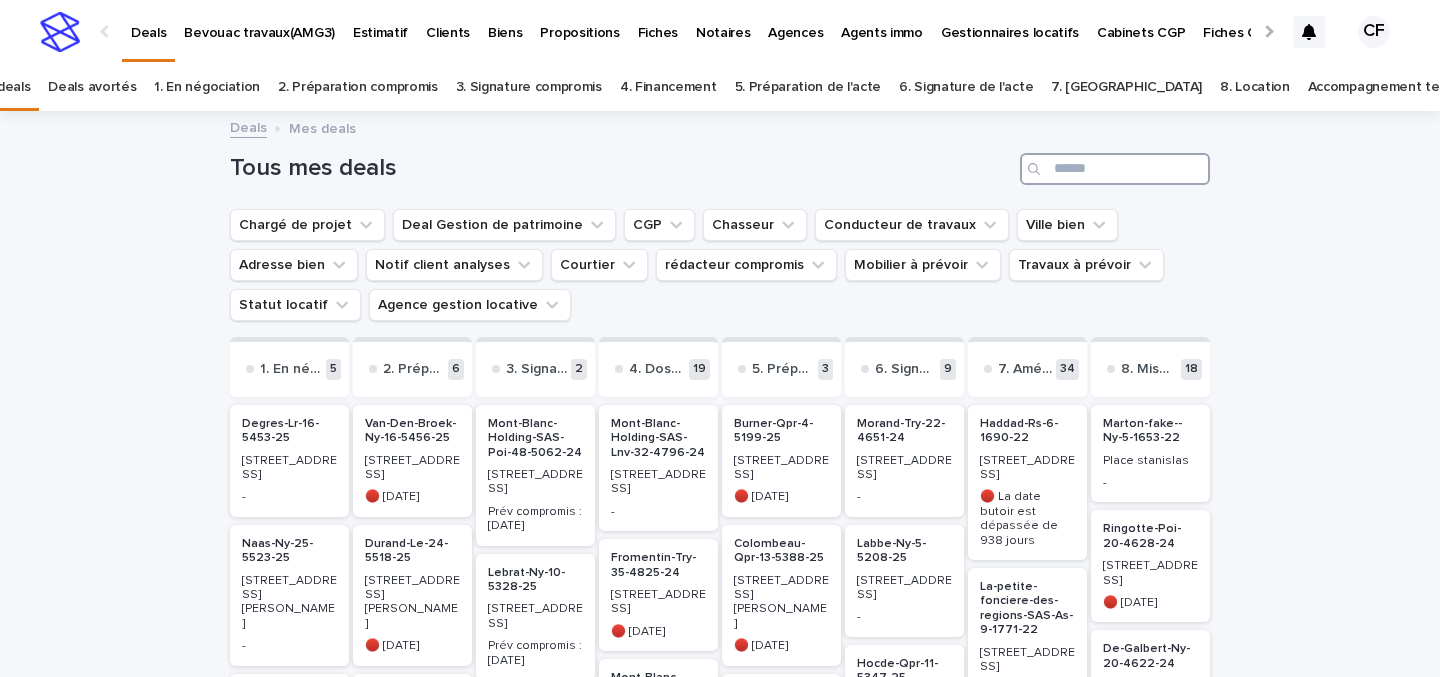 click at bounding box center [1115, 169] 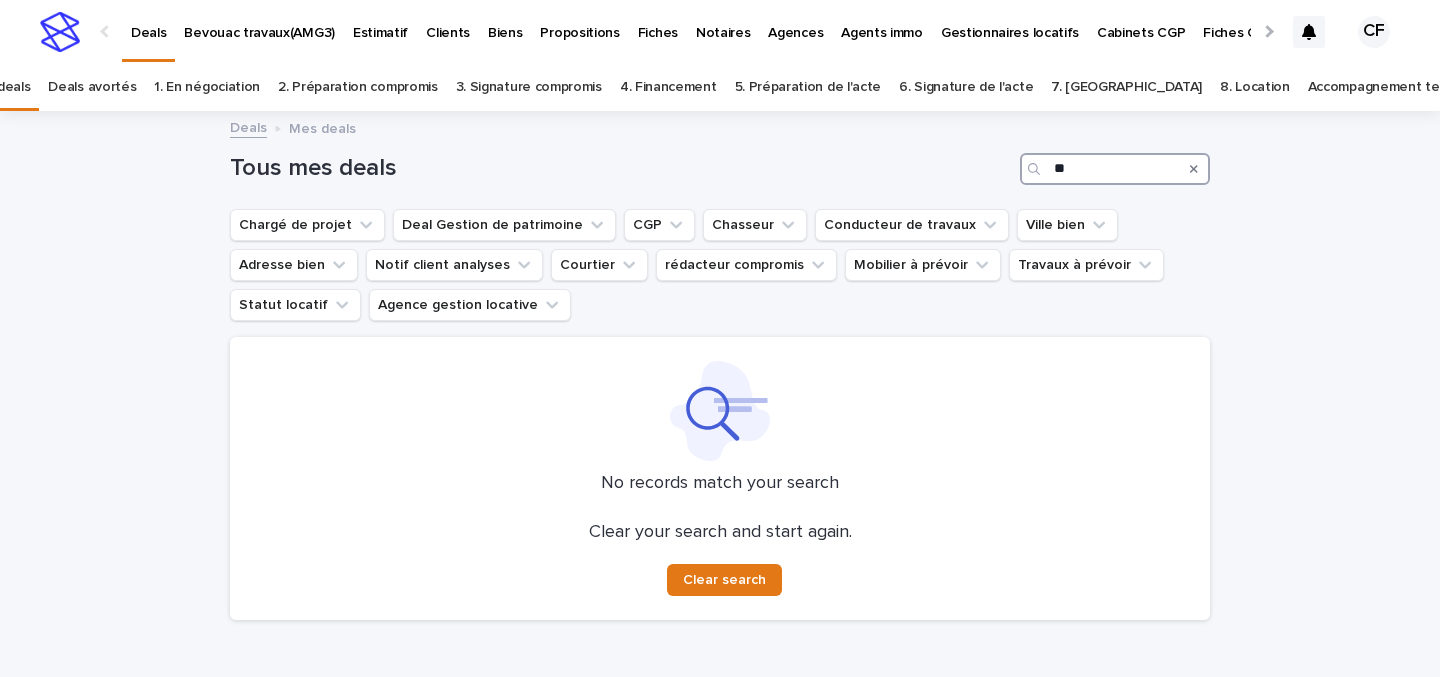 type on "*" 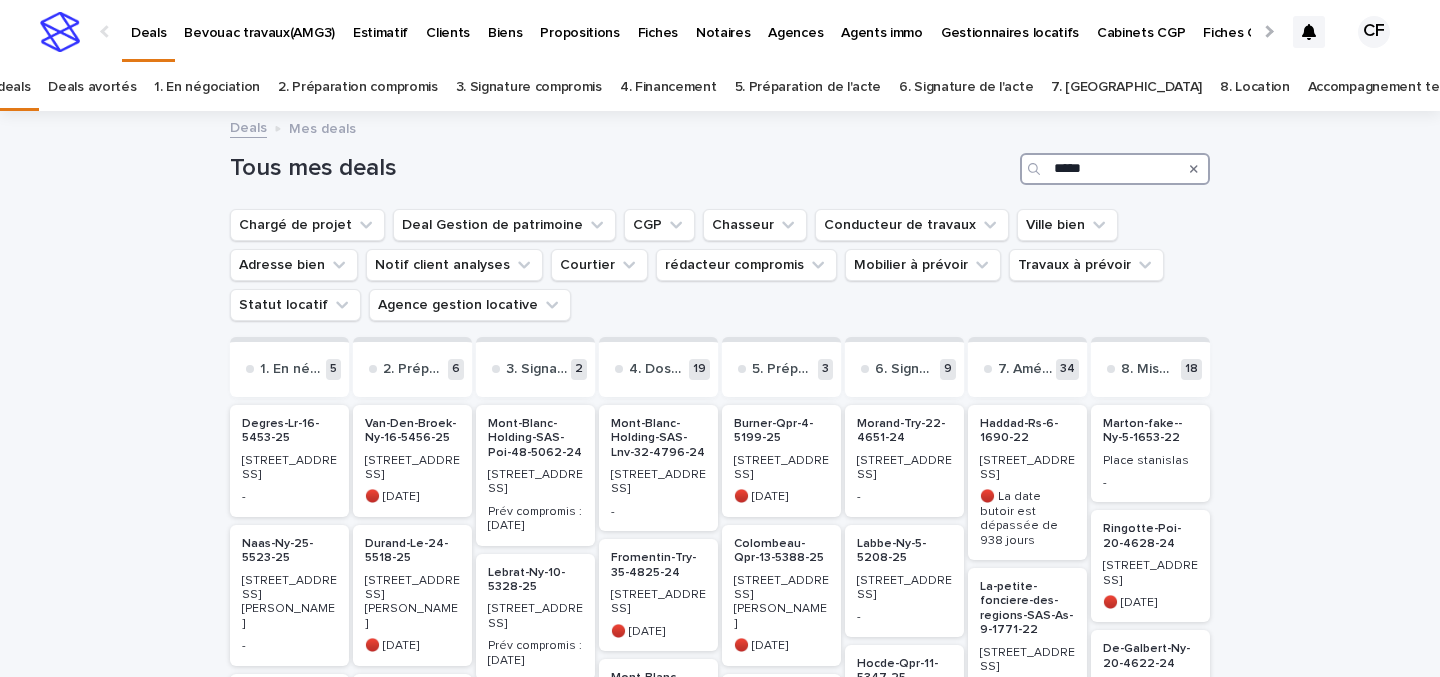 type on "*****" 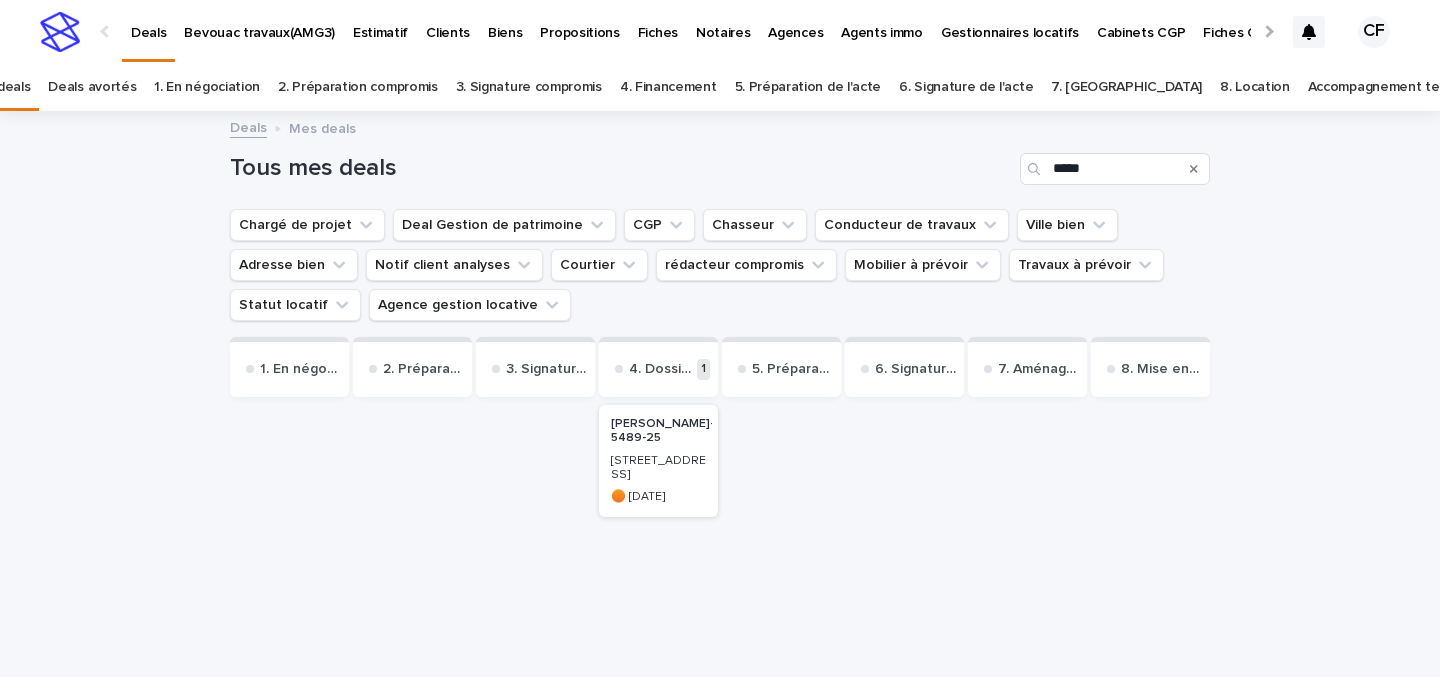 click on "🟠 [DATE]" at bounding box center (658, 495) 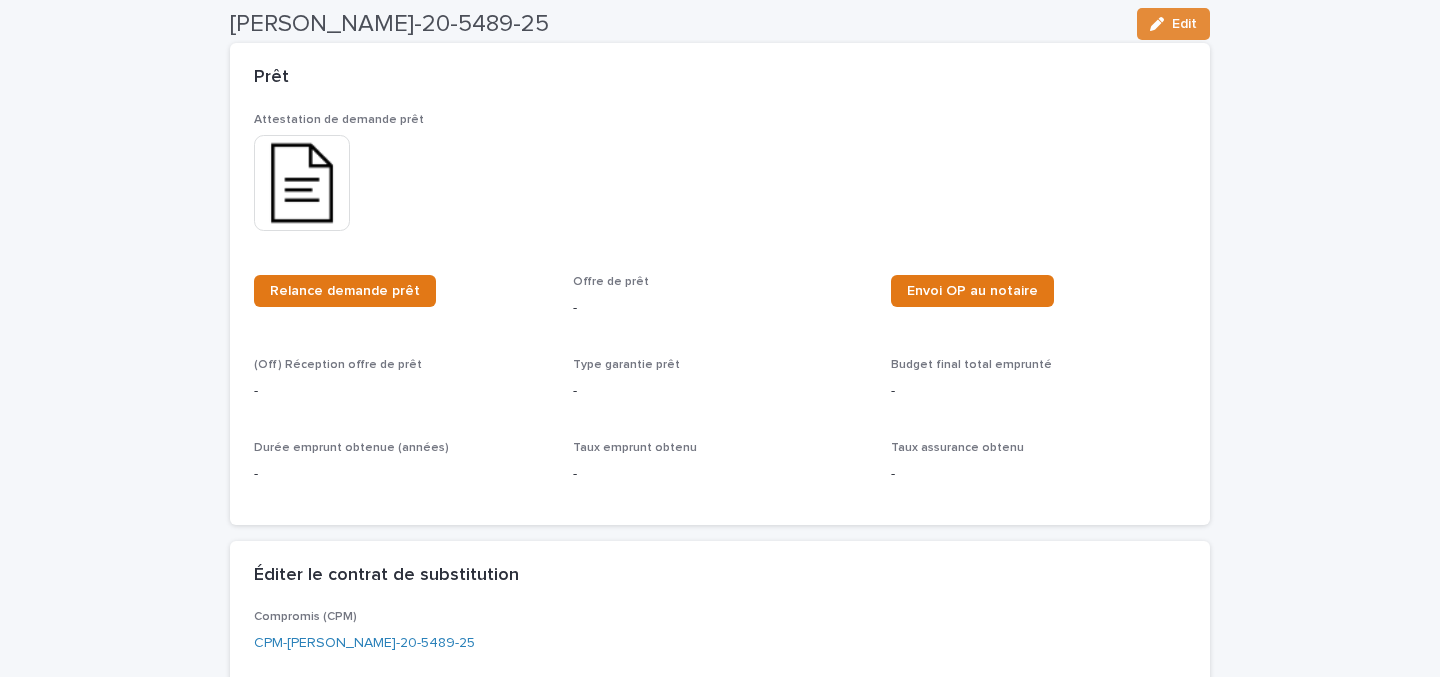 scroll, scrollTop: 965, scrollLeft: 0, axis: vertical 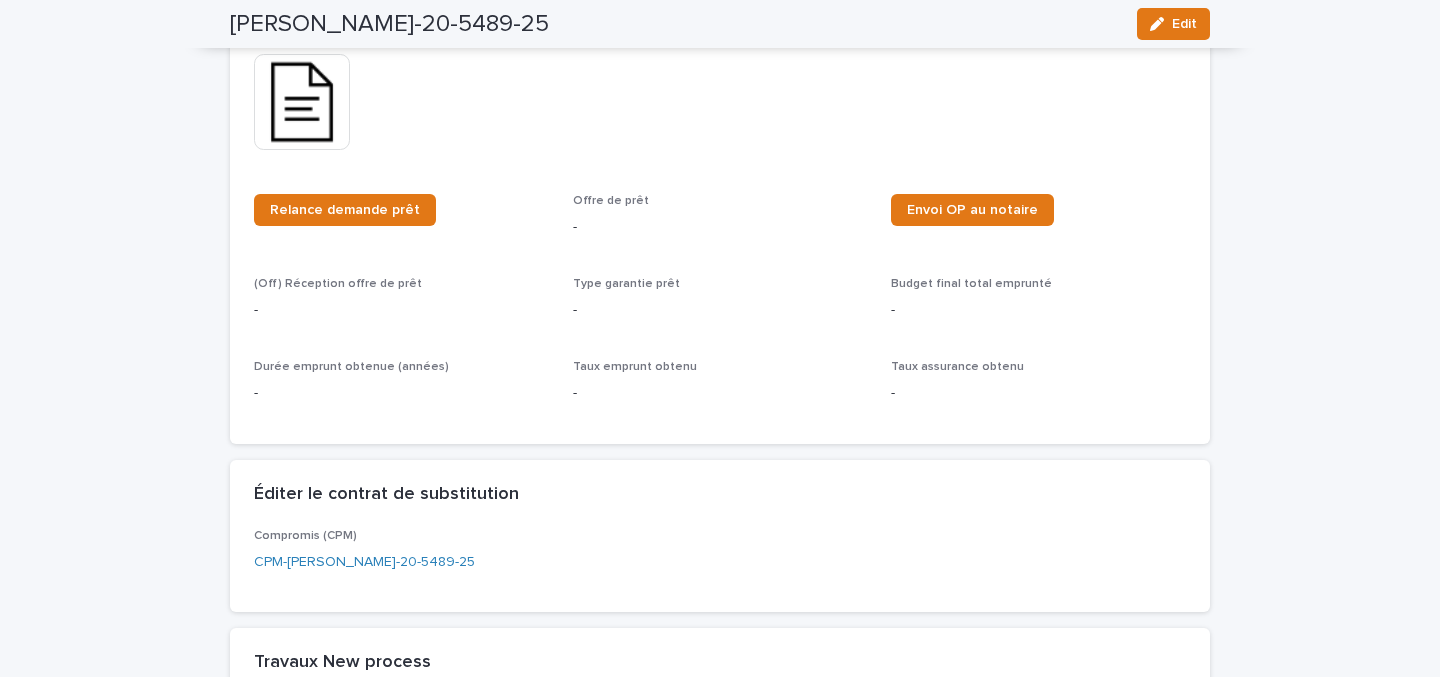 click on "[PERSON_NAME]-20-5489-25 Edit" at bounding box center [720, 24] 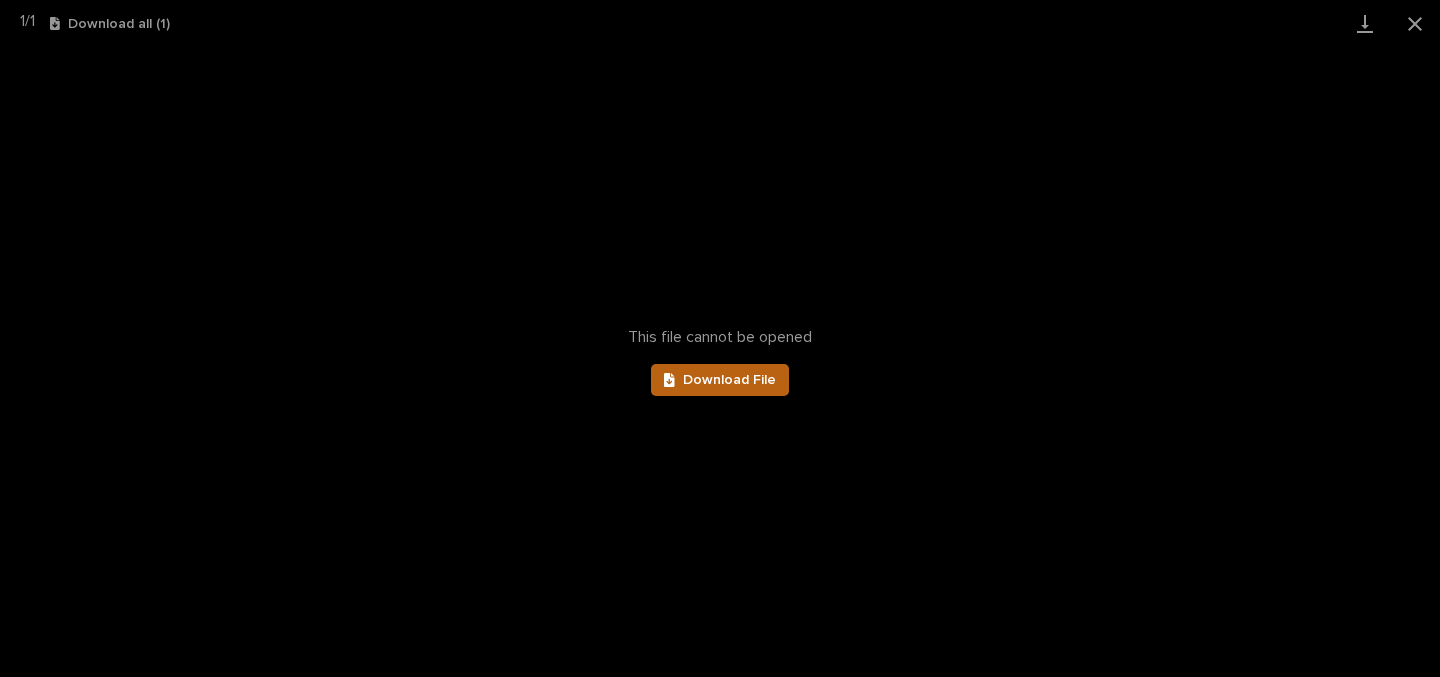 click on "Download File" at bounding box center [720, 380] 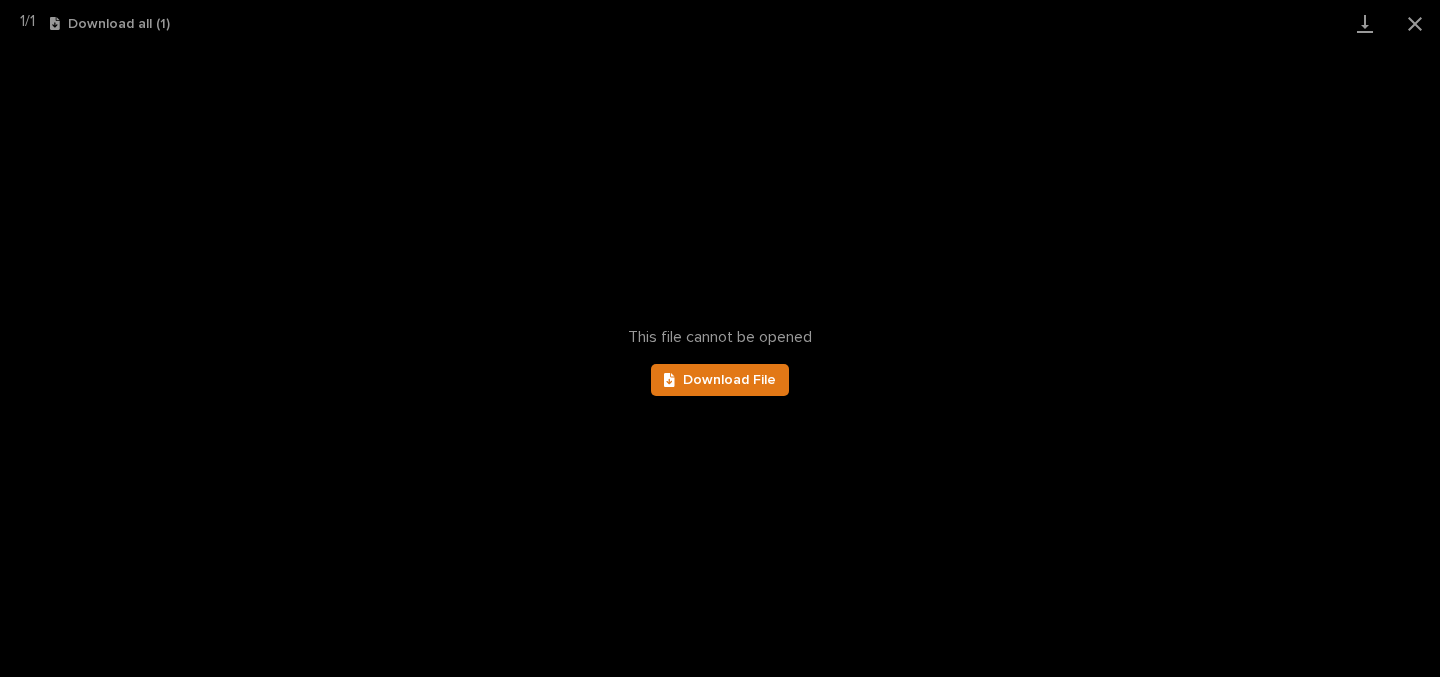 click on "This file cannot be opened Download File" at bounding box center [720, 362] 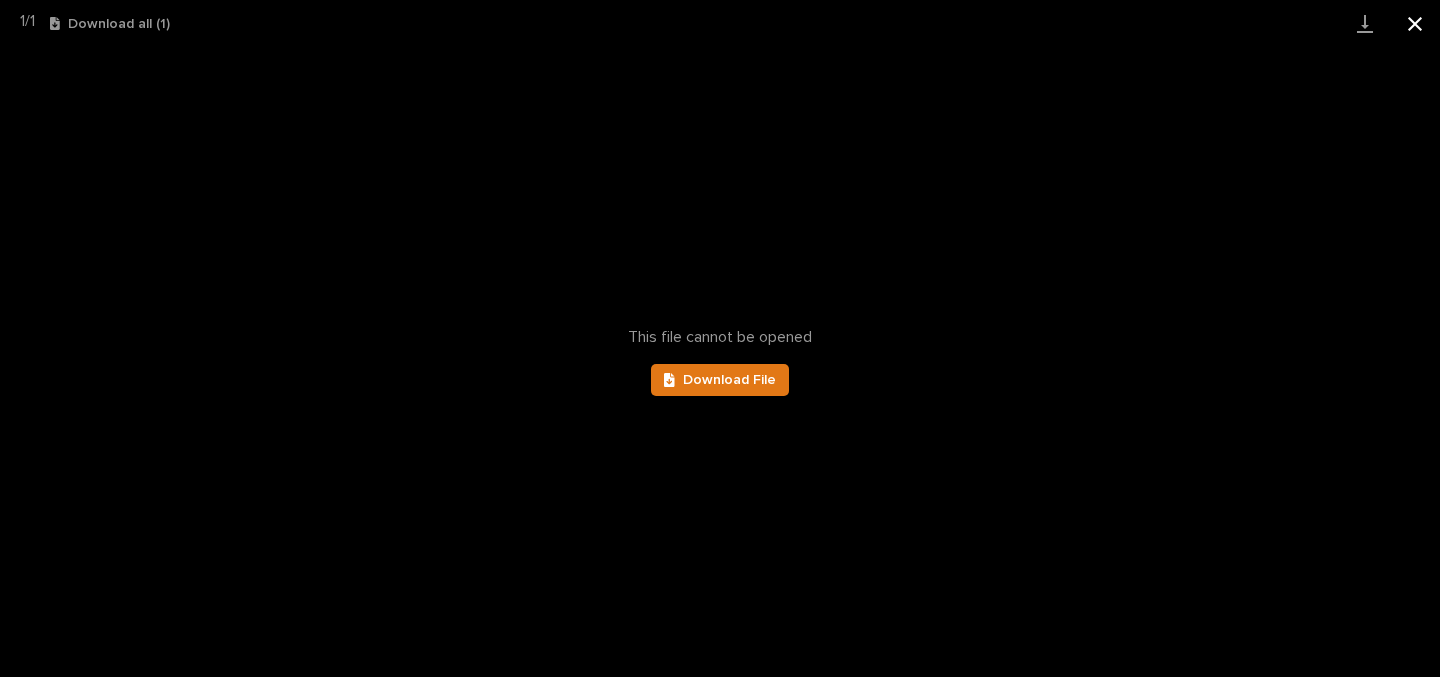 click at bounding box center [1415, 23] 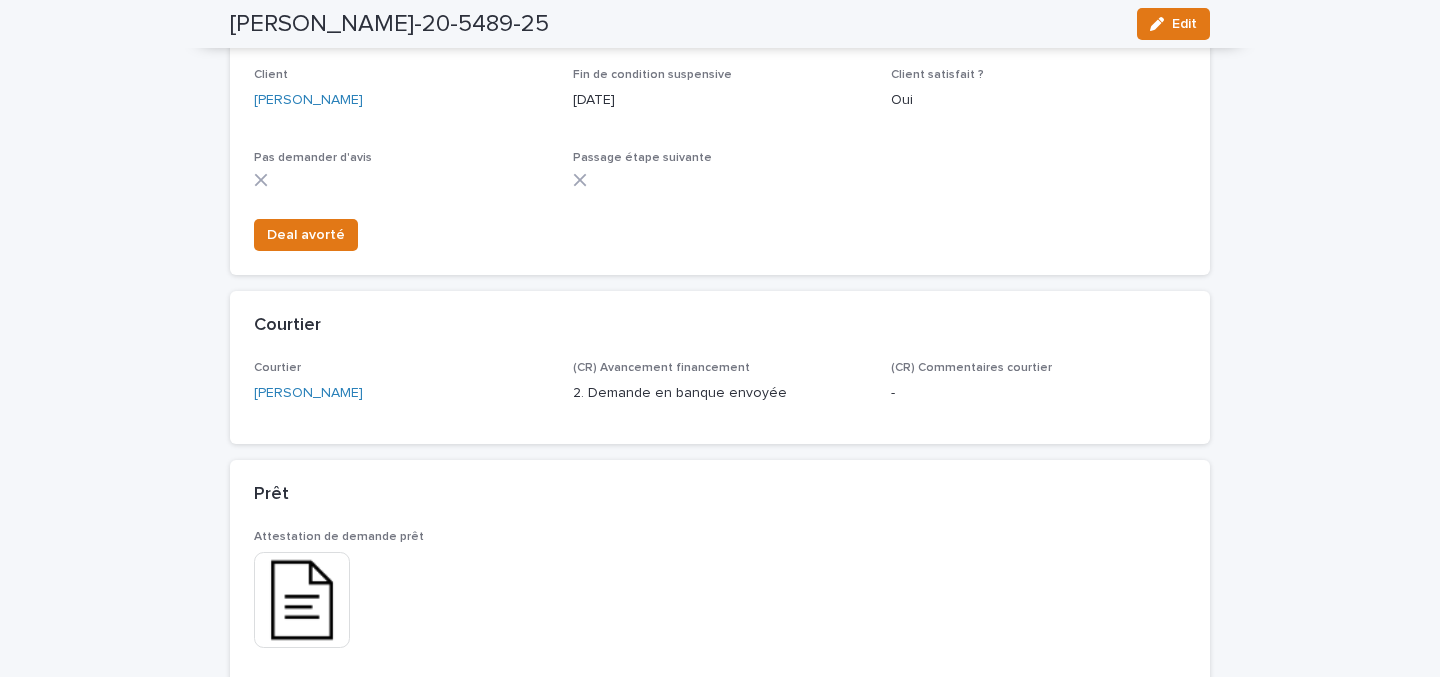 scroll, scrollTop: 0, scrollLeft: 0, axis: both 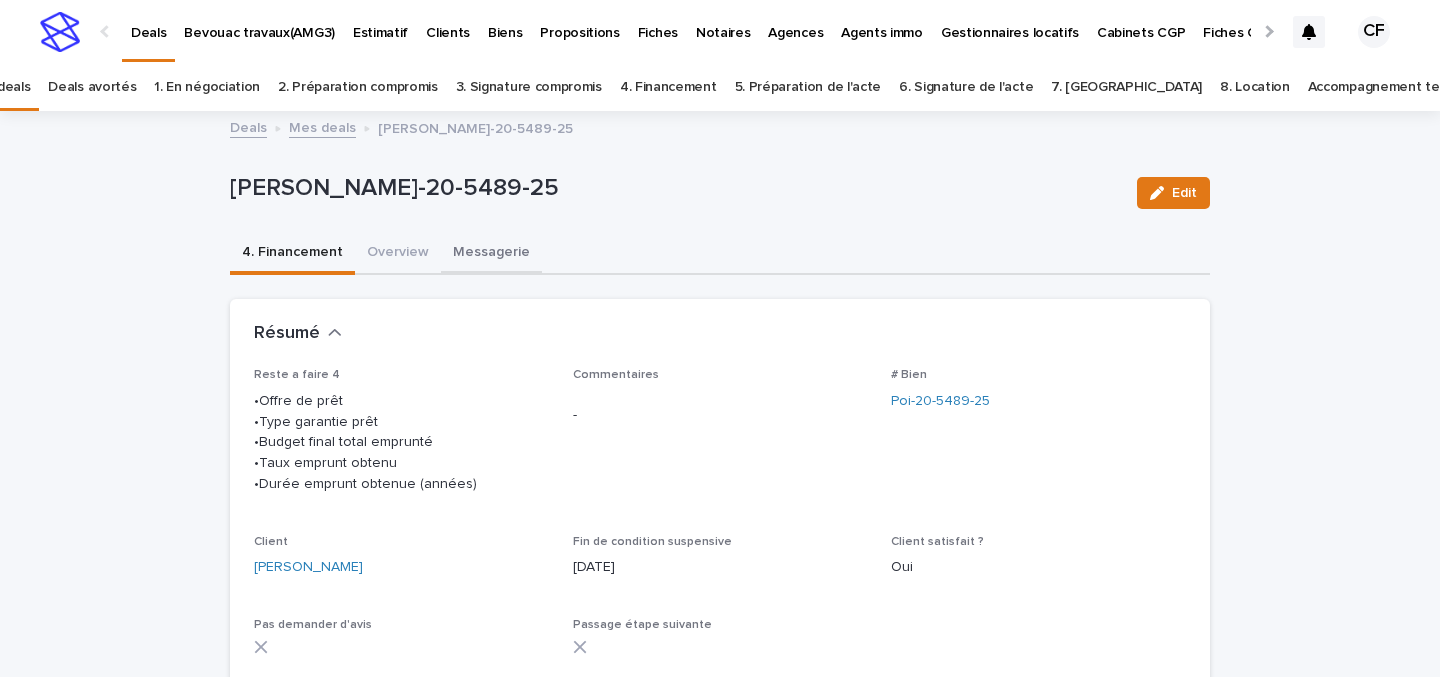 click on "Messagerie" at bounding box center [491, 254] 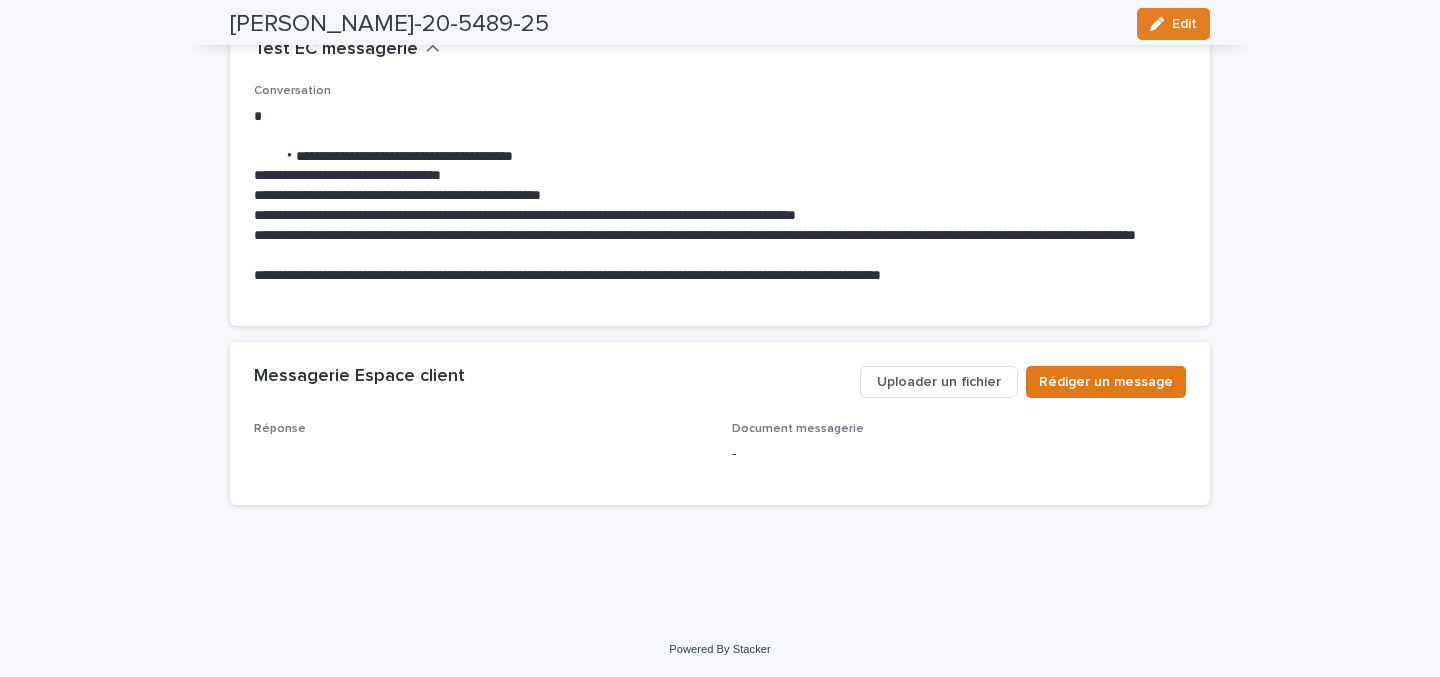 scroll, scrollTop: 0, scrollLeft: 0, axis: both 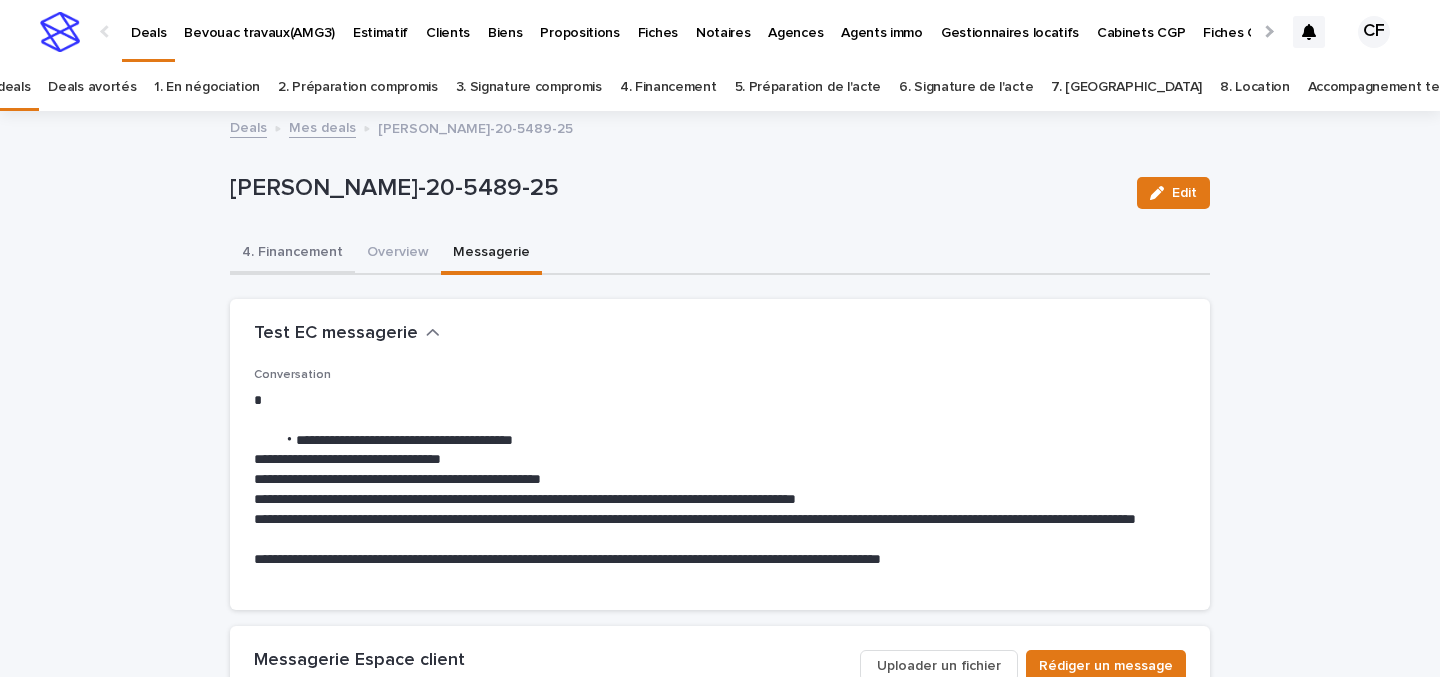 click on "4. Financement" at bounding box center [292, 254] 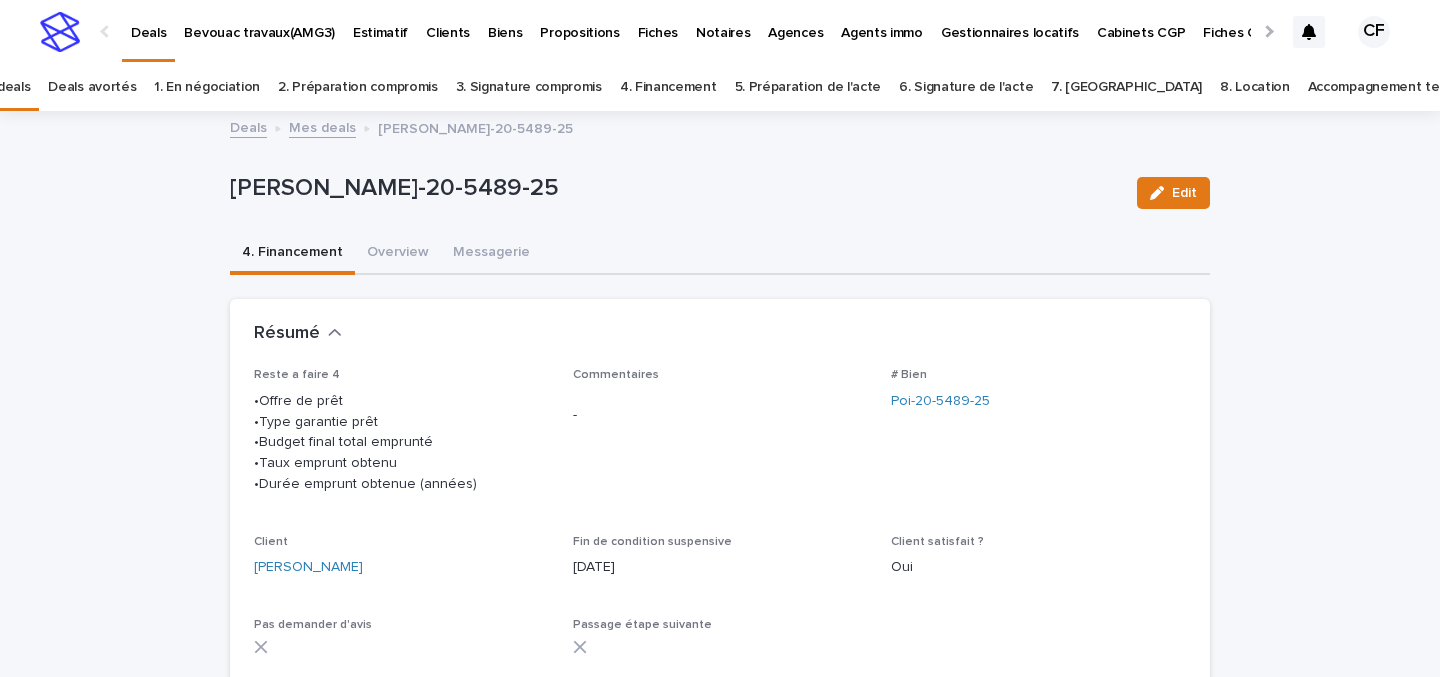 click at bounding box center [60, 32] 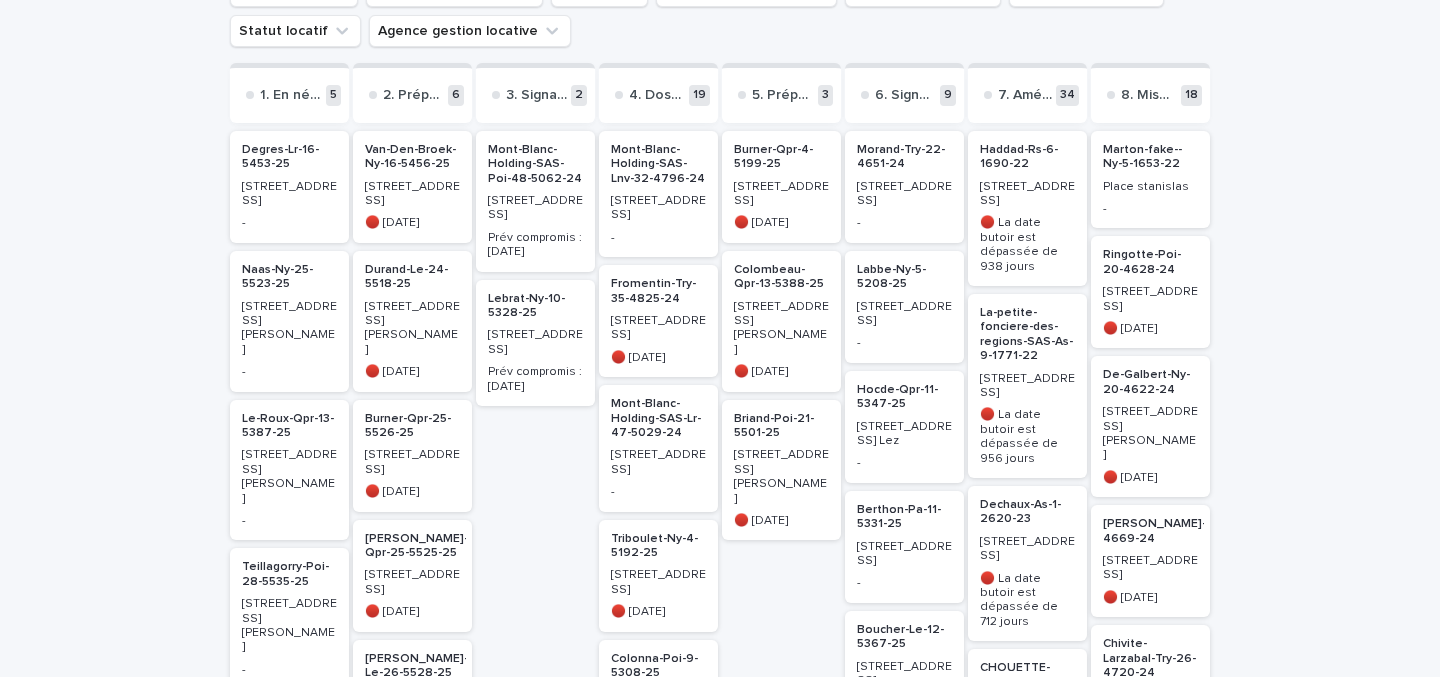 scroll, scrollTop: 135, scrollLeft: 0, axis: vertical 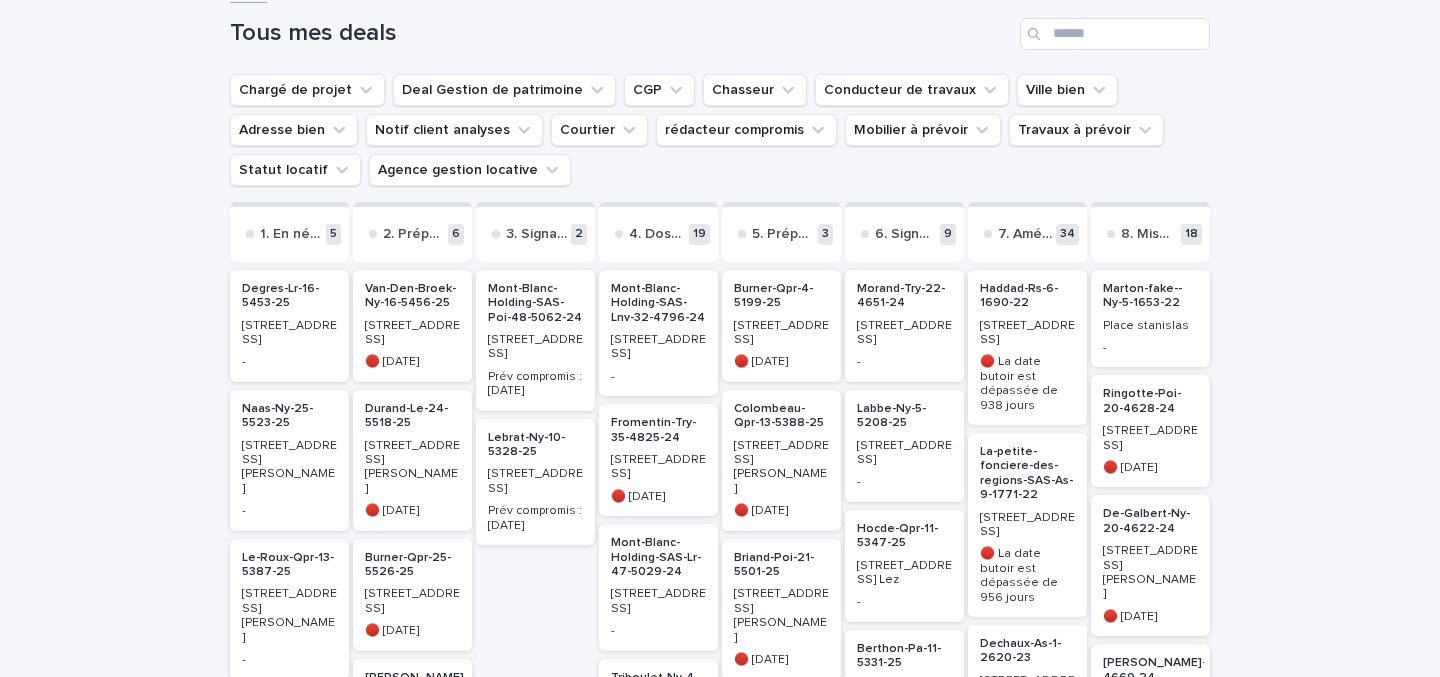 click on "[STREET_ADDRESS]" at bounding box center [412, 333] 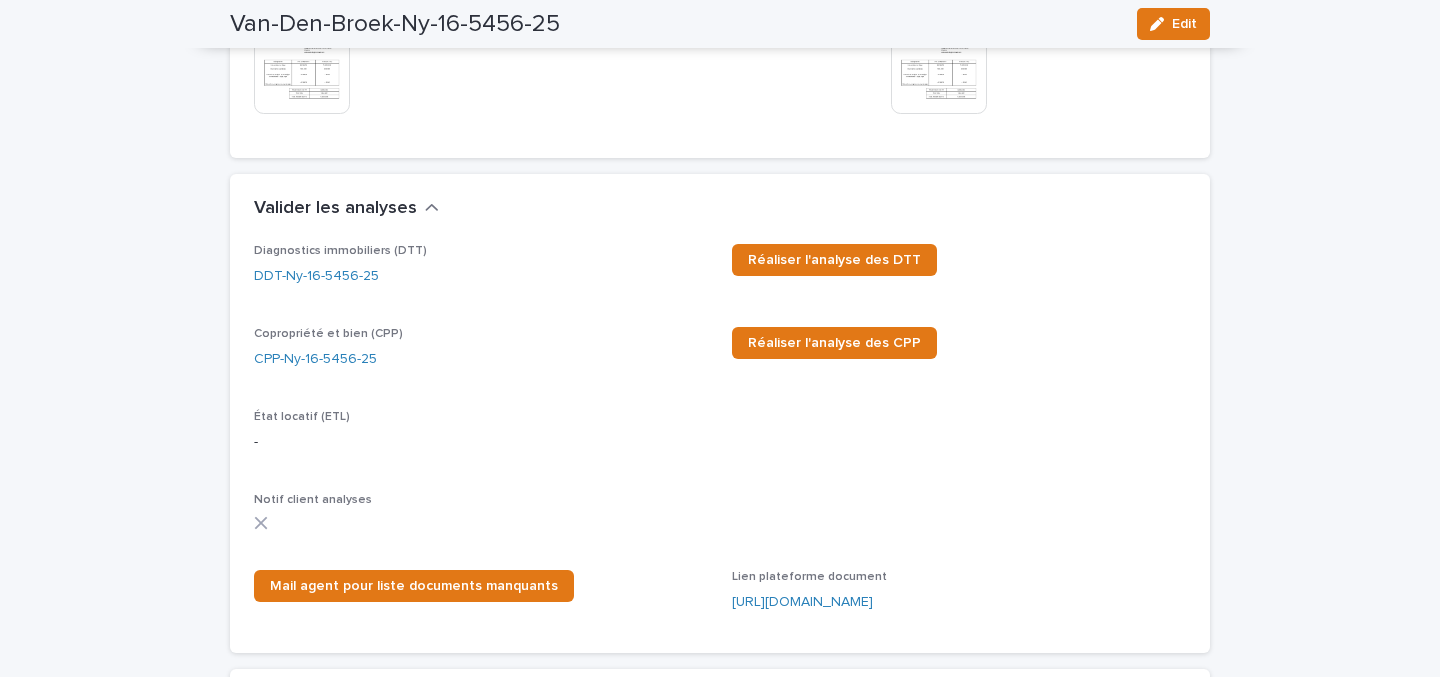 scroll, scrollTop: 2334, scrollLeft: 0, axis: vertical 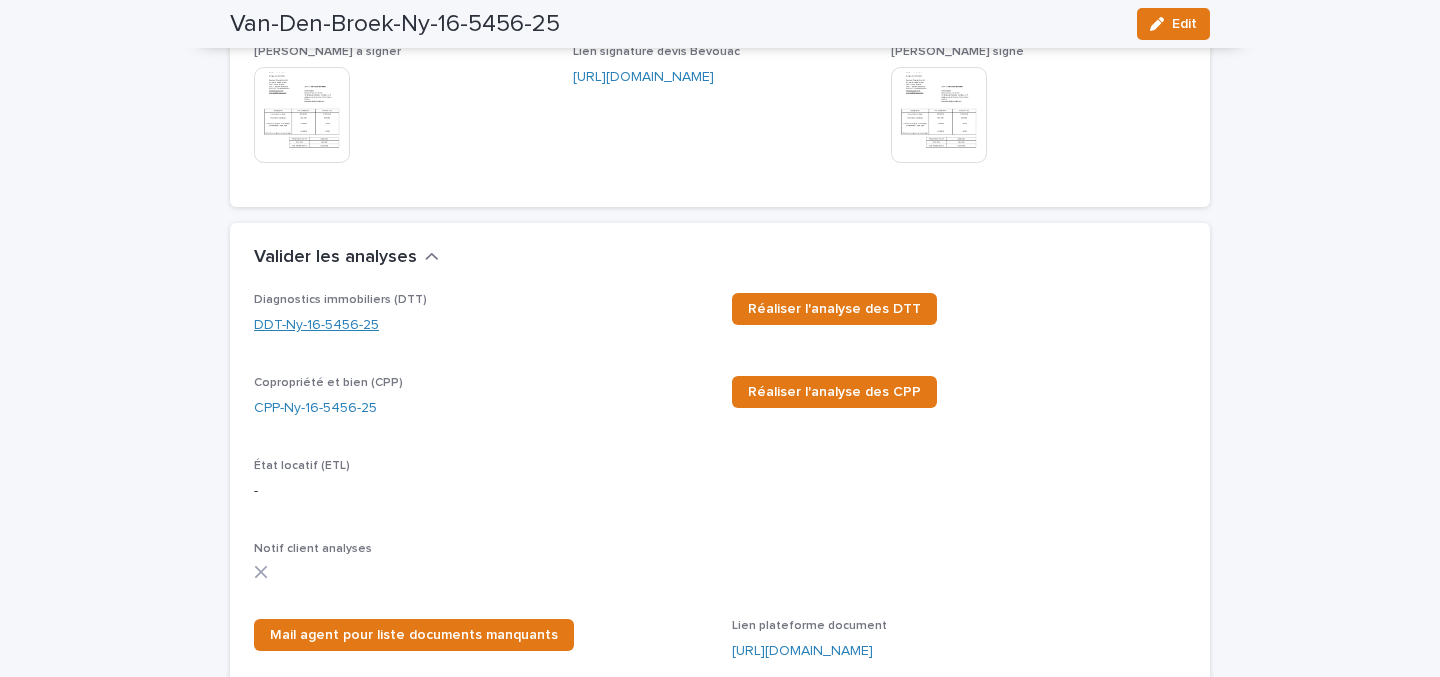 click on "DDT-Ny-16-5456-25" at bounding box center [316, 325] 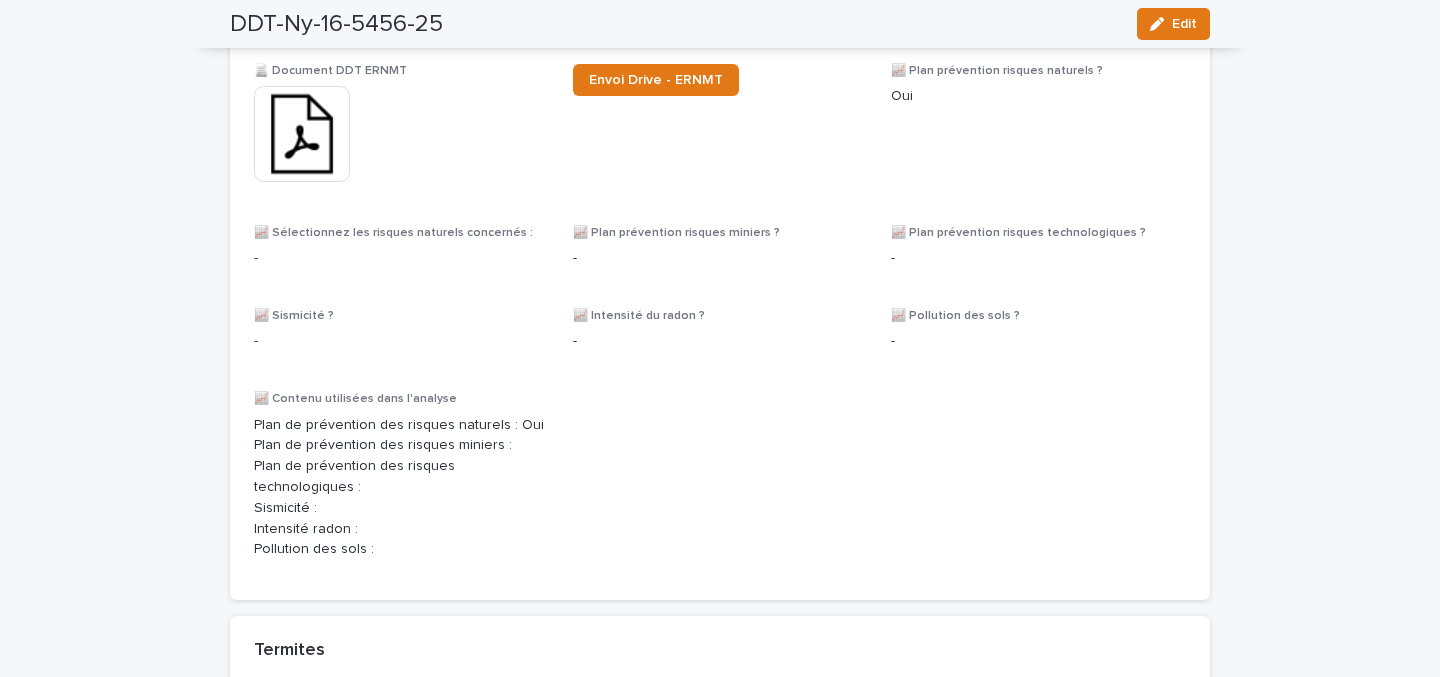 scroll, scrollTop: 3400, scrollLeft: 0, axis: vertical 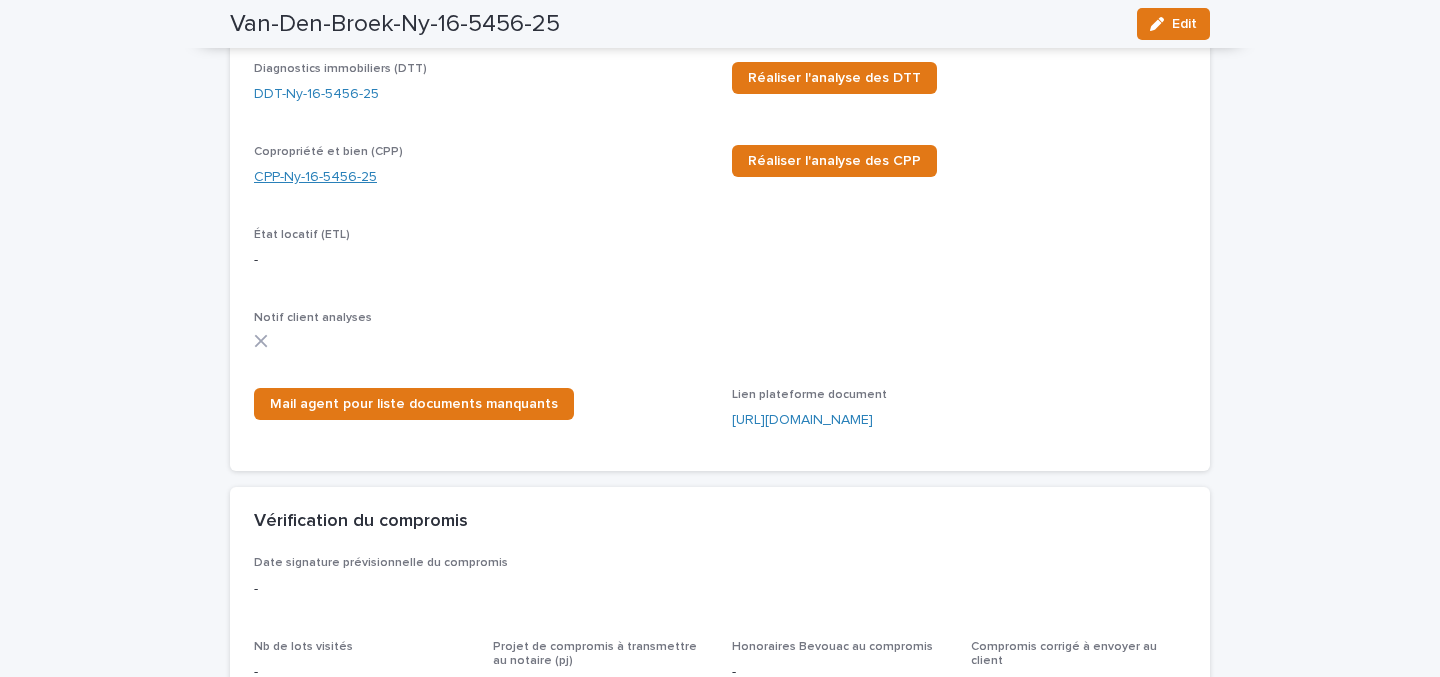 drag, startPoint x: 304, startPoint y: 211, endPoint x: 303, endPoint y: 224, distance: 13.038404 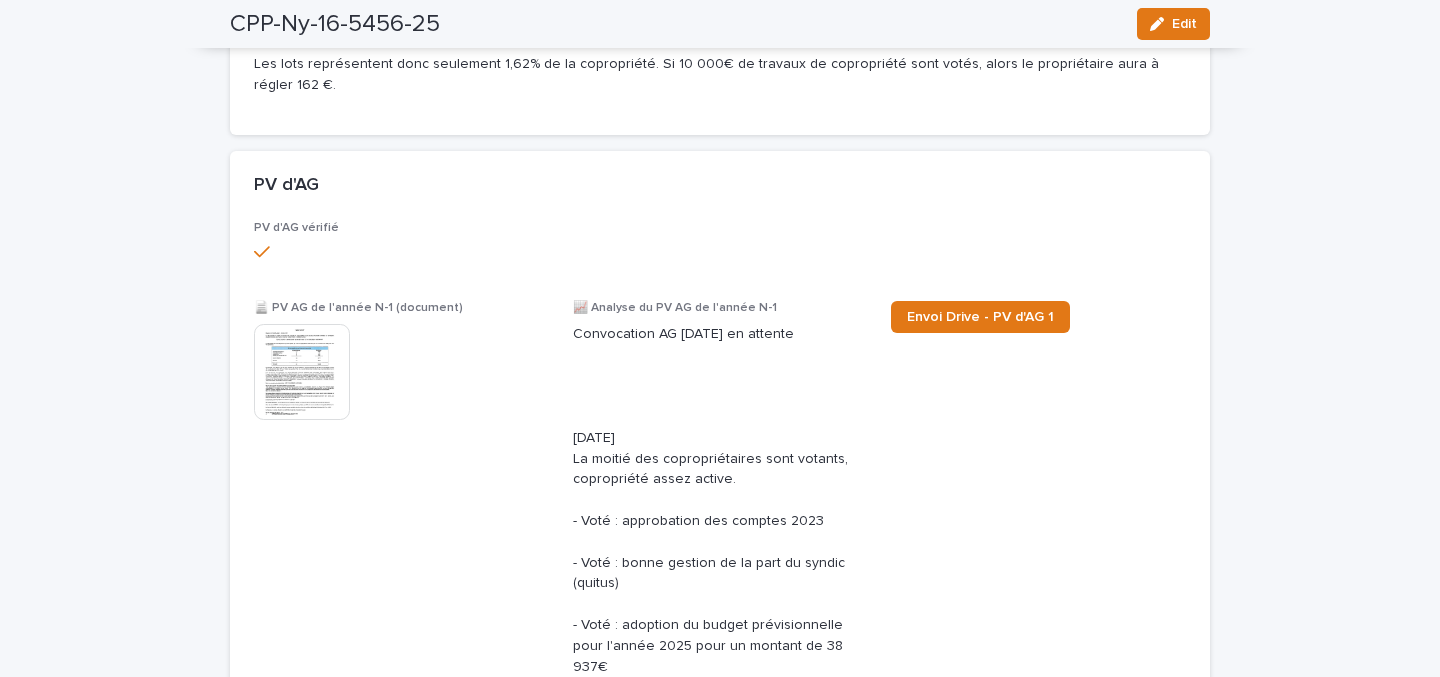 scroll, scrollTop: 1247, scrollLeft: 0, axis: vertical 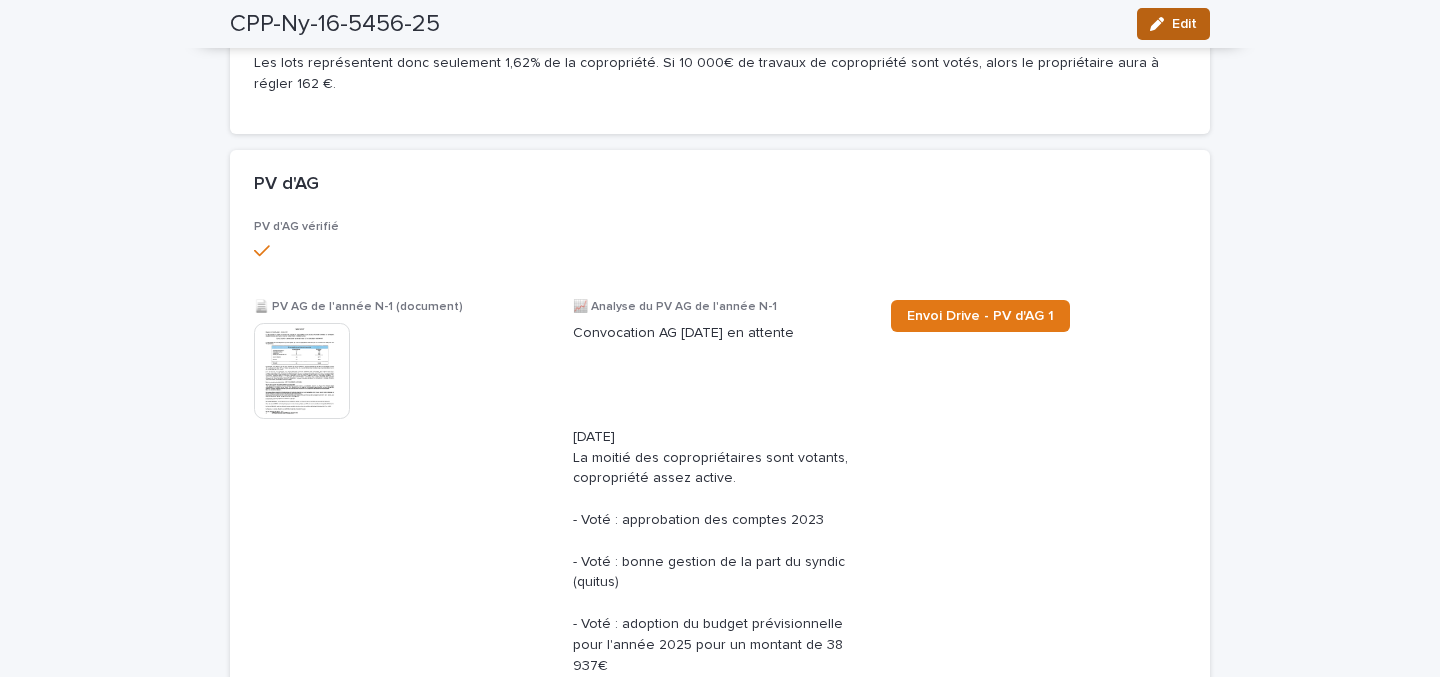 click at bounding box center [1161, 24] 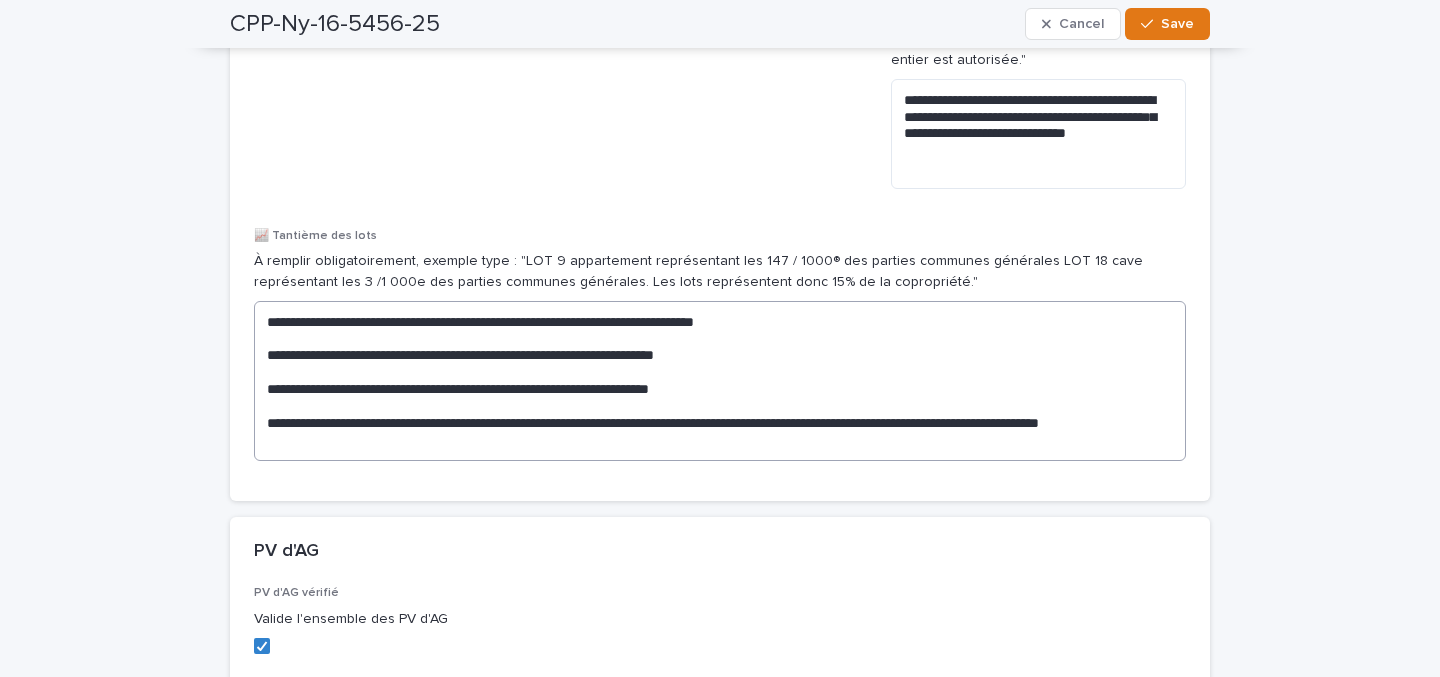 scroll, scrollTop: 1307, scrollLeft: 0, axis: vertical 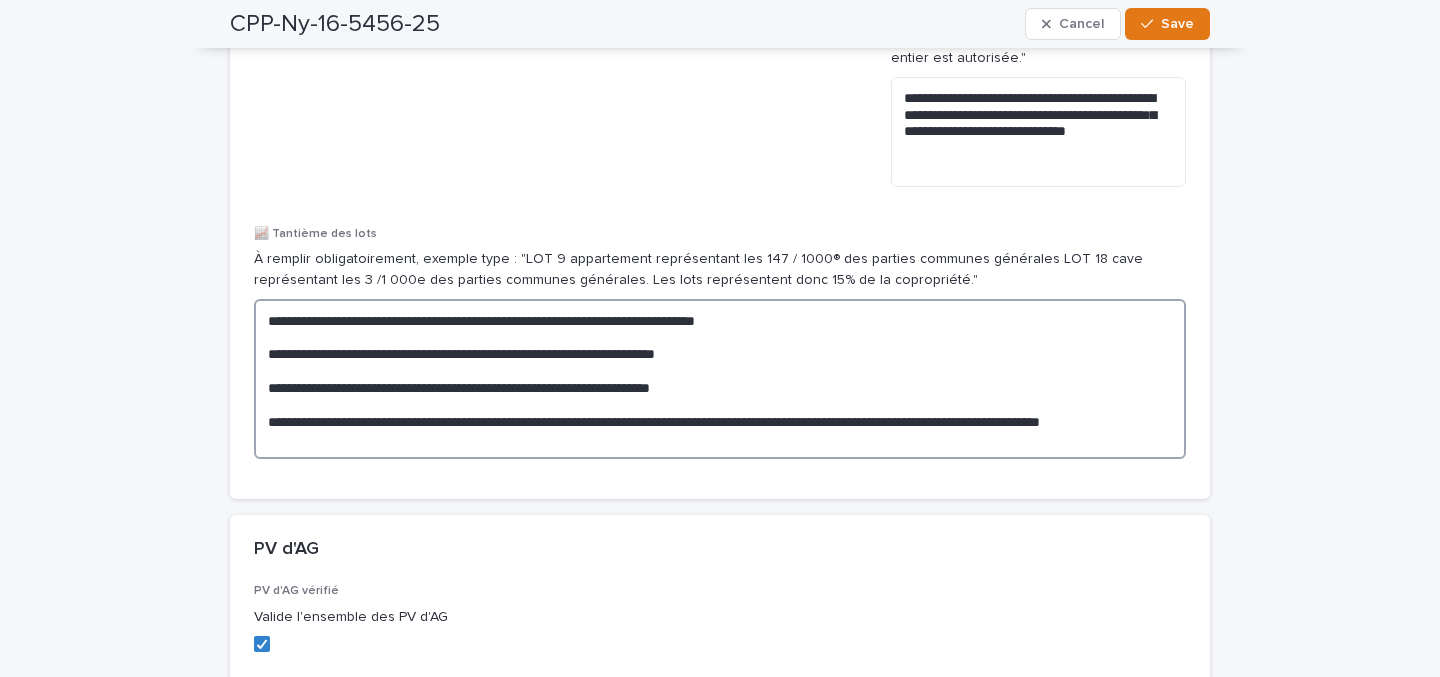 click on "**********" at bounding box center [720, 379] 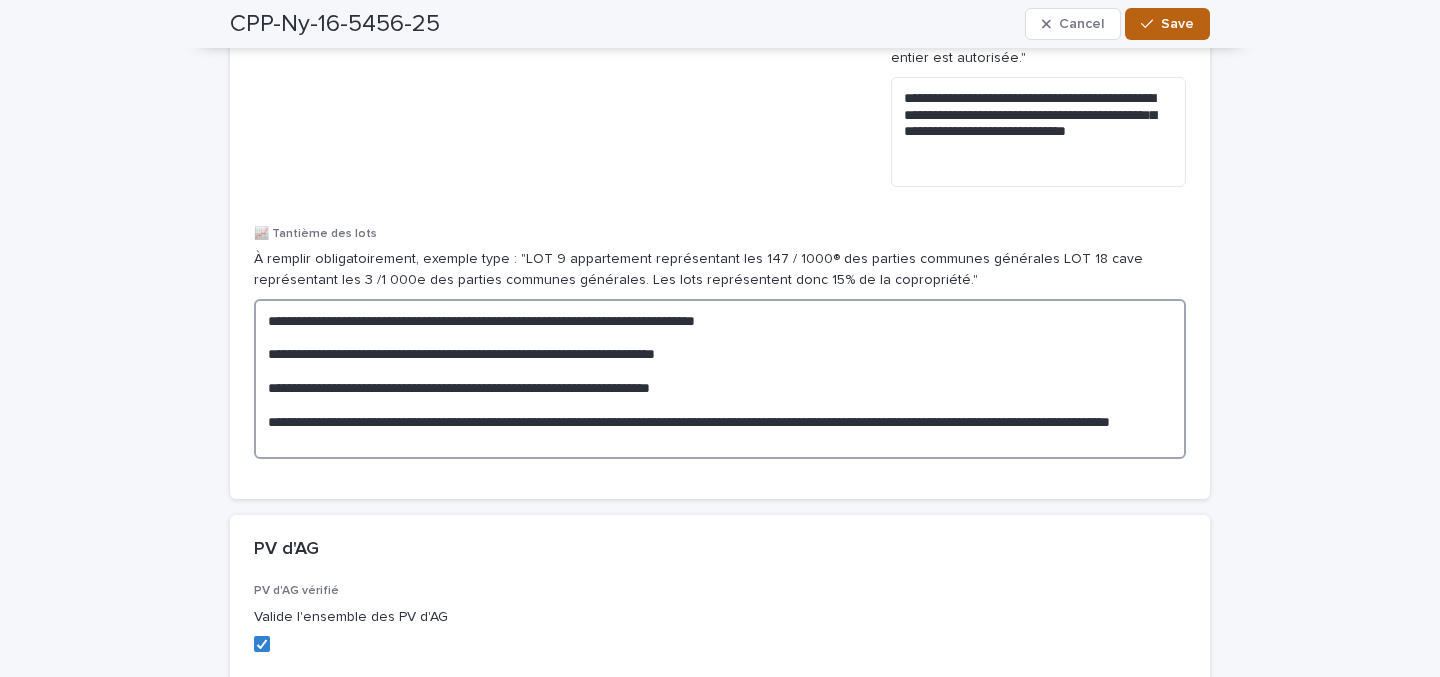 type on "**********" 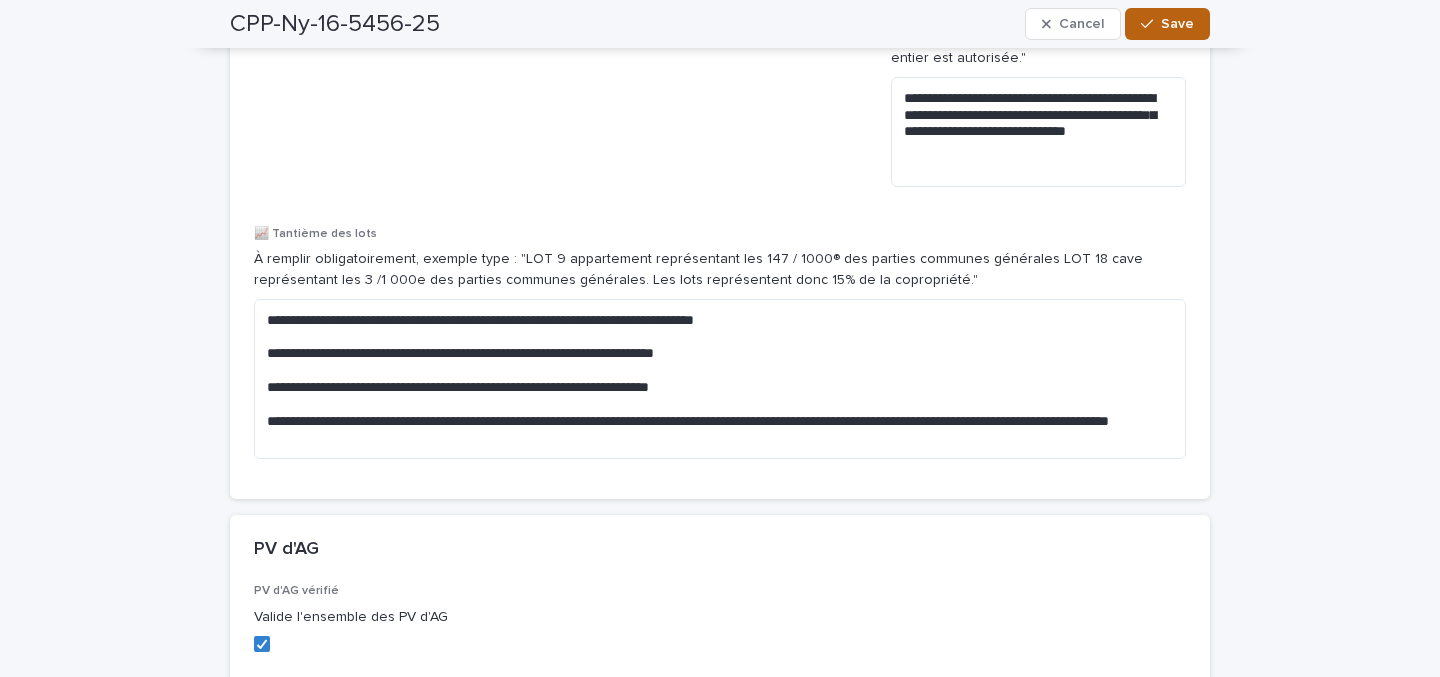 click on "Save" at bounding box center (1167, 24) 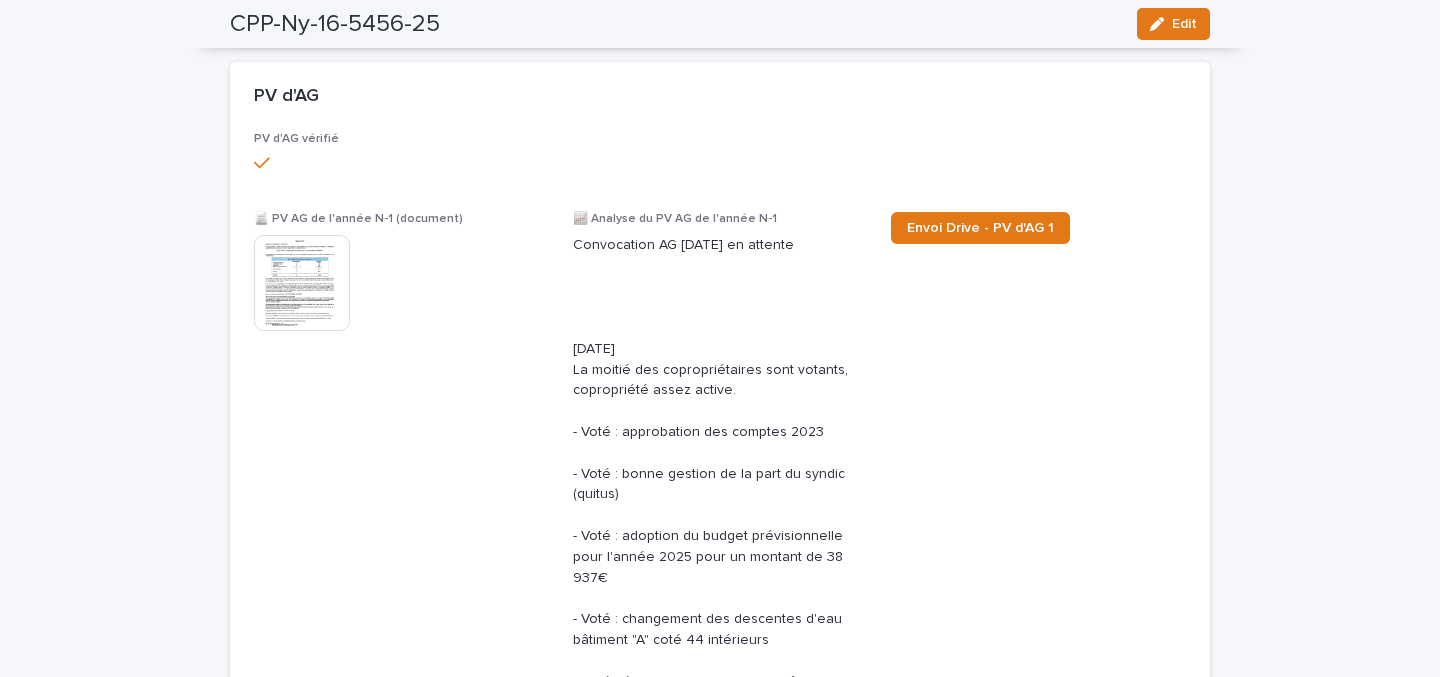 scroll, scrollTop: 0, scrollLeft: 0, axis: both 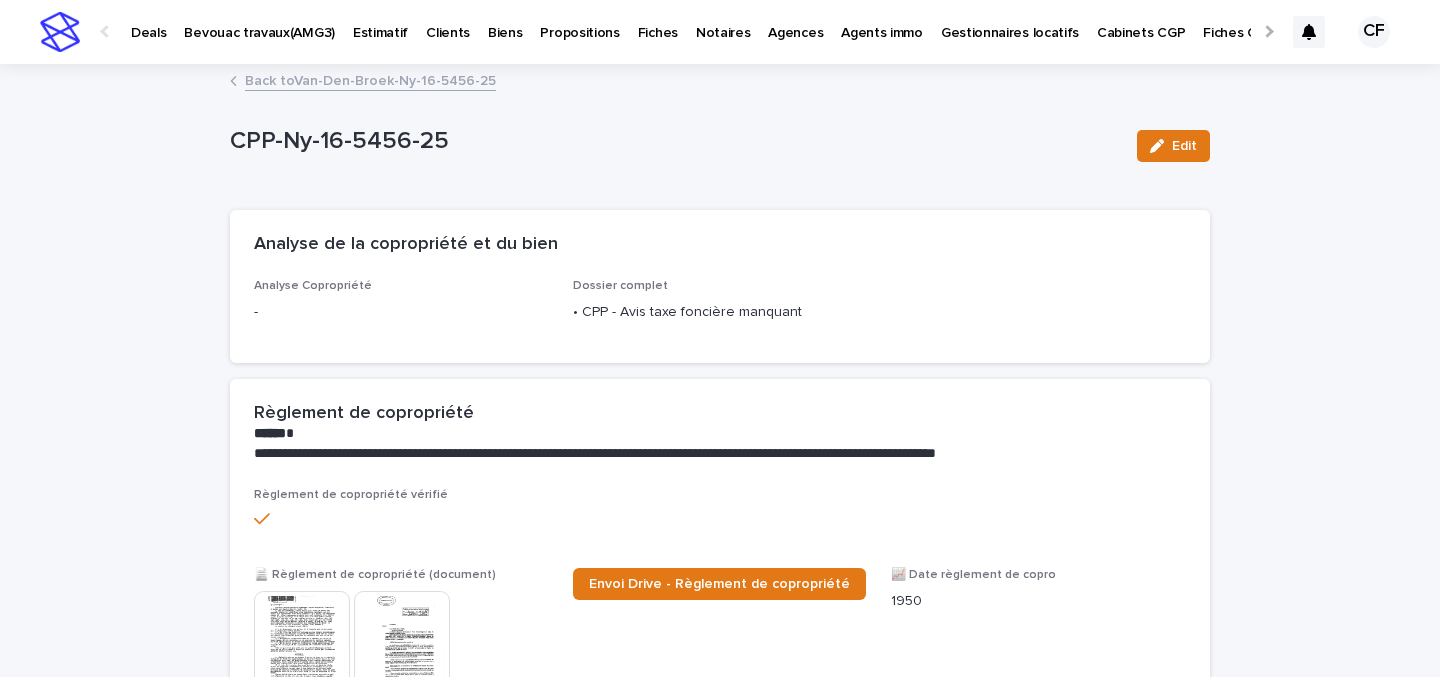 click on "Back to  Van-Den-Broek-Ny-16-5456-25" at bounding box center (370, 79) 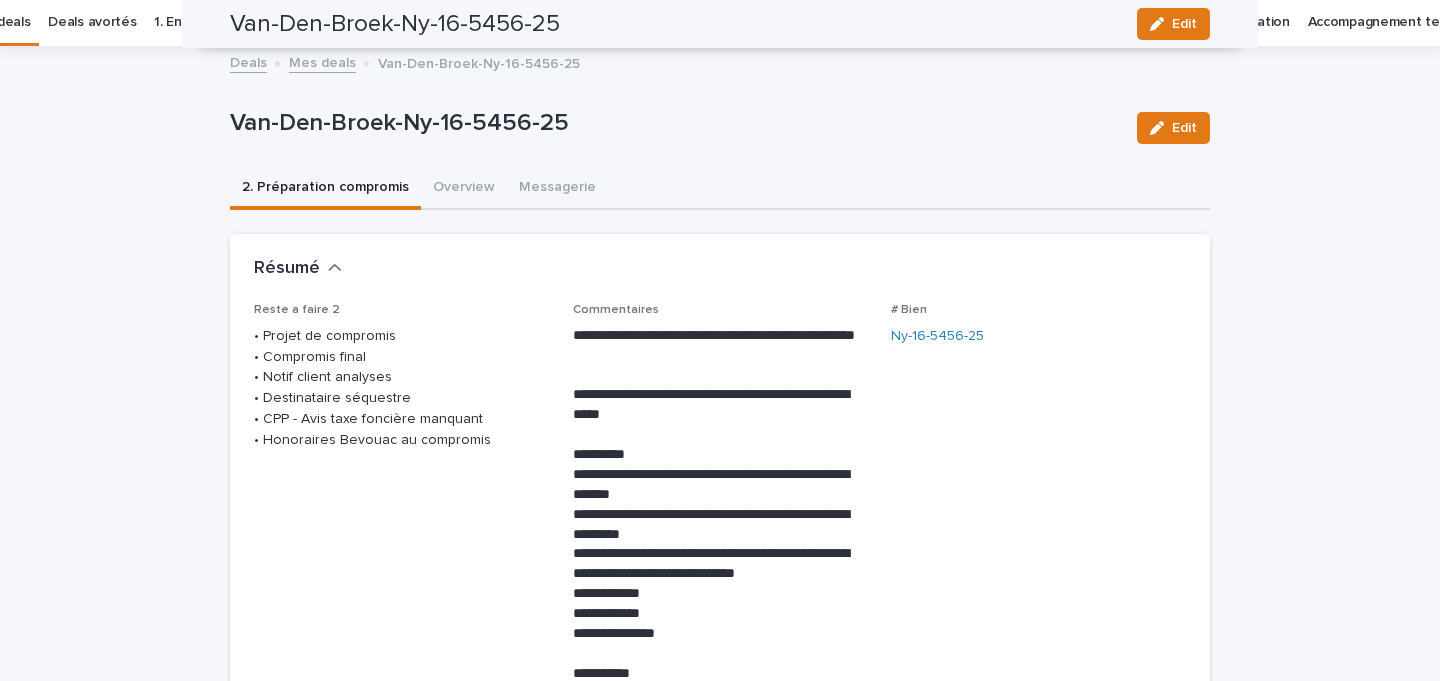 scroll, scrollTop: 0, scrollLeft: 0, axis: both 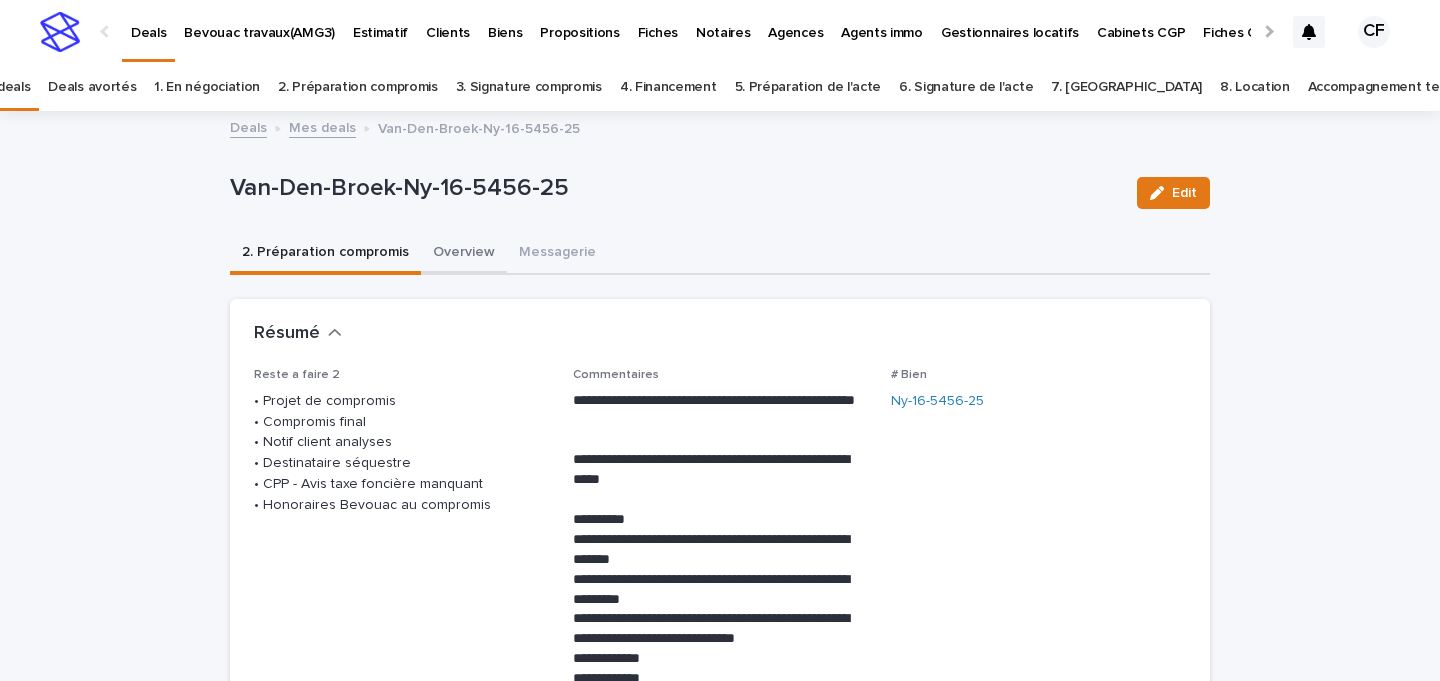 click on "Overview" at bounding box center [464, 254] 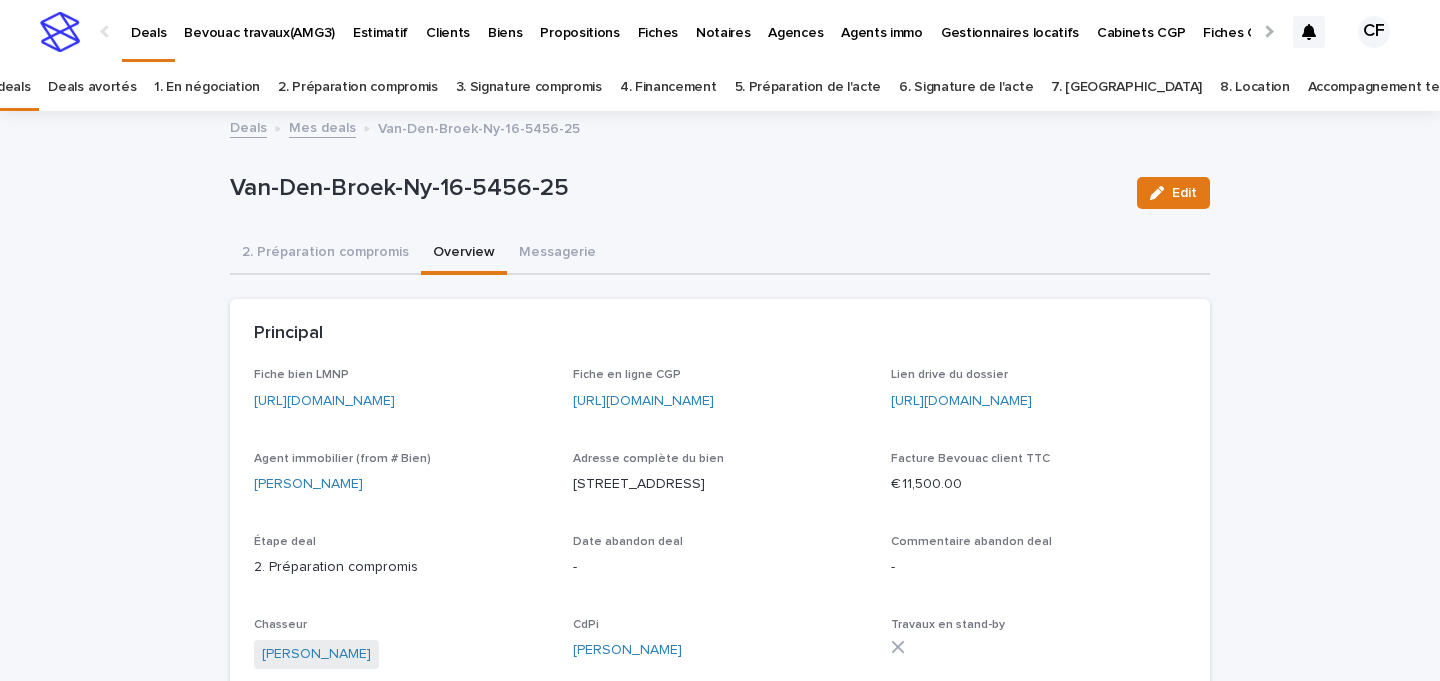 click on "**********" at bounding box center (720, 6209) 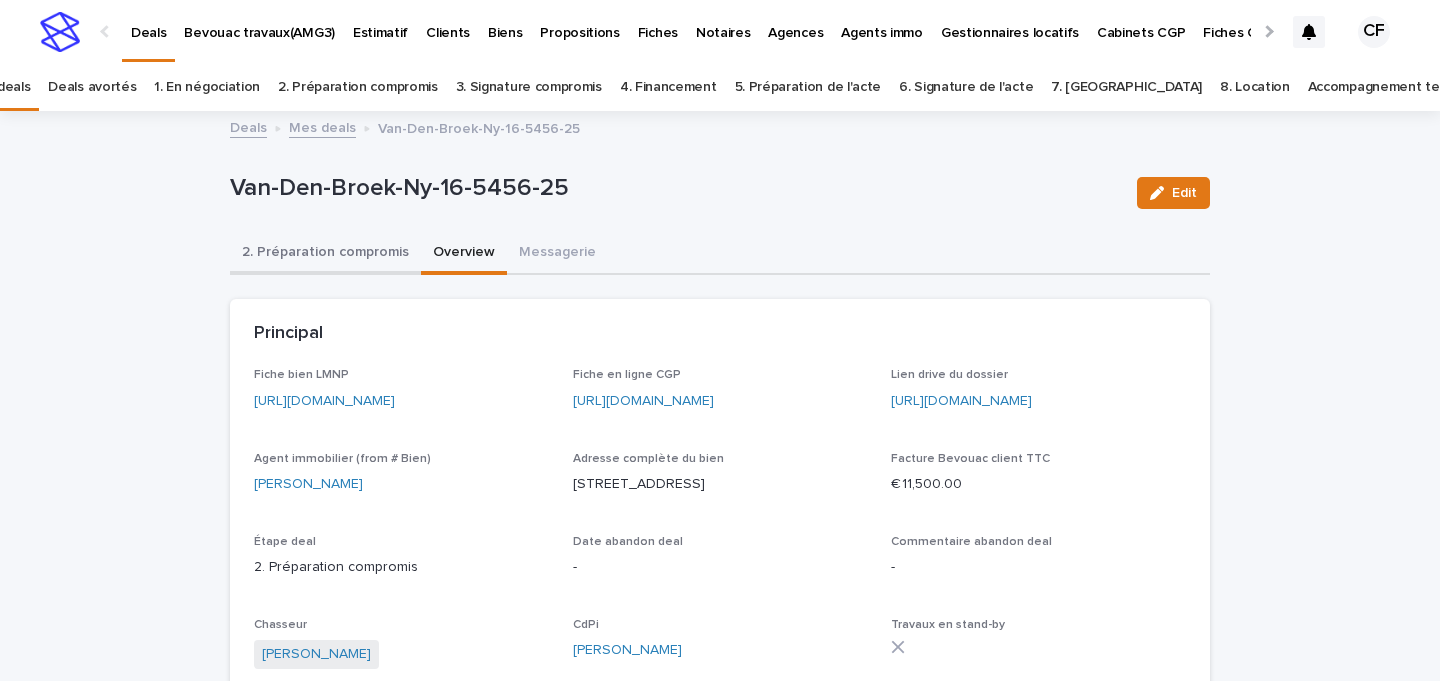 click on "2. Préparation compromis" at bounding box center [325, 254] 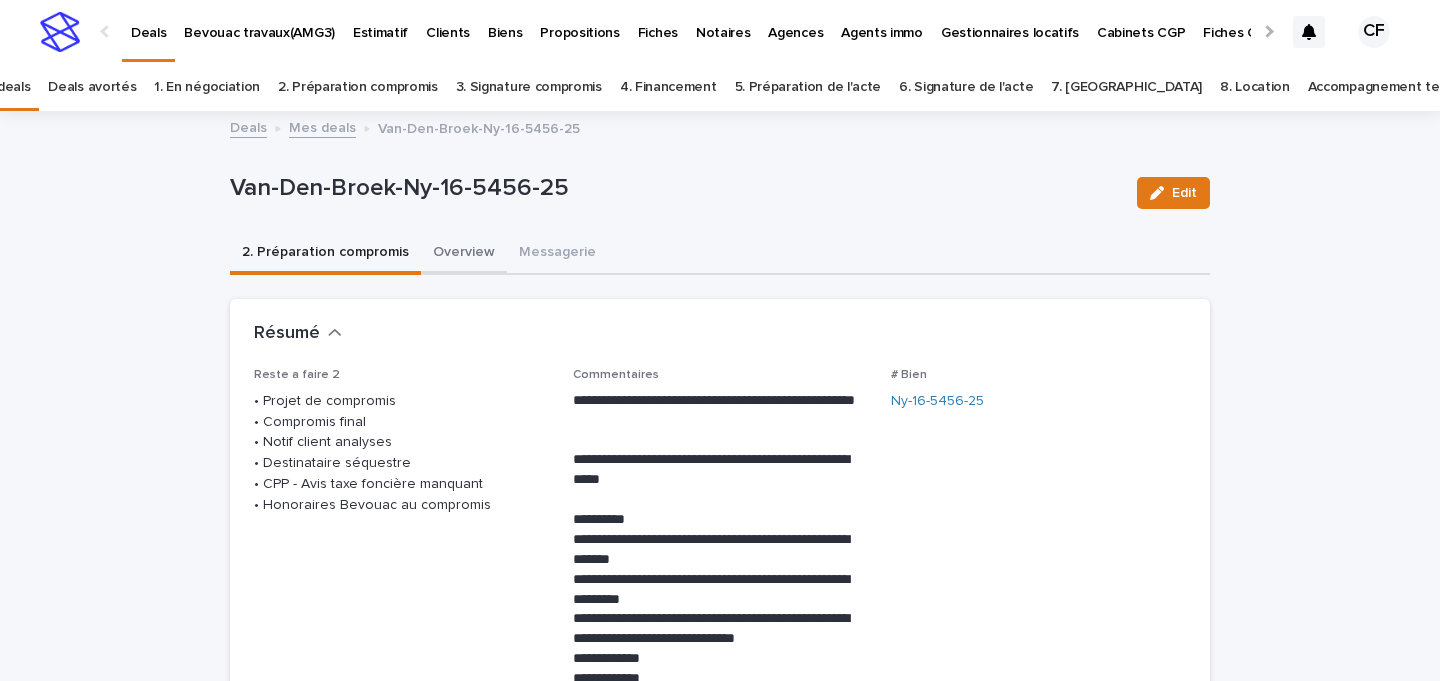 click on "Overview" at bounding box center (464, 254) 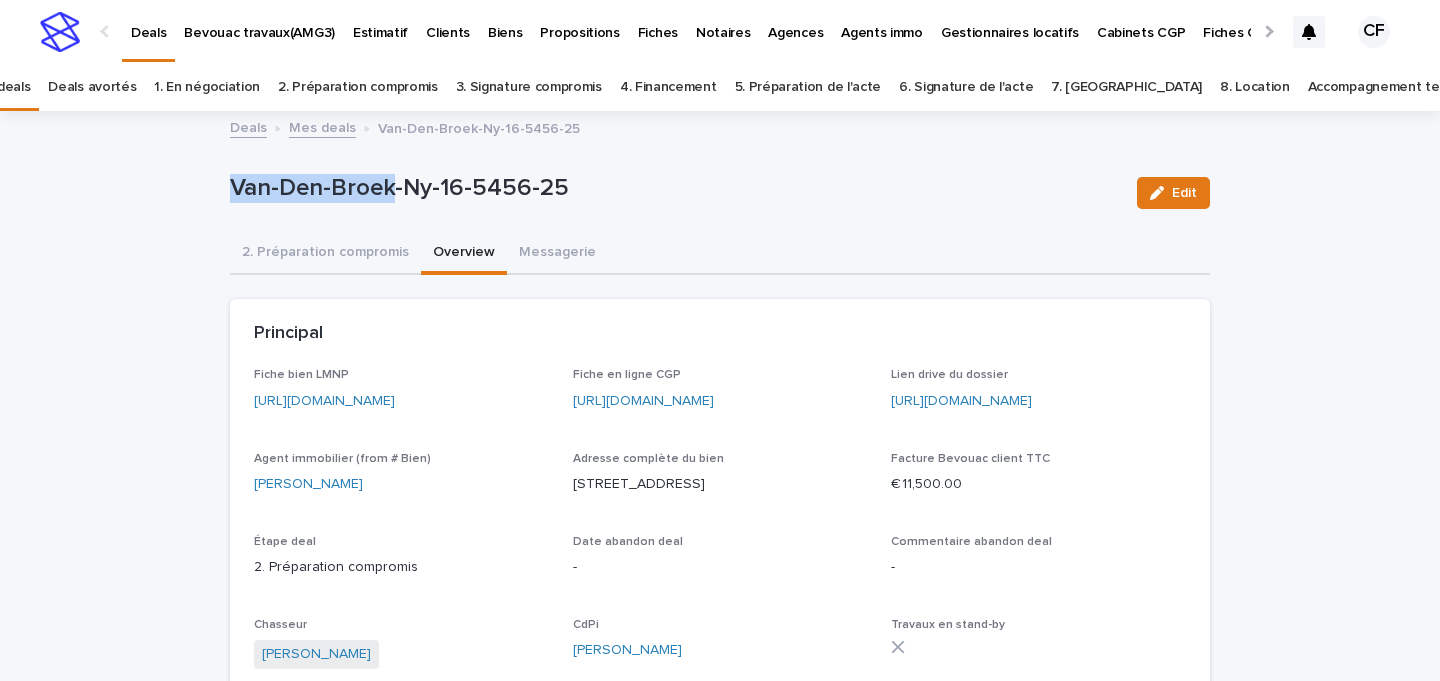 drag, startPoint x: 388, startPoint y: 186, endPoint x: 180, endPoint y: 185, distance: 208.00241 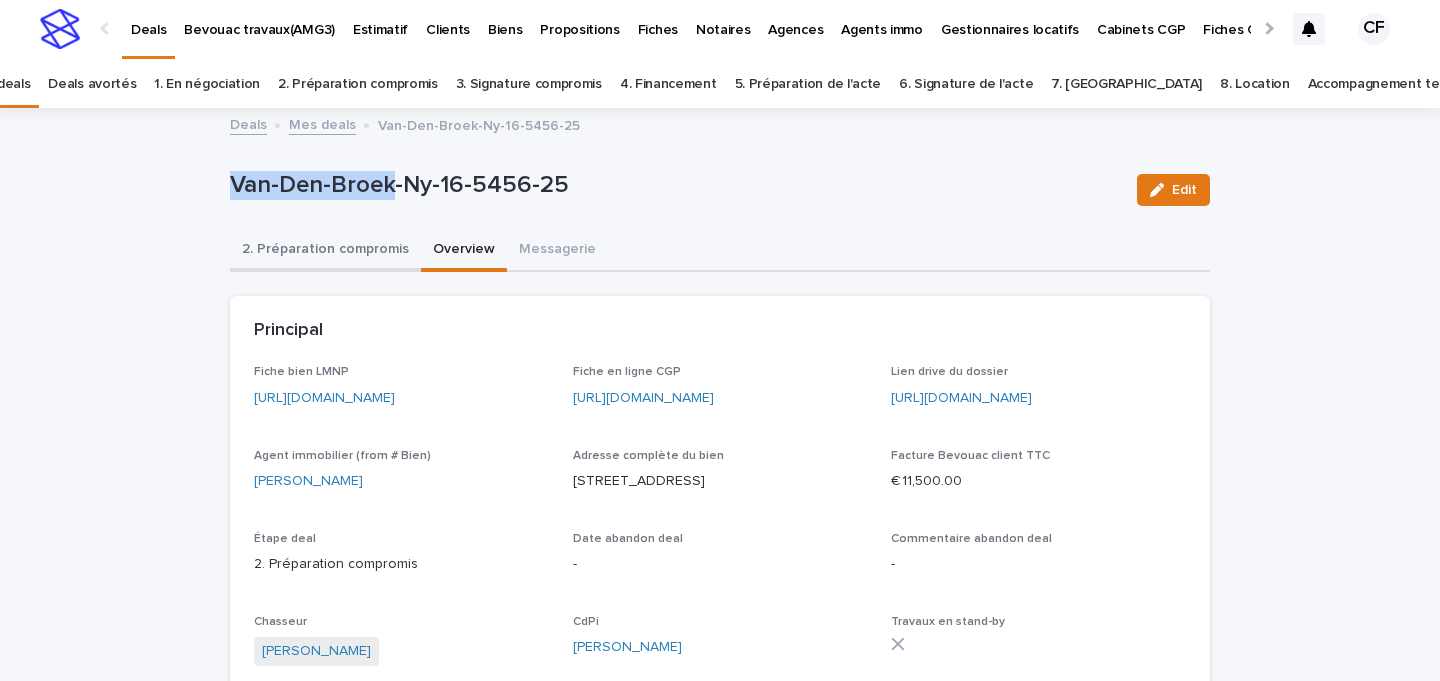 click on "2. Préparation compromis" at bounding box center (325, 251) 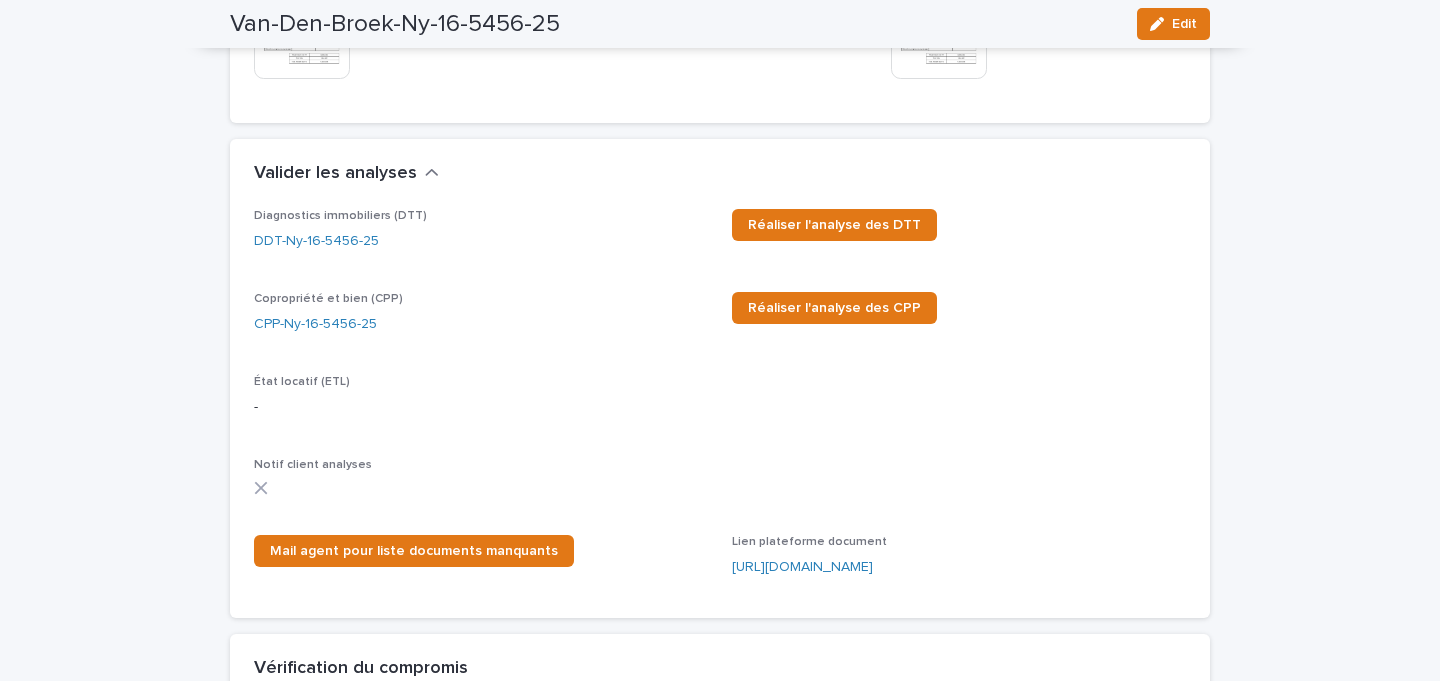 scroll, scrollTop: 2408, scrollLeft: 0, axis: vertical 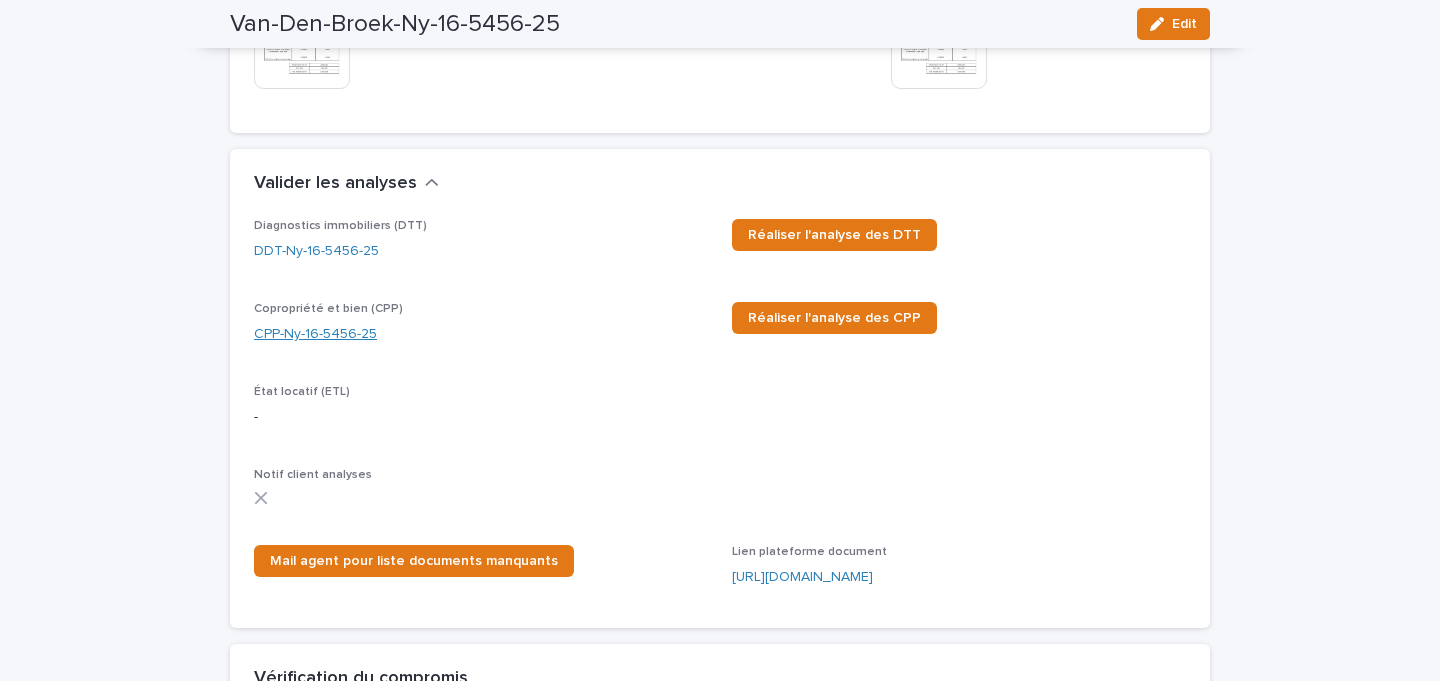 click on "CPP-Ny-16-5456-25" at bounding box center [315, 334] 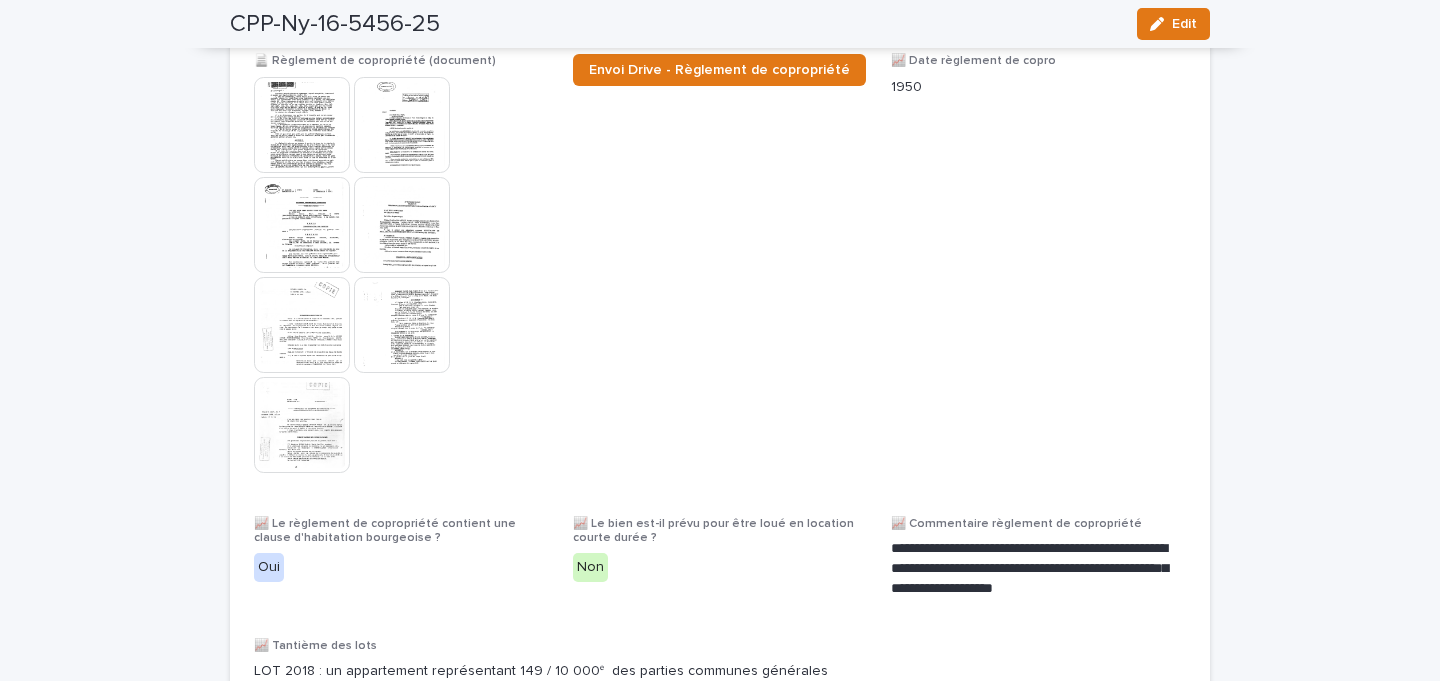 scroll, scrollTop: 0, scrollLeft: 0, axis: both 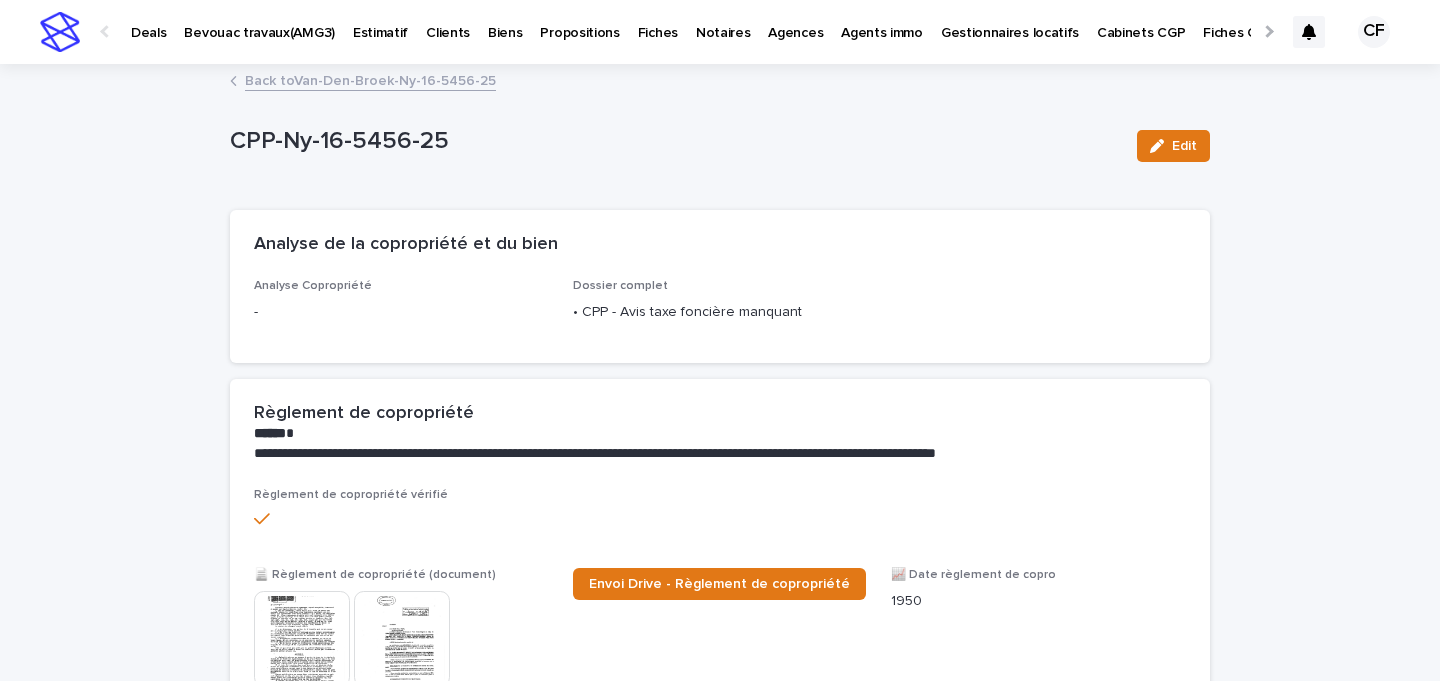 click on "Back to  Van-Den-Broek-Ny-16-5456-25" at bounding box center [370, 79] 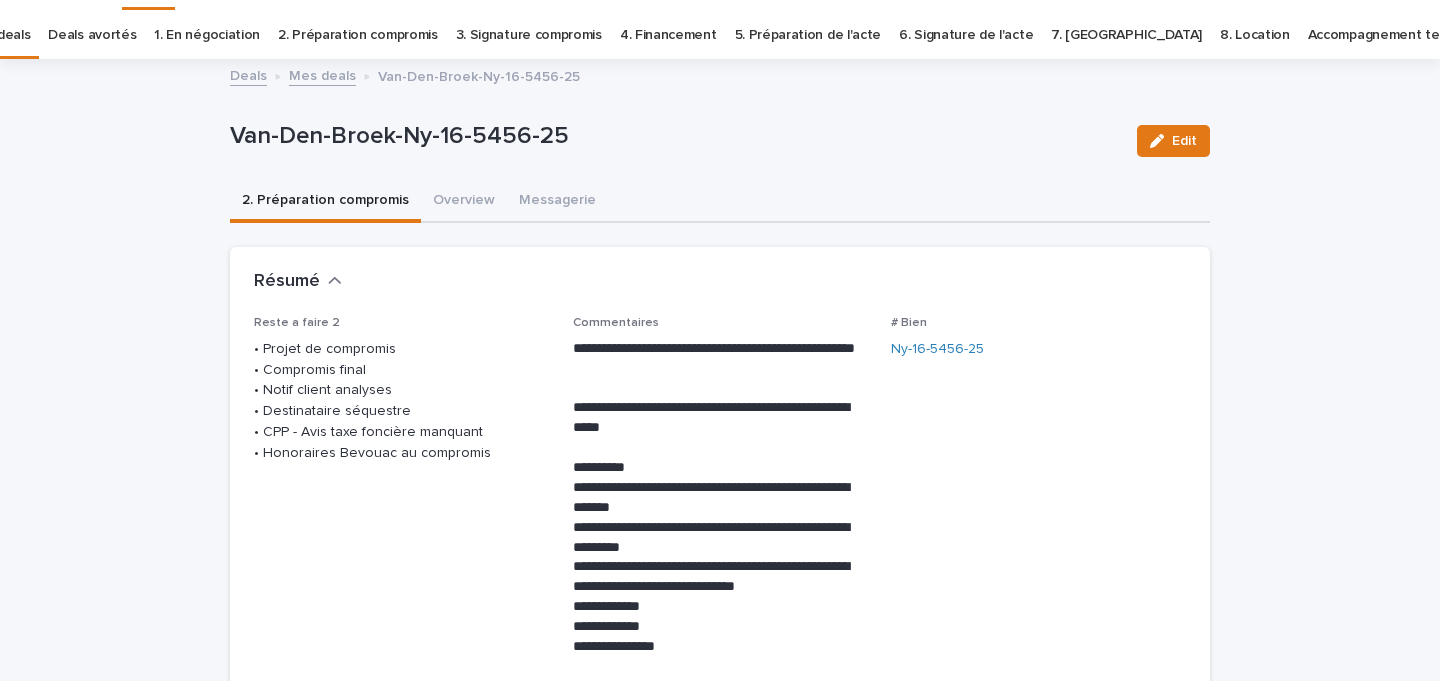 scroll, scrollTop: 64, scrollLeft: 0, axis: vertical 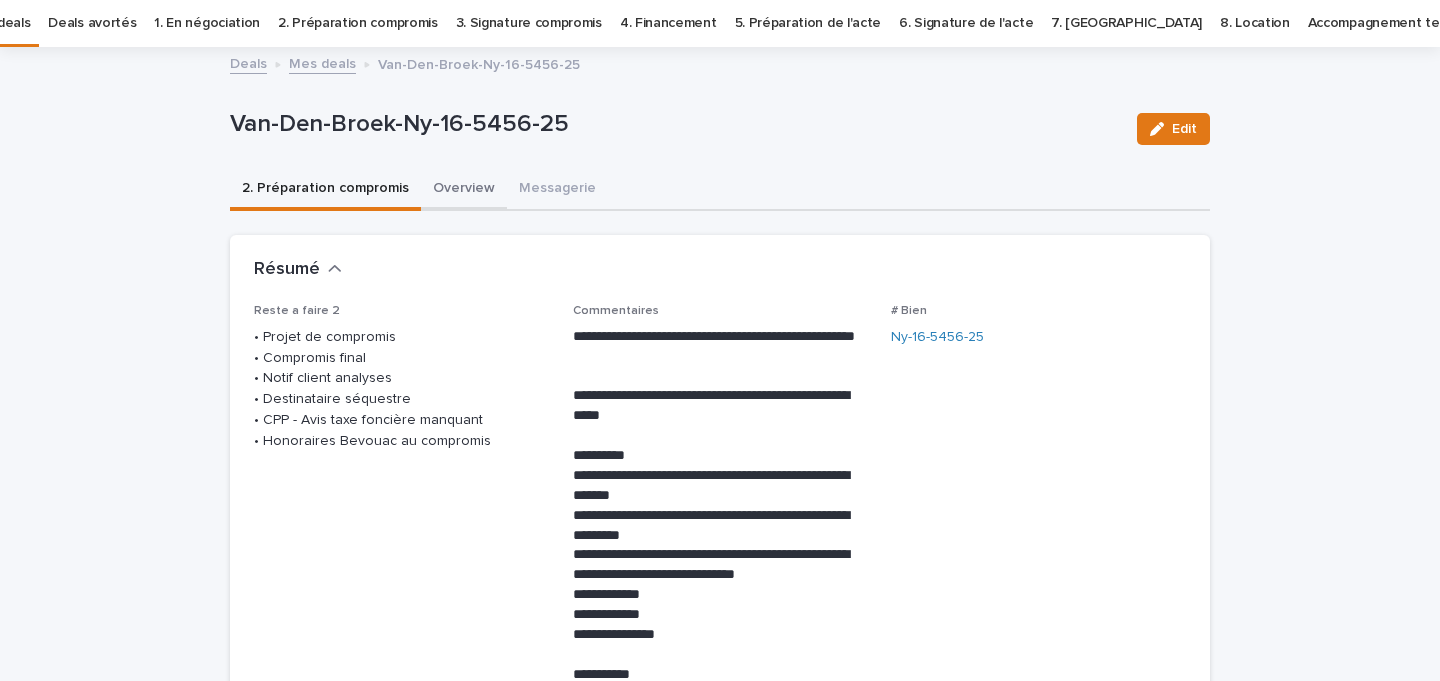 click on "Overview" at bounding box center [464, 190] 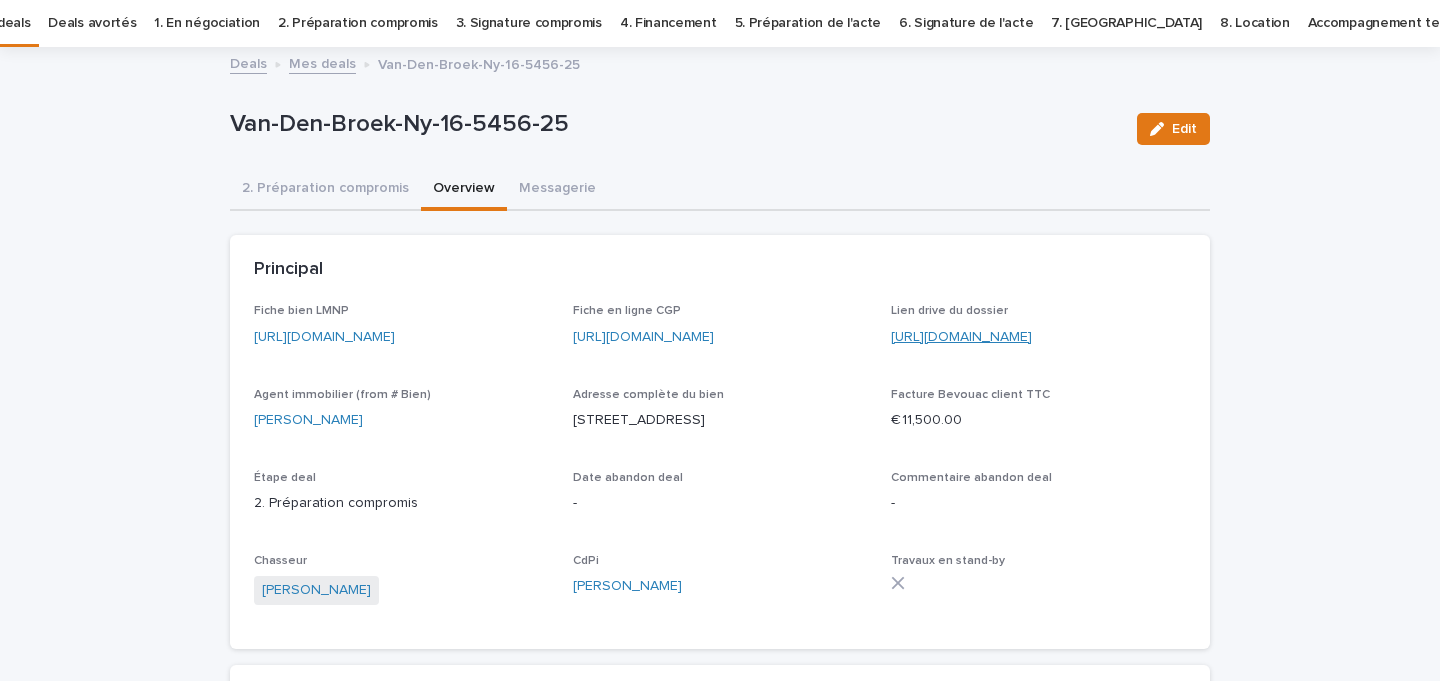 drag, startPoint x: 954, startPoint y: 315, endPoint x: 946, endPoint y: 338, distance: 24.351591 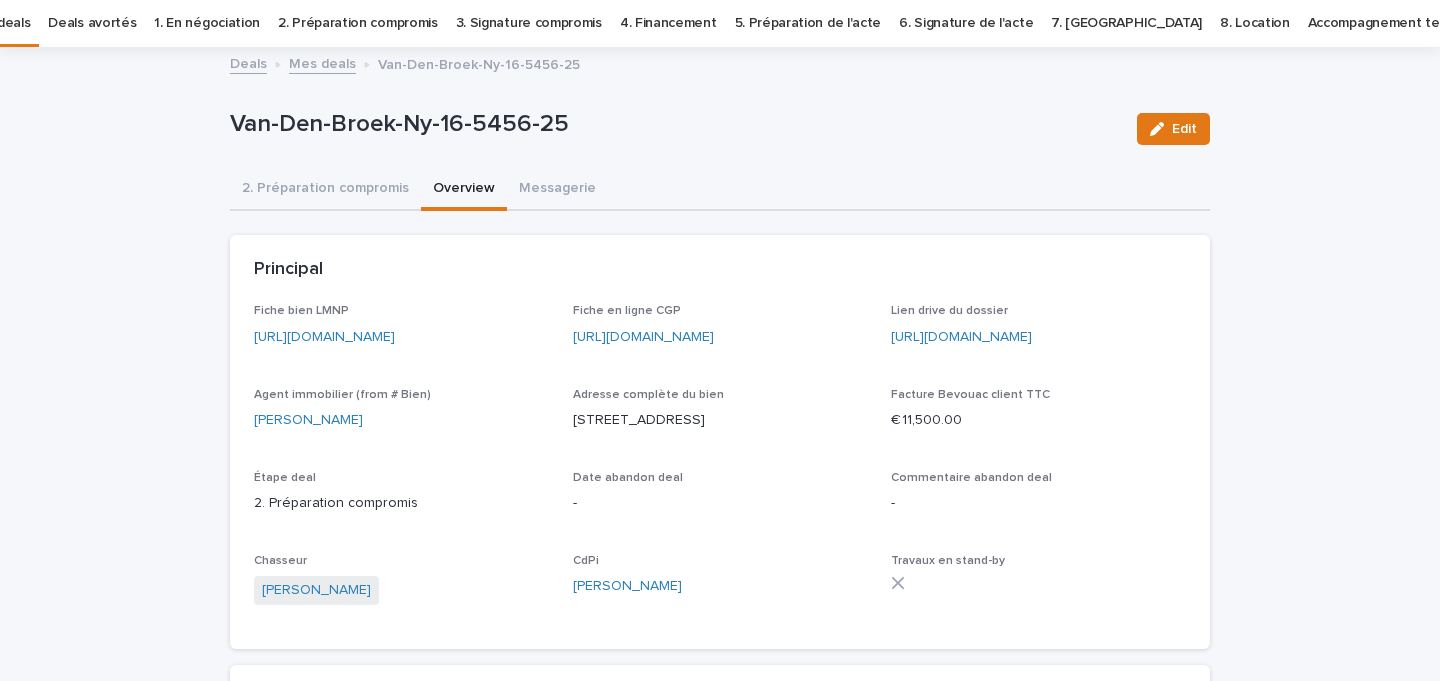 scroll, scrollTop: 0, scrollLeft: 0, axis: both 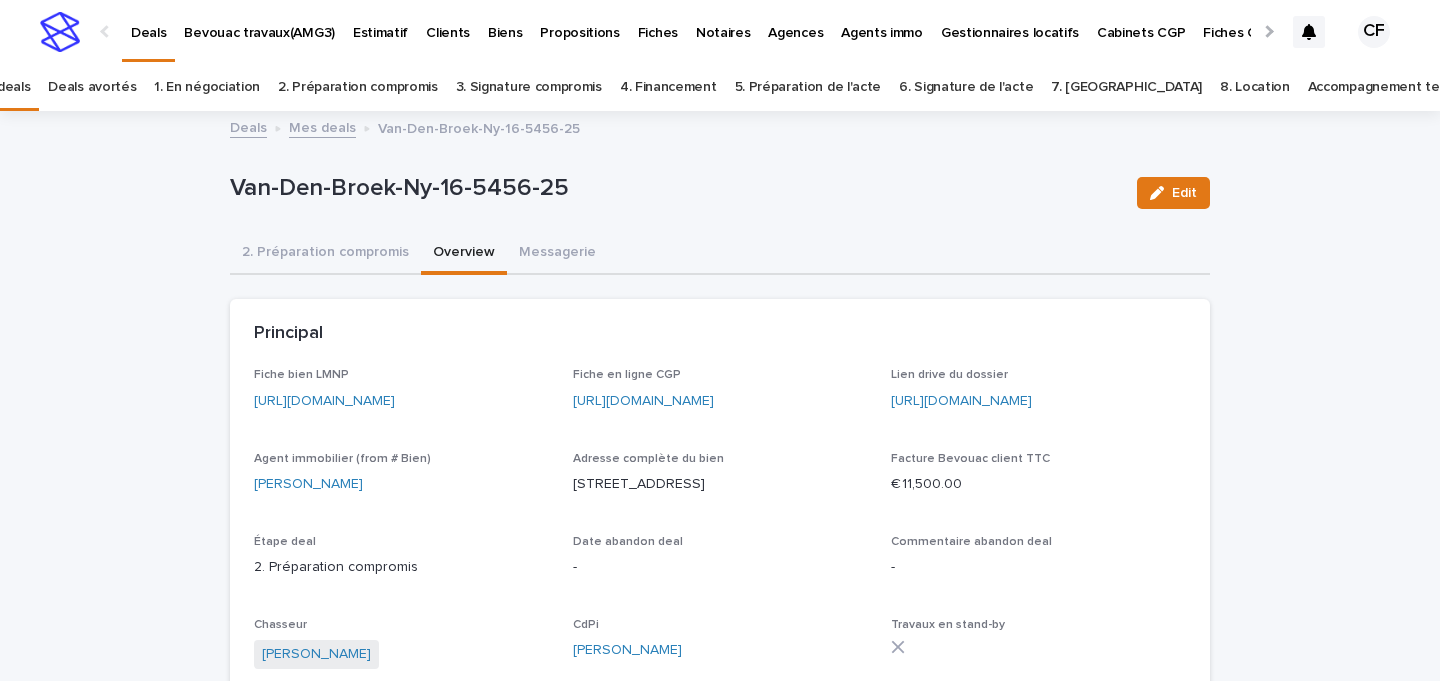 click at bounding box center (60, 32) 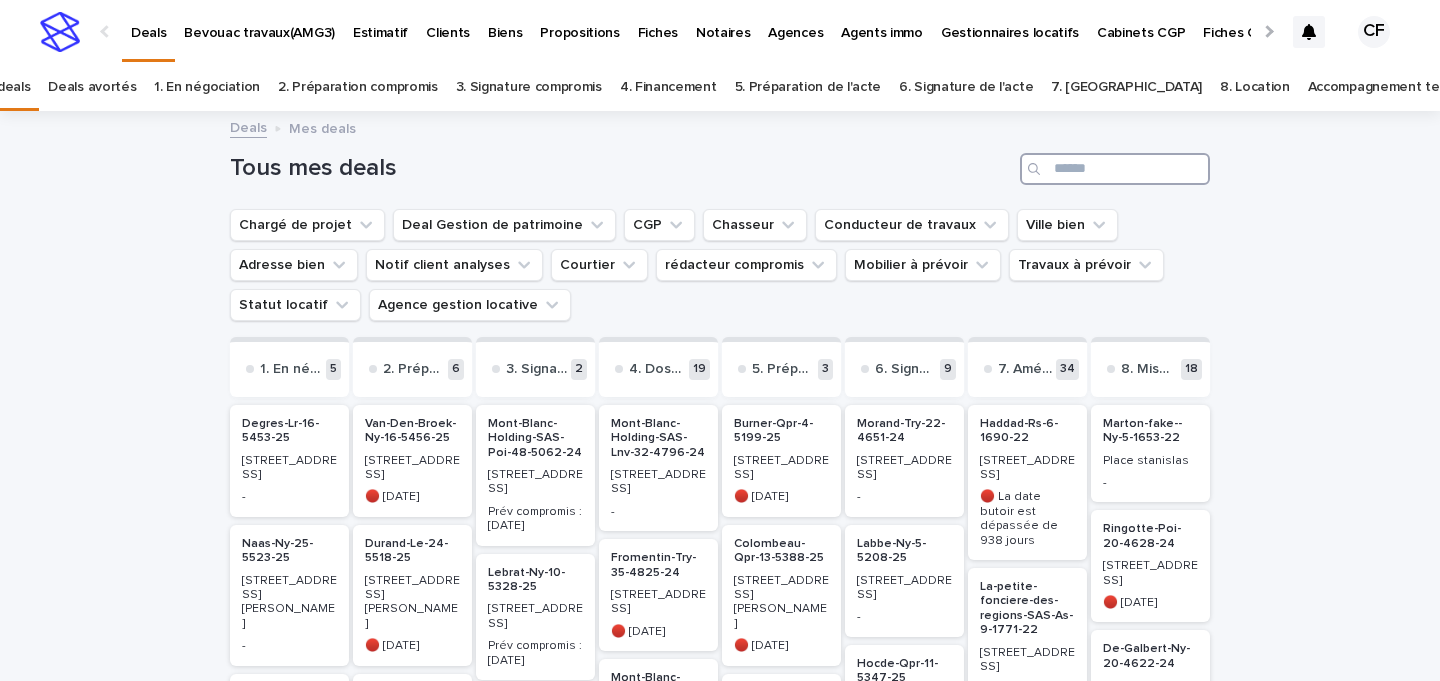 click at bounding box center (1115, 169) 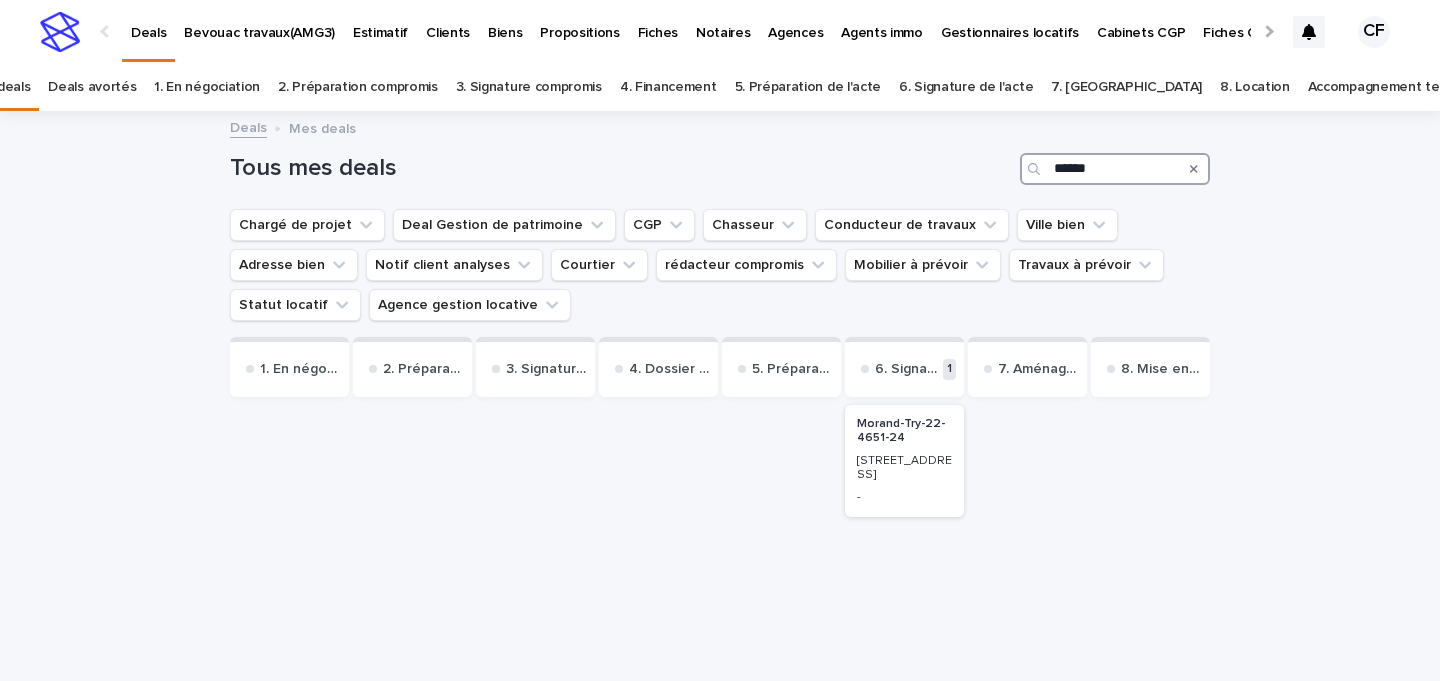 type on "******" 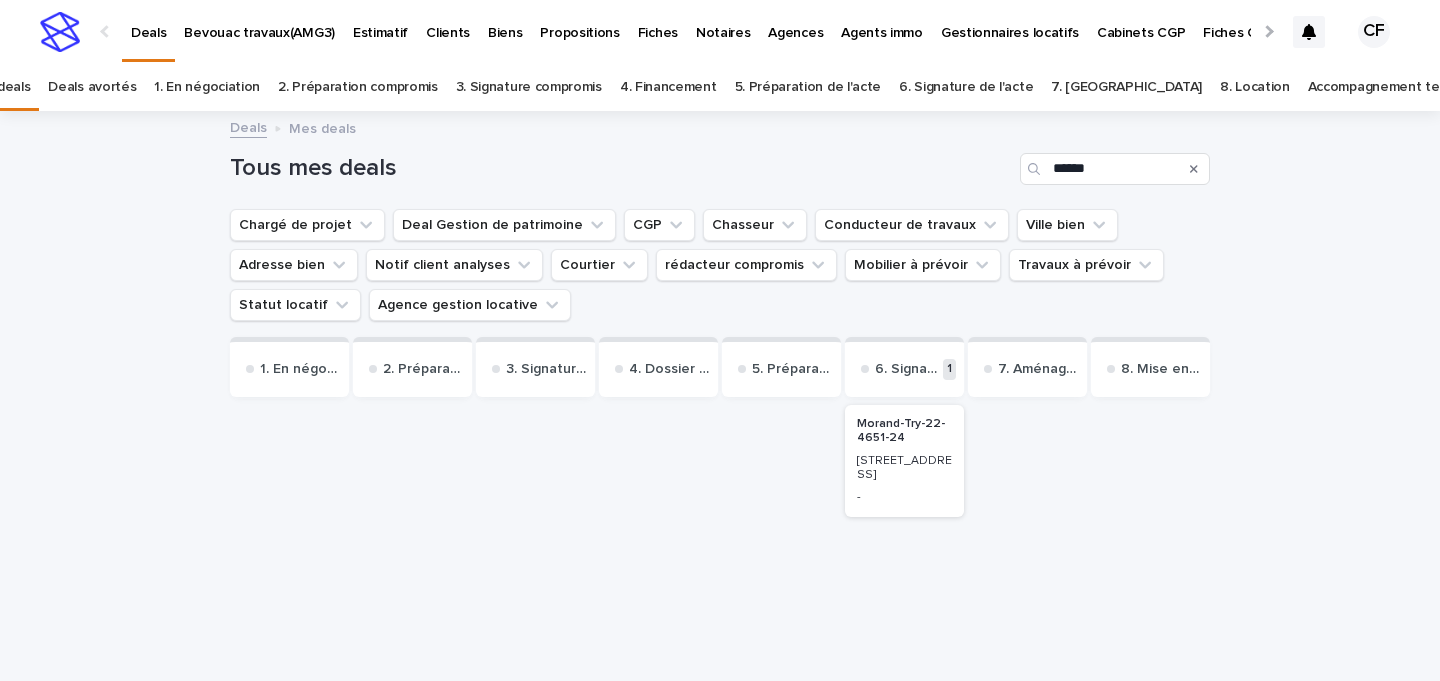 click on "Morand-Try-22-4651-24" at bounding box center (904, 431) 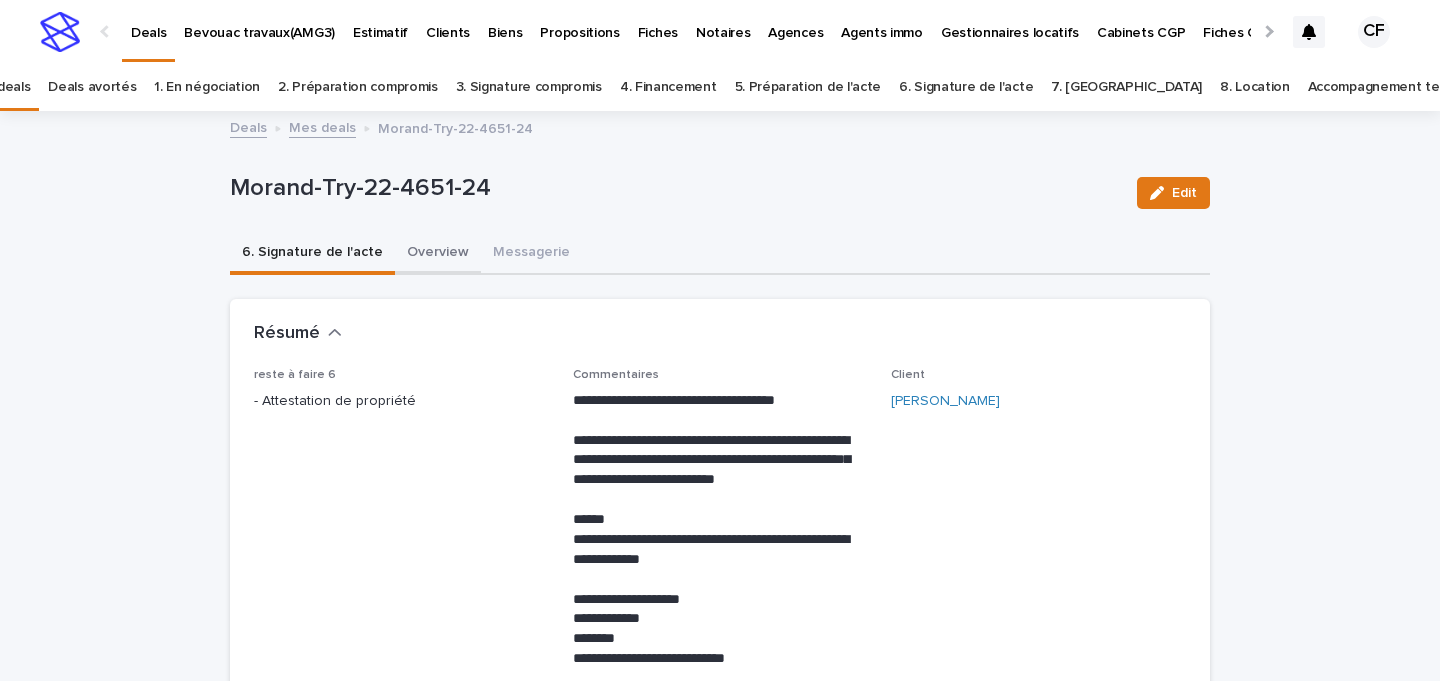 click on "Overview" at bounding box center [438, 254] 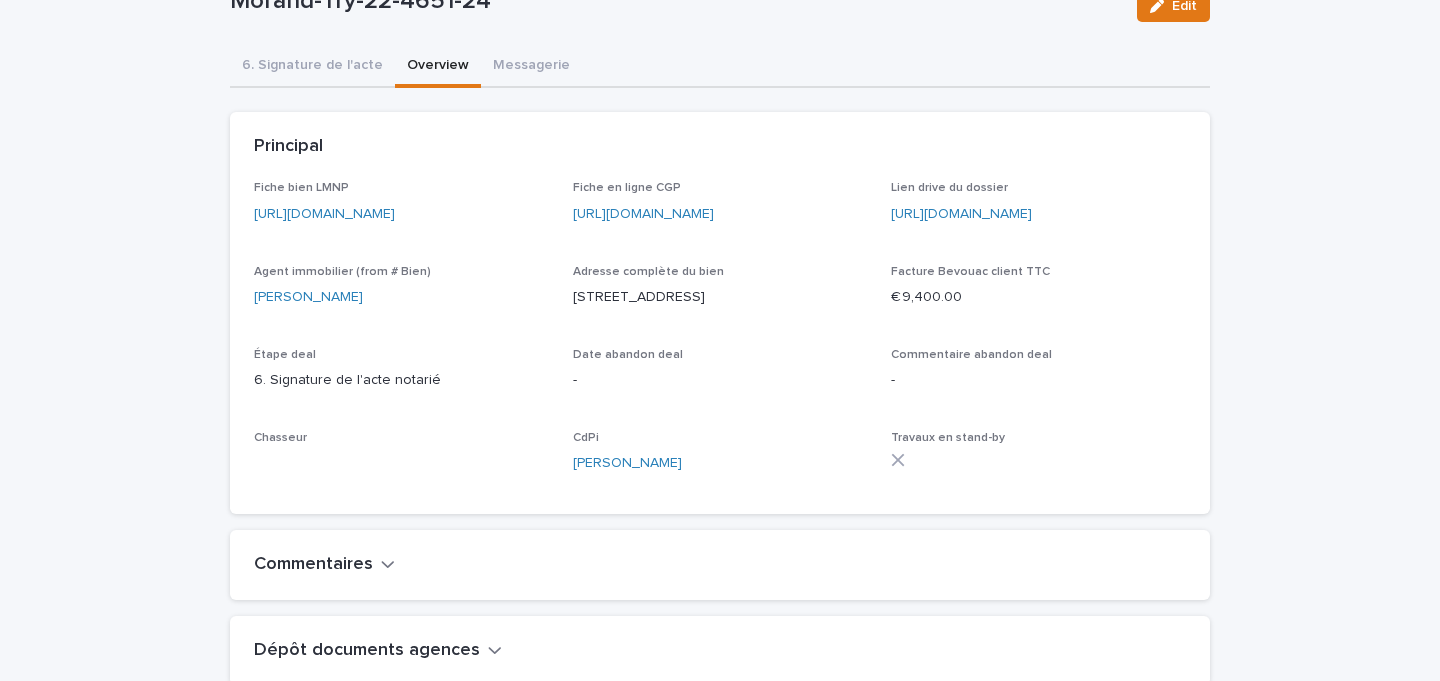 scroll, scrollTop: 258, scrollLeft: 0, axis: vertical 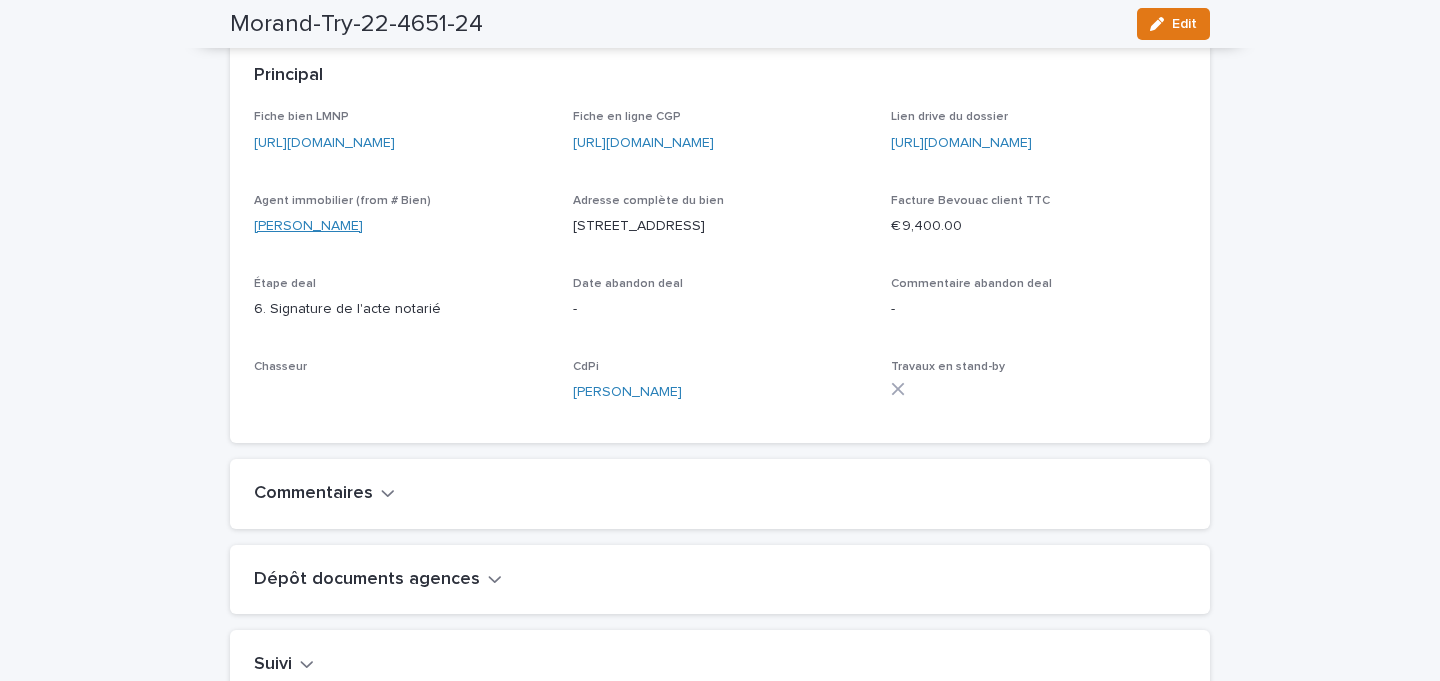 click on "[PERSON_NAME]" at bounding box center [308, 226] 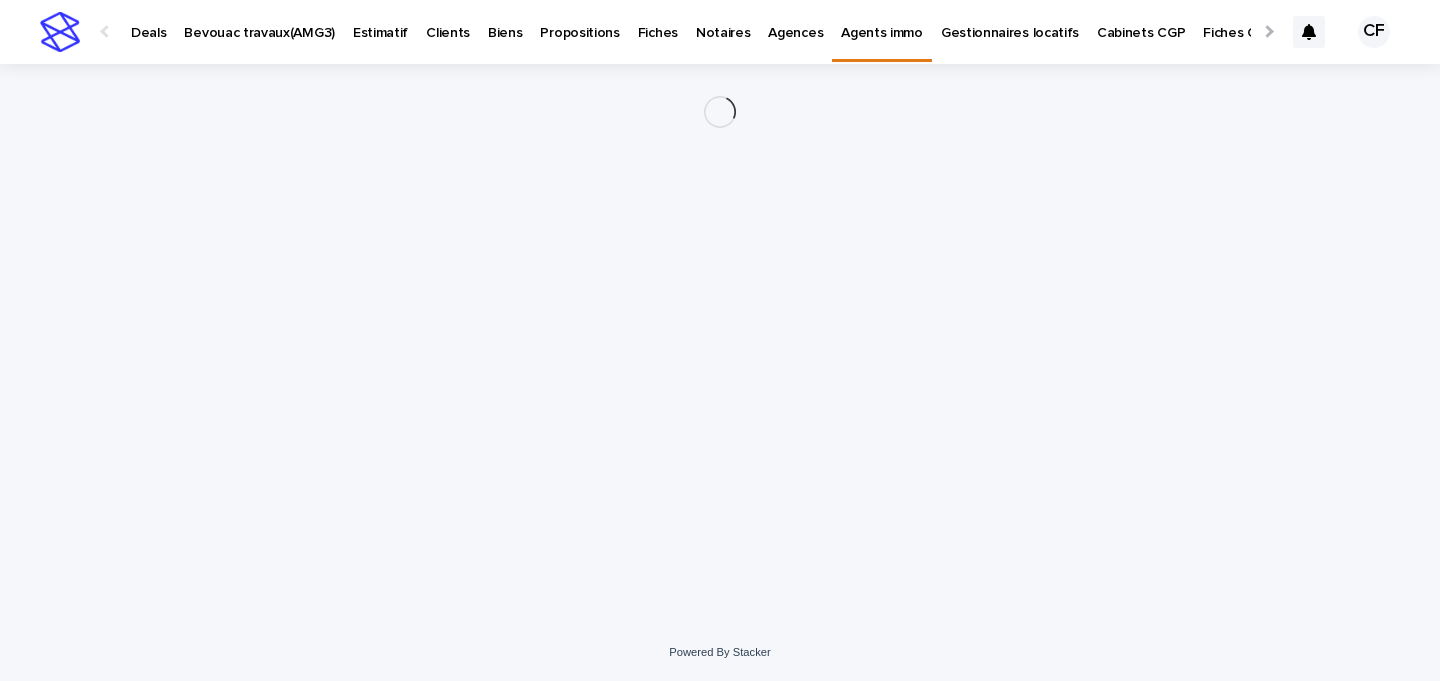 scroll, scrollTop: 0, scrollLeft: 0, axis: both 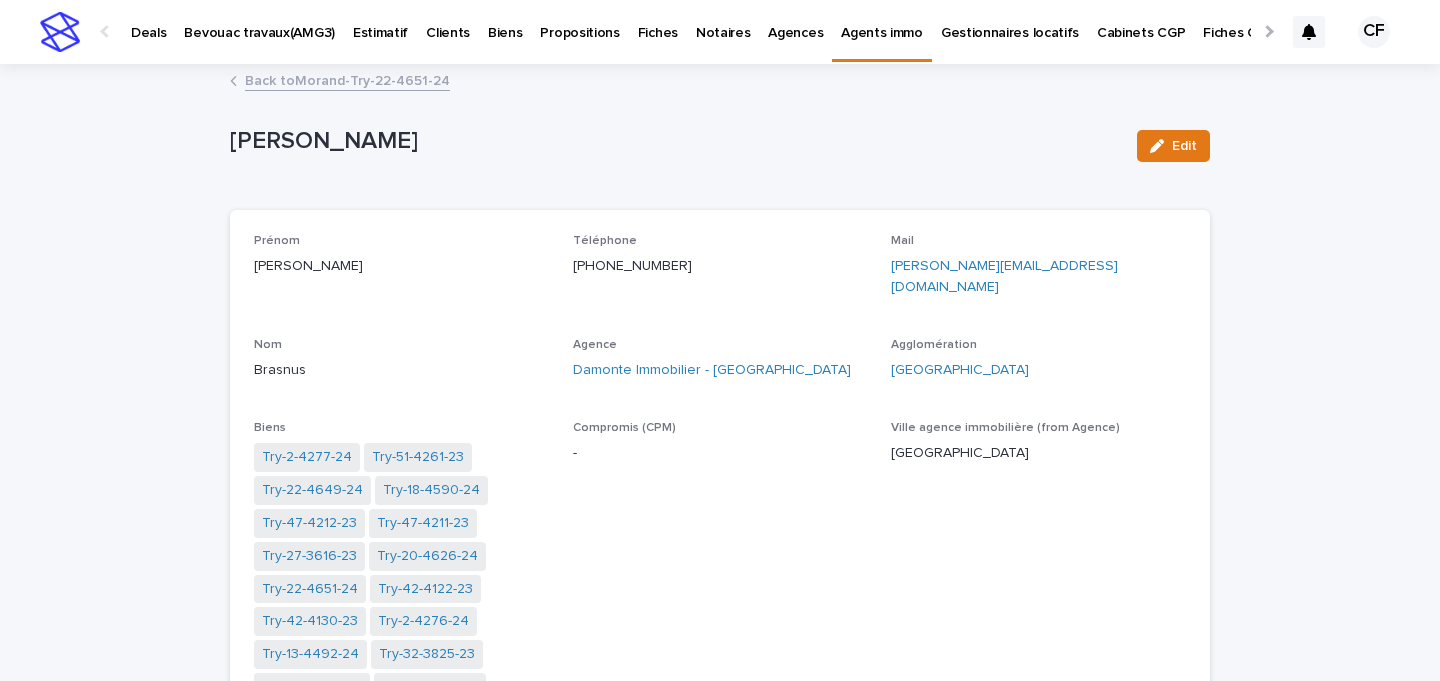 click on "Back to  Morand-Try-22-4651-24" at bounding box center [347, 79] 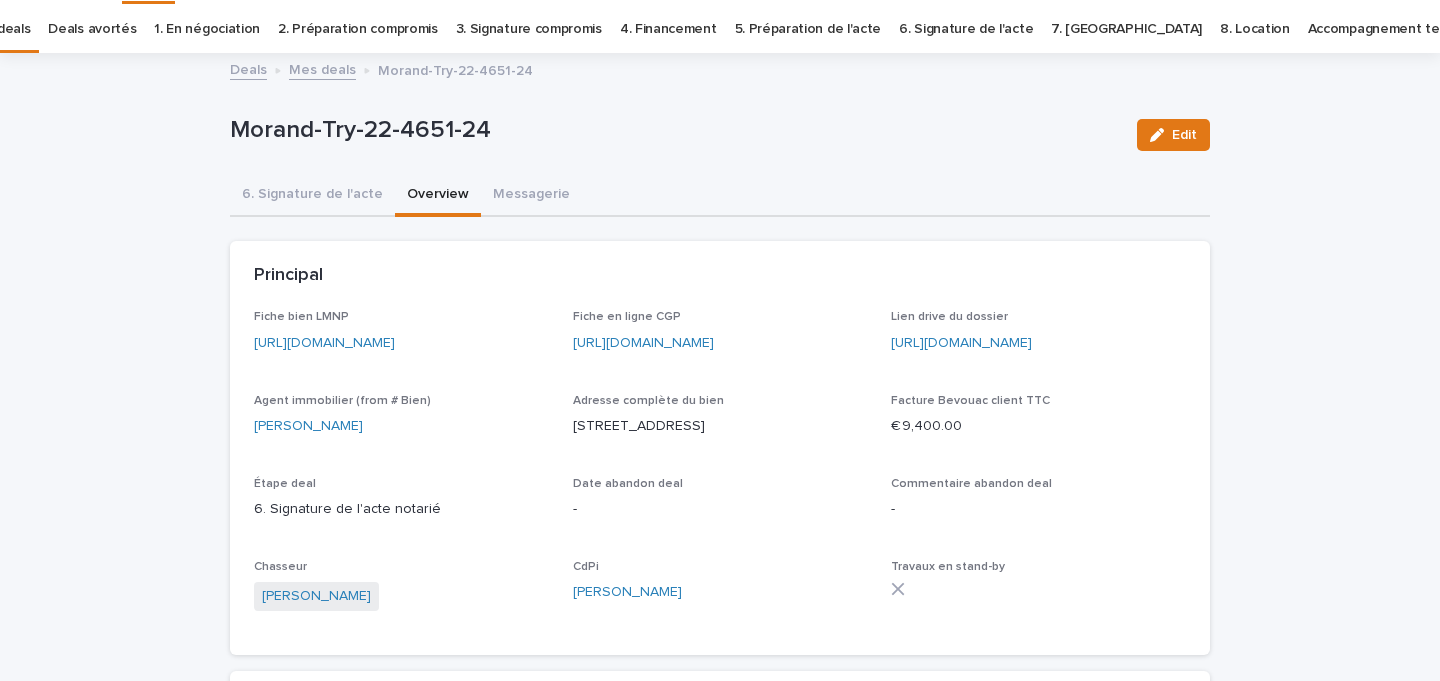 scroll, scrollTop: 64, scrollLeft: 0, axis: vertical 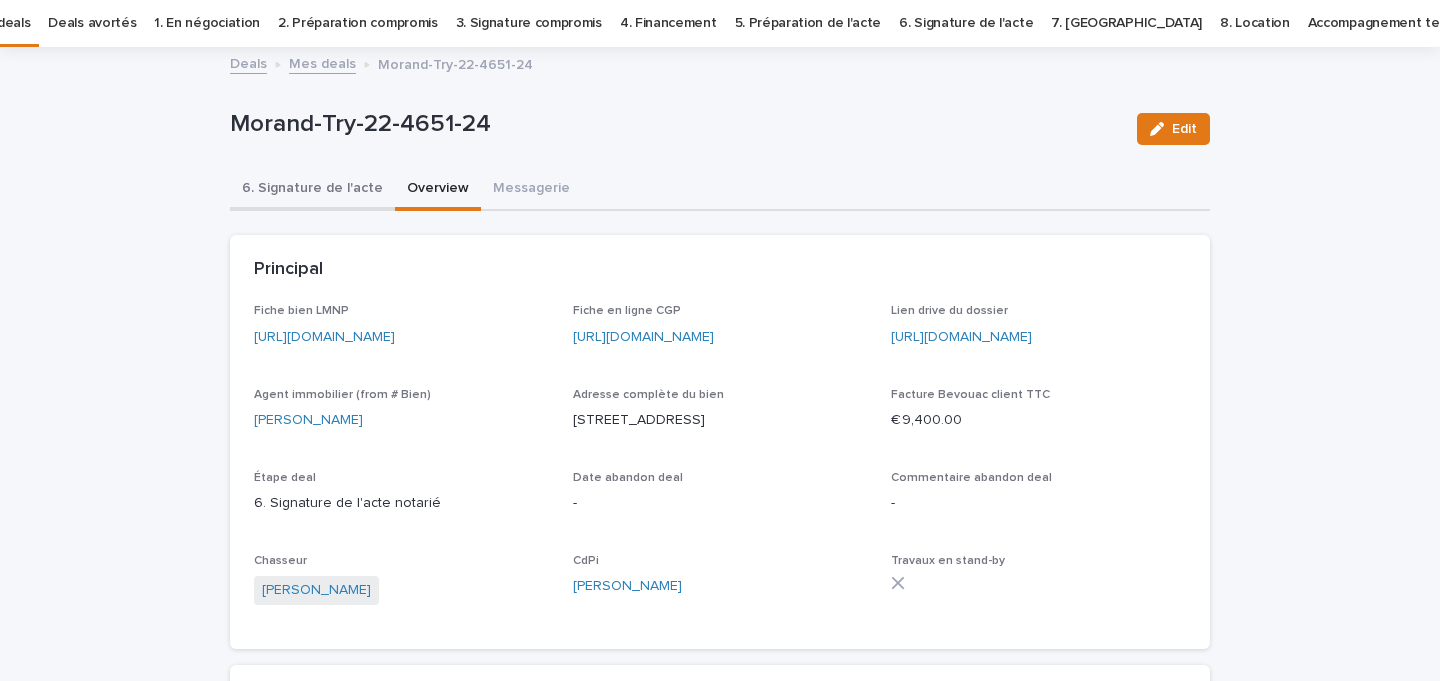 click on "6. Signature de l'acte" at bounding box center [312, 190] 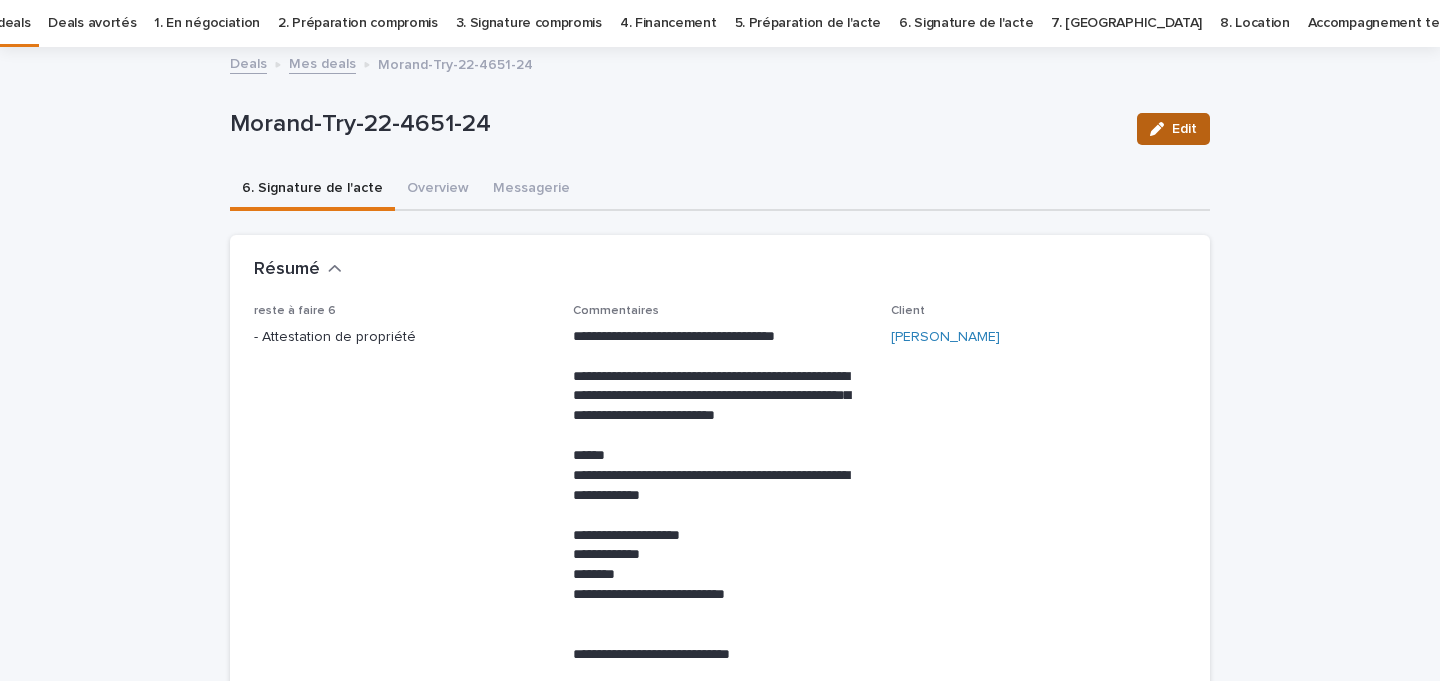 click on "Edit" at bounding box center [1173, 129] 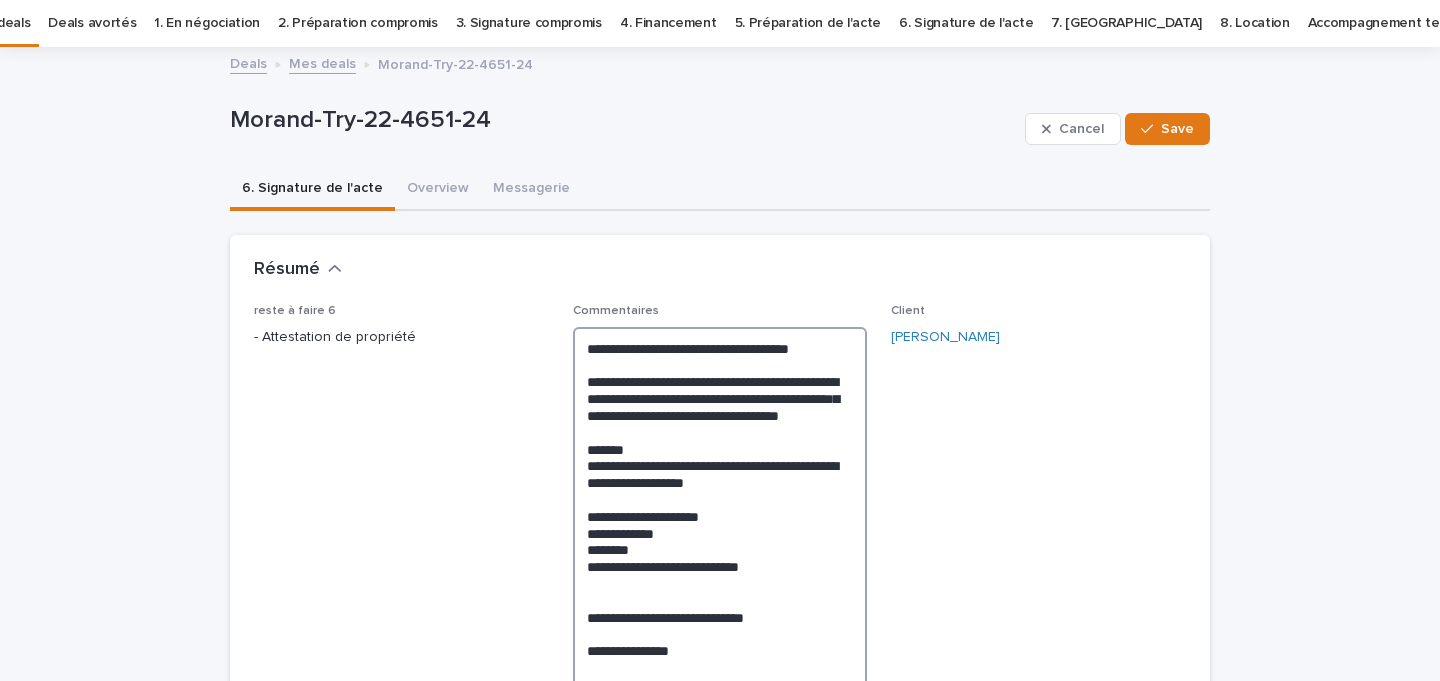 click on "**********" at bounding box center [720, 625] 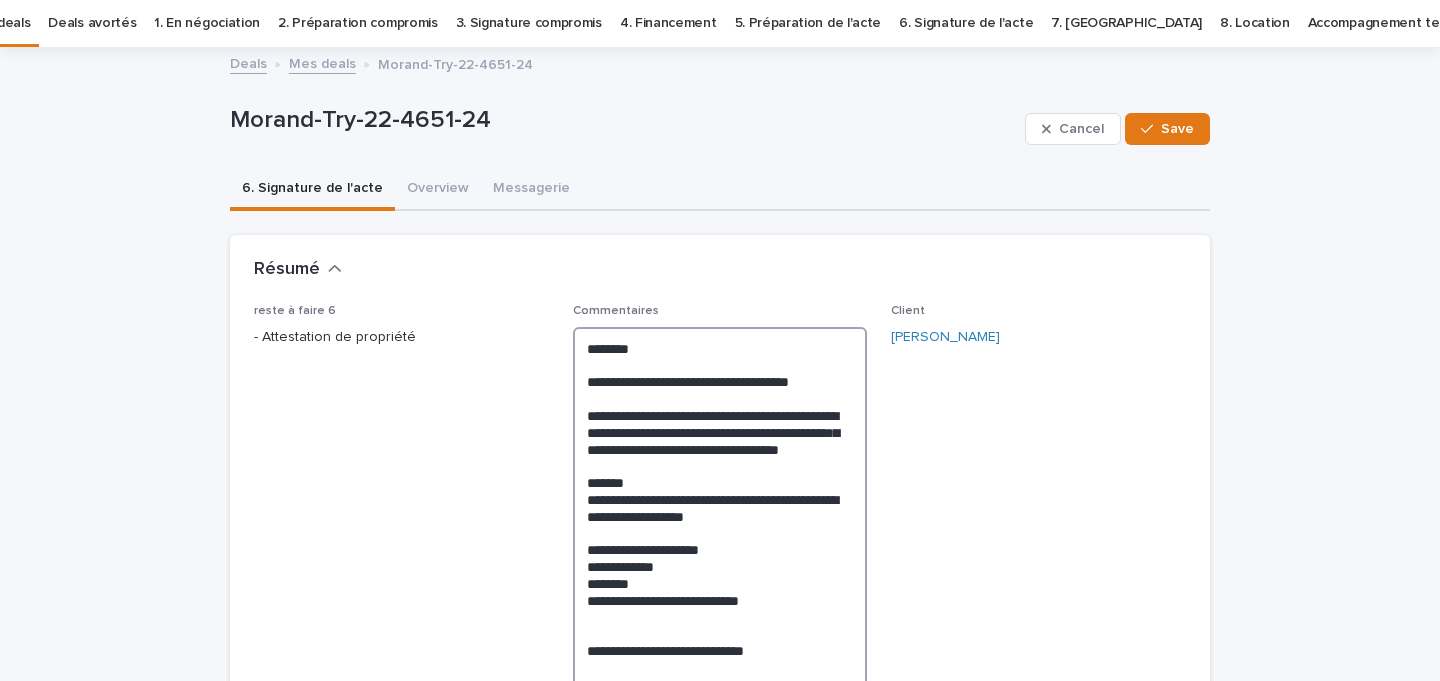 paste on "********
*********
*******" 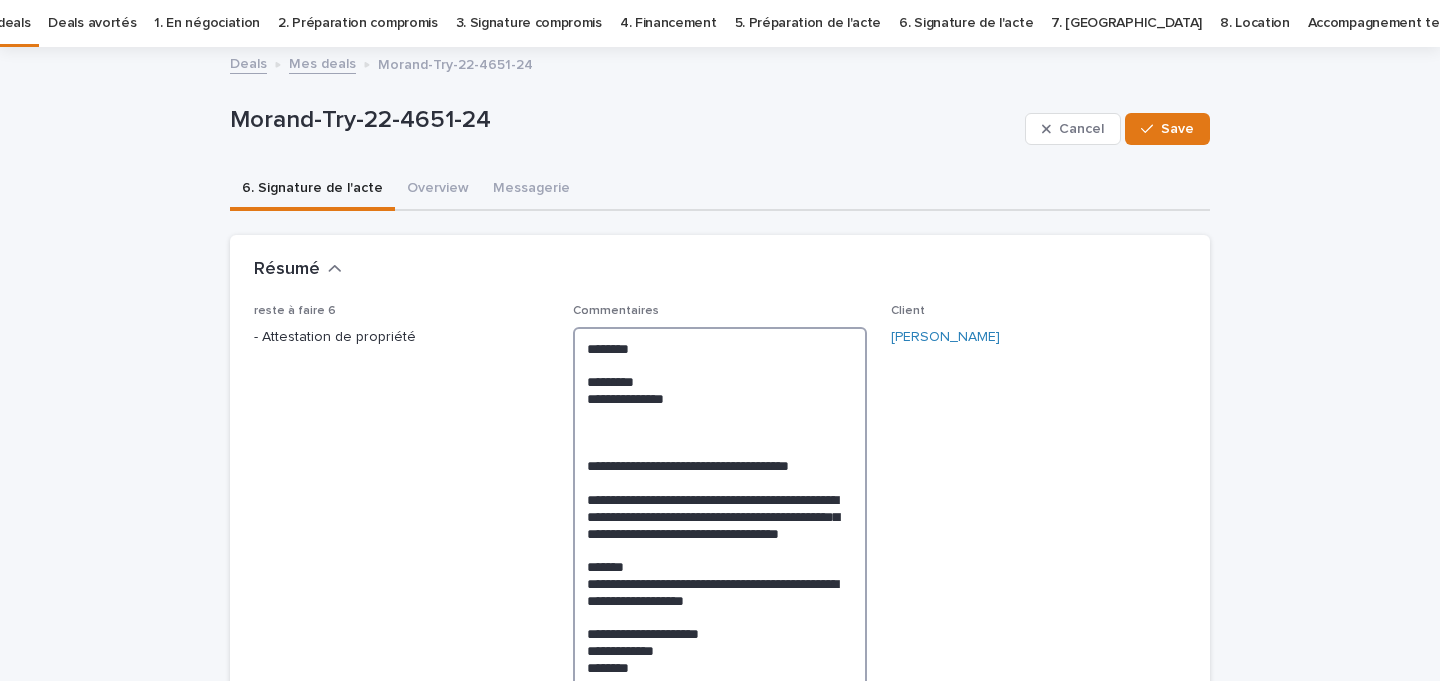 click on "**********" at bounding box center (720, 684) 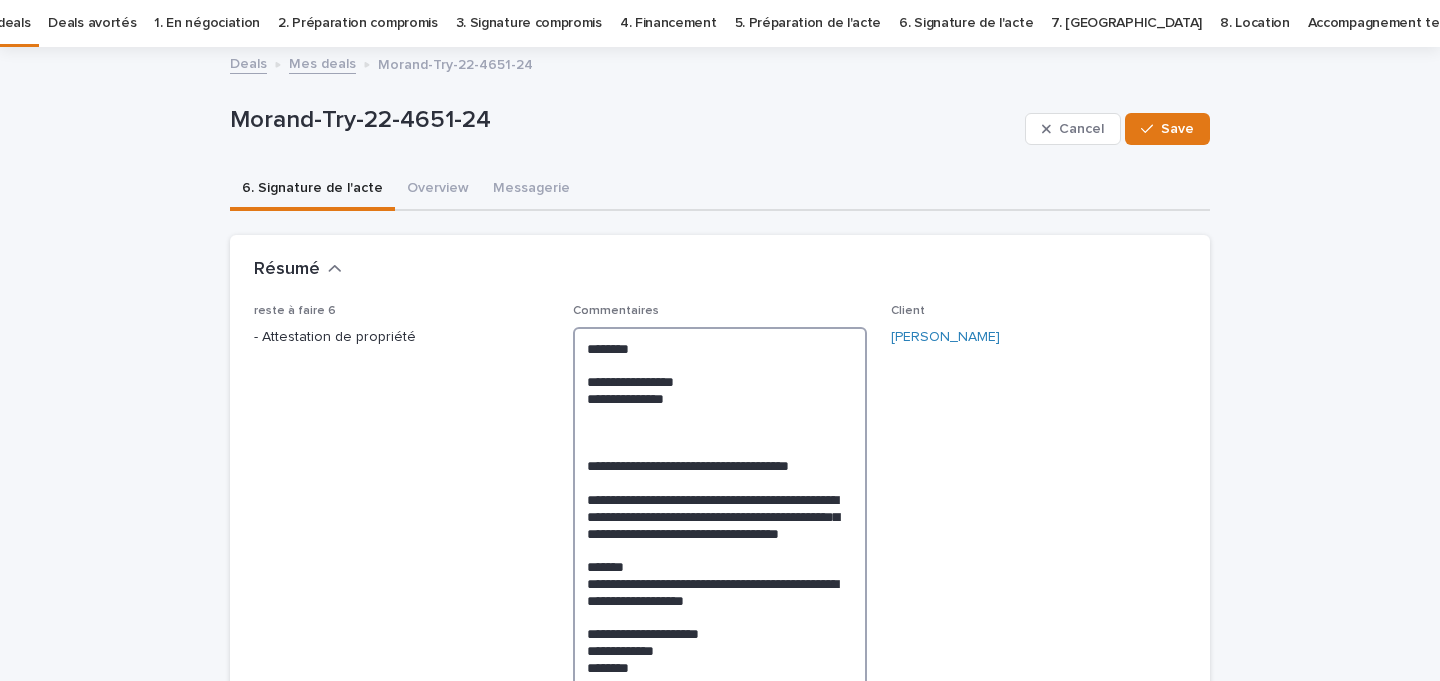 drag, startPoint x: 650, startPoint y: 442, endPoint x: 648, endPoint y: 423, distance: 19.104973 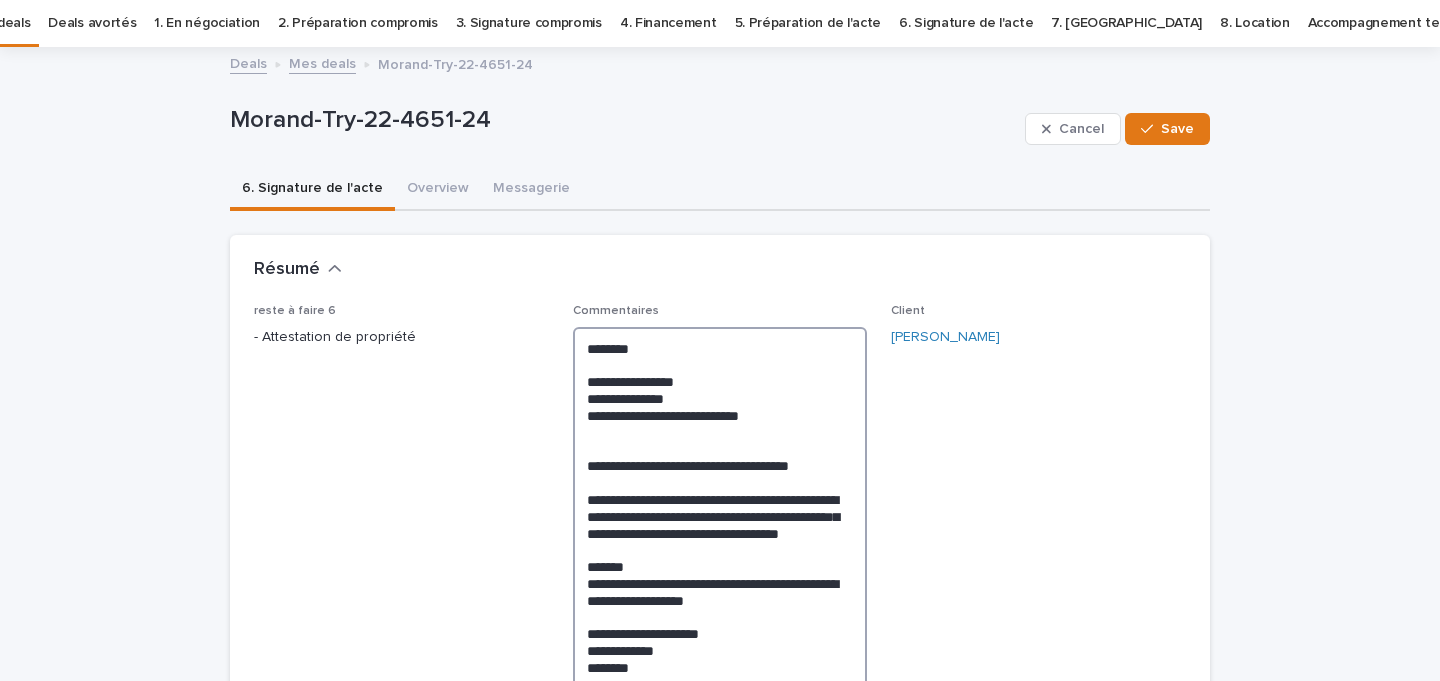 click on "**********" at bounding box center (720, 684) 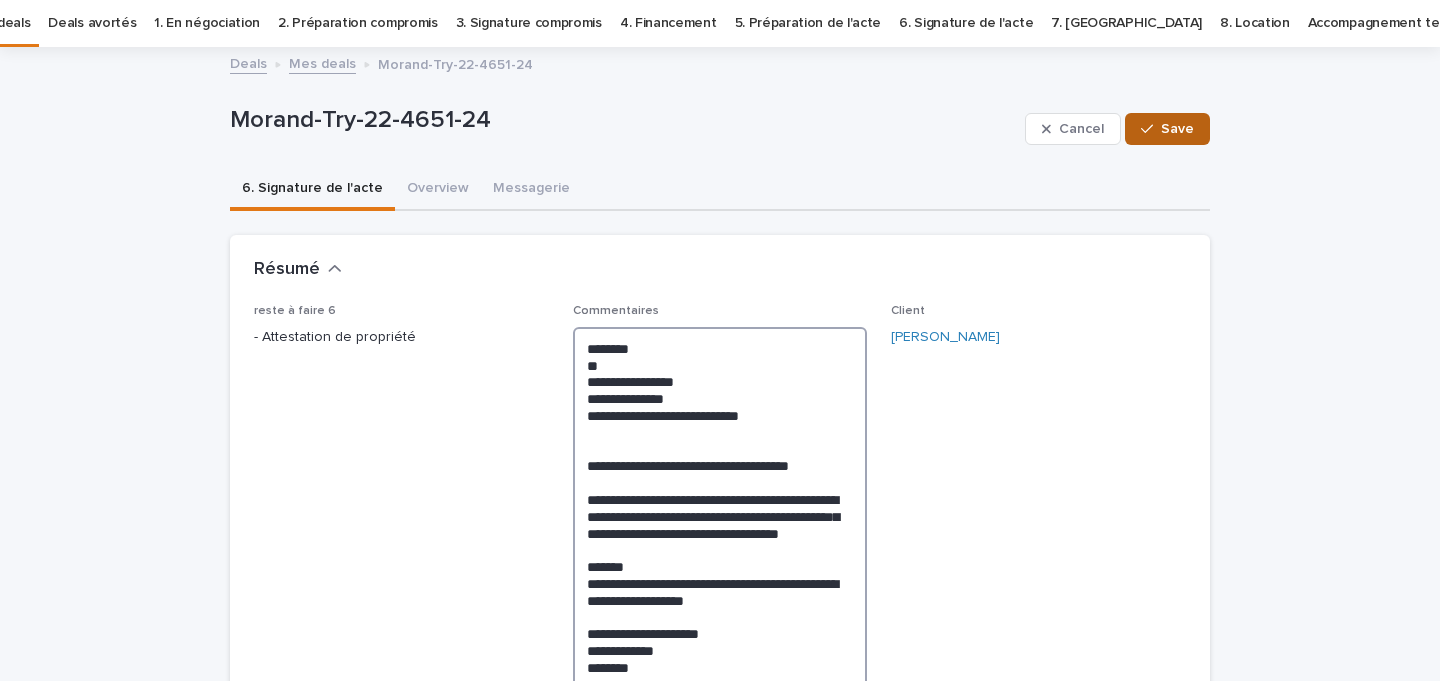 type on "**********" 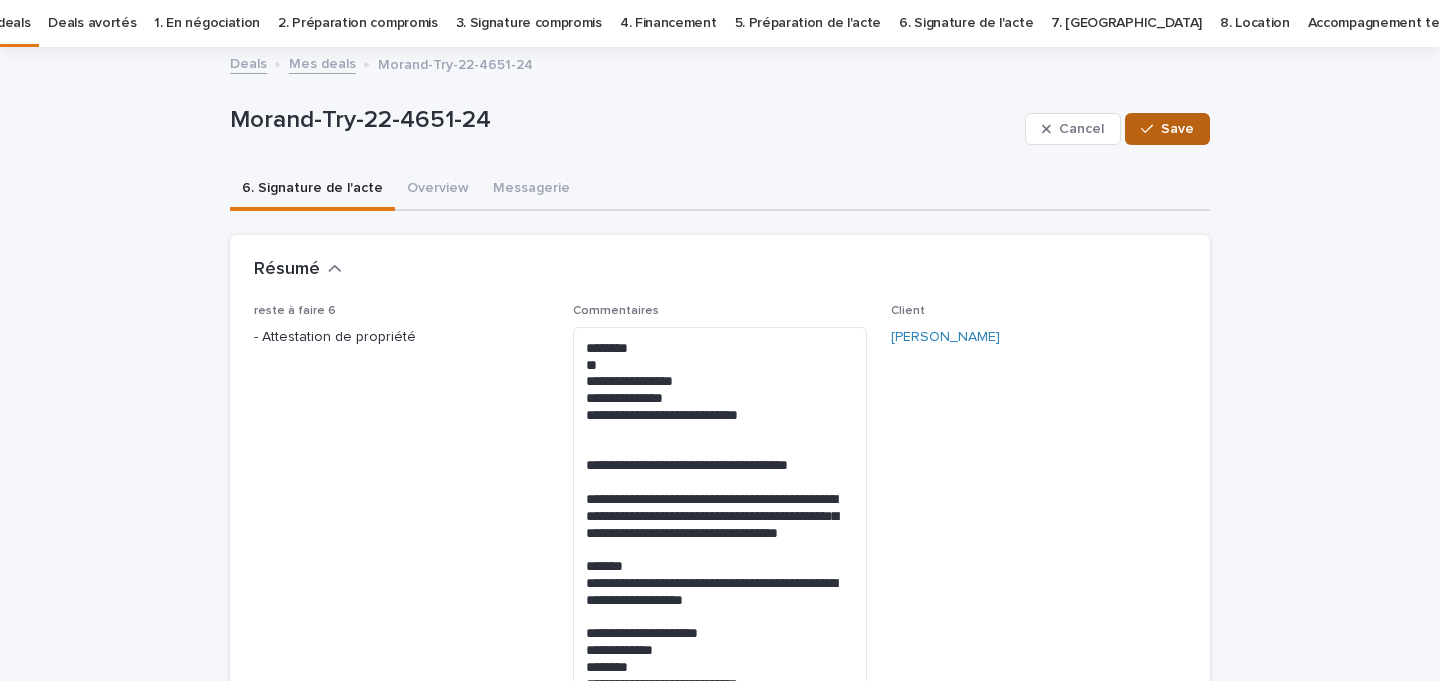 click on "Save" at bounding box center [1177, 129] 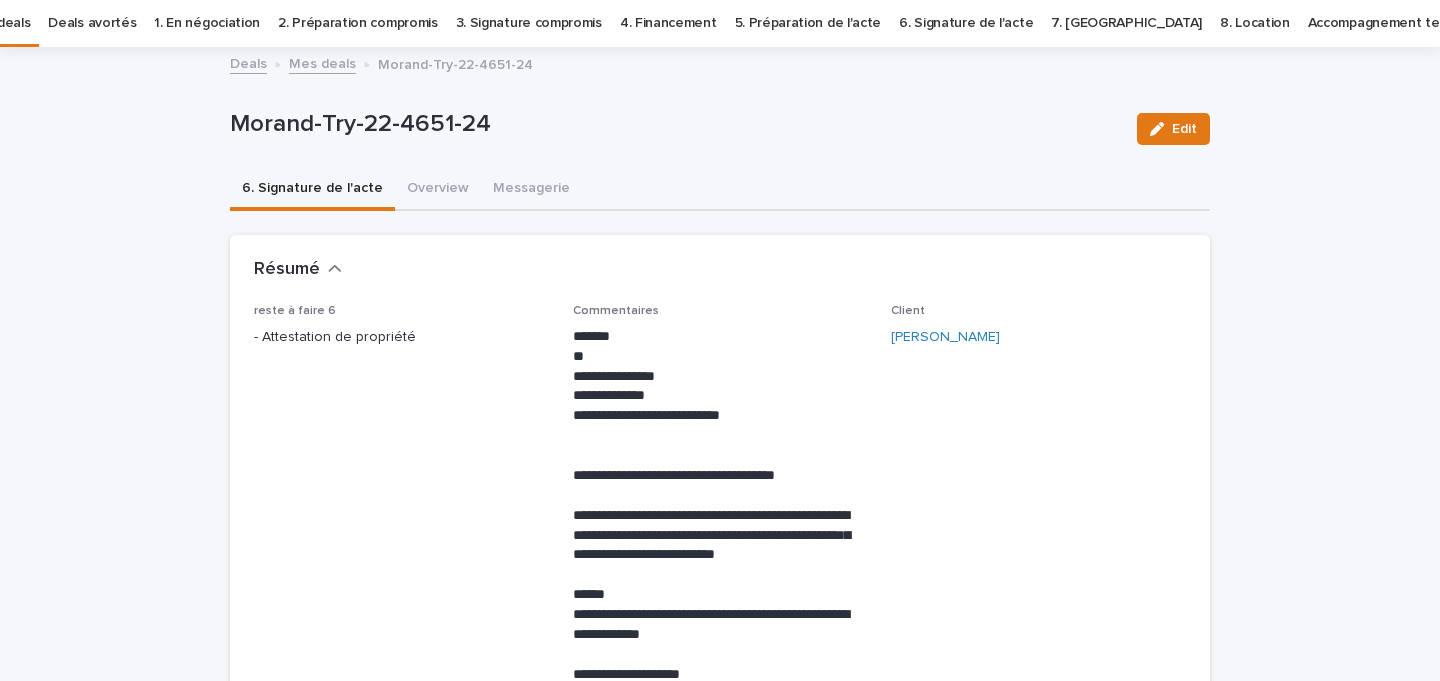 scroll, scrollTop: 0, scrollLeft: 0, axis: both 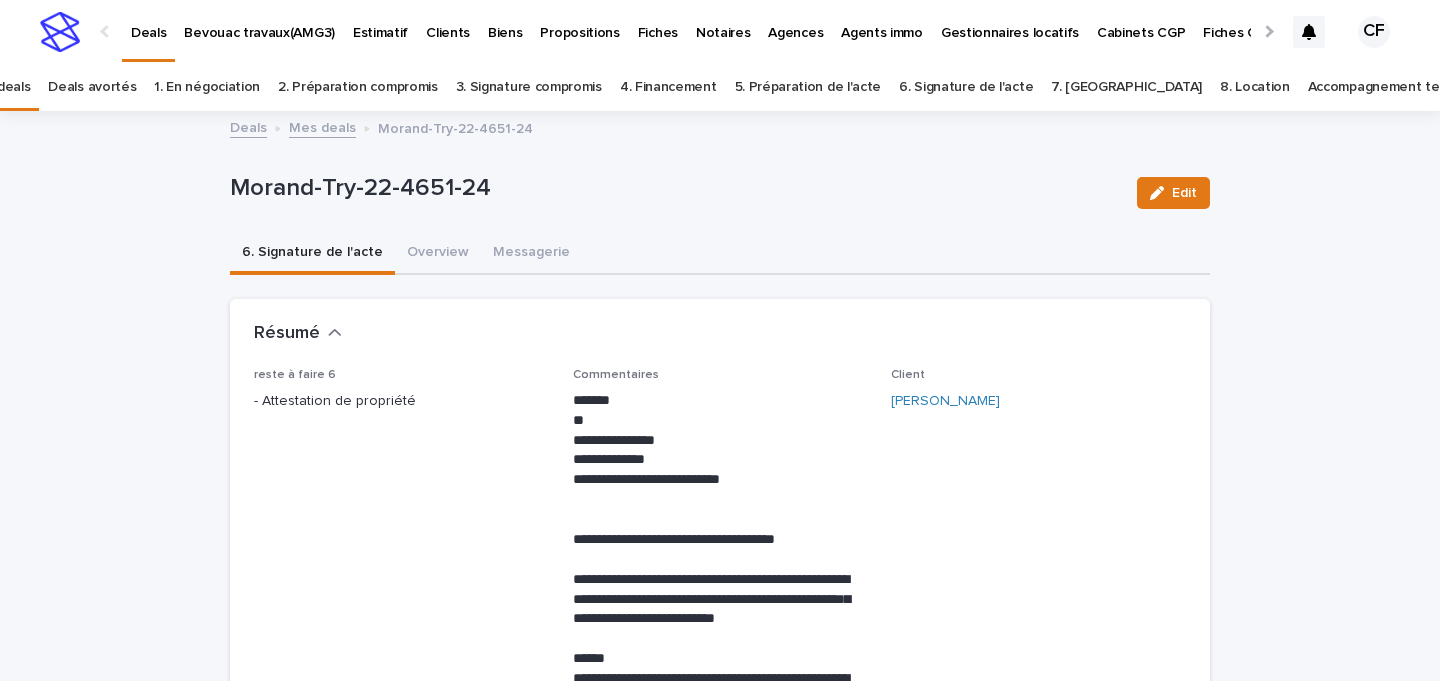 click at bounding box center [60, 32] 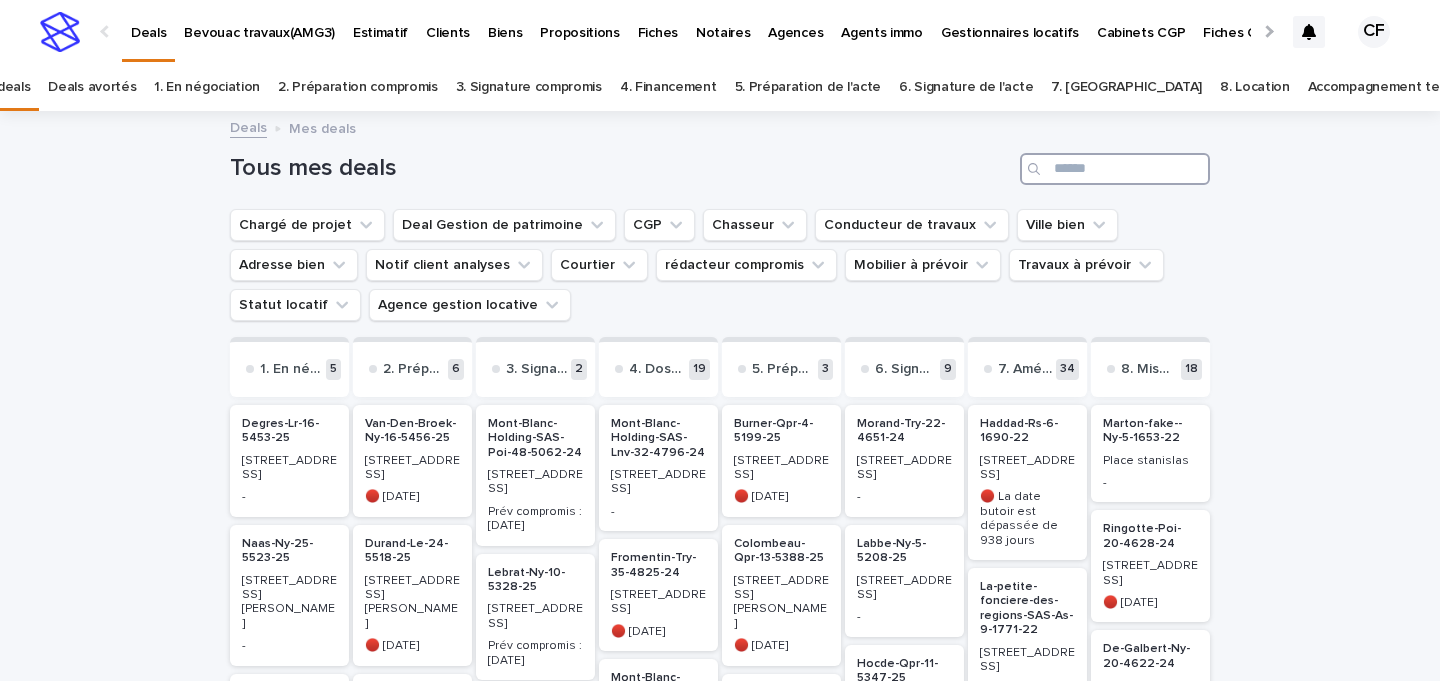 click at bounding box center [1115, 169] 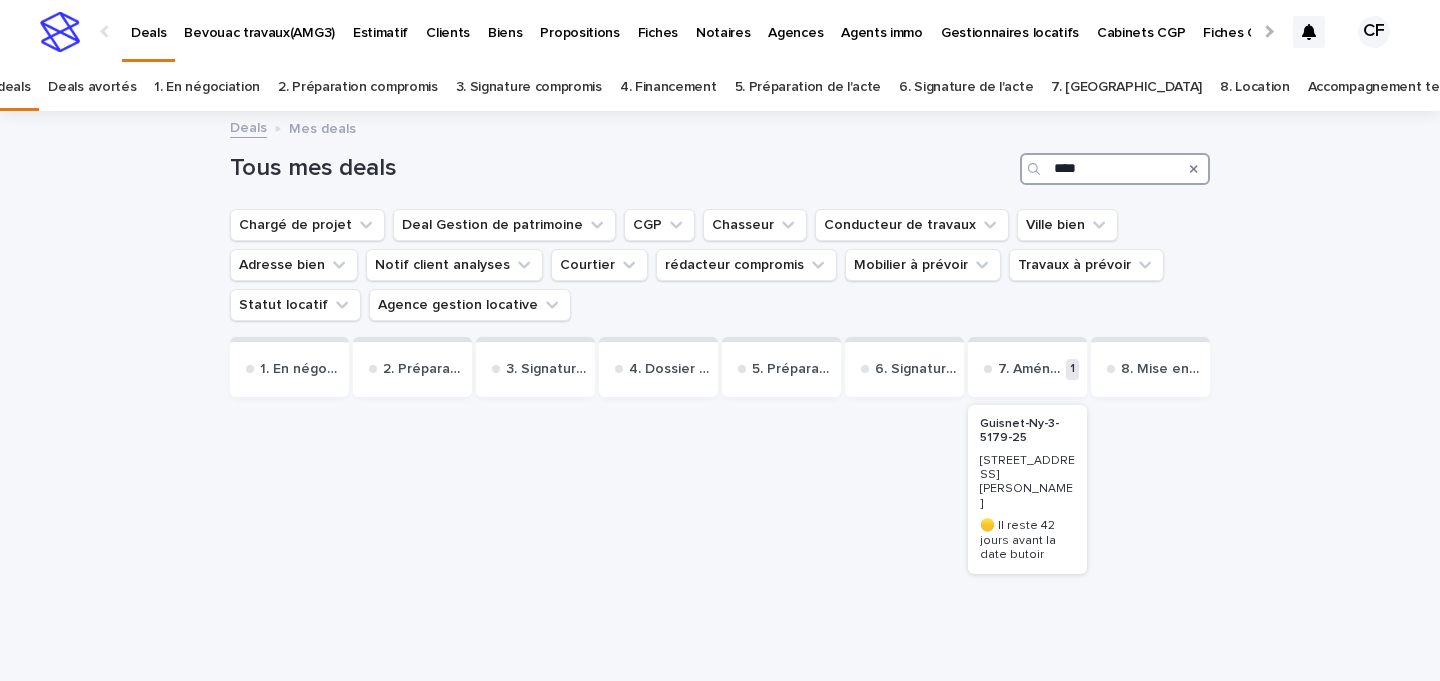 type on "****" 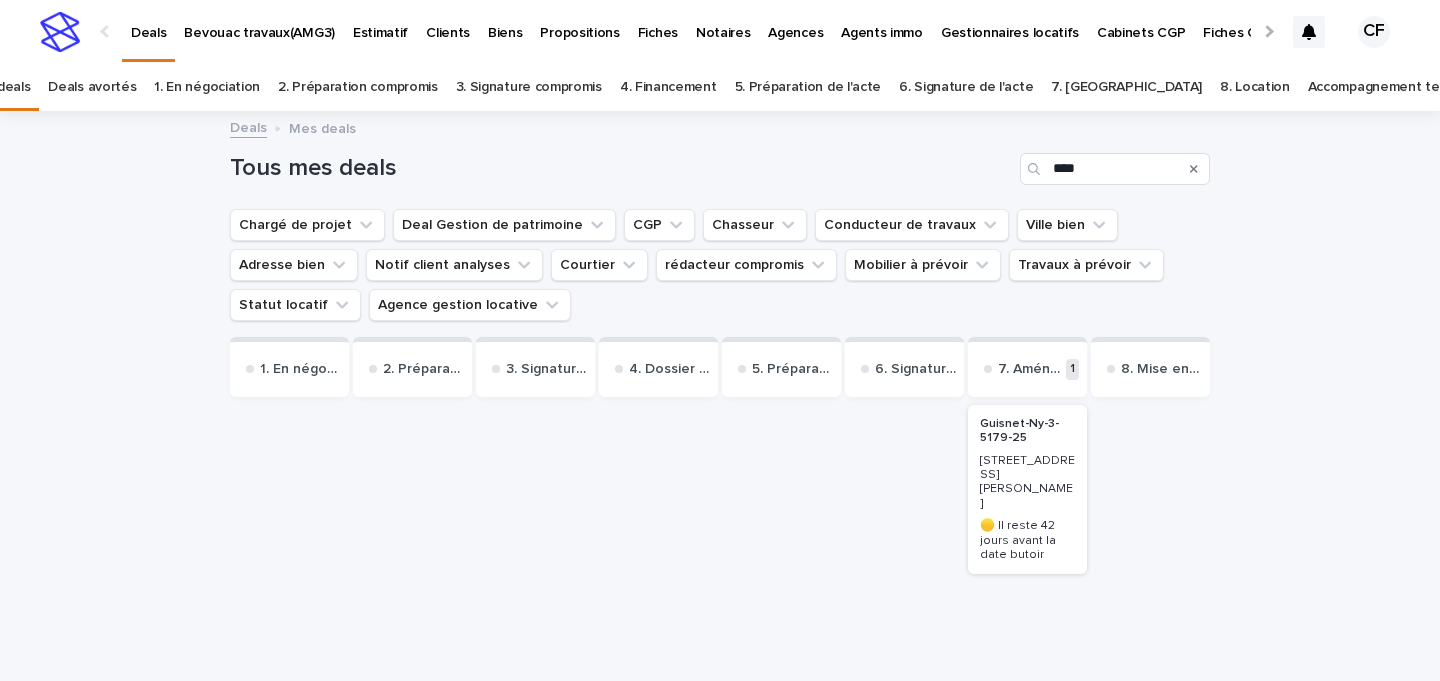 click on "[STREET_ADDRESS][PERSON_NAME]" at bounding box center [1027, 483] 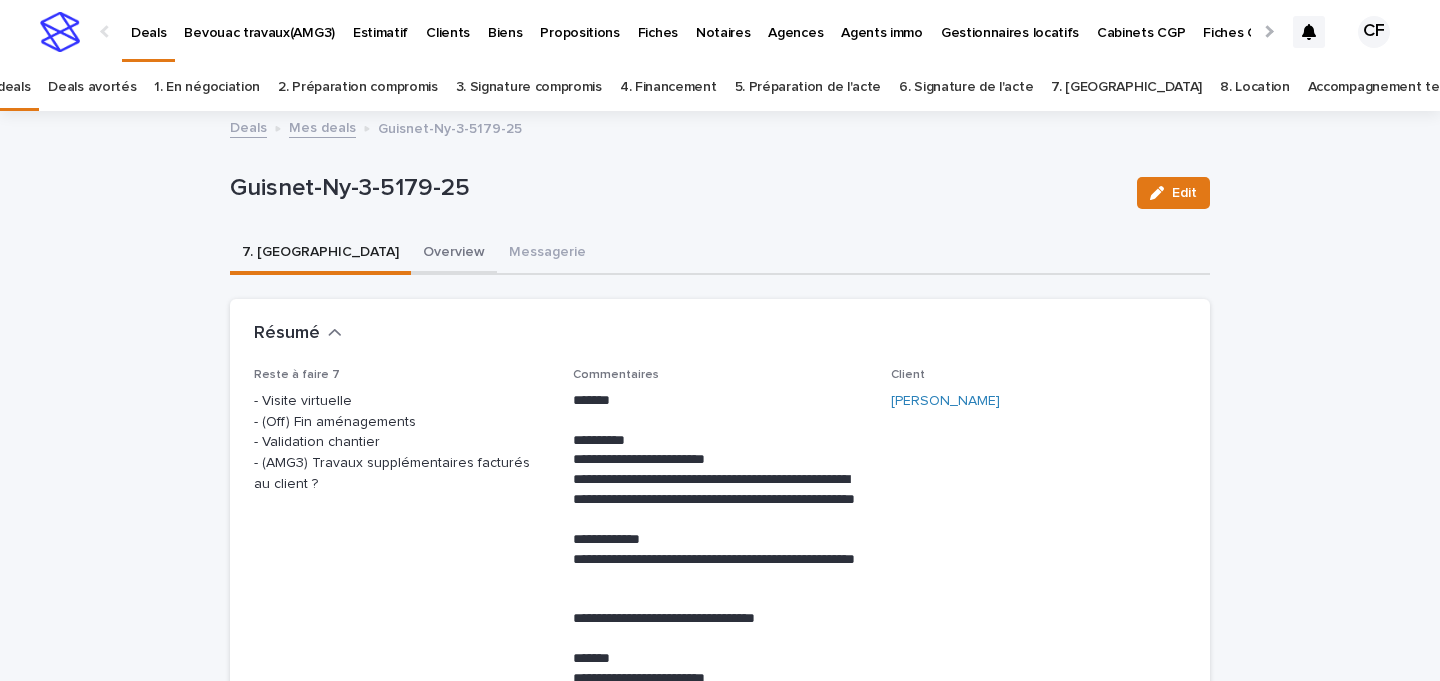 click on "Overview" at bounding box center (454, 254) 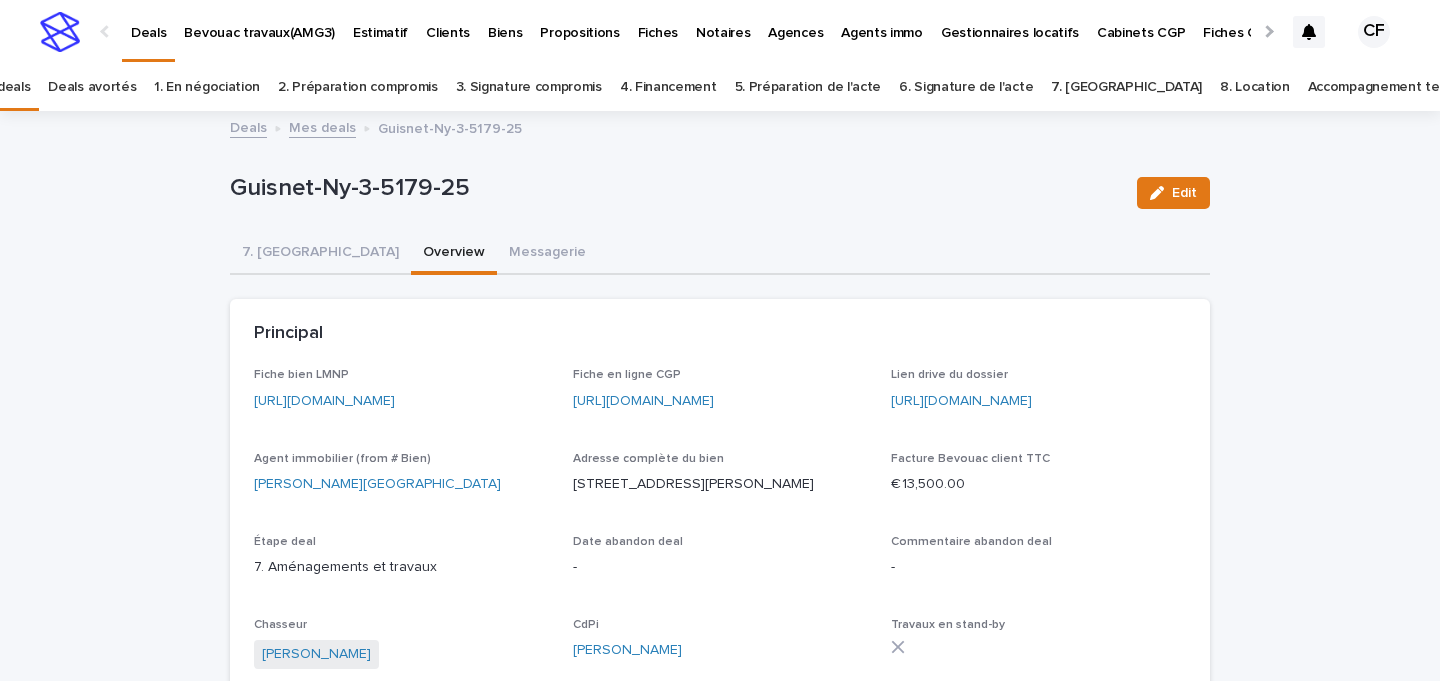 click on "Agent immobilier (from # Bien)" at bounding box center [342, 459] 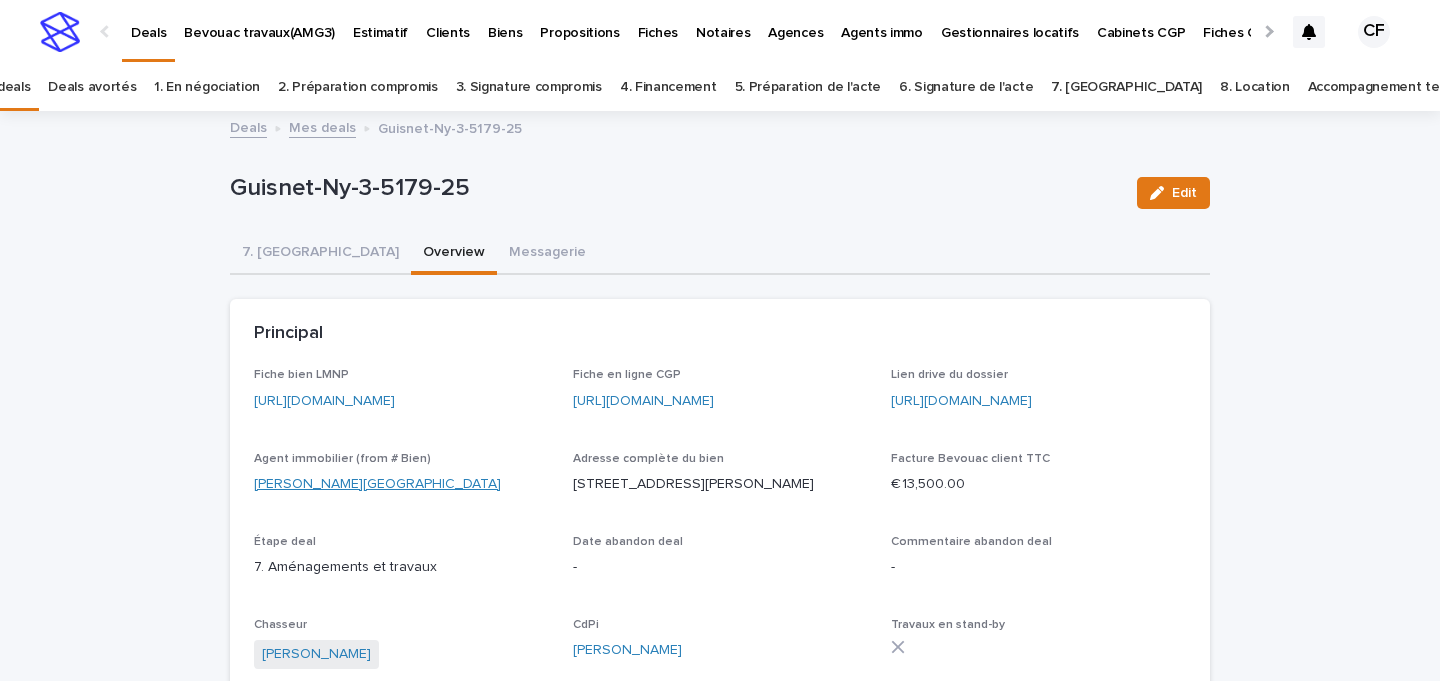 click on "[PERSON_NAME][GEOGRAPHIC_DATA]" at bounding box center [377, 484] 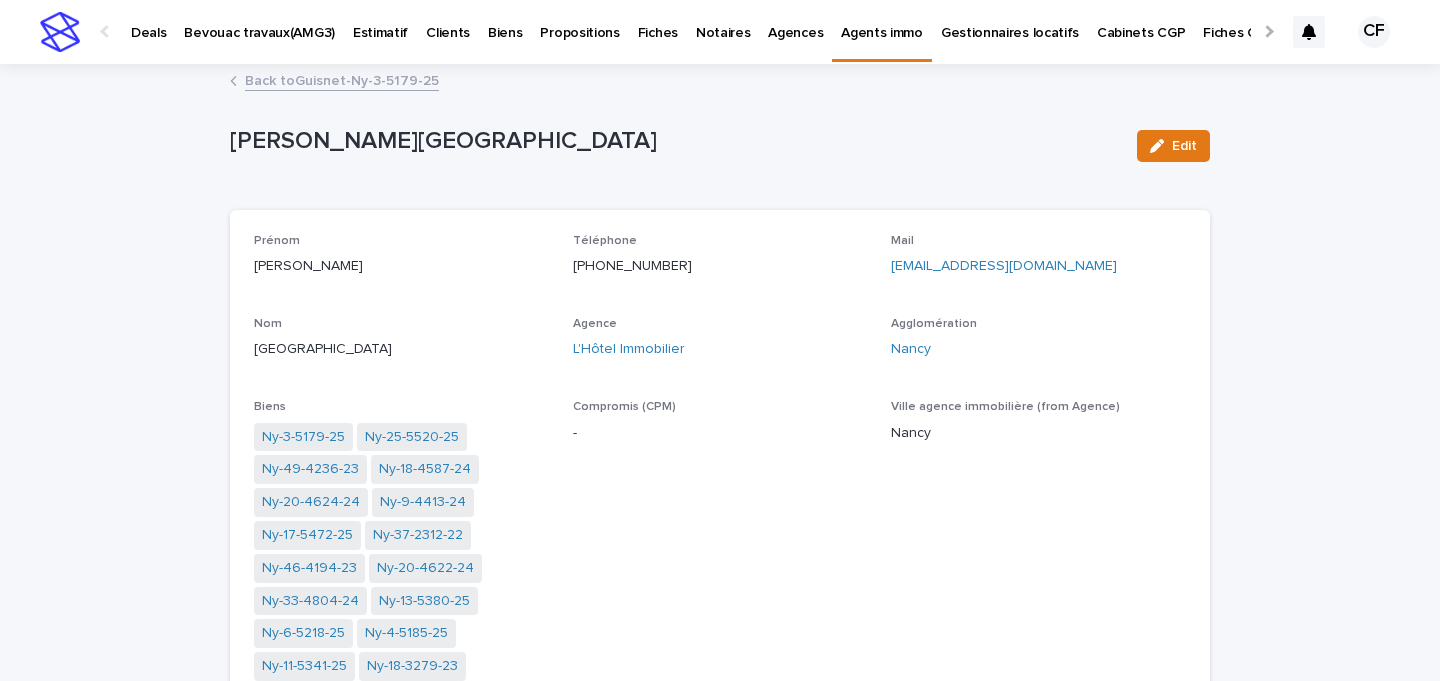 drag, startPoint x: 692, startPoint y: 268, endPoint x: 554, endPoint y: 260, distance: 138.23169 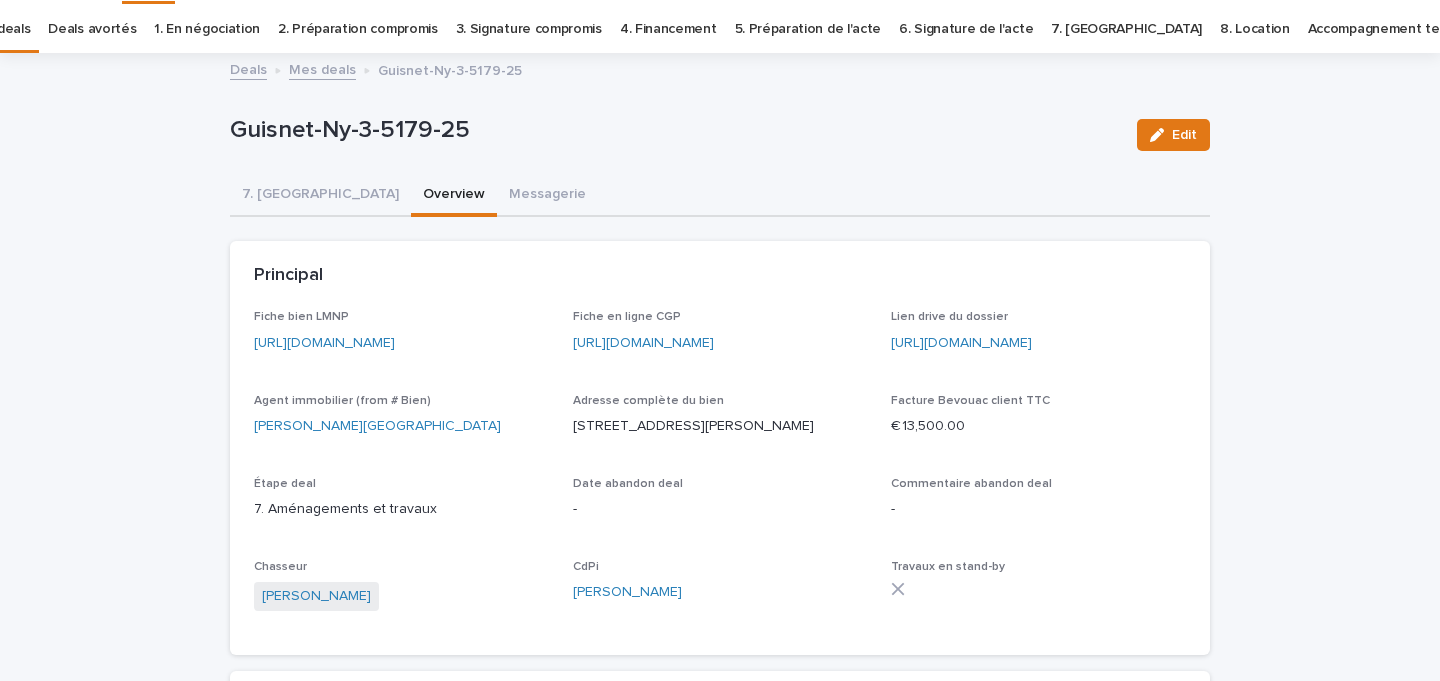 scroll, scrollTop: 64, scrollLeft: 0, axis: vertical 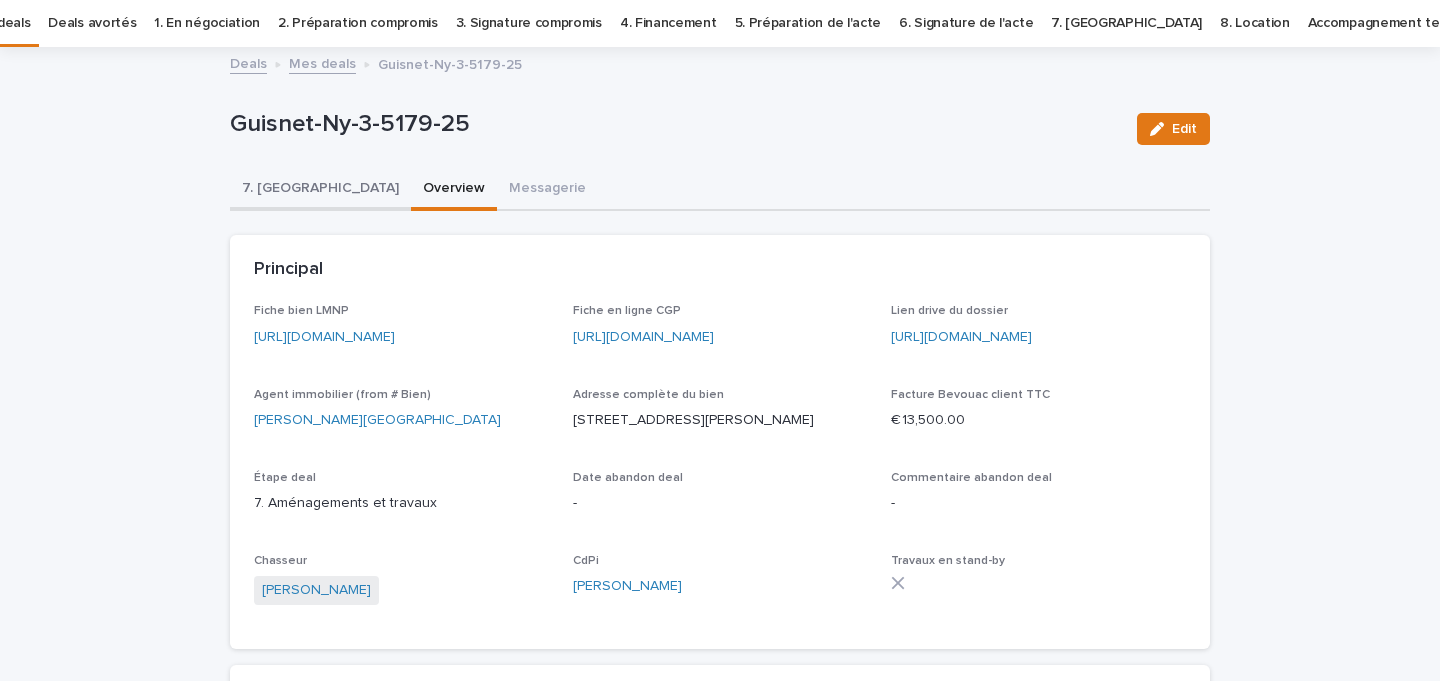 click on "7. [GEOGRAPHIC_DATA]" at bounding box center (320, 190) 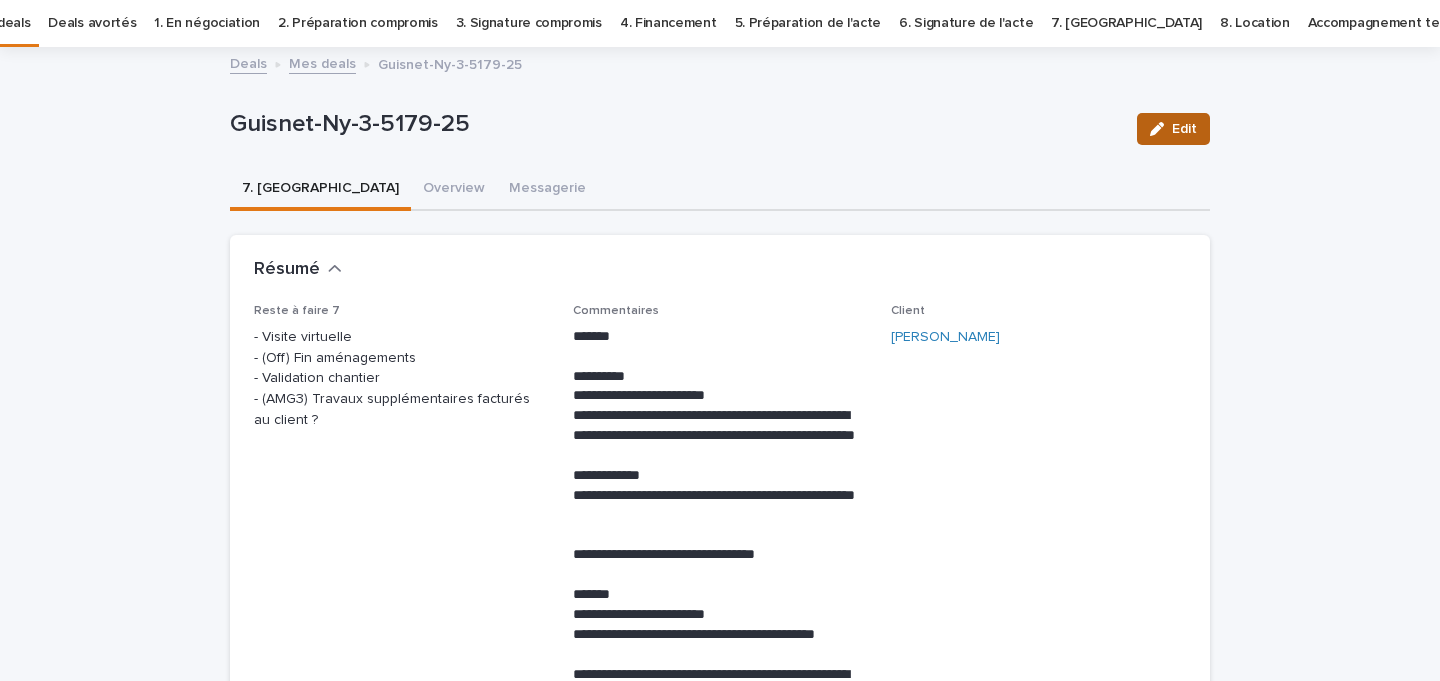 click on "Edit" at bounding box center (1173, 129) 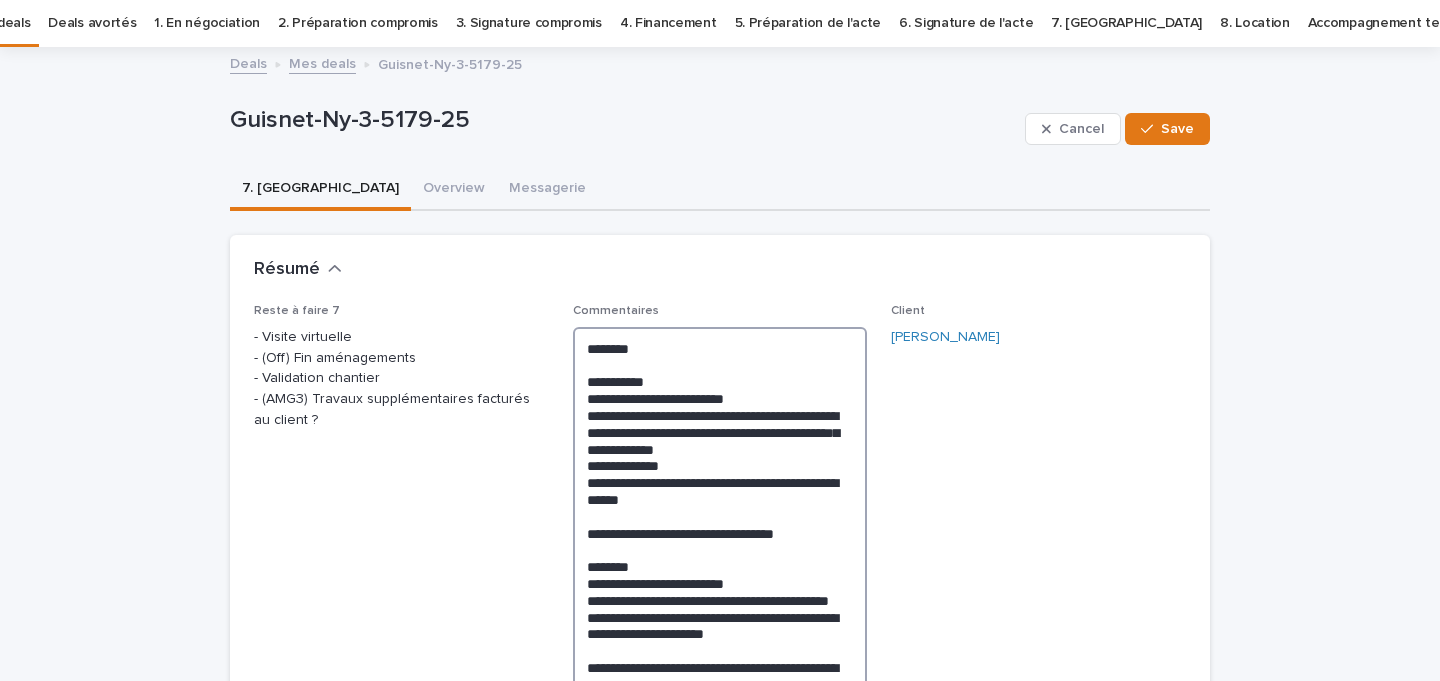 click on "**********" at bounding box center (720, 709) 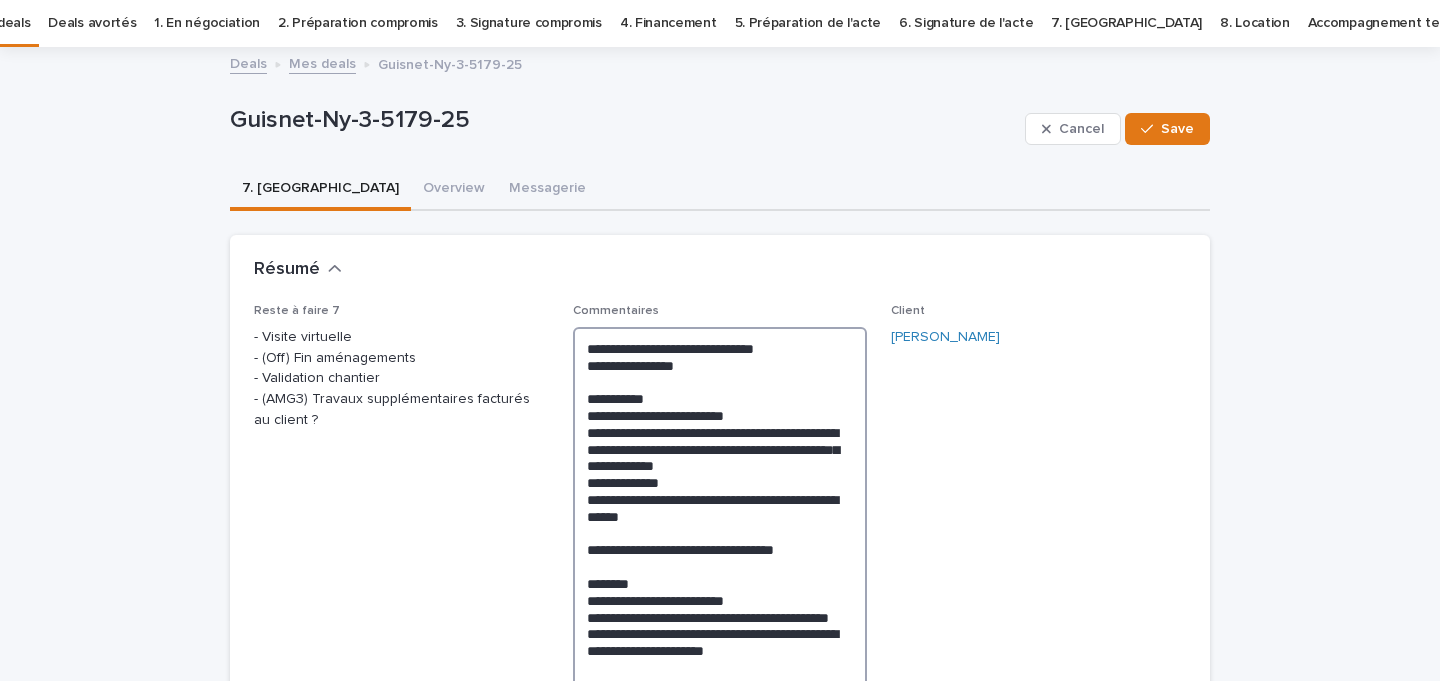 click on "**********" at bounding box center [720, 718] 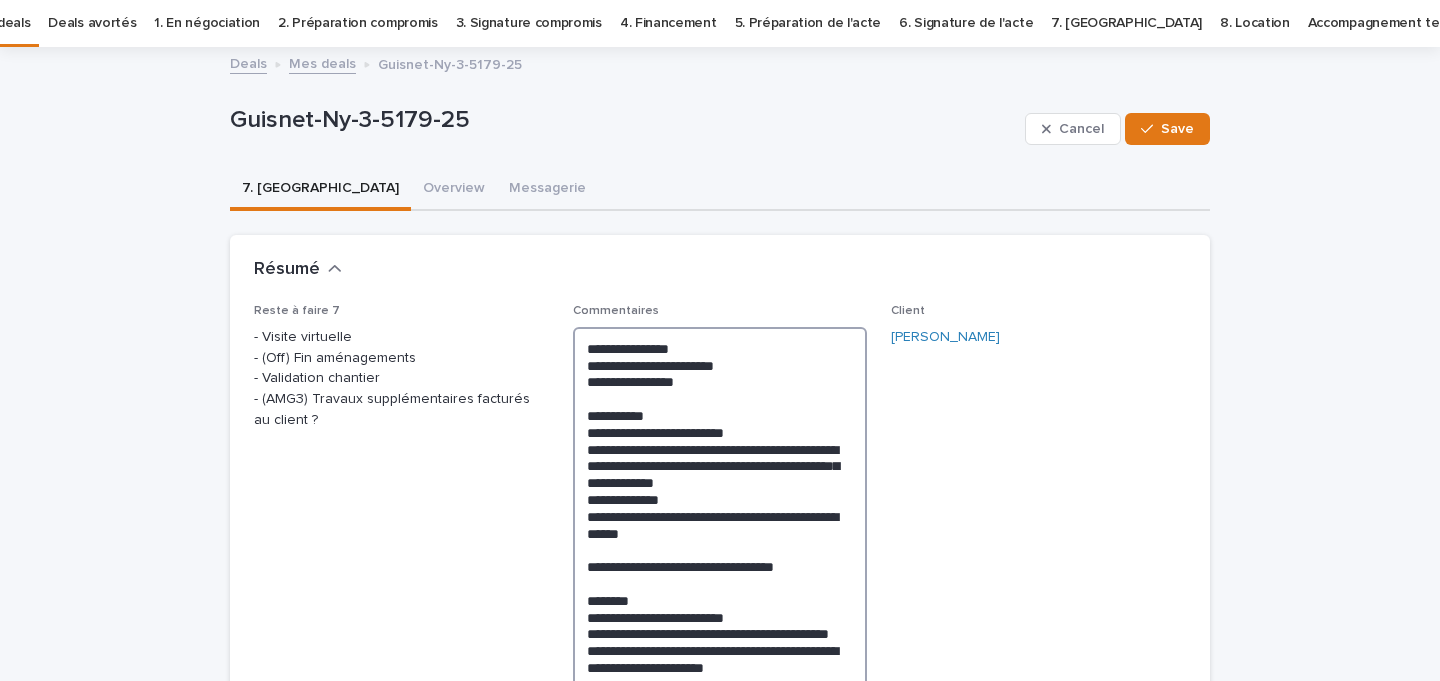 scroll, scrollTop: 69, scrollLeft: 0, axis: vertical 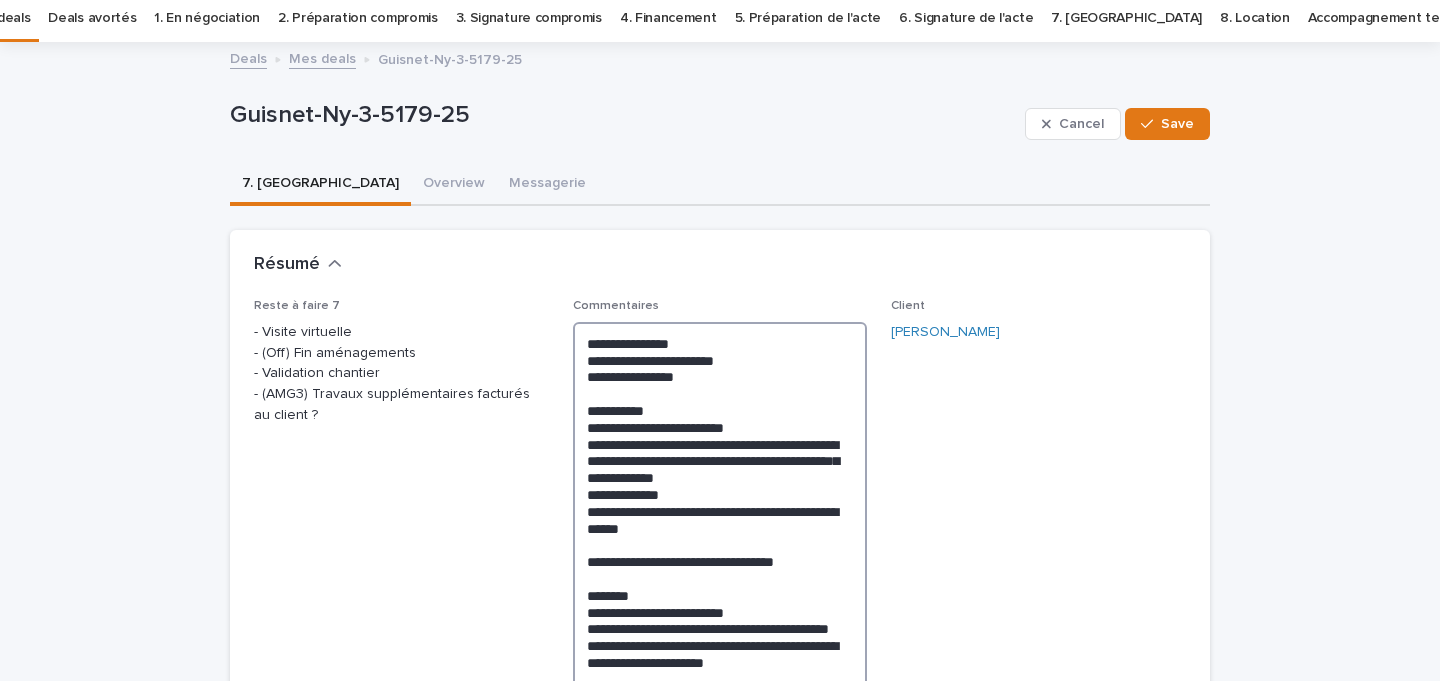 click on "**********" at bounding box center (720, 721) 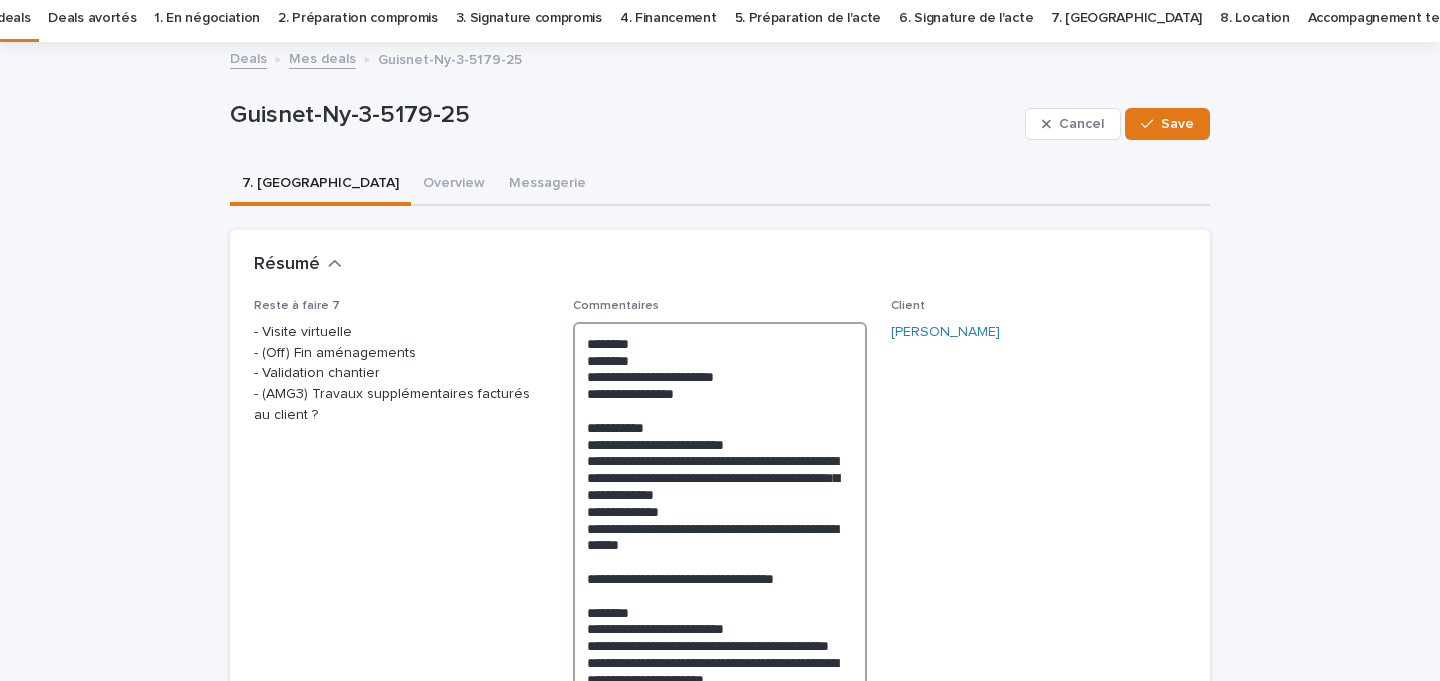 click on "**********" at bounding box center (720, 729) 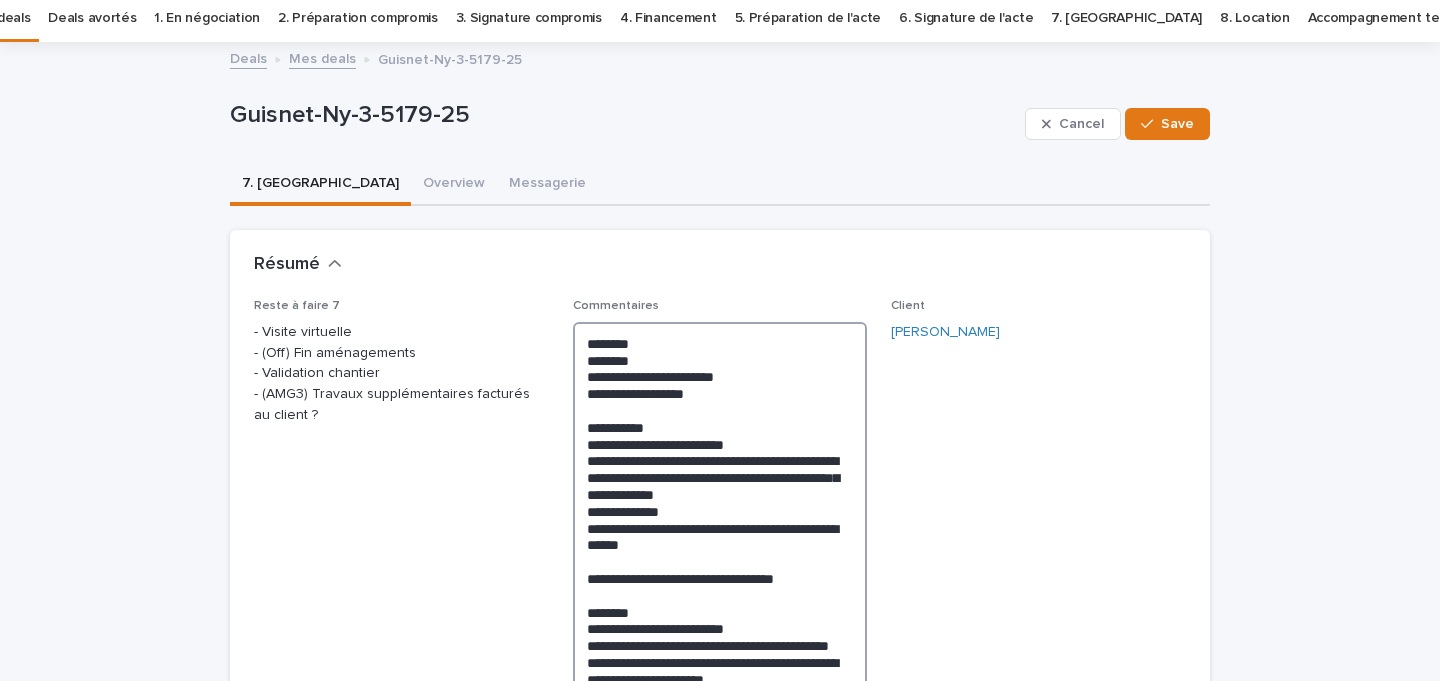 click on "**********" at bounding box center (720, 729) 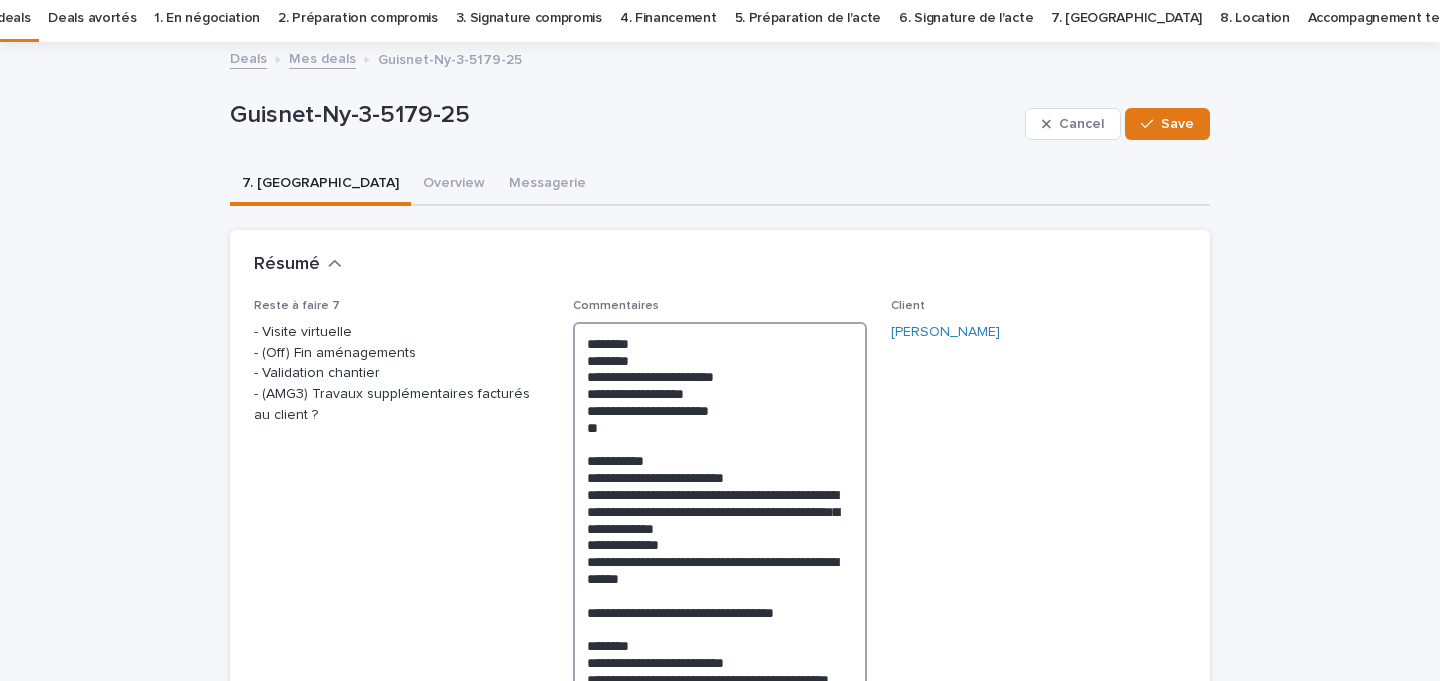 click at bounding box center [720, 746] 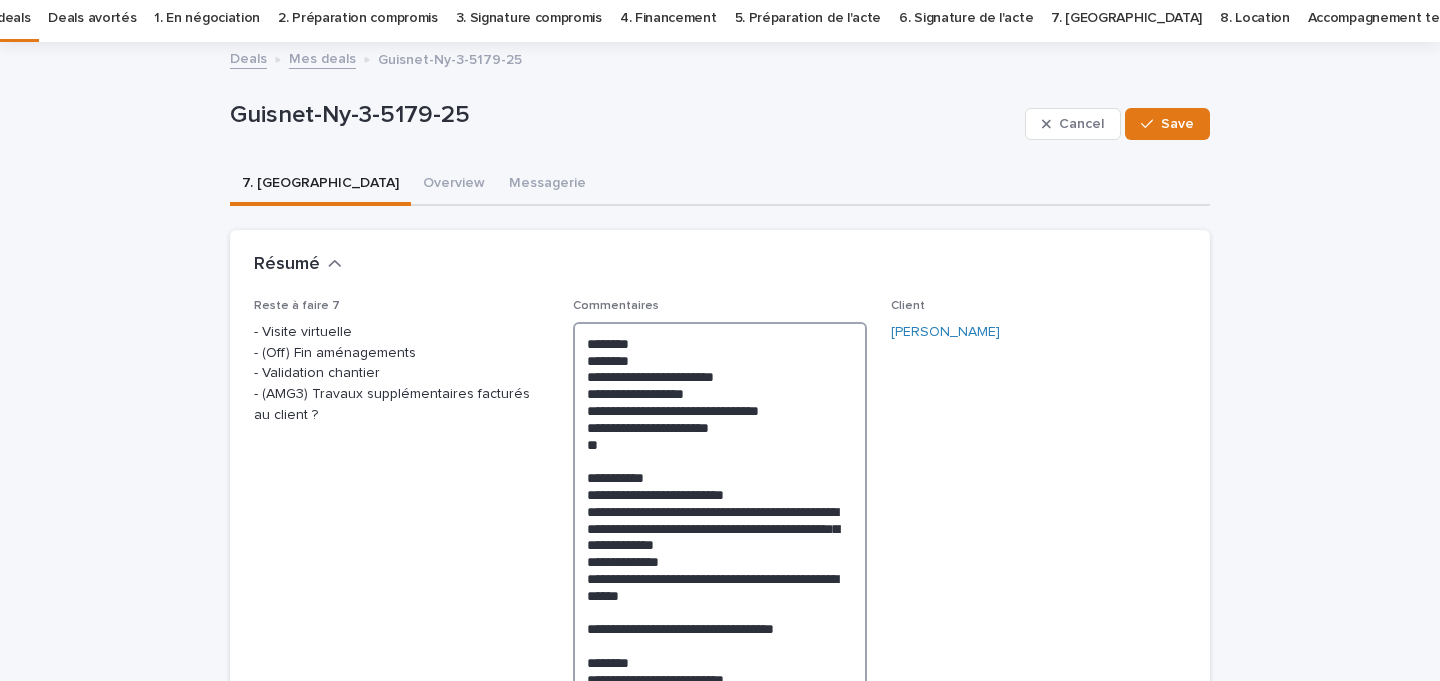 click at bounding box center (720, 755) 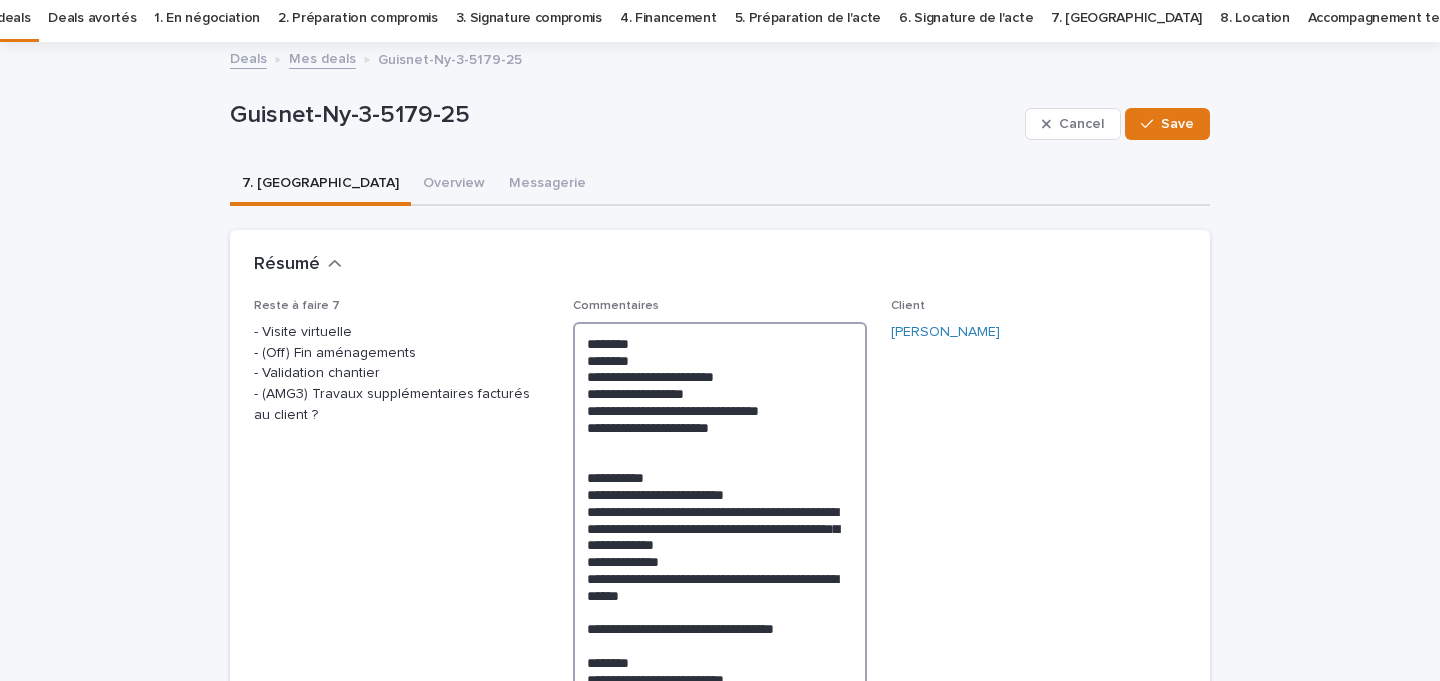 click at bounding box center [720, 755] 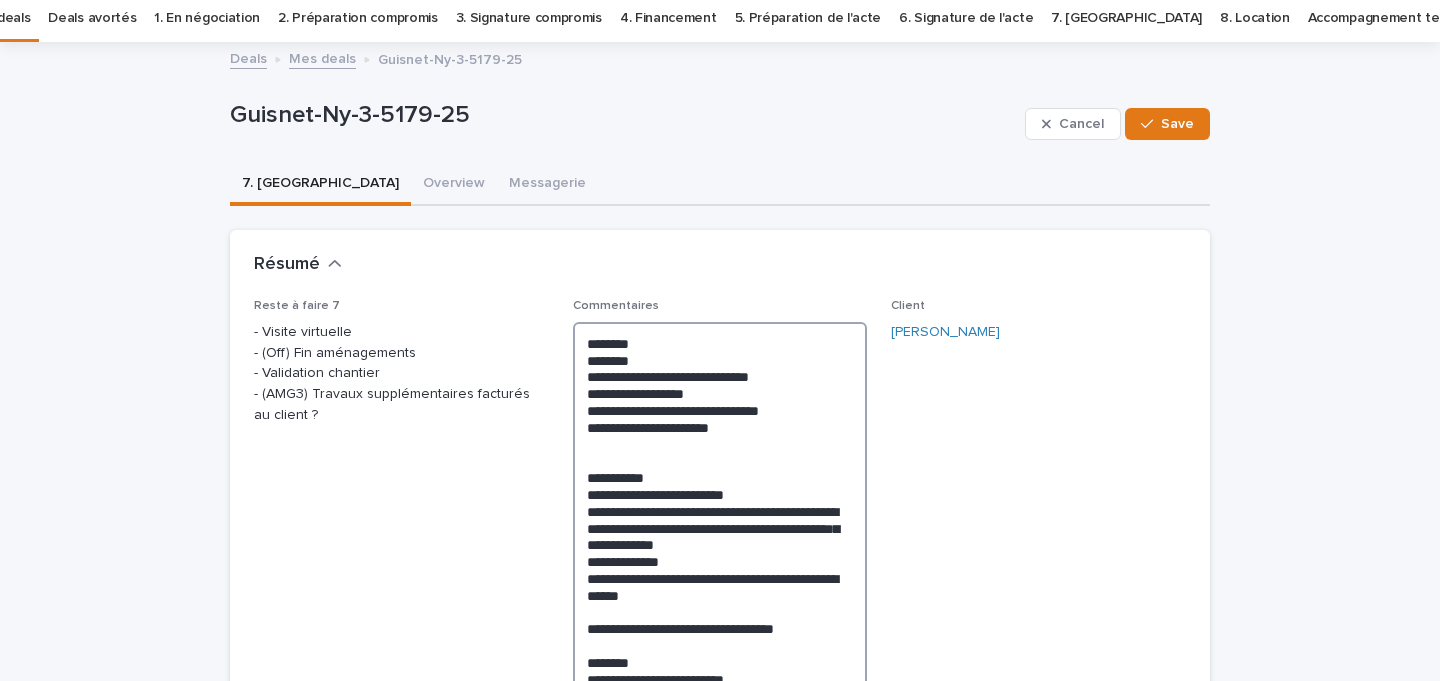 click at bounding box center [720, 755] 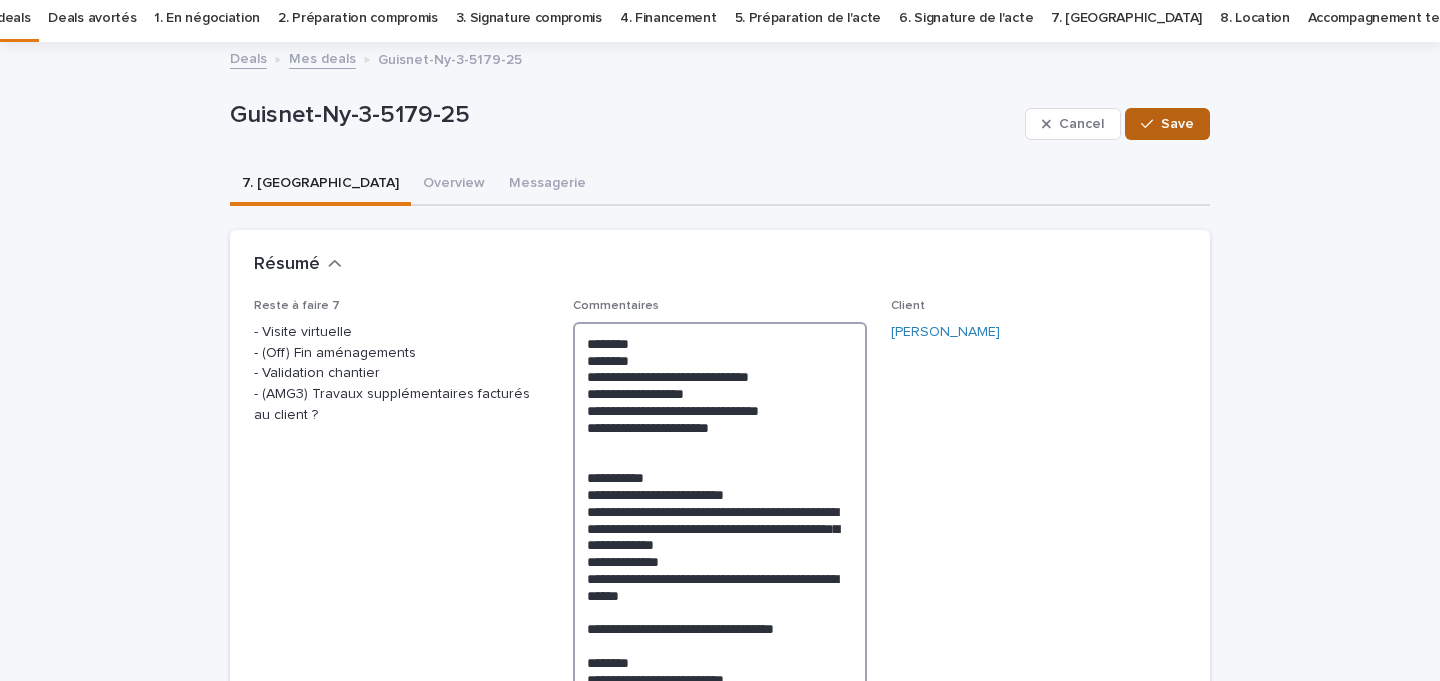 type on "**********" 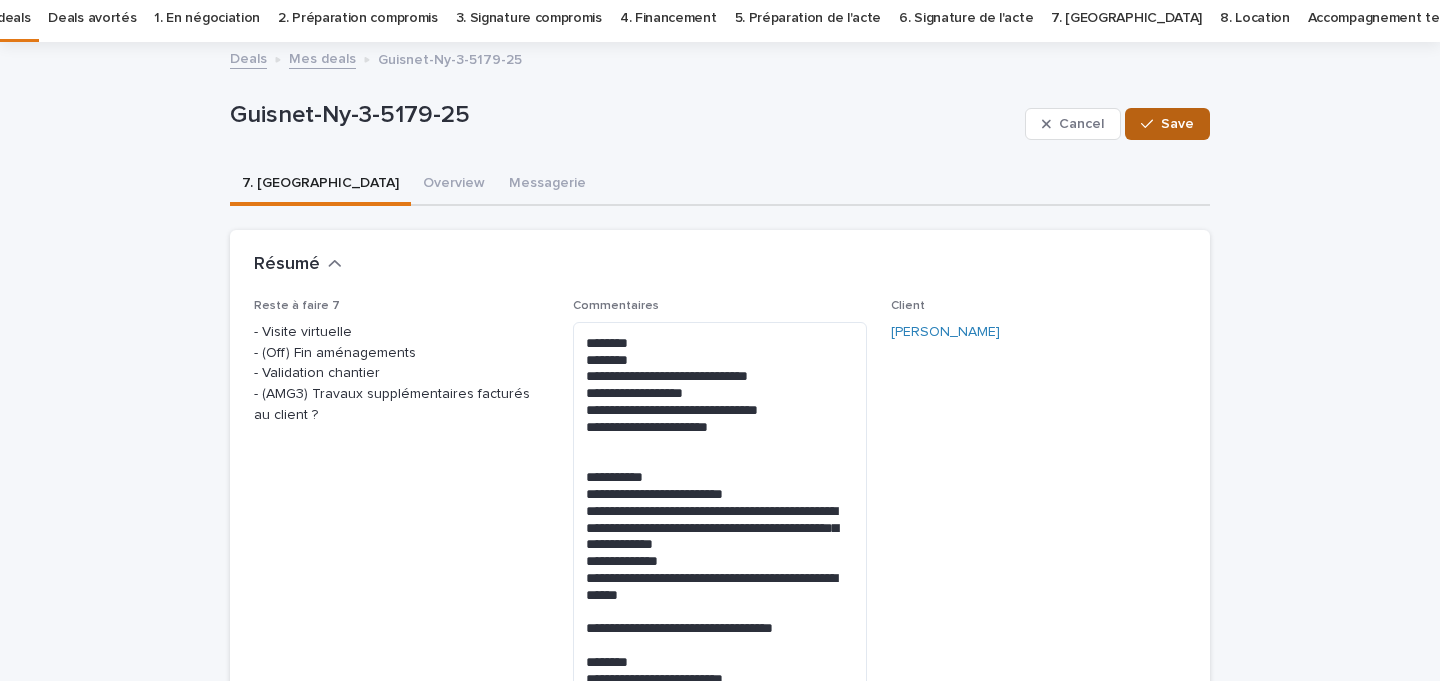 click at bounding box center [1151, 124] 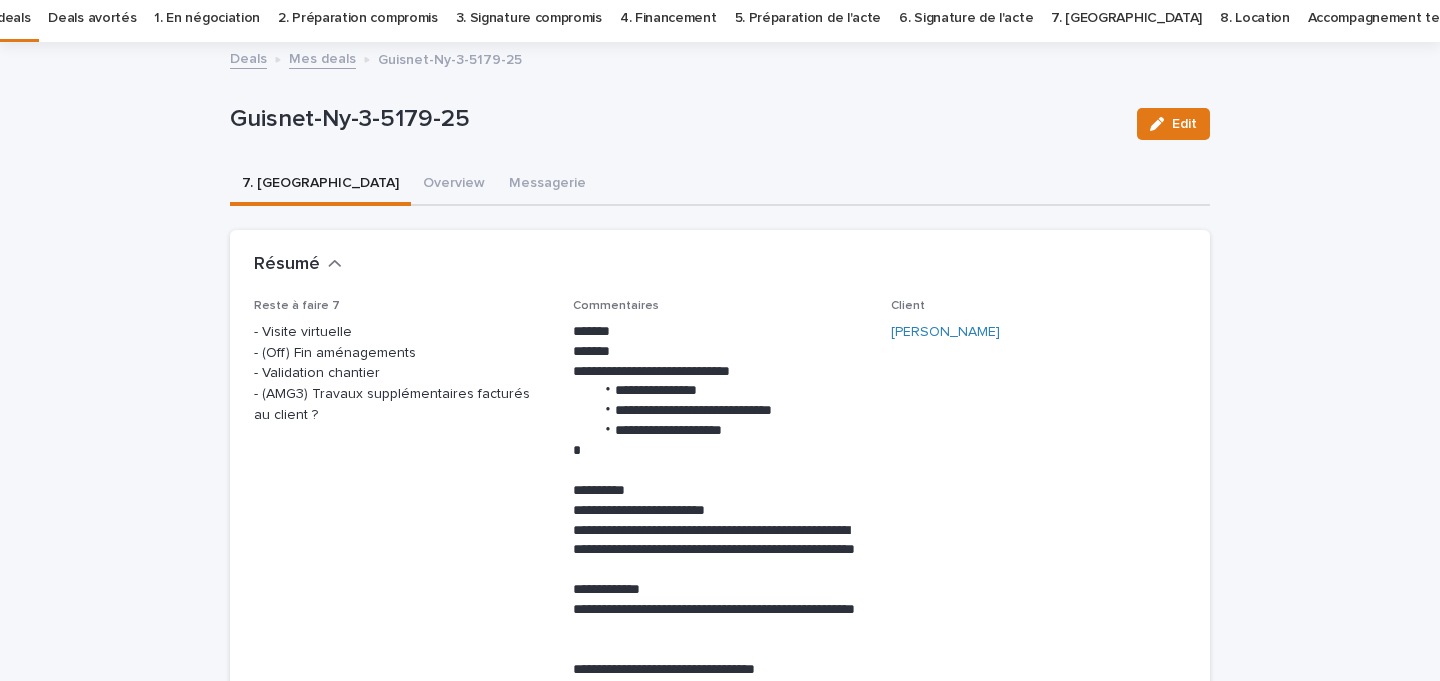 drag, startPoint x: 809, startPoint y: 361, endPoint x: 556, endPoint y: 370, distance: 253.16003 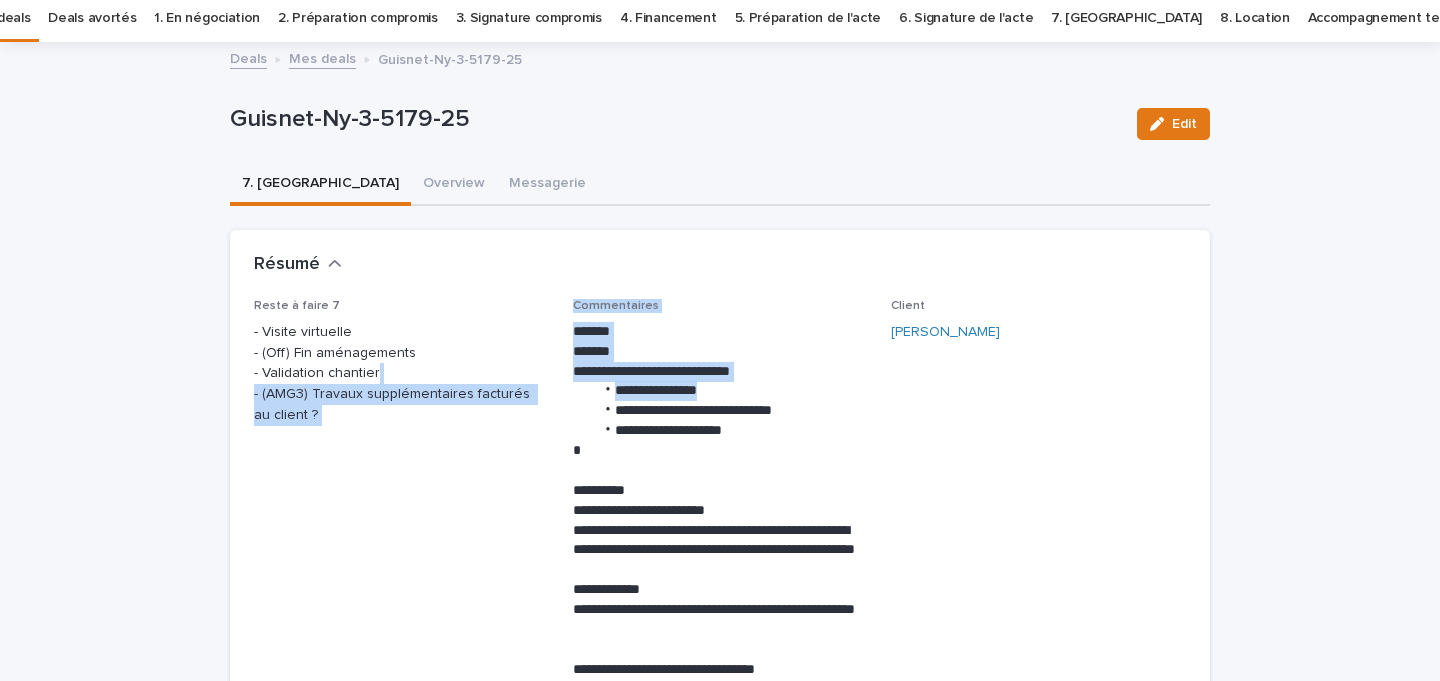drag, startPoint x: 556, startPoint y: 370, endPoint x: 737, endPoint y: 382, distance: 181.39735 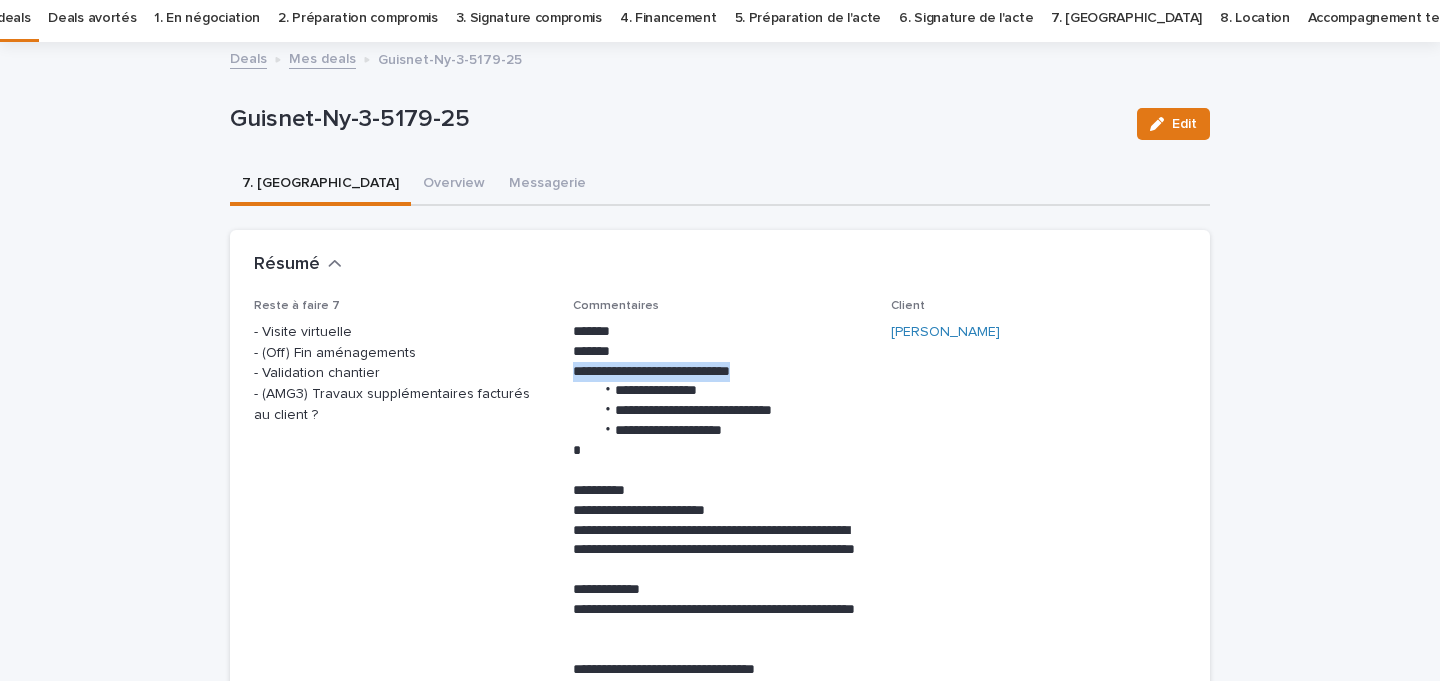 drag, startPoint x: 785, startPoint y: 375, endPoint x: 567, endPoint y: 362, distance: 218.38727 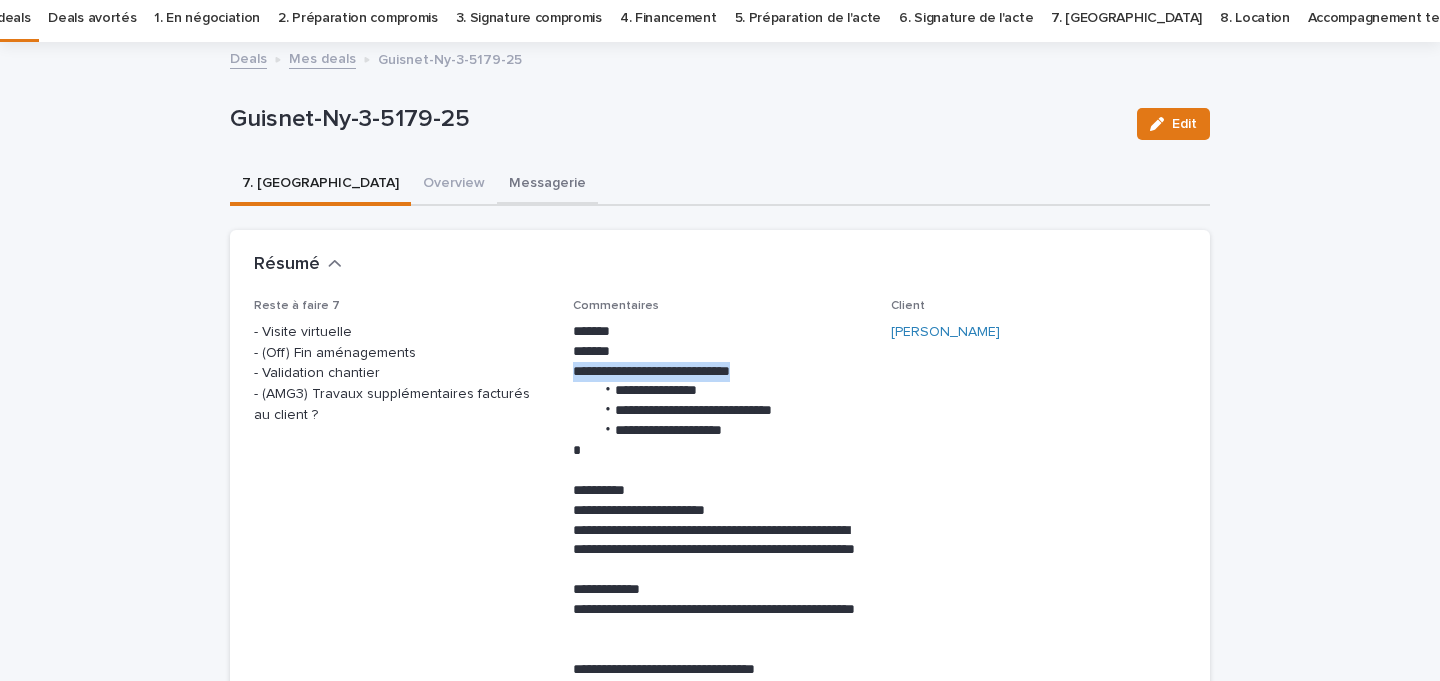 click on "Messagerie" at bounding box center [547, 185] 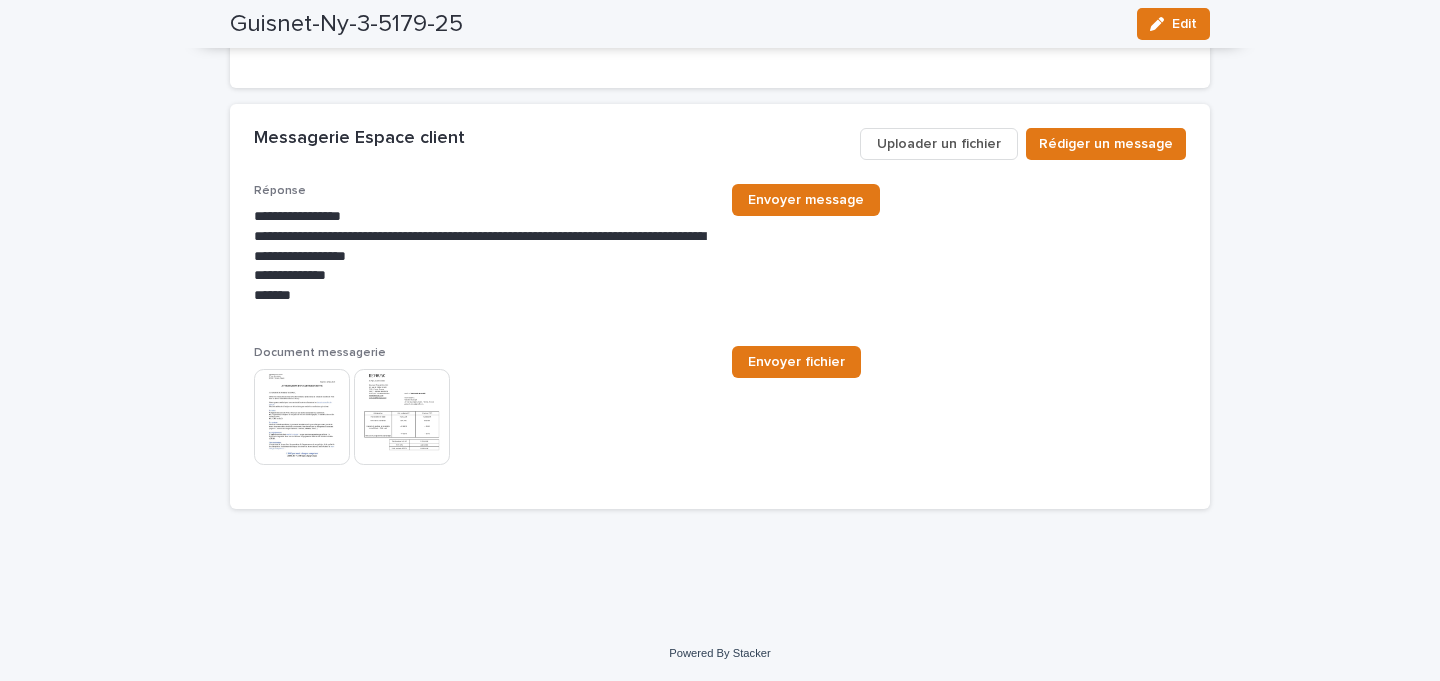 scroll, scrollTop: 3894, scrollLeft: 0, axis: vertical 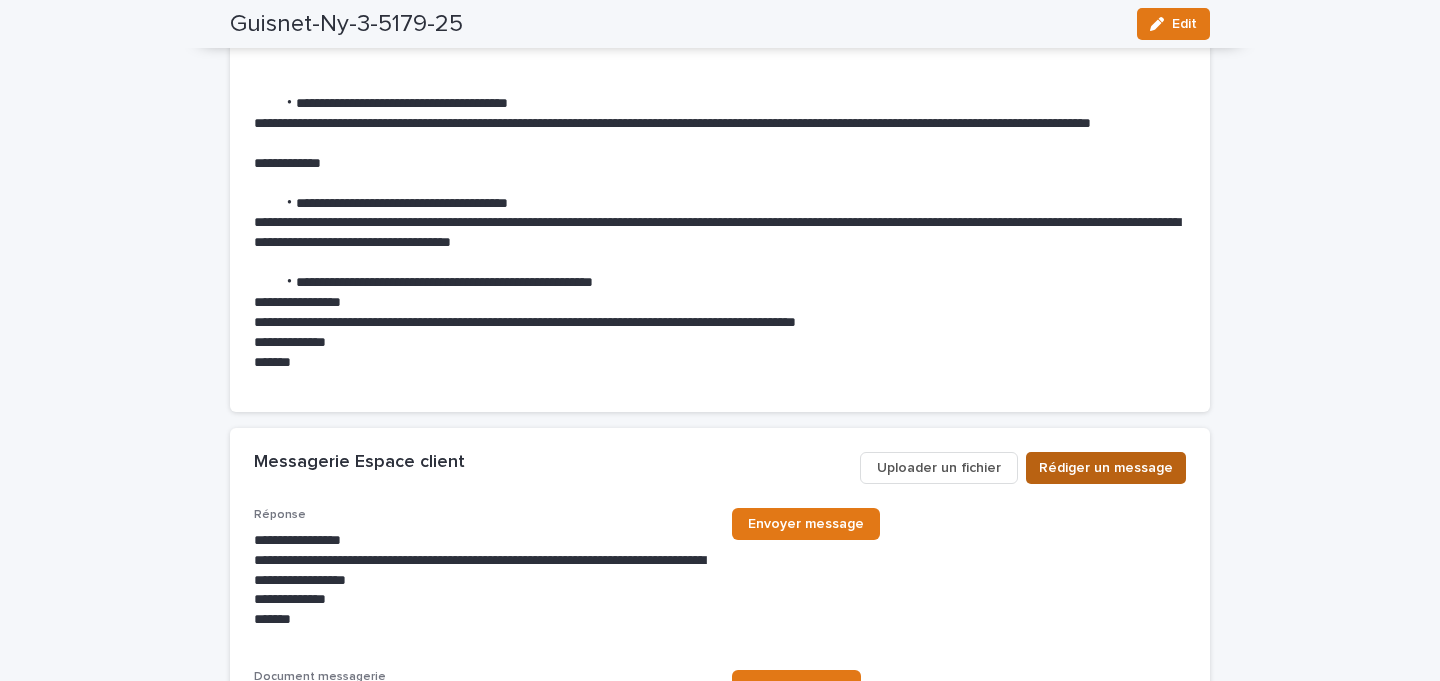click on "Rédiger un message" at bounding box center (1106, 468) 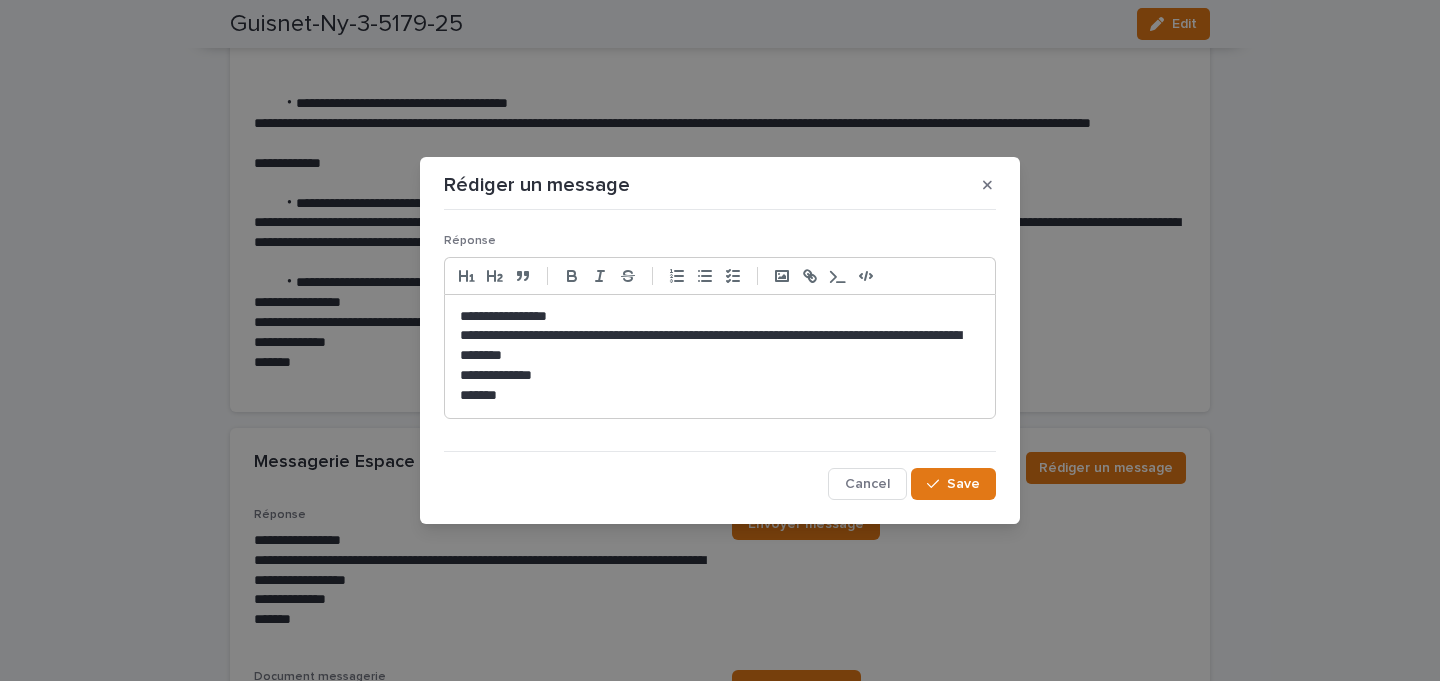 click on "**********" at bounding box center (720, 376) 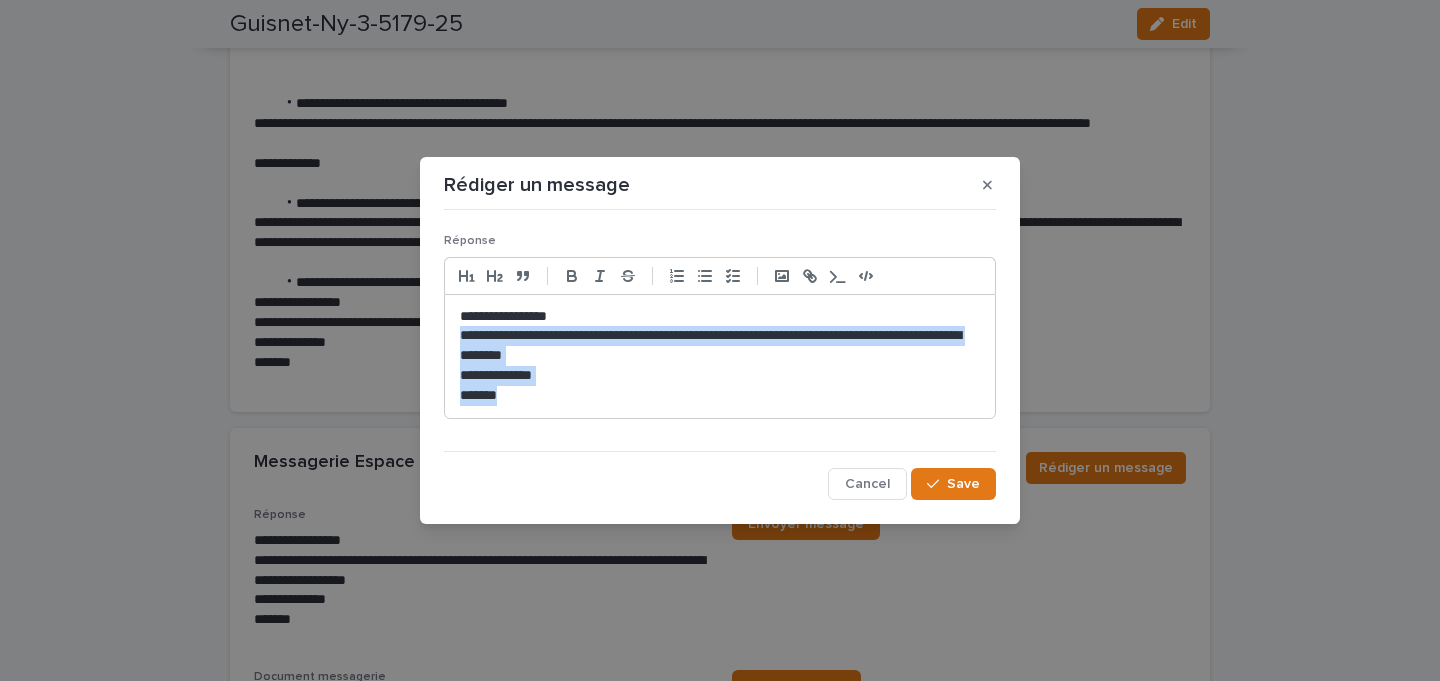 drag, startPoint x: 453, startPoint y: 339, endPoint x: 651, endPoint y: 466, distance: 235.22968 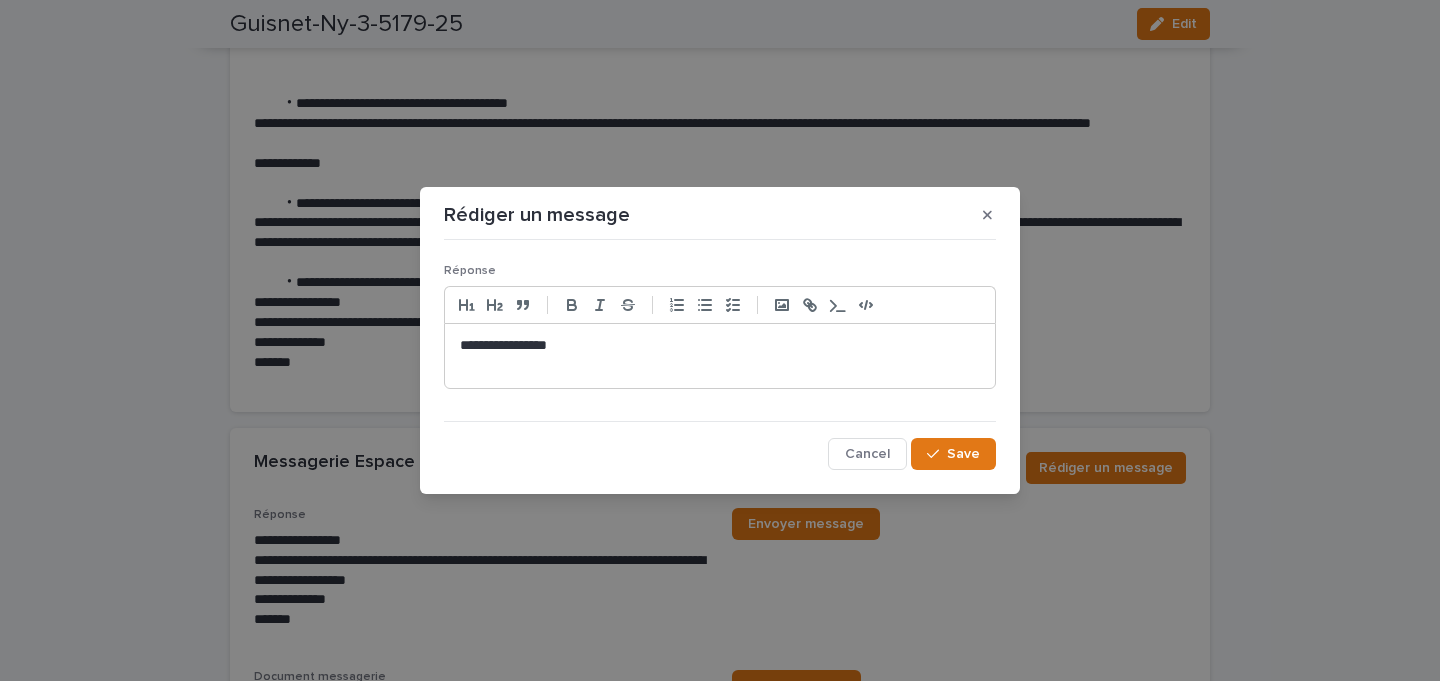 type 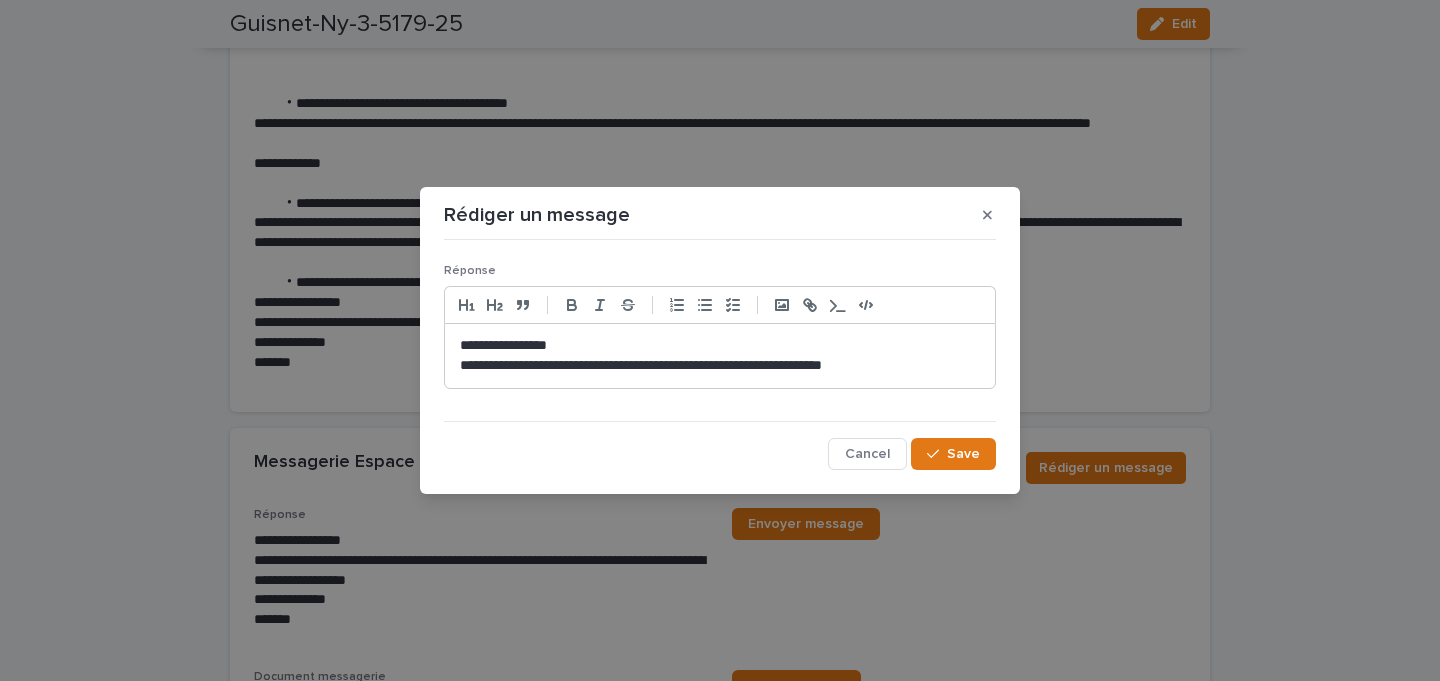 click on "**********" at bounding box center [720, 346] 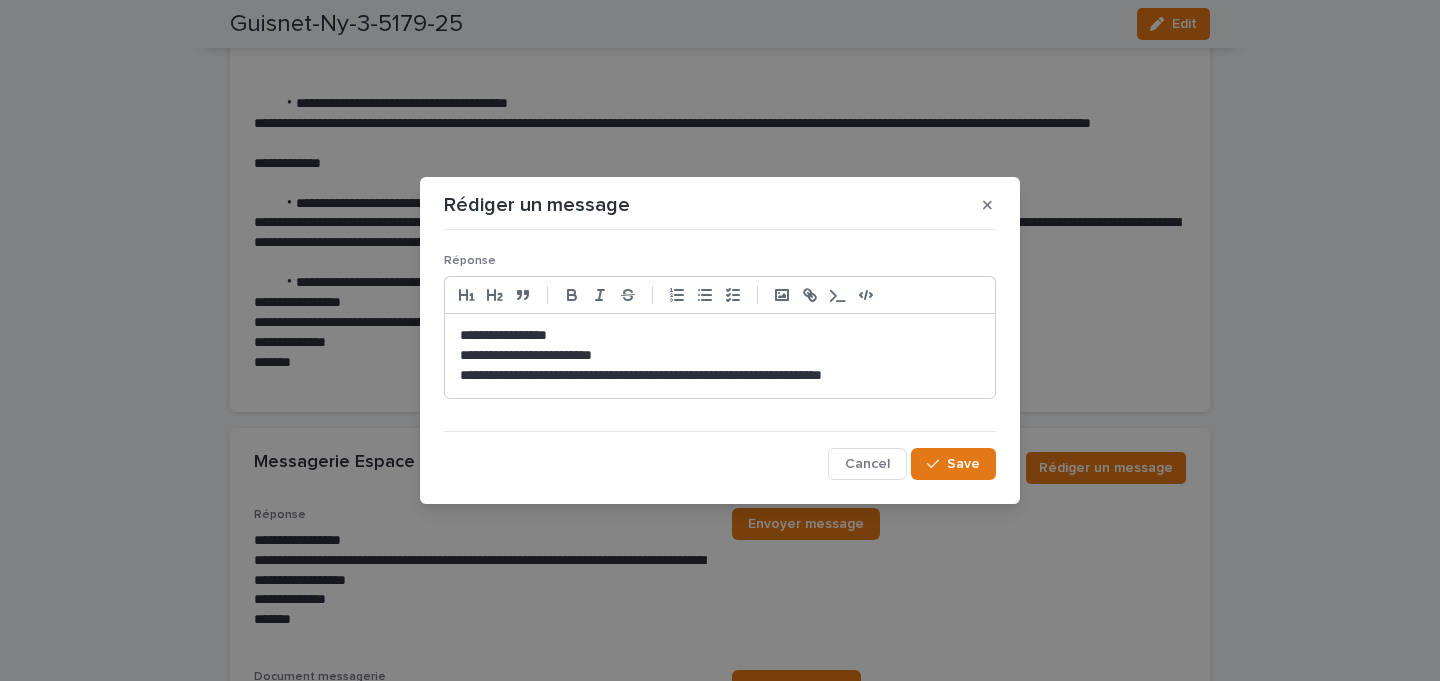 click on "**********" at bounding box center (720, 376) 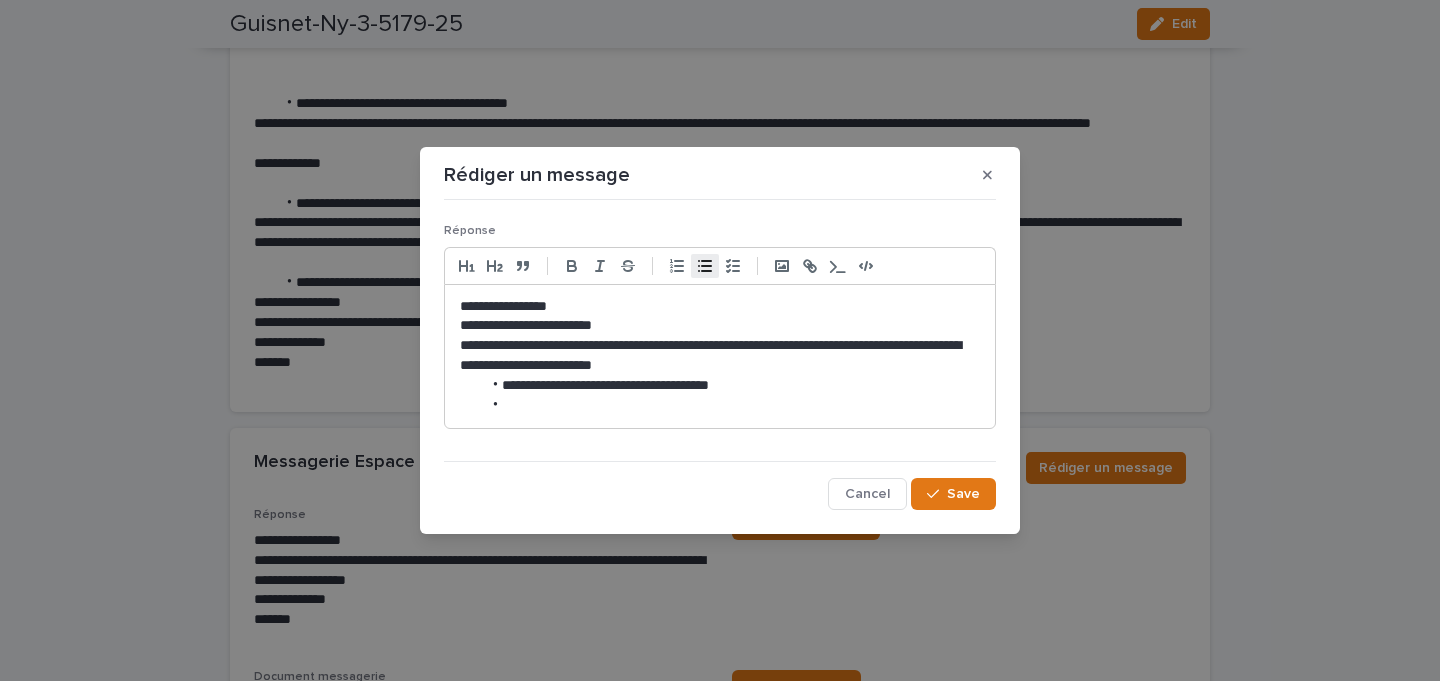 click on "**********" at bounding box center (730, 386) 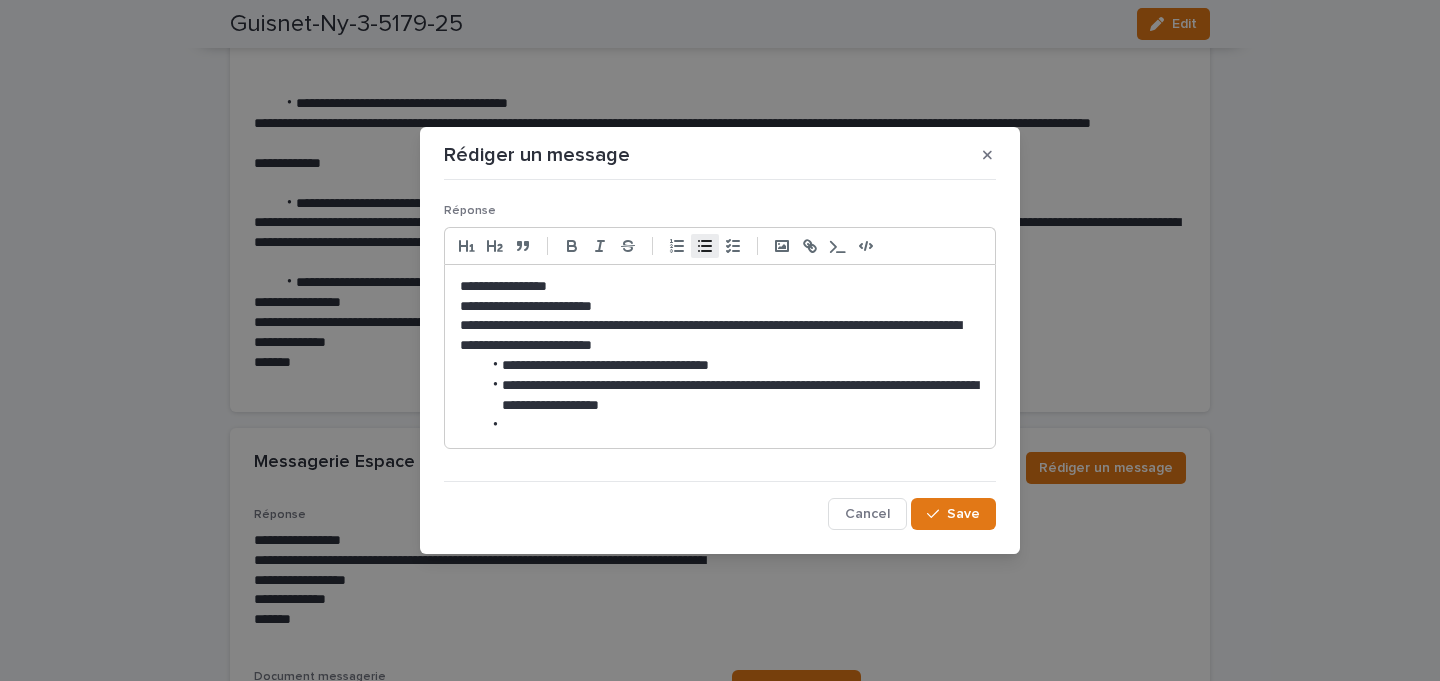 click on "**********" at bounding box center (730, 396) 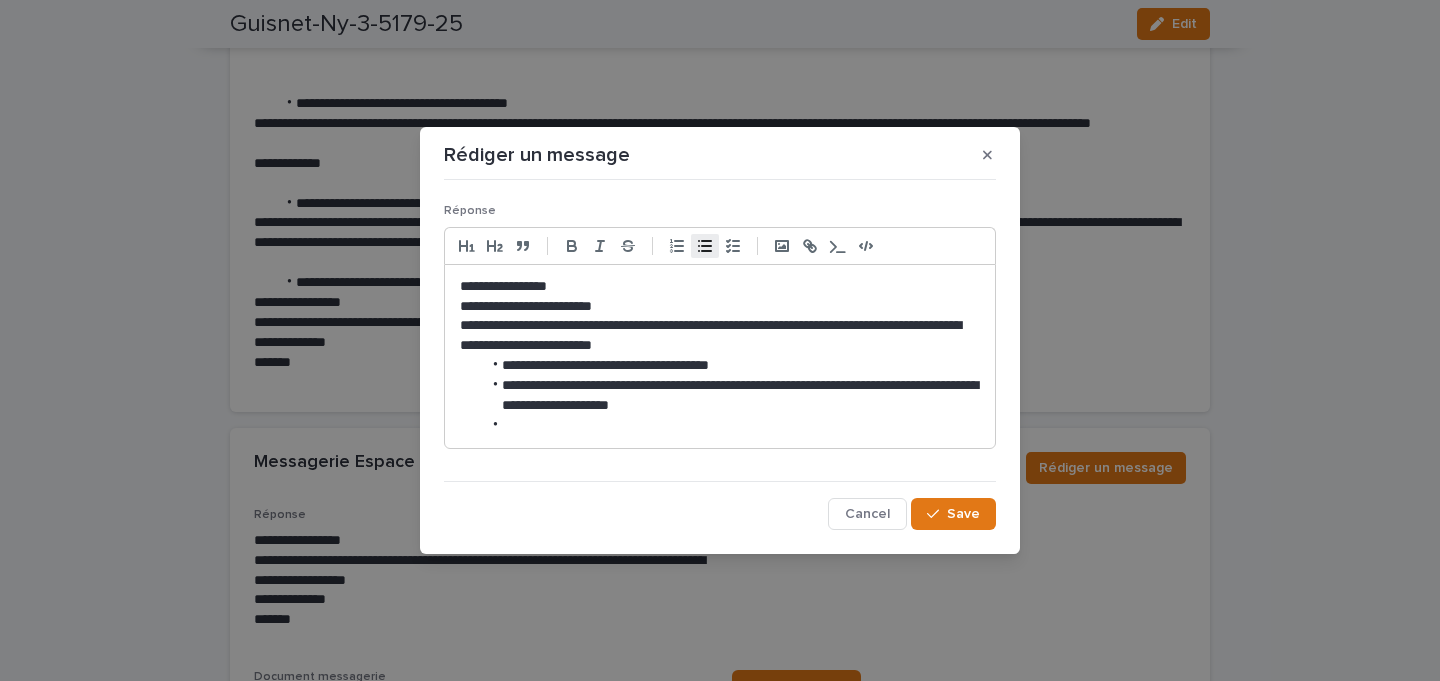 click on "**********" at bounding box center (730, 396) 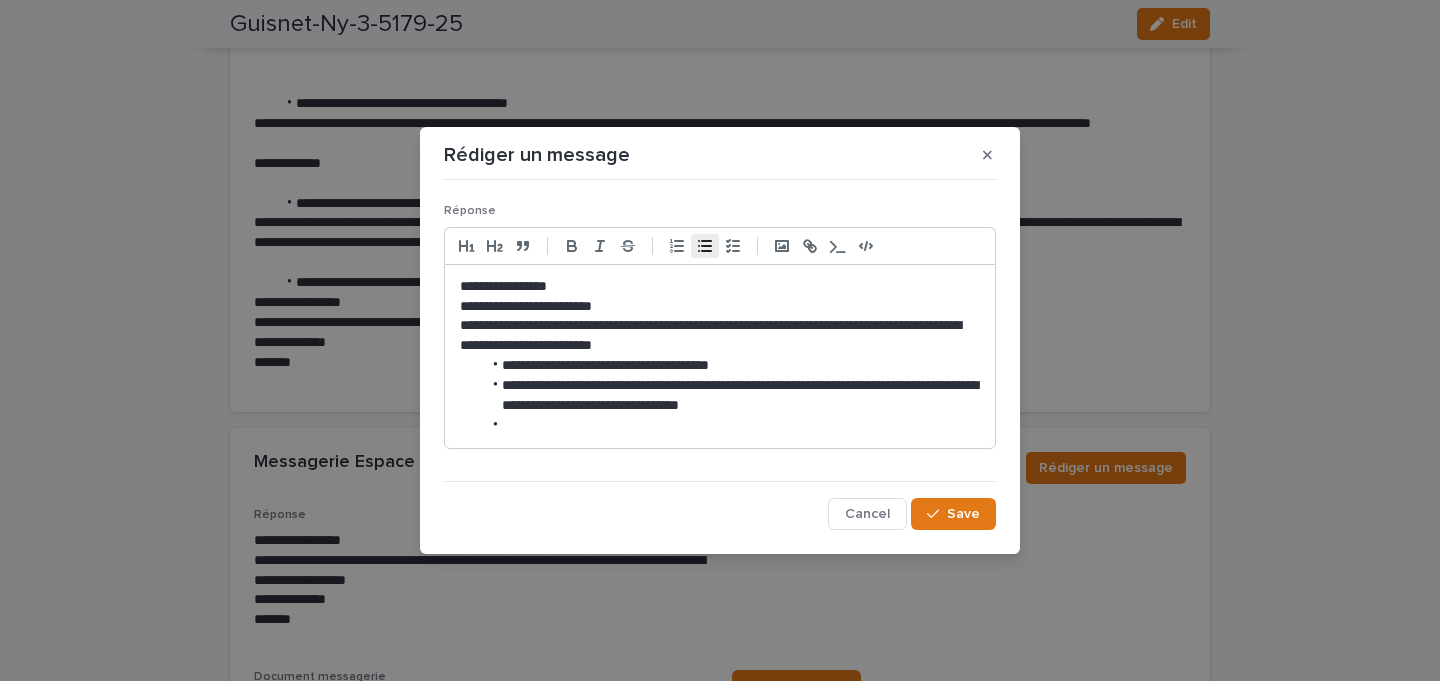 click at bounding box center (730, 426) 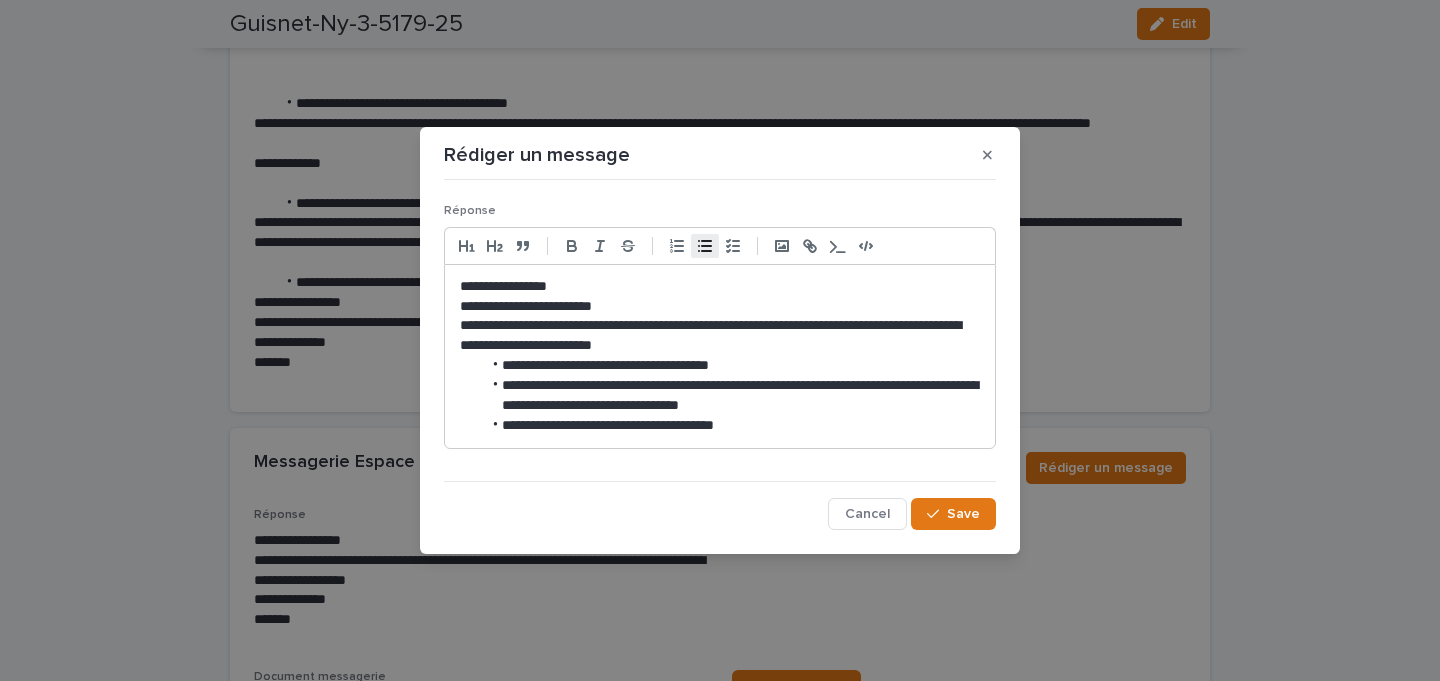 click on "**********" at bounding box center (730, 426) 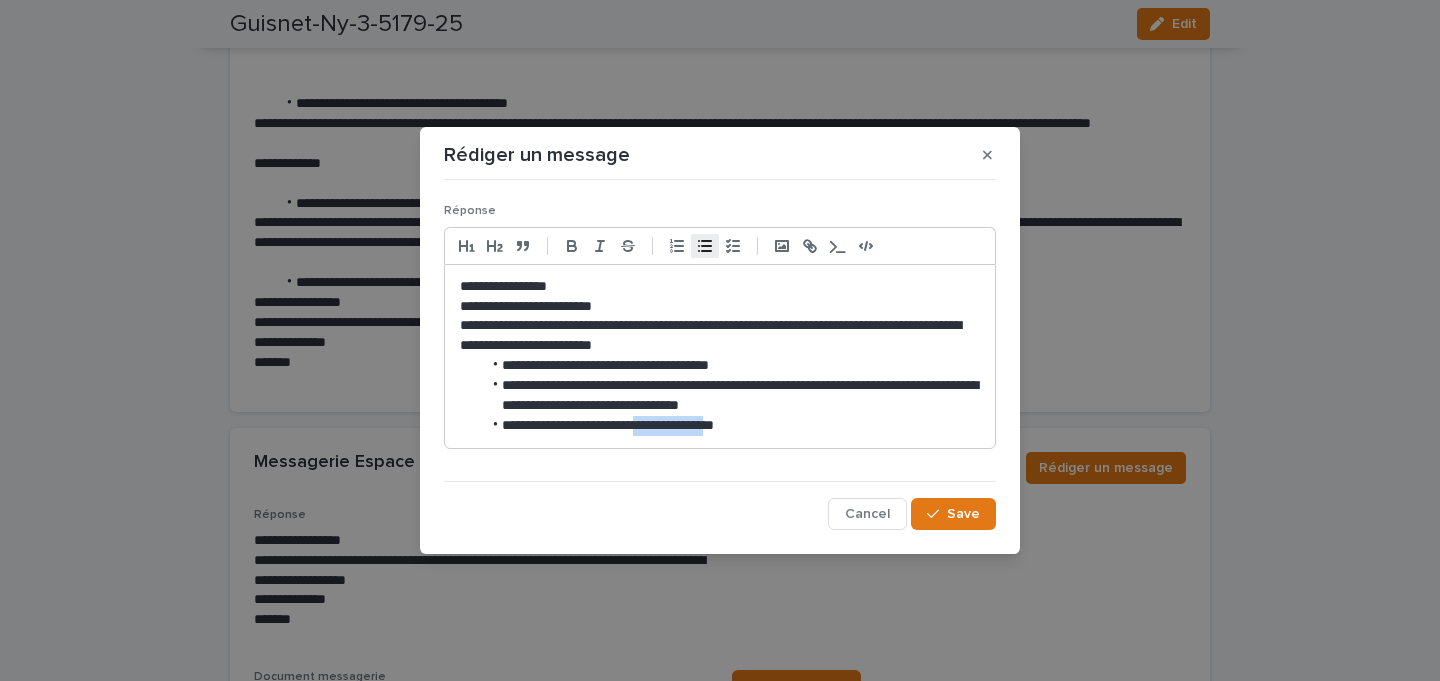 drag, startPoint x: 654, startPoint y: 428, endPoint x: 733, endPoint y: 428, distance: 79 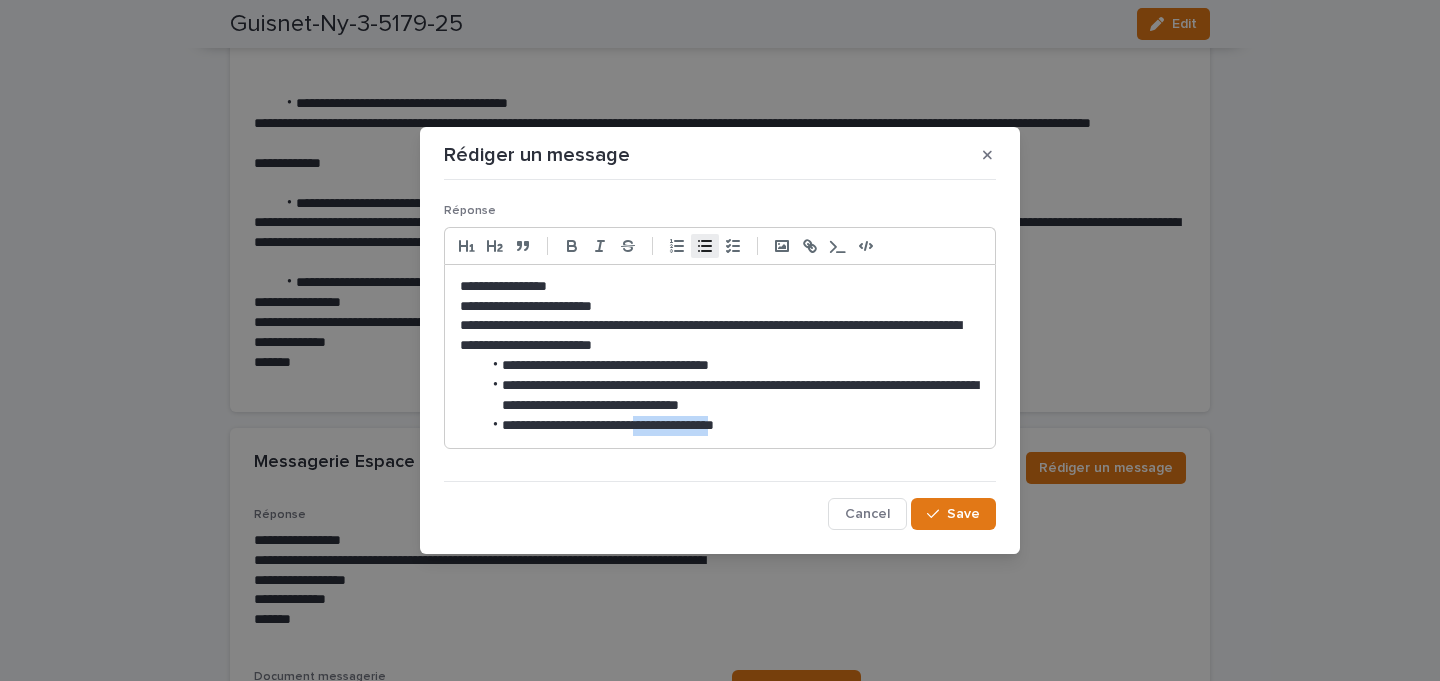 click on "**********" at bounding box center [730, 426] 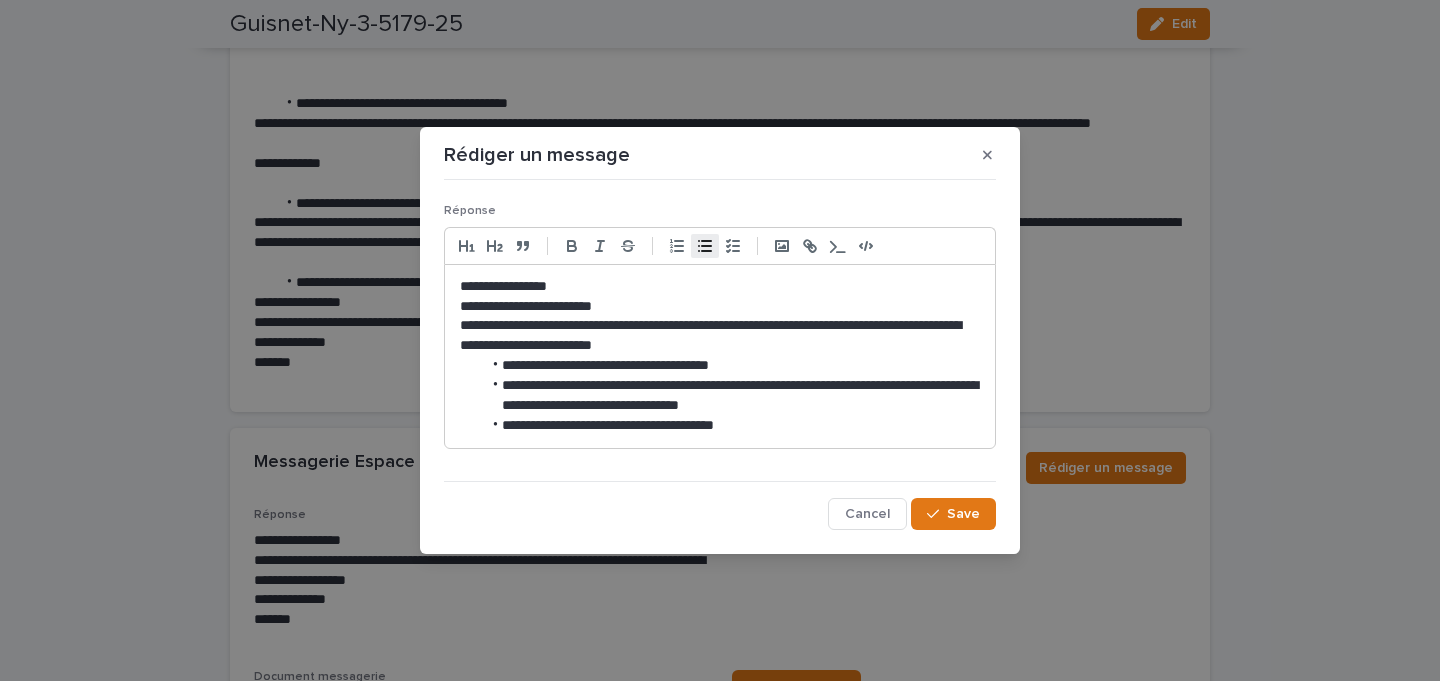 click on "**********" at bounding box center (730, 426) 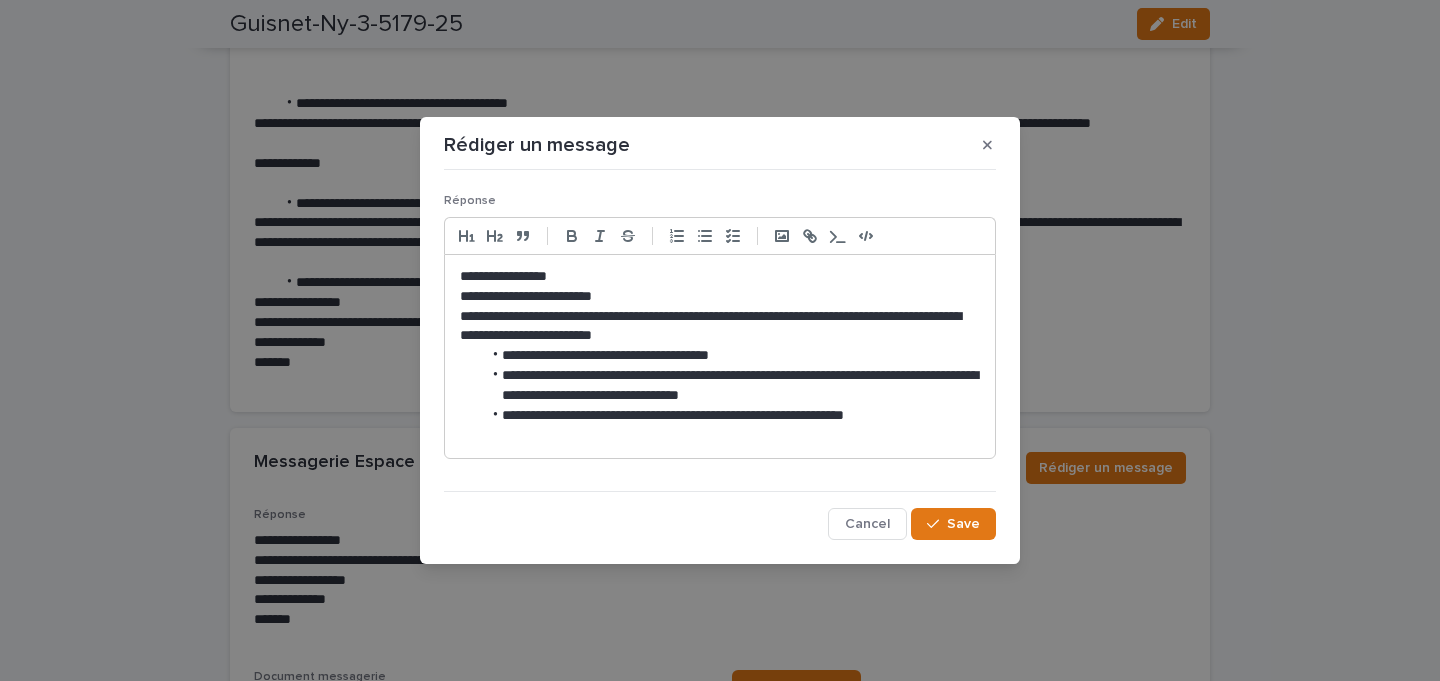 click on "**********" at bounding box center (720, 327) 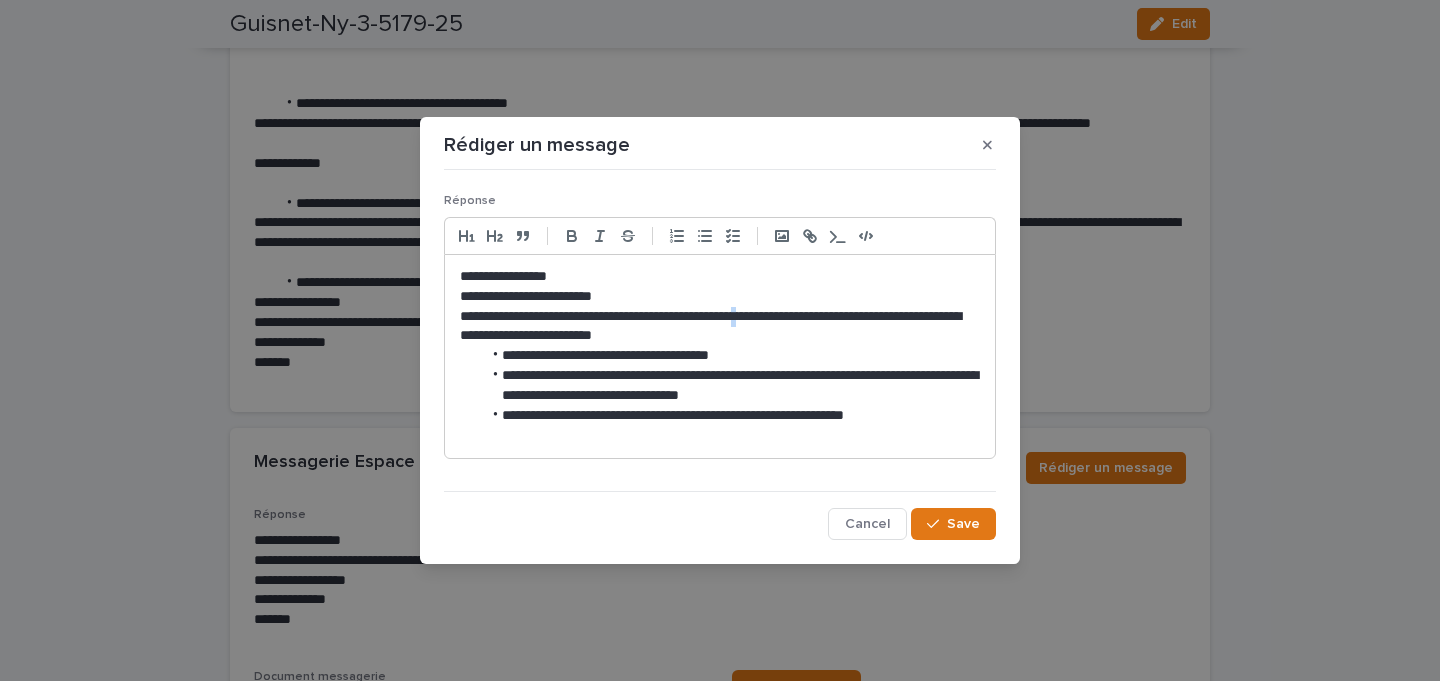 click on "**********" at bounding box center [720, 327] 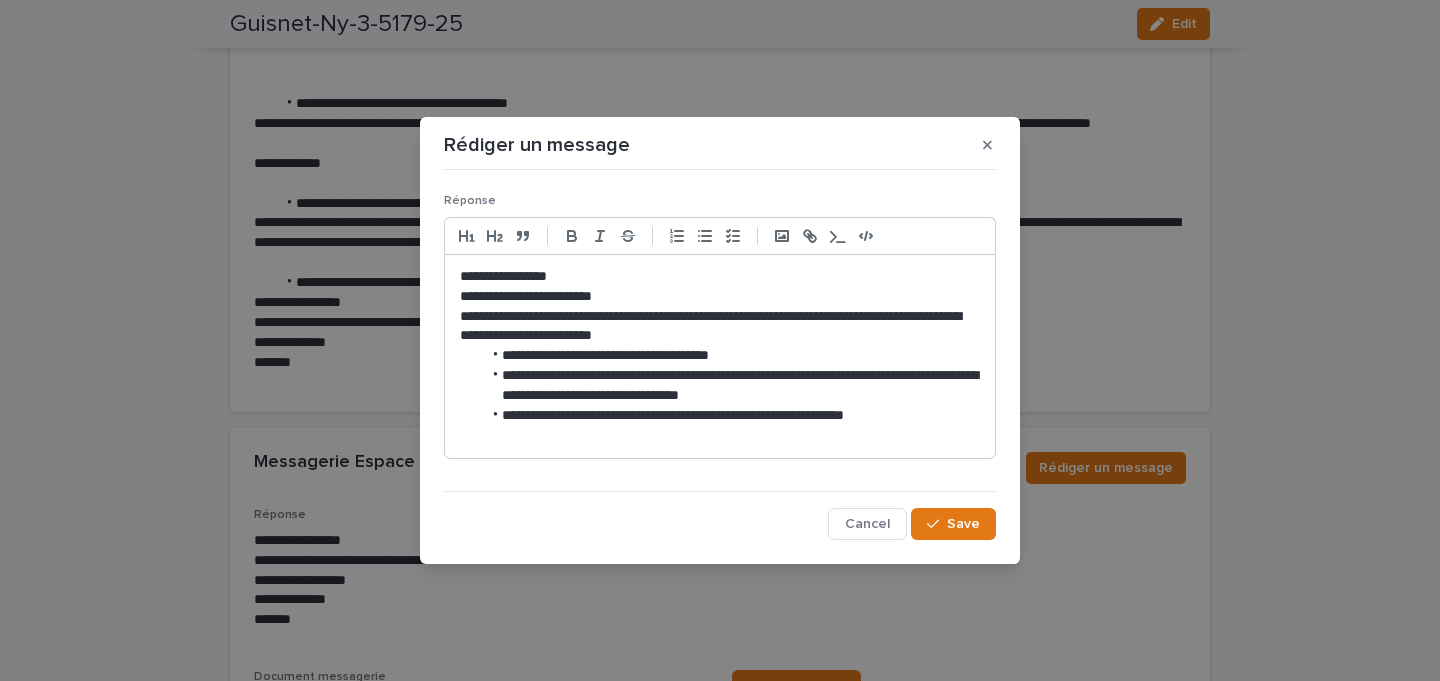 click on "**********" at bounding box center (720, 327) 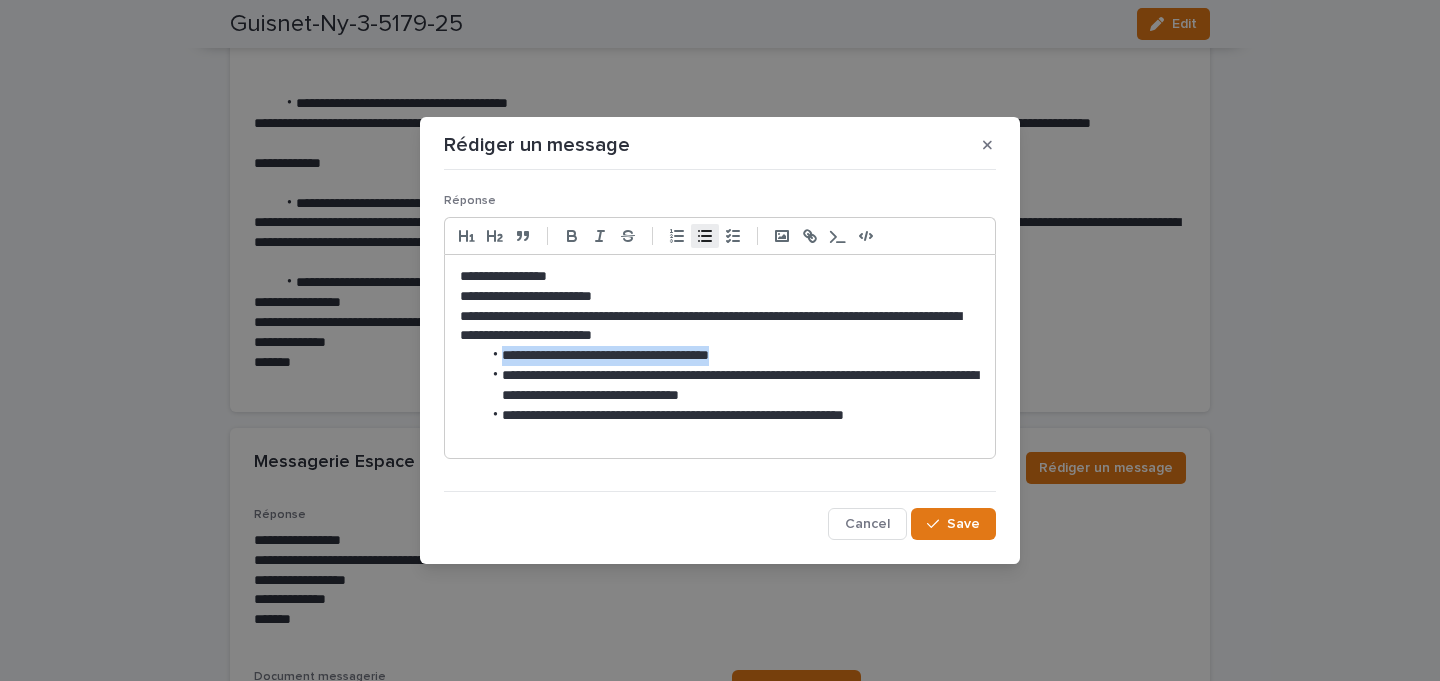 drag, startPoint x: 795, startPoint y: 355, endPoint x: 490, endPoint y: 359, distance: 305.0262 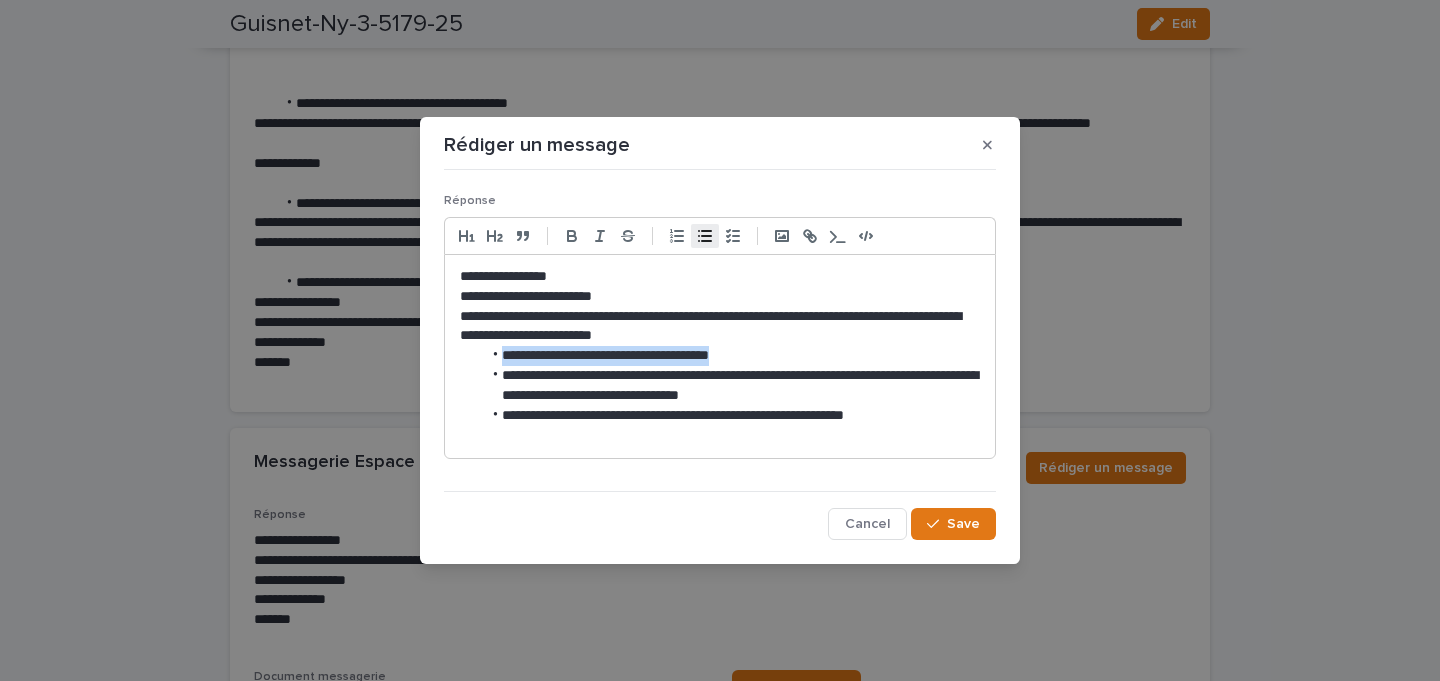 click on "**********" at bounding box center (730, 356) 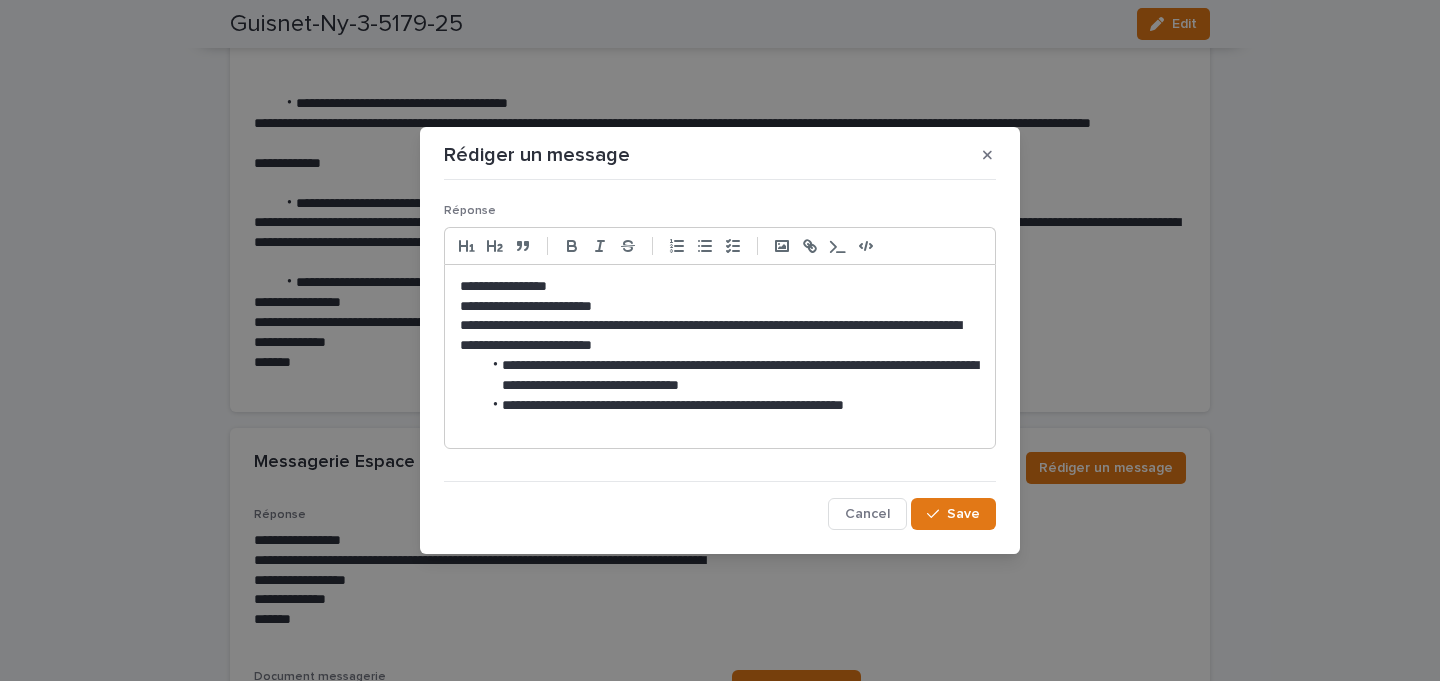 click on "**********" at bounding box center [730, 376] 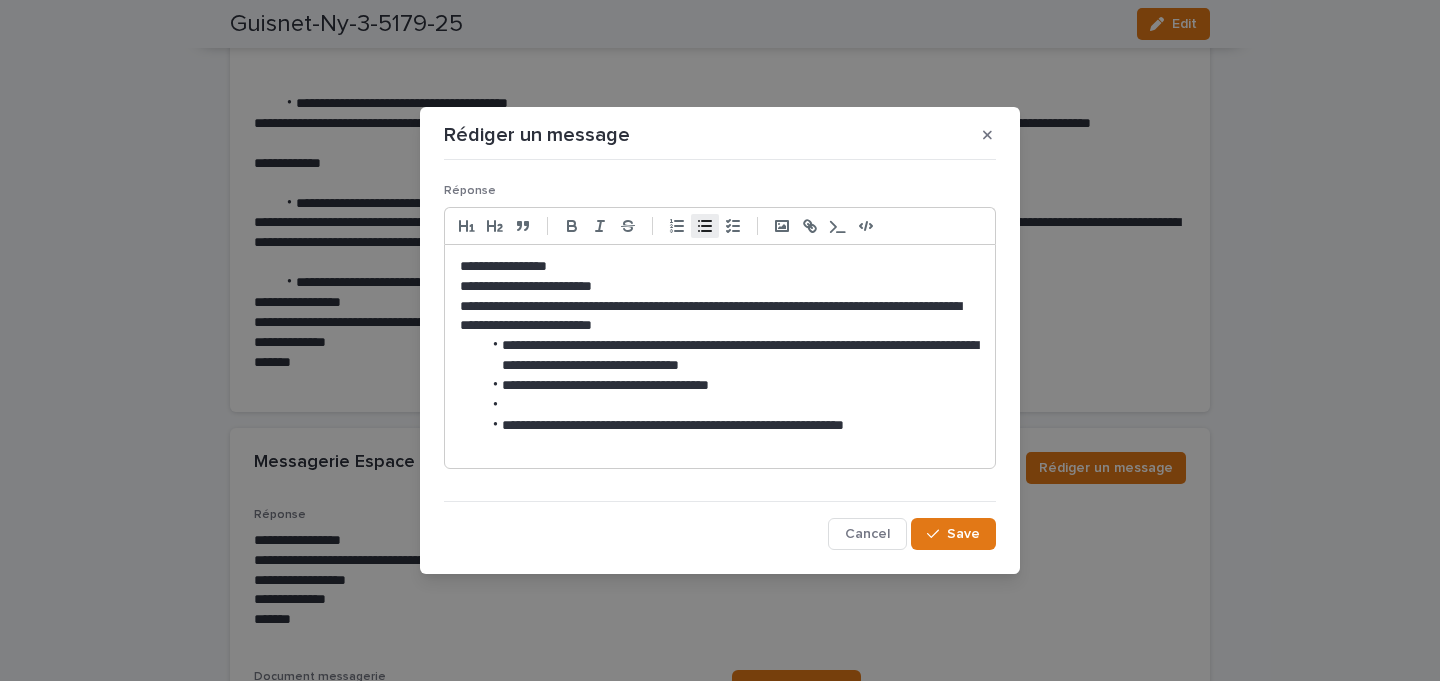 scroll, scrollTop: 0, scrollLeft: 0, axis: both 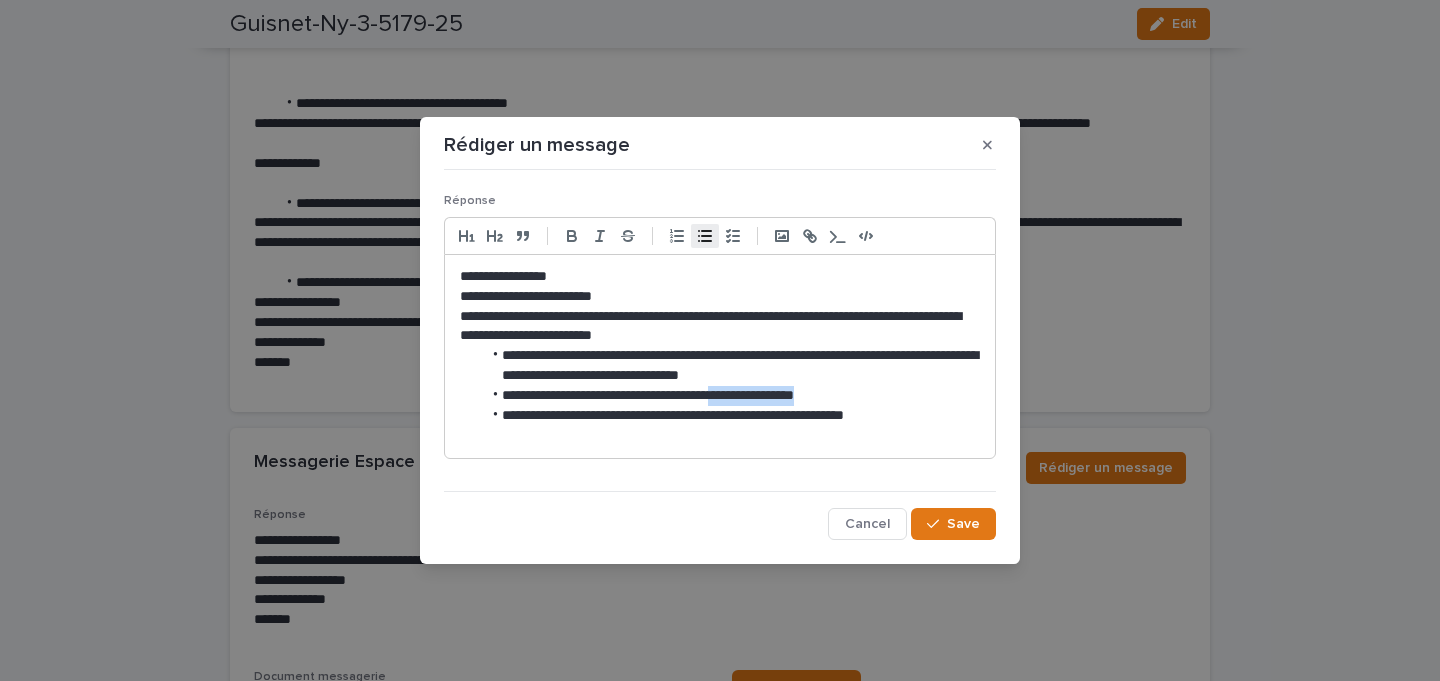 drag, startPoint x: 761, startPoint y: 391, endPoint x: 899, endPoint y: 390, distance: 138.00362 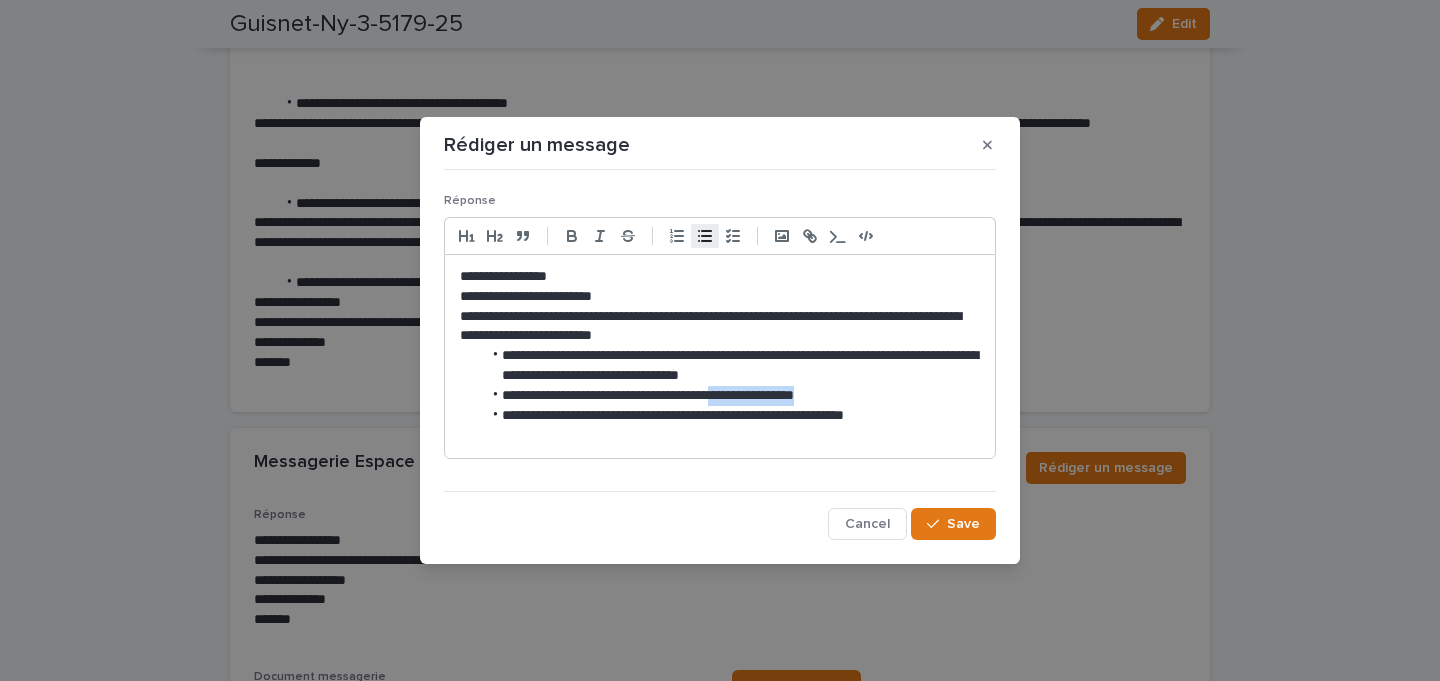 click on "**********" at bounding box center [730, 396] 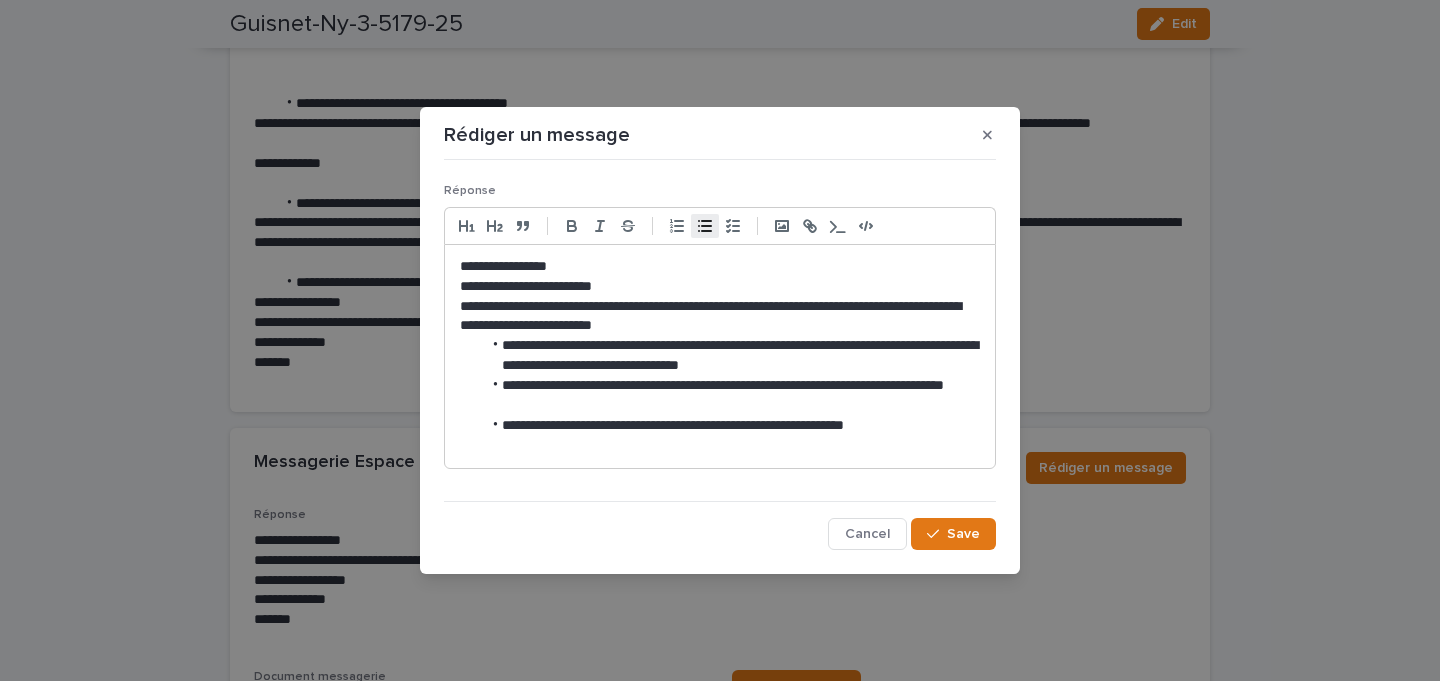 click on "**********" at bounding box center (730, 396) 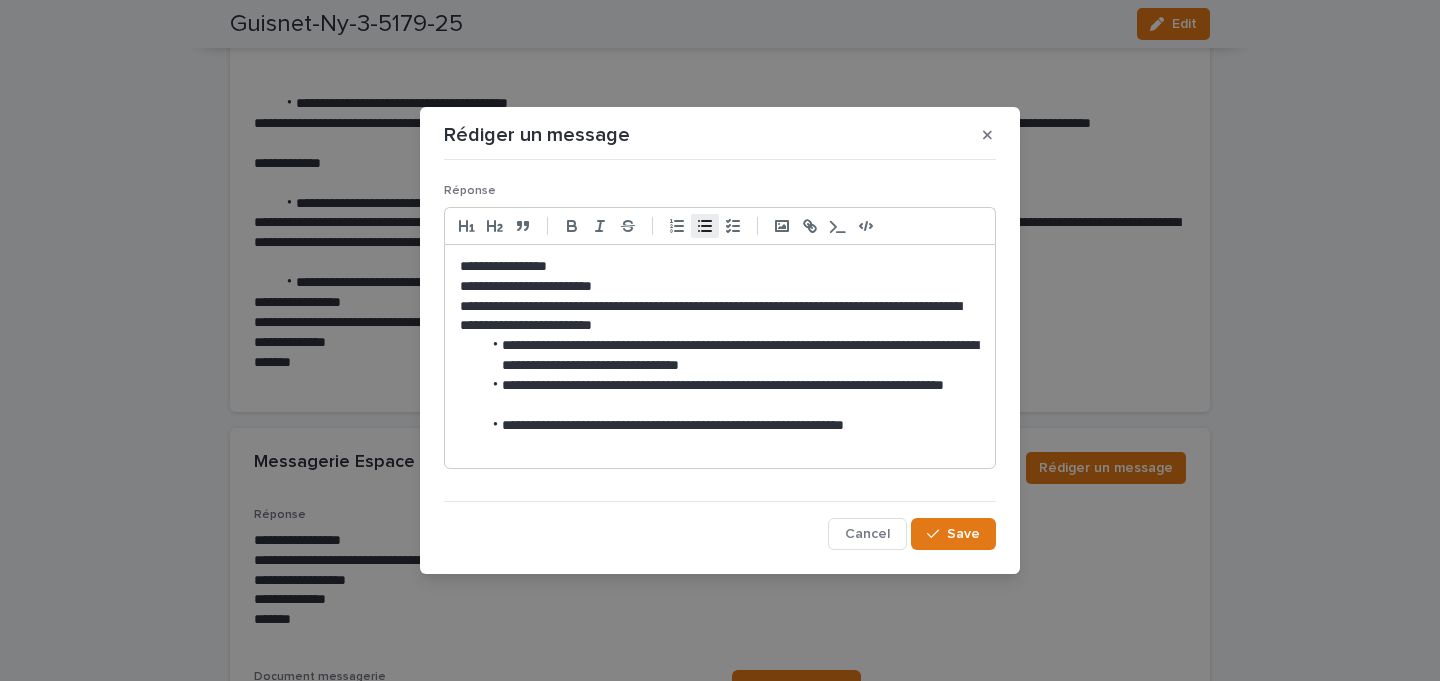 click on "**********" at bounding box center (730, 396) 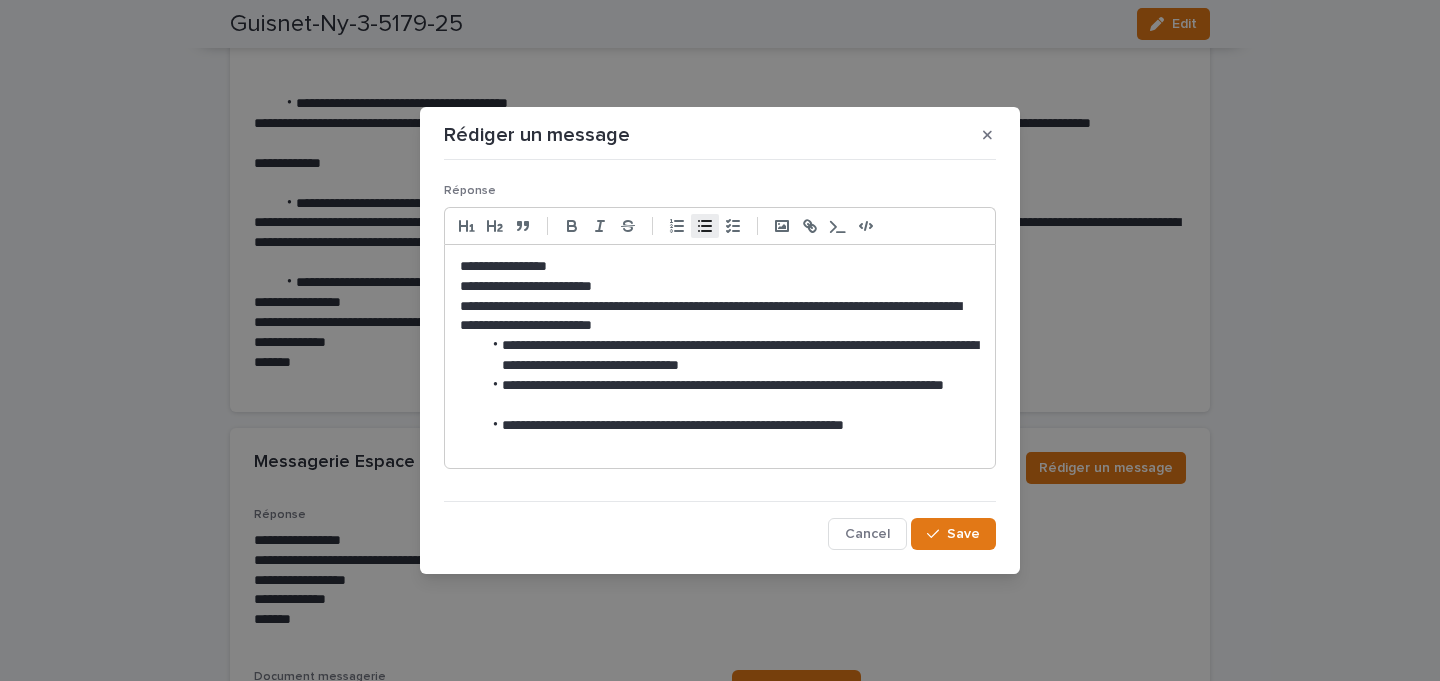 click on "**********" at bounding box center [730, 426] 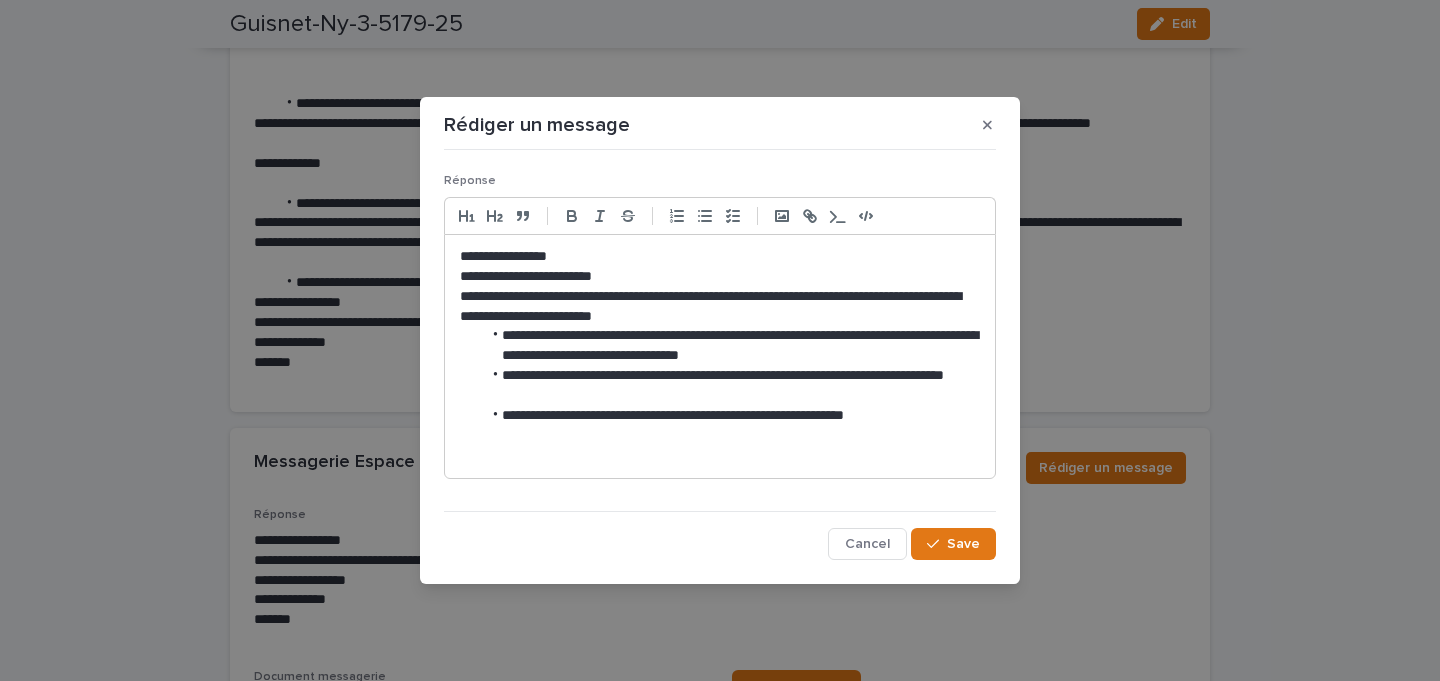 click on "**********" at bounding box center [730, 346] 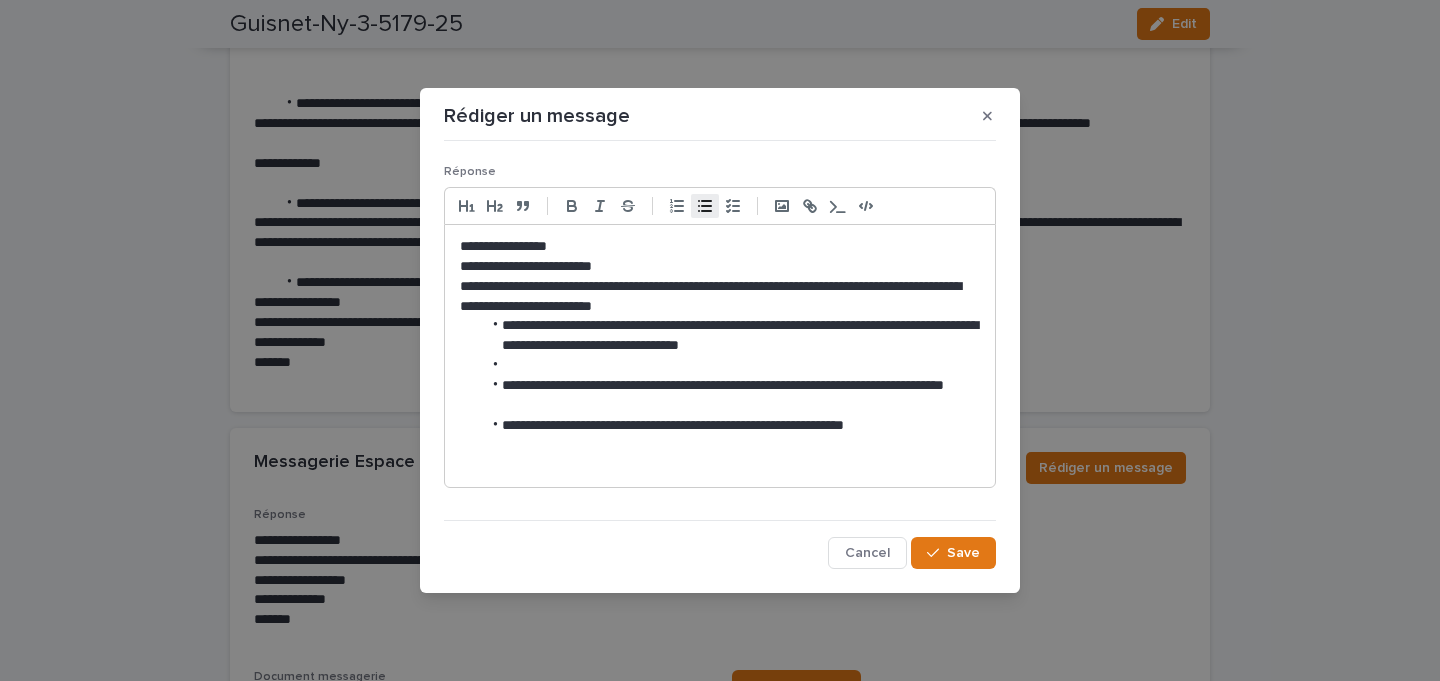 click on "**********" at bounding box center [720, 297] 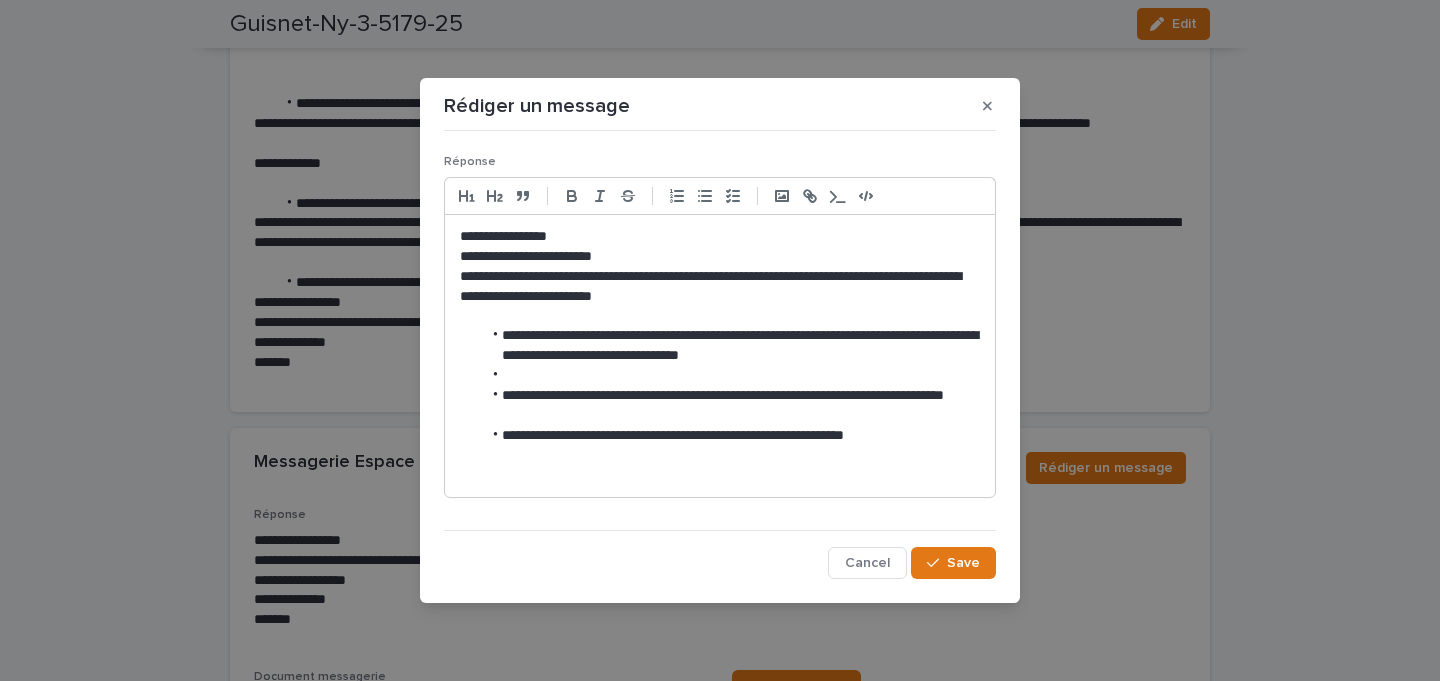 click at bounding box center [730, 376] 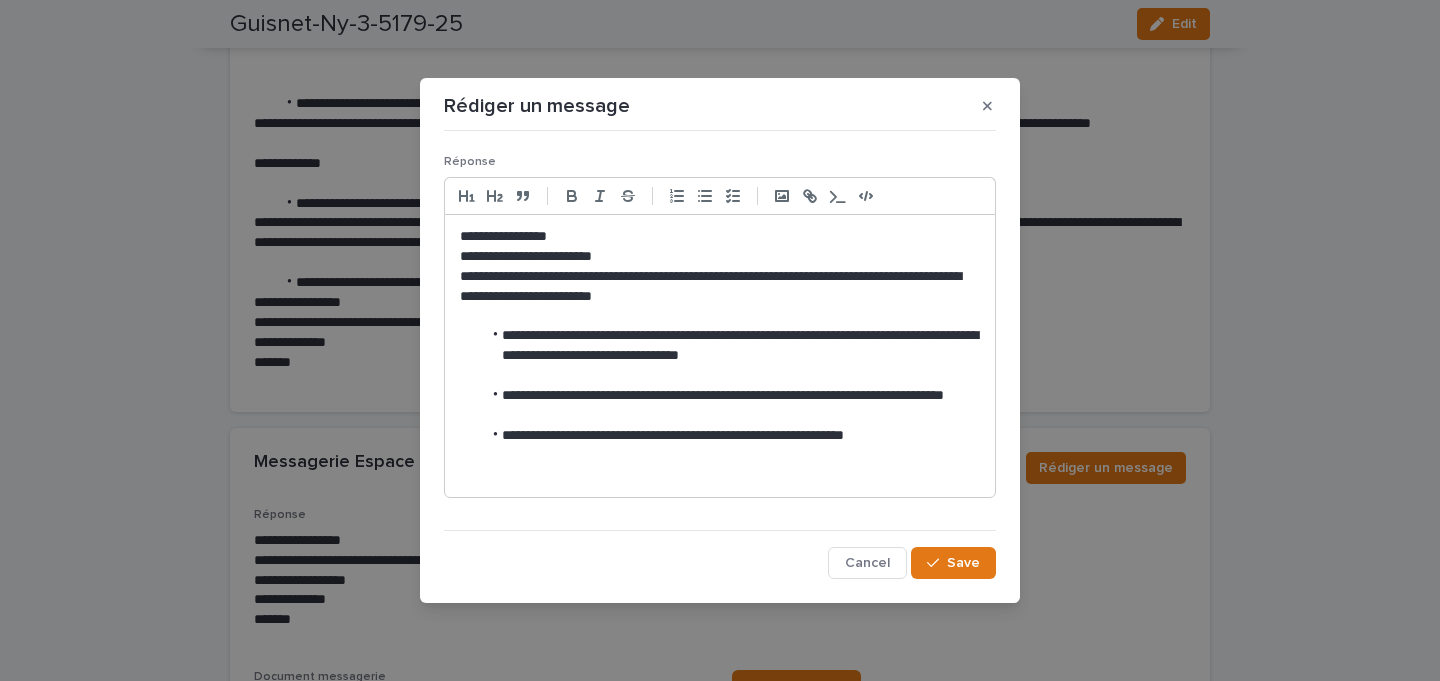 click on "**********" at bounding box center [730, 346] 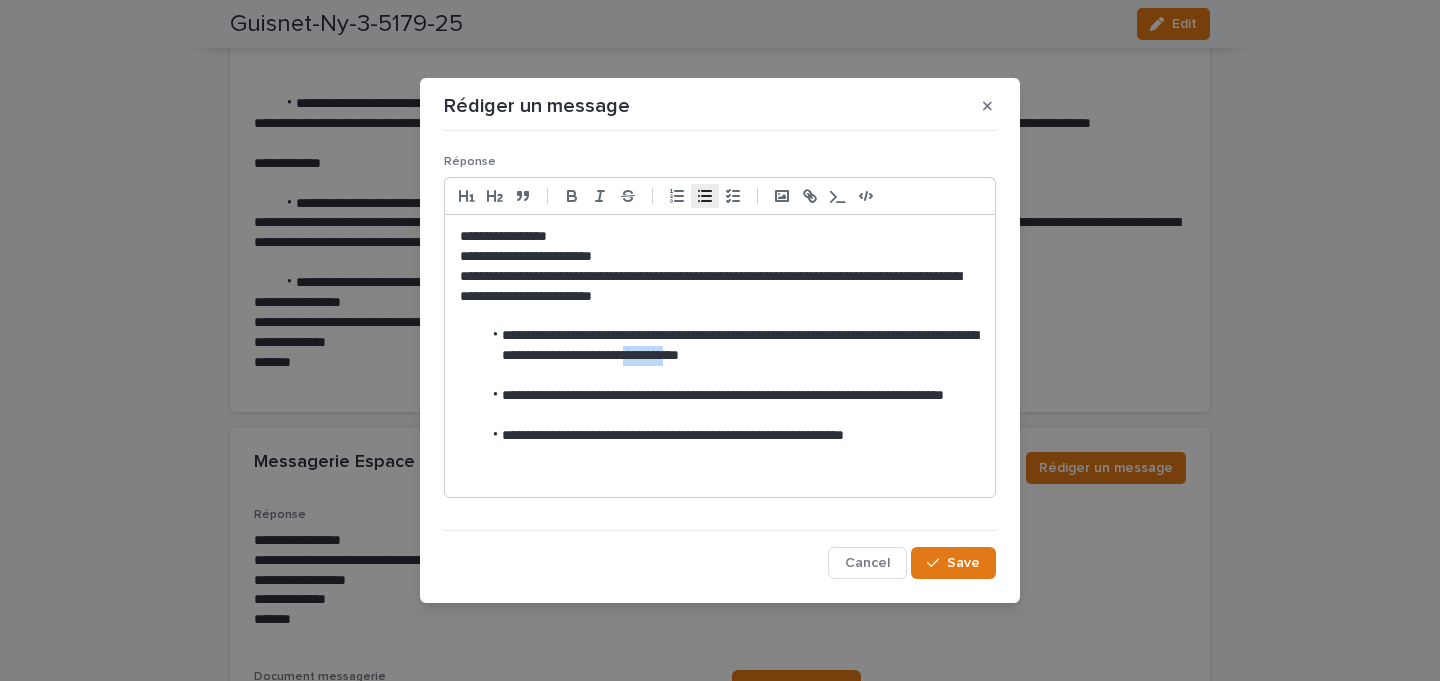 click on "**********" at bounding box center [730, 346] 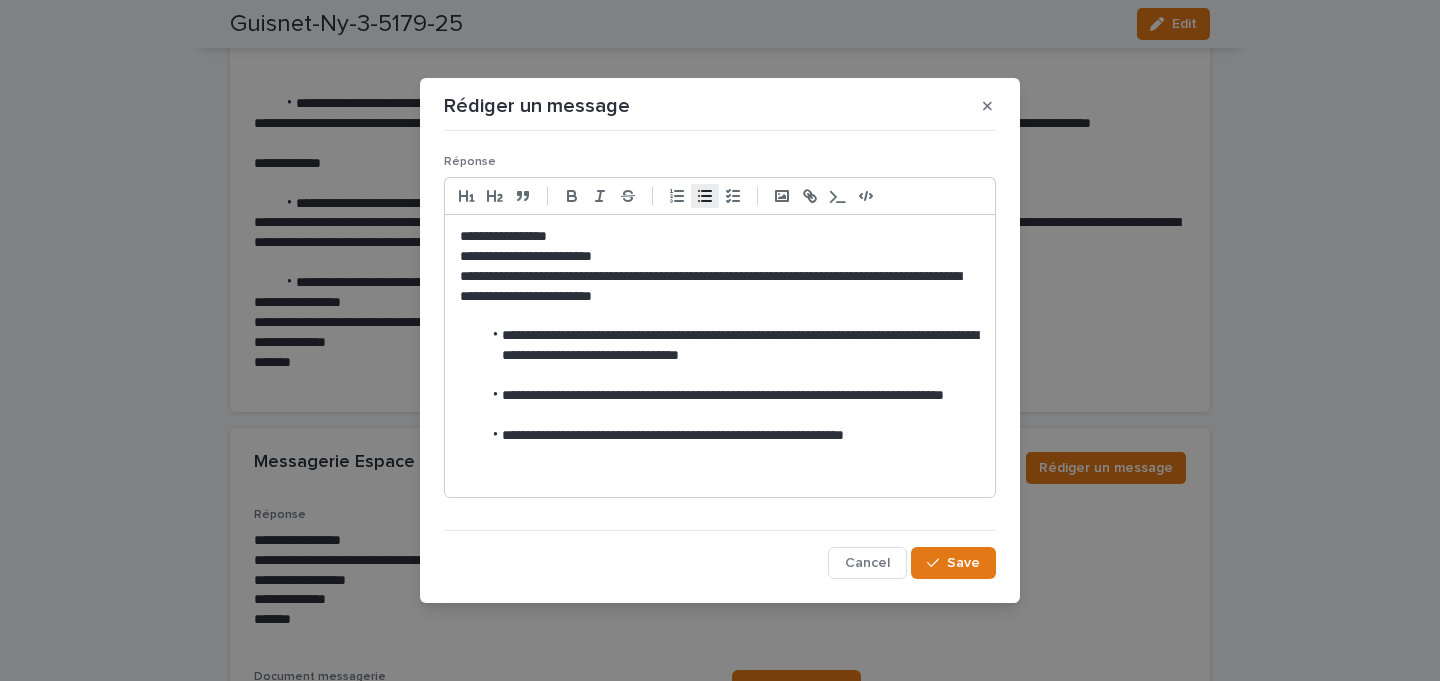 click on "**********" at bounding box center [730, 406] 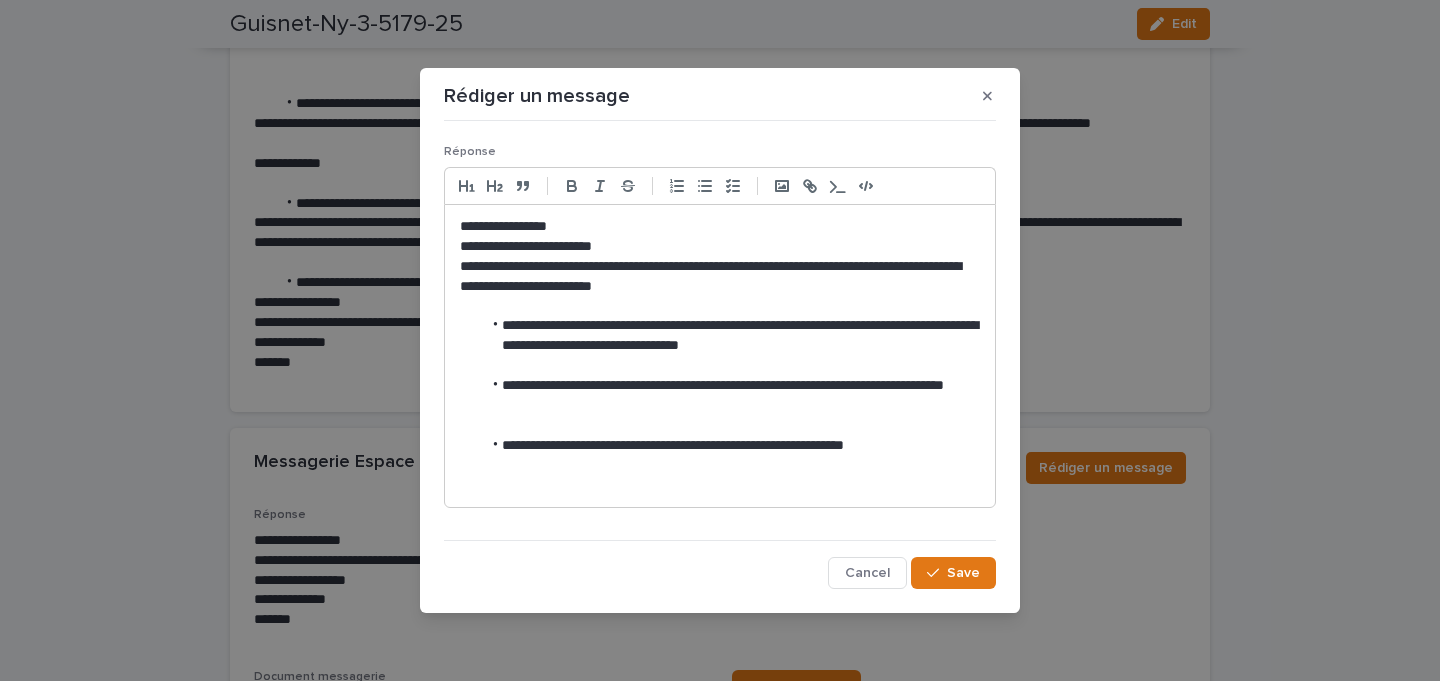 click on "**********" at bounding box center [730, 446] 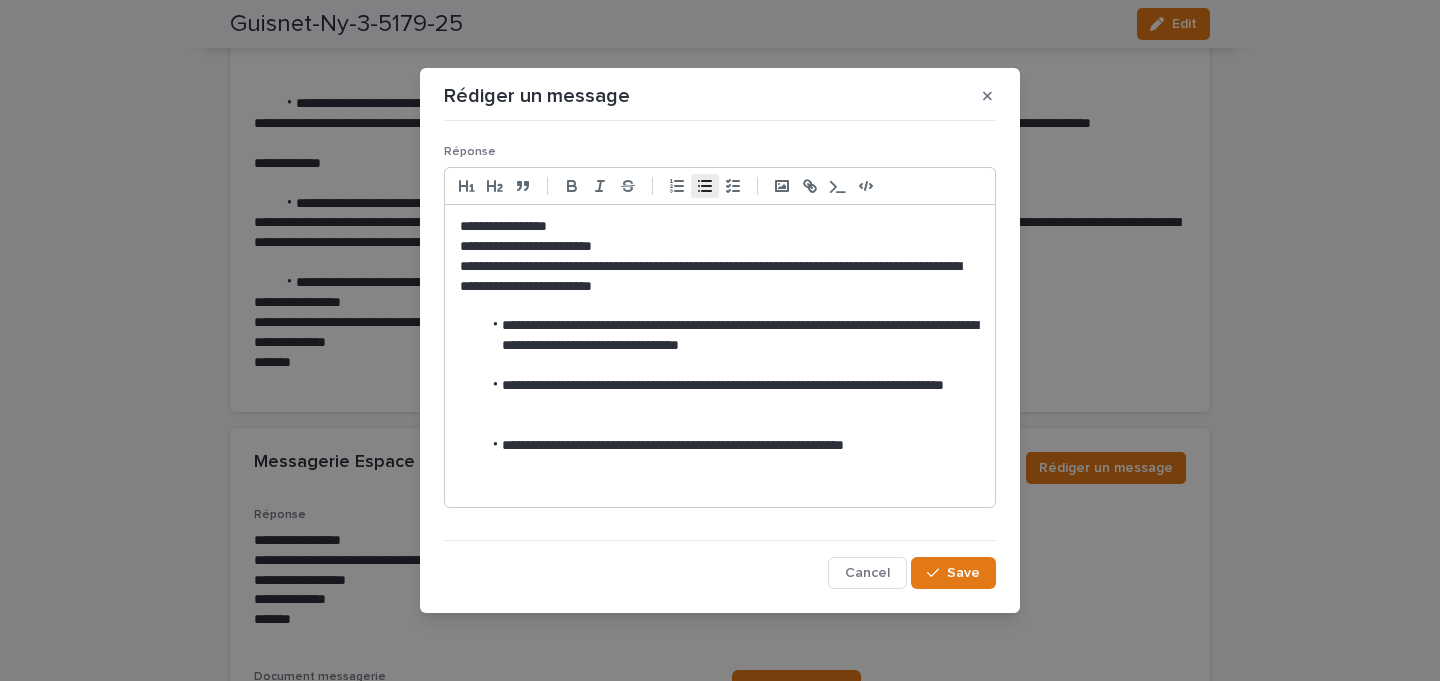click at bounding box center (720, 485) 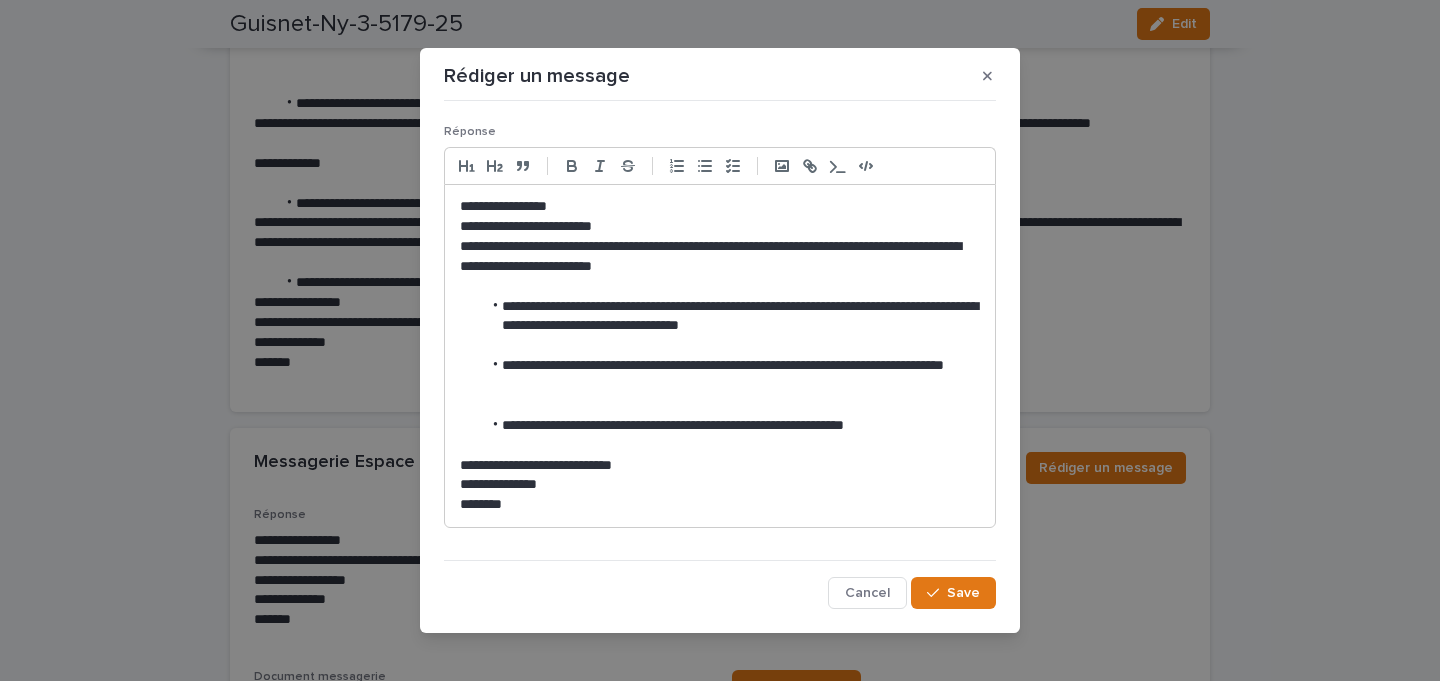 click on "**********" at bounding box center [720, 257] 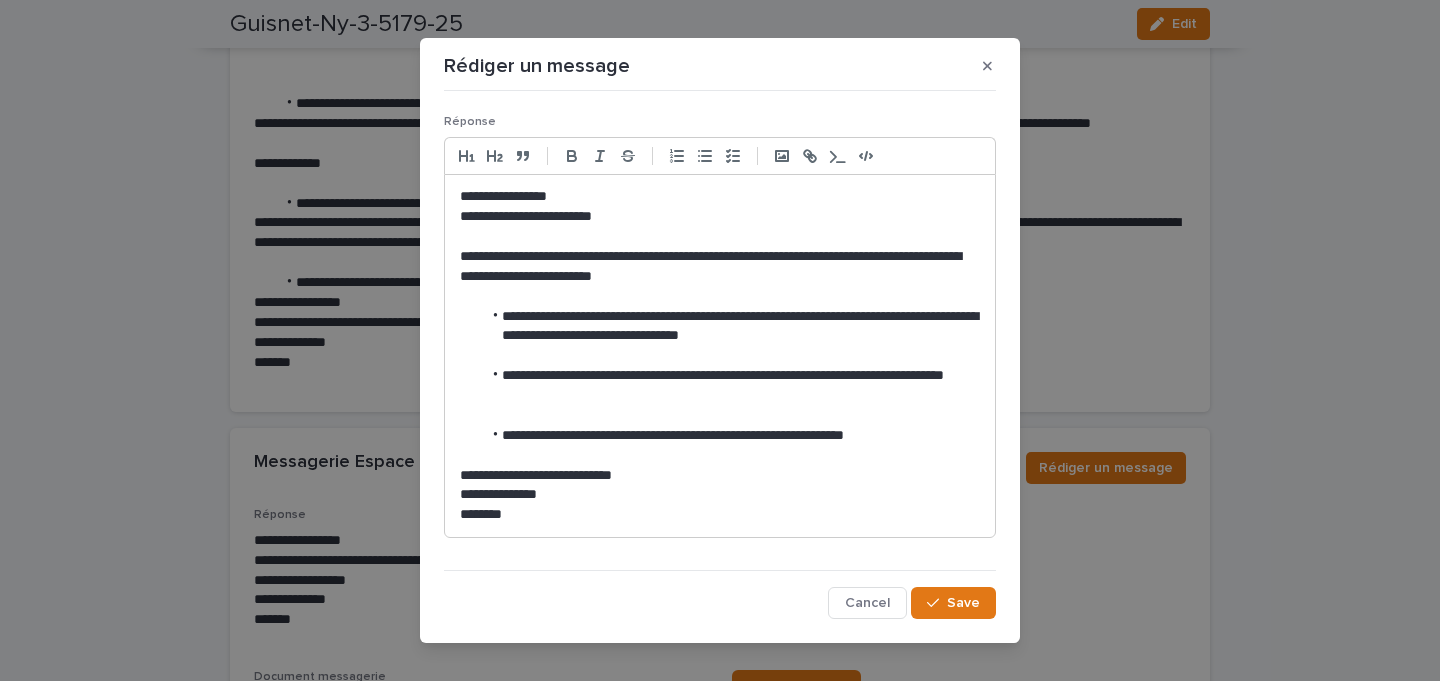 click on "**********" at bounding box center (720, 197) 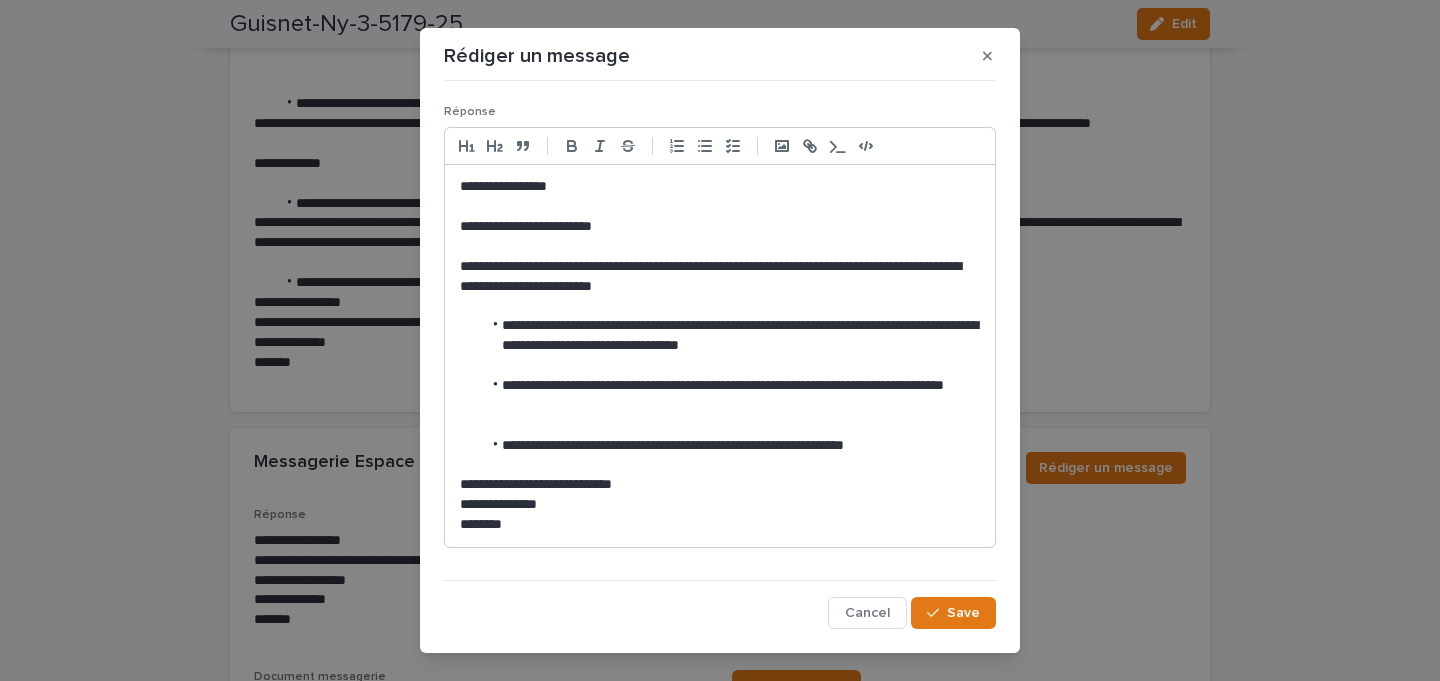 click on "**********" at bounding box center [720, 277] 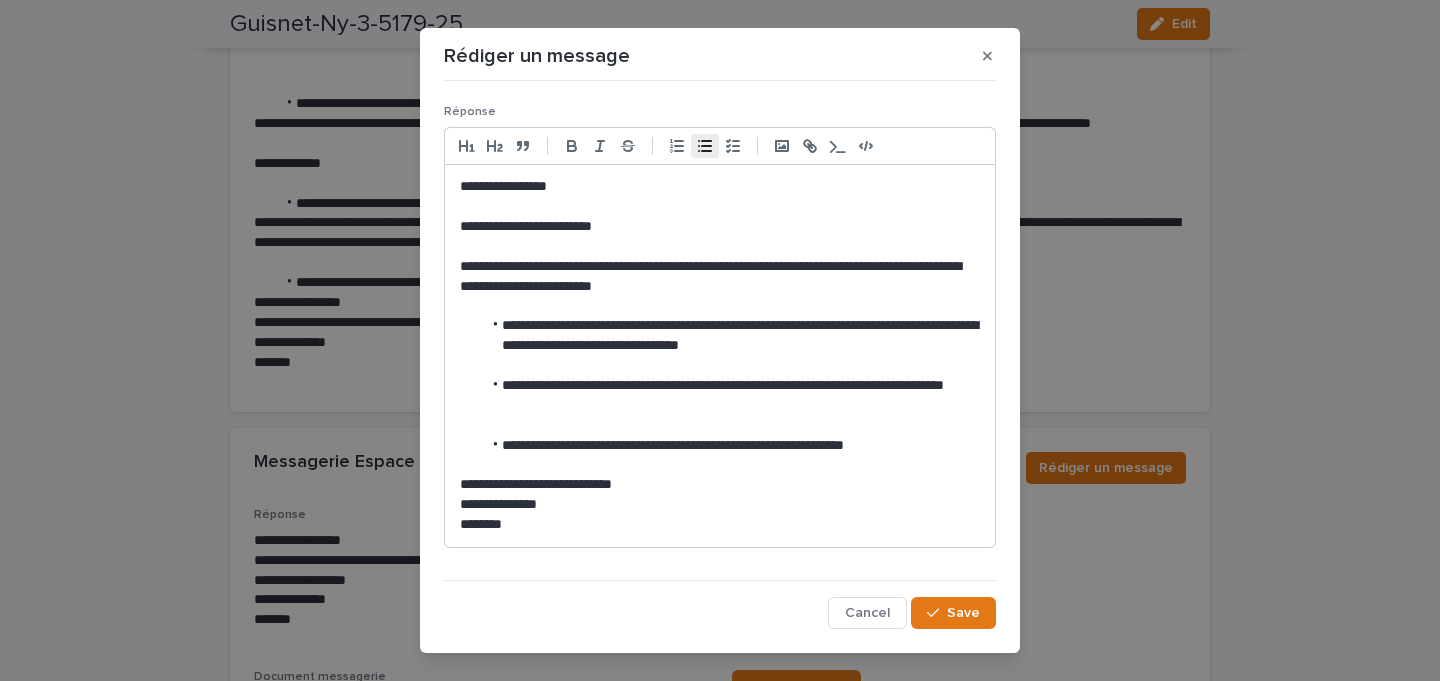 click on "**********" at bounding box center (730, 396) 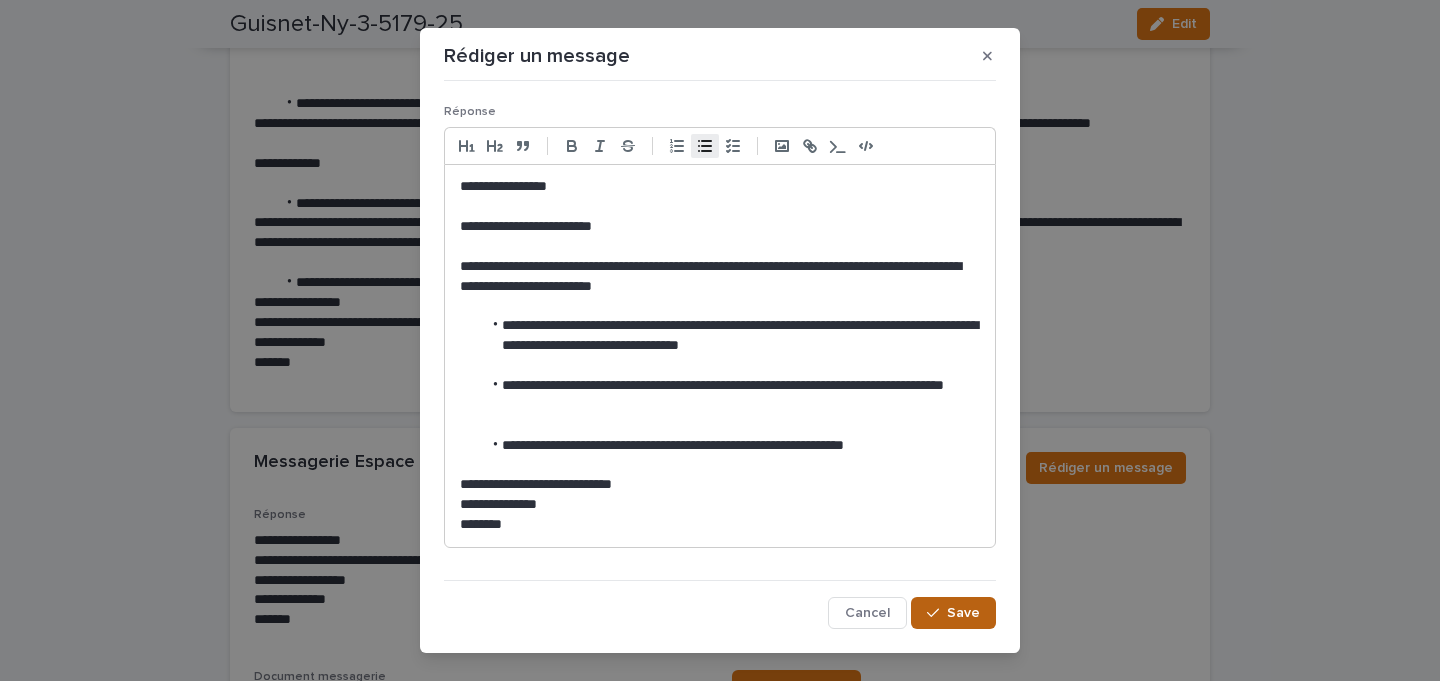 click on "Save" at bounding box center (953, 613) 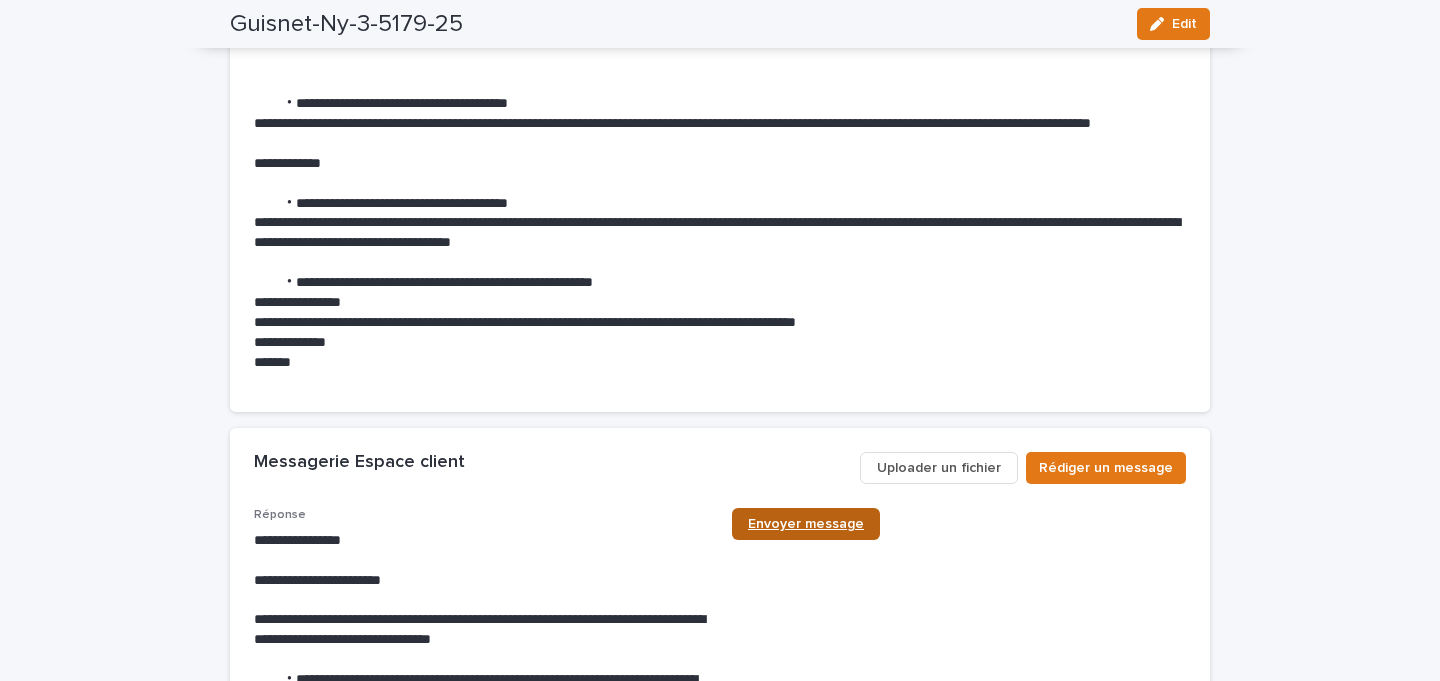 click on "Envoyer message" at bounding box center [806, 524] 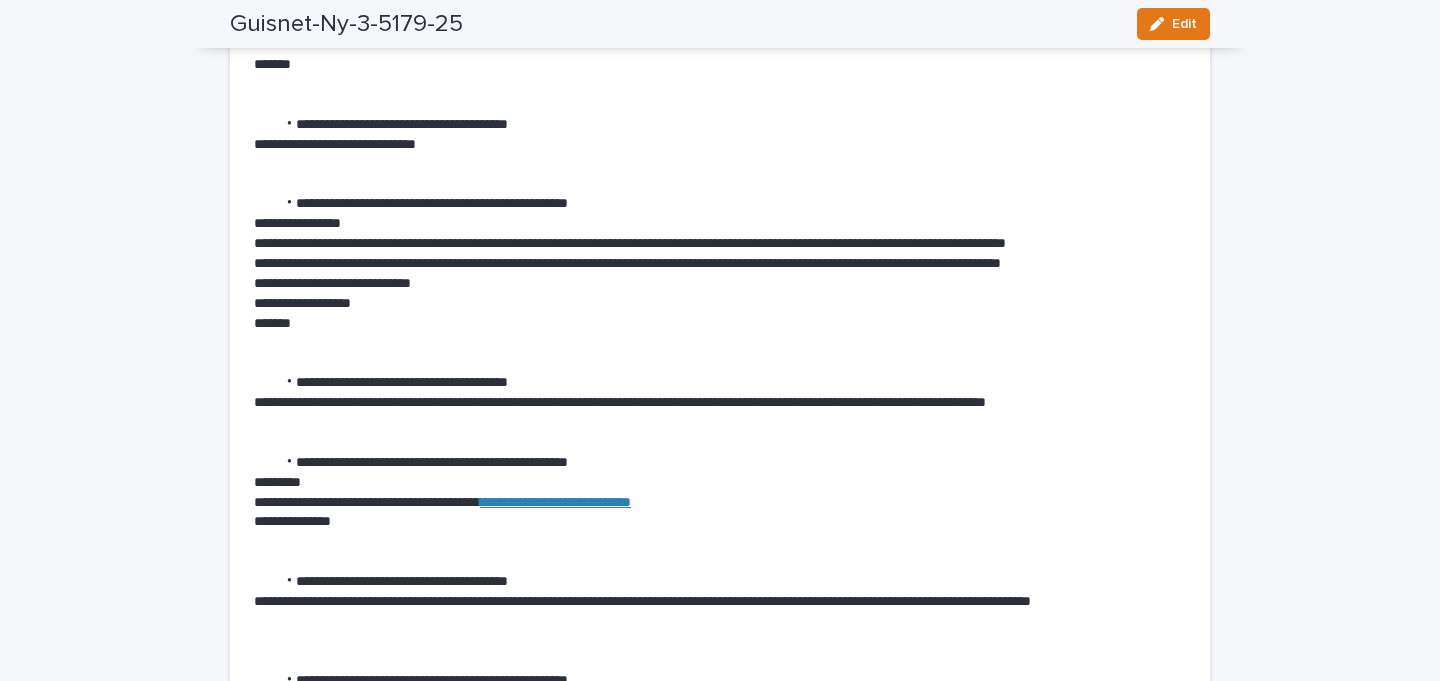 scroll, scrollTop: 0, scrollLeft: 0, axis: both 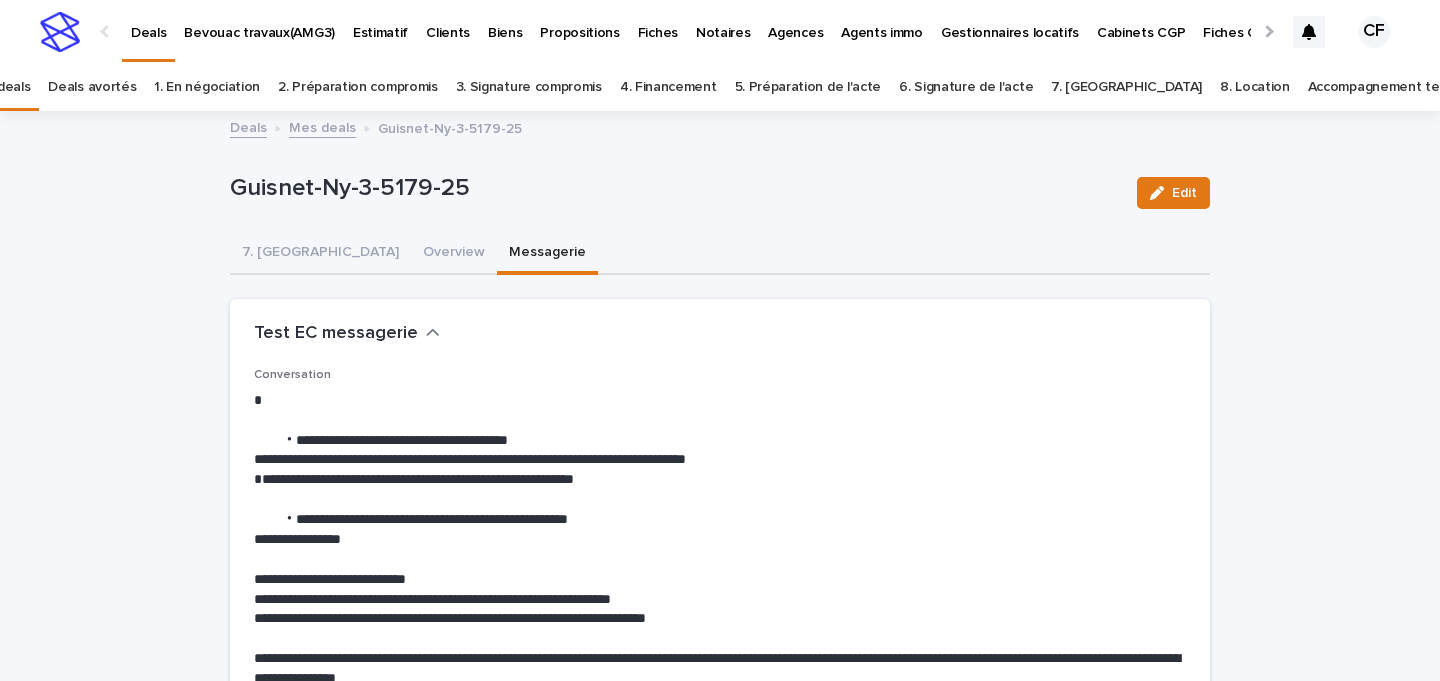 click at bounding box center [60, 32] 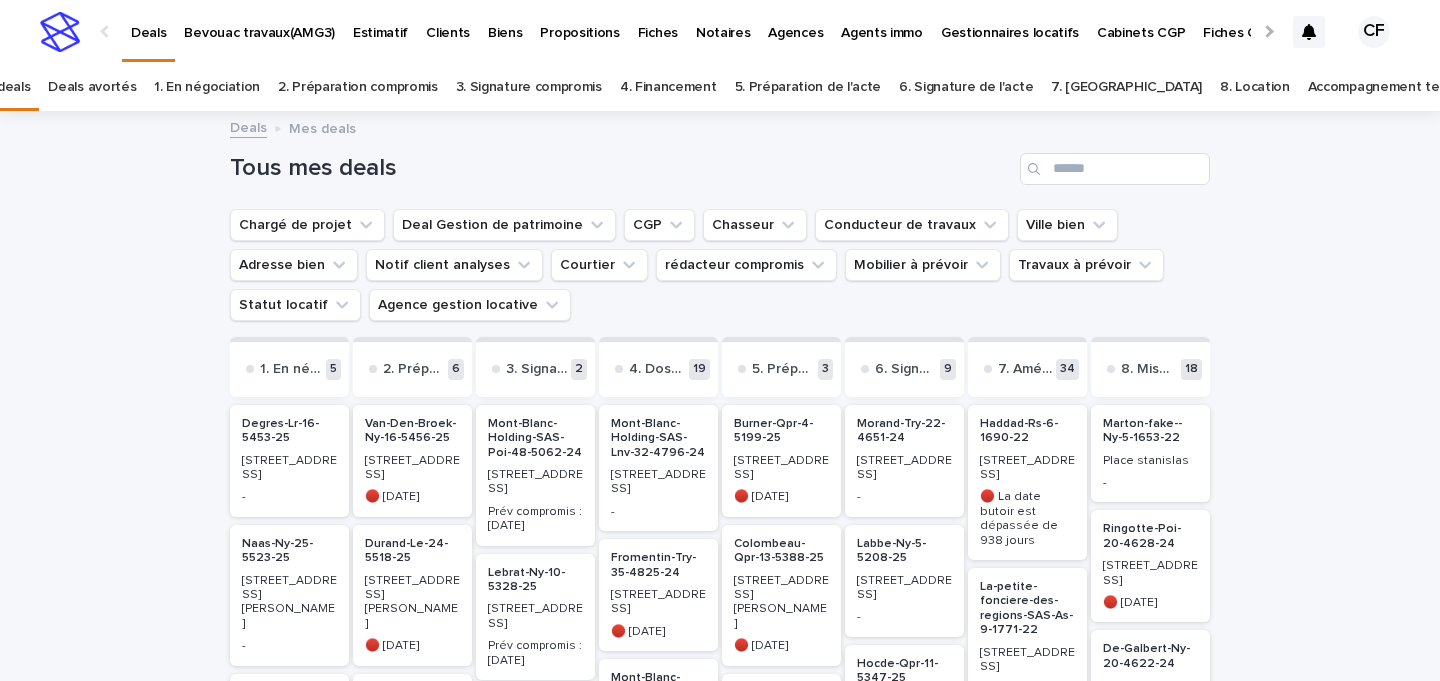 click on "Van-Den-Broek-Ny-16-5456-25" at bounding box center (412, 431) 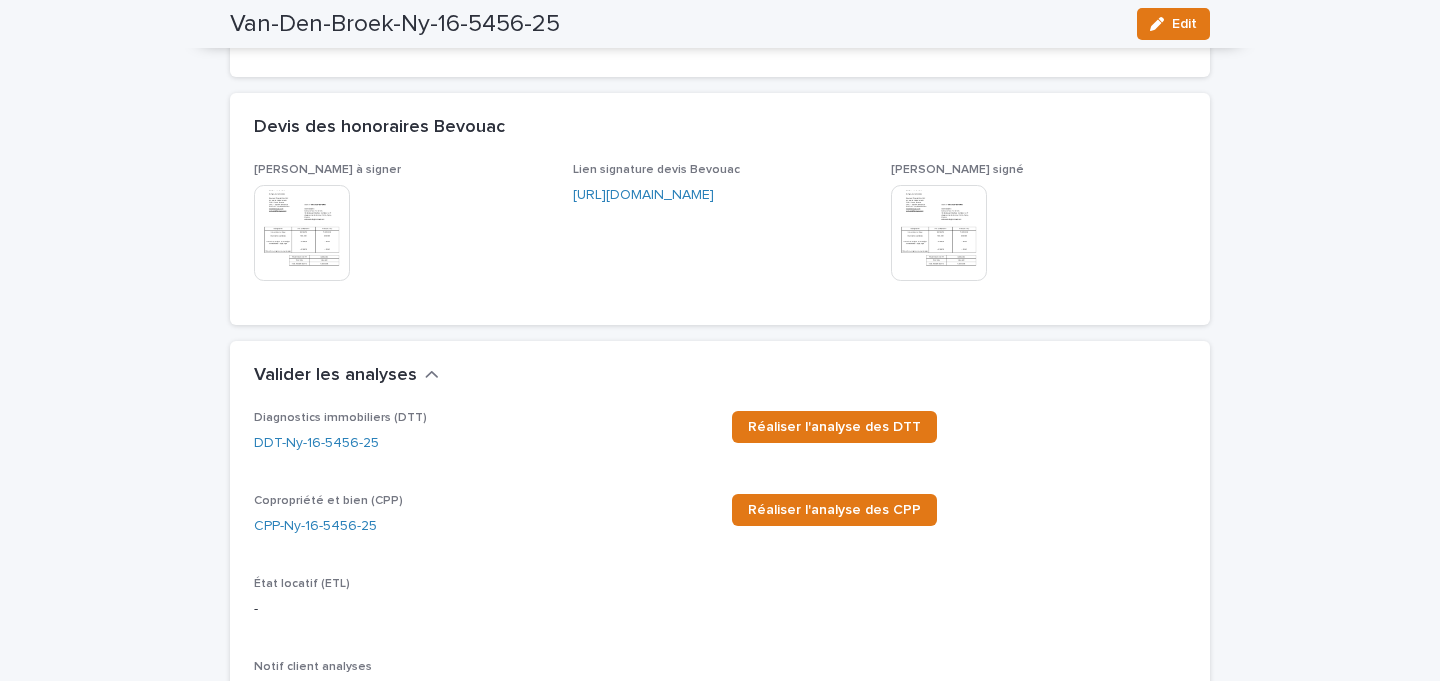 scroll, scrollTop: 2273, scrollLeft: 0, axis: vertical 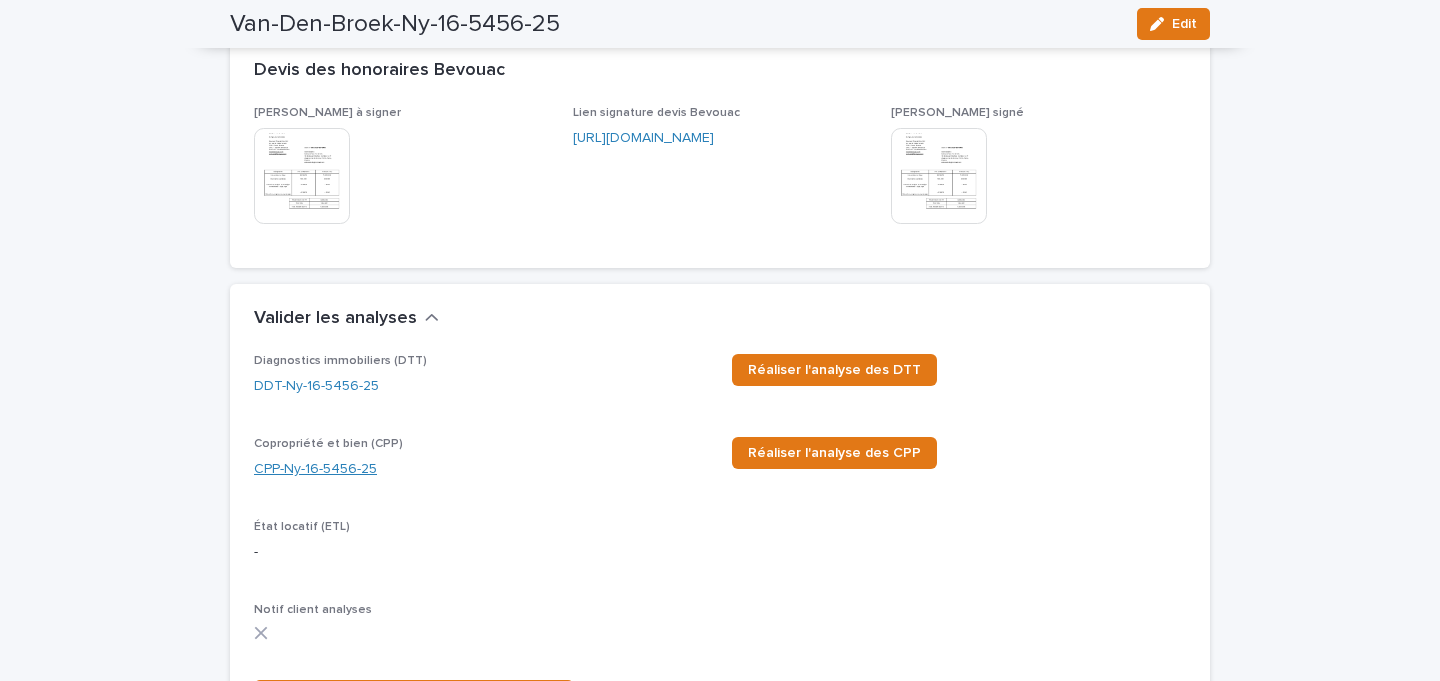 click on "CPP-Ny-16-5456-25" at bounding box center (315, 469) 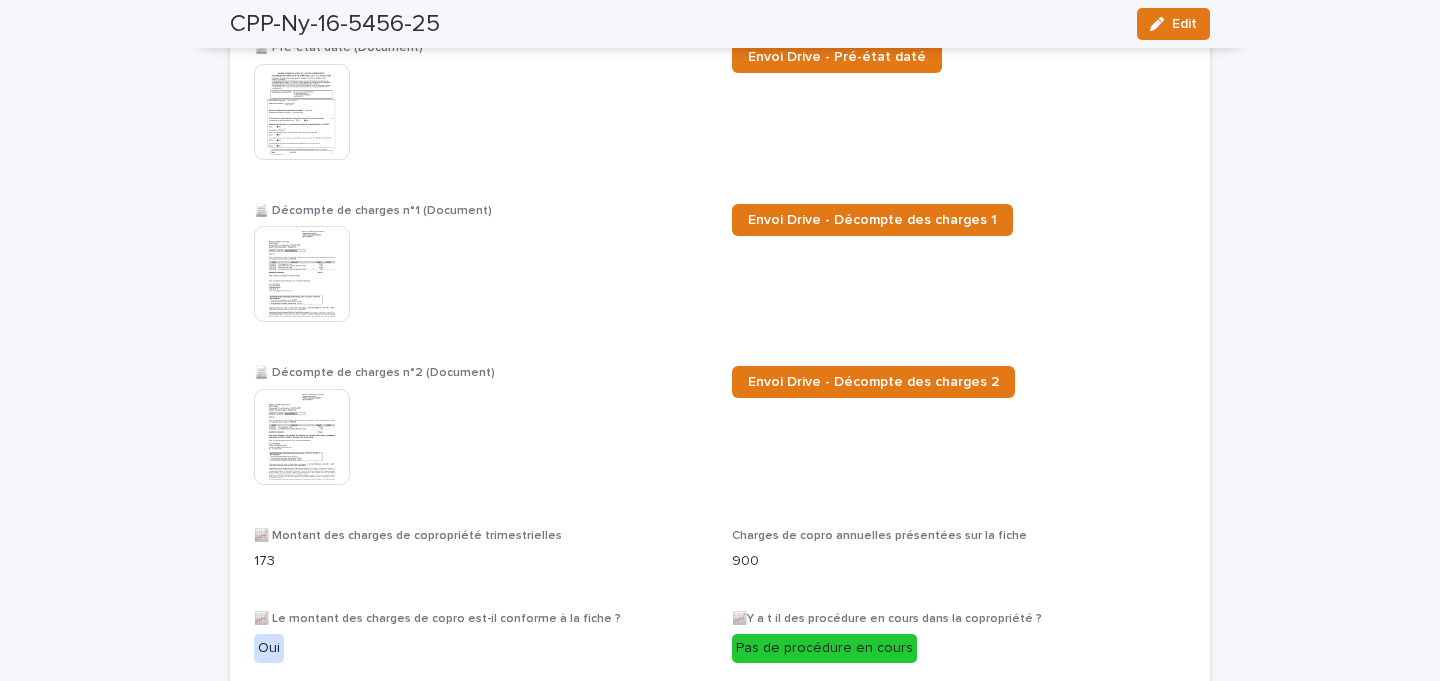 scroll, scrollTop: 3360, scrollLeft: 0, axis: vertical 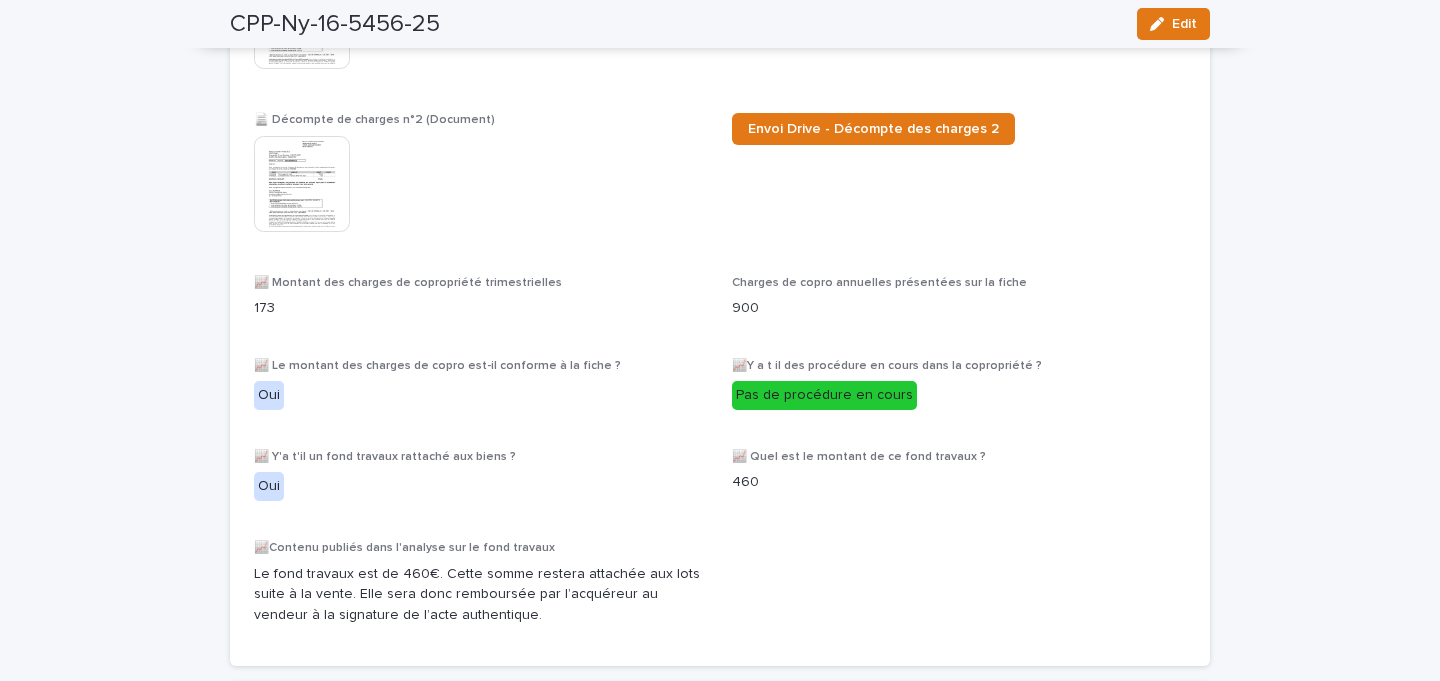 click at bounding box center [302, 21] 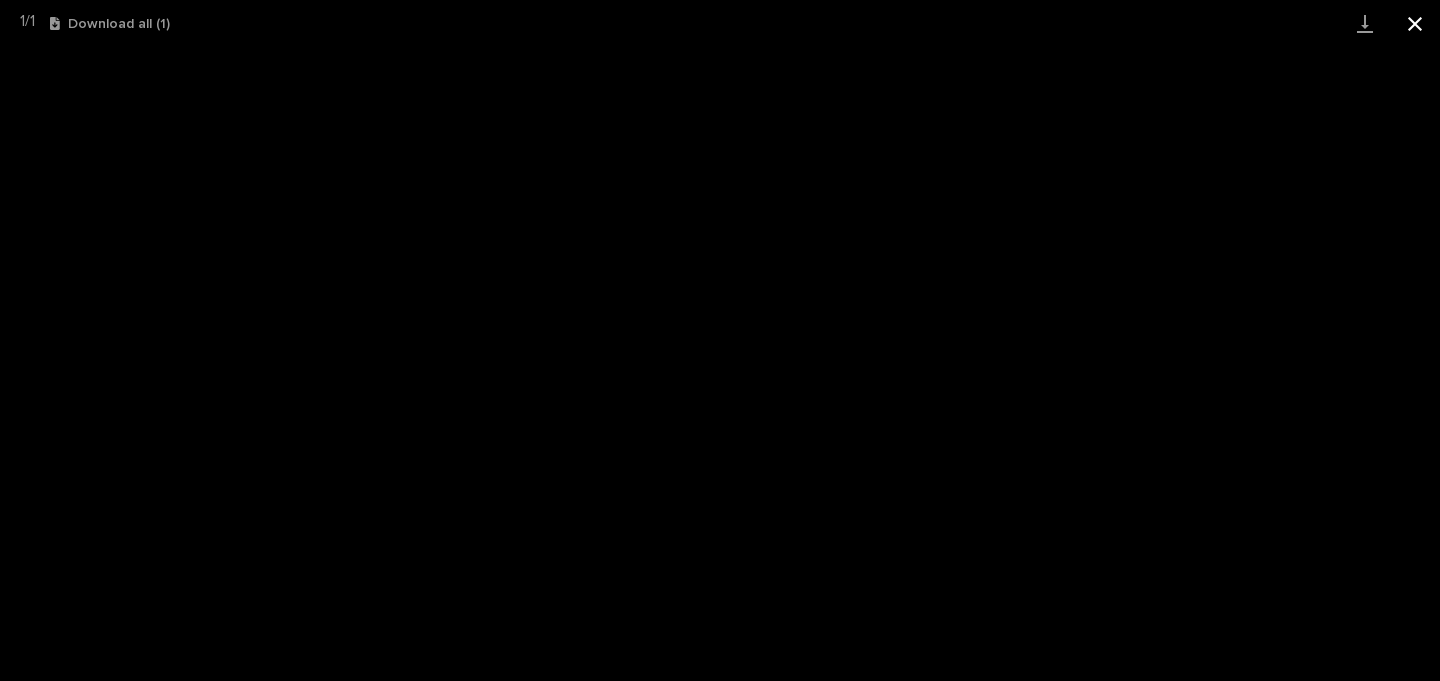 click at bounding box center [1415, 23] 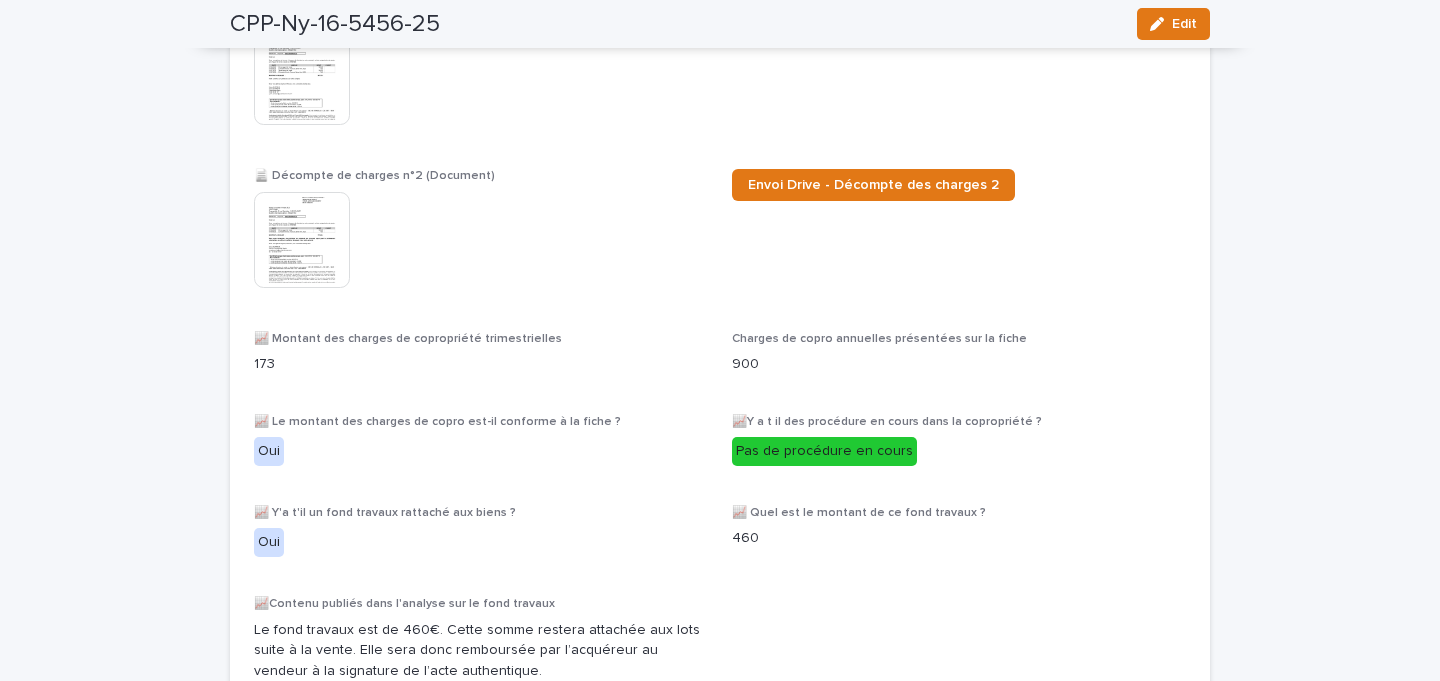 scroll, scrollTop: 3275, scrollLeft: 0, axis: vertical 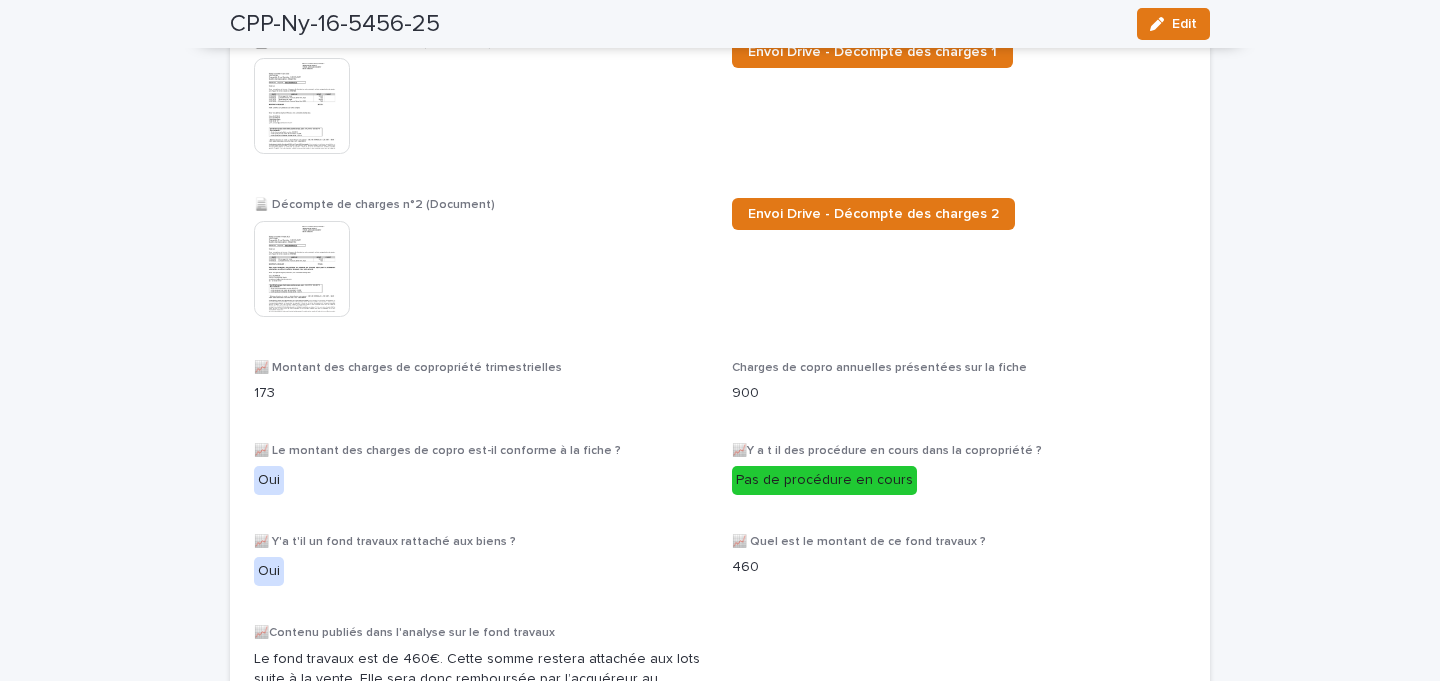 click at bounding box center [302, 269] 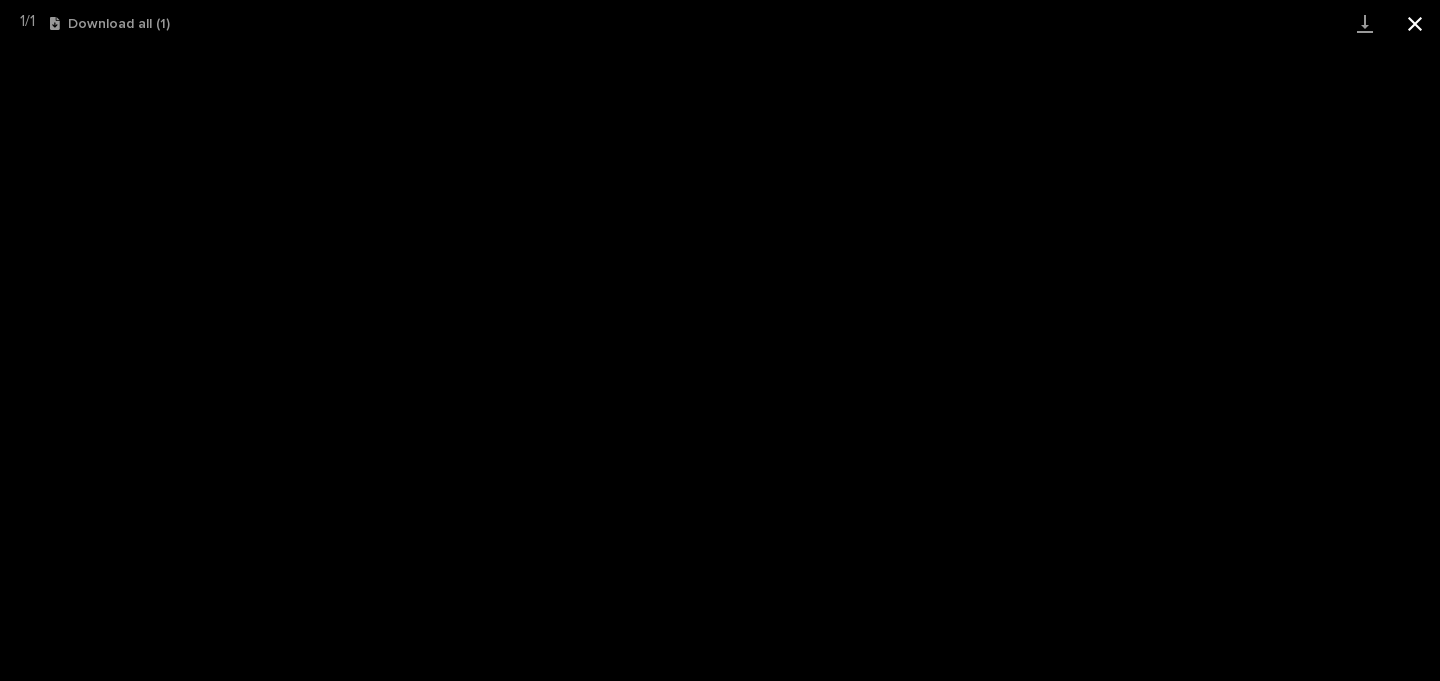 click at bounding box center (1415, 23) 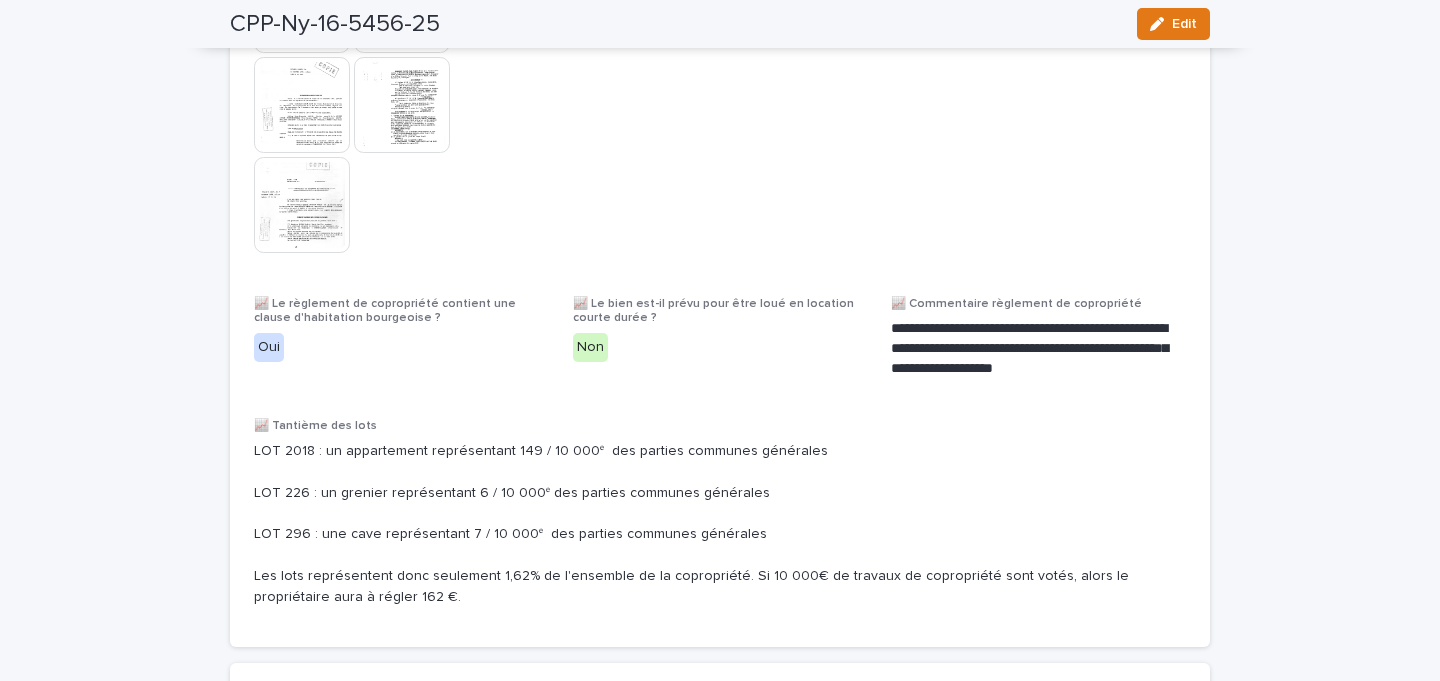 scroll, scrollTop: 735, scrollLeft: 0, axis: vertical 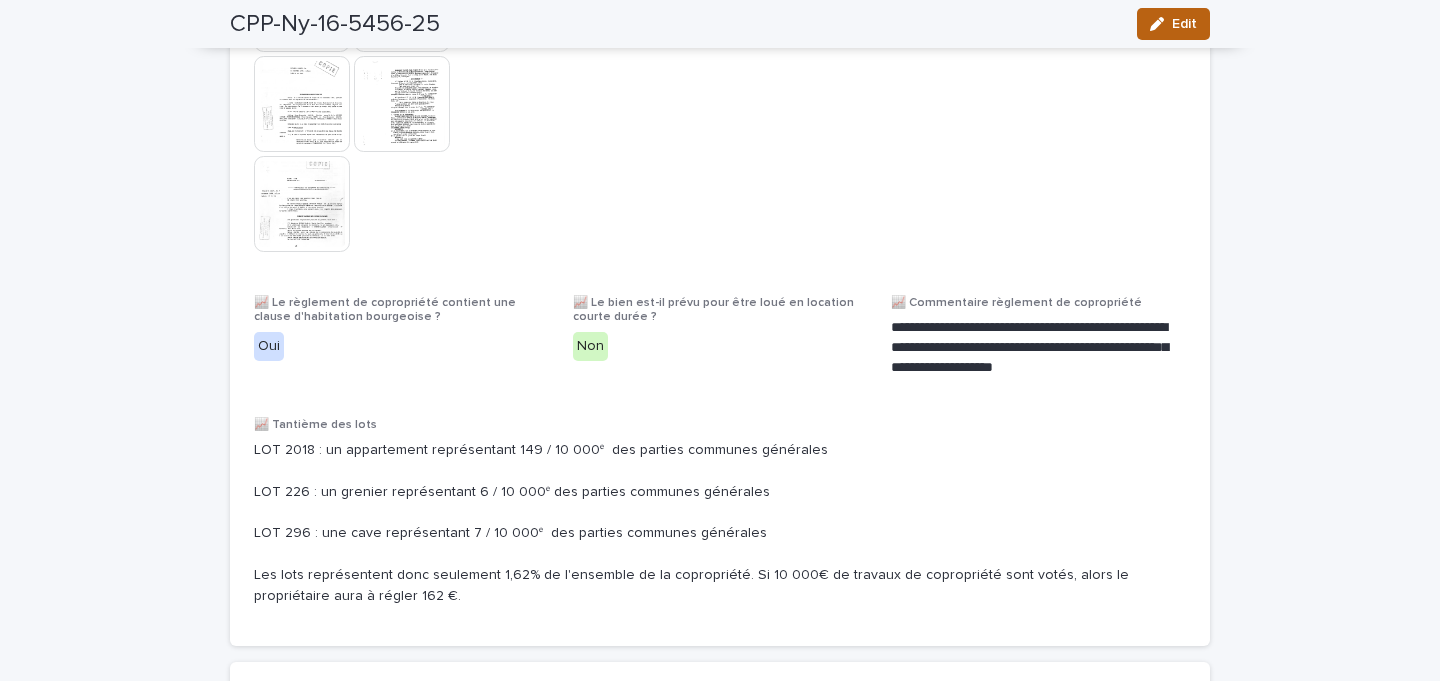 click on "Edit" at bounding box center [1184, 24] 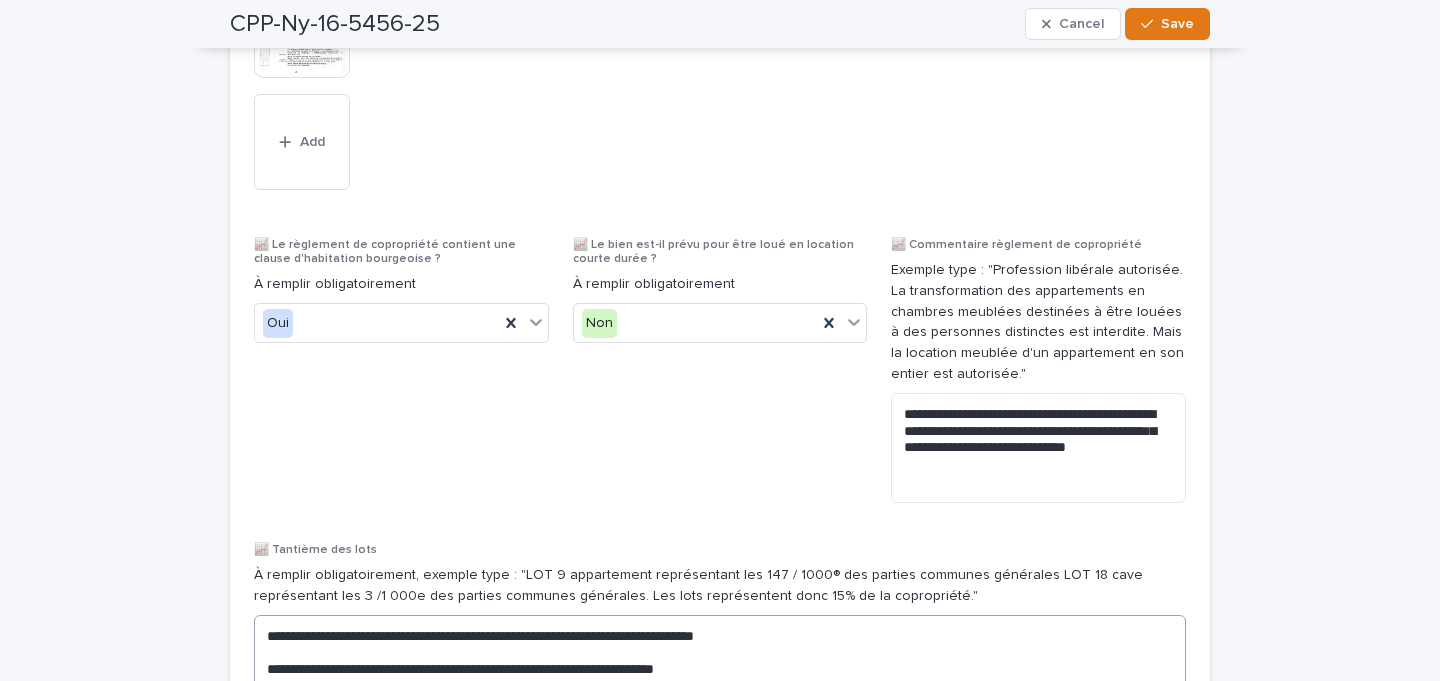 scroll, scrollTop: 996, scrollLeft: 0, axis: vertical 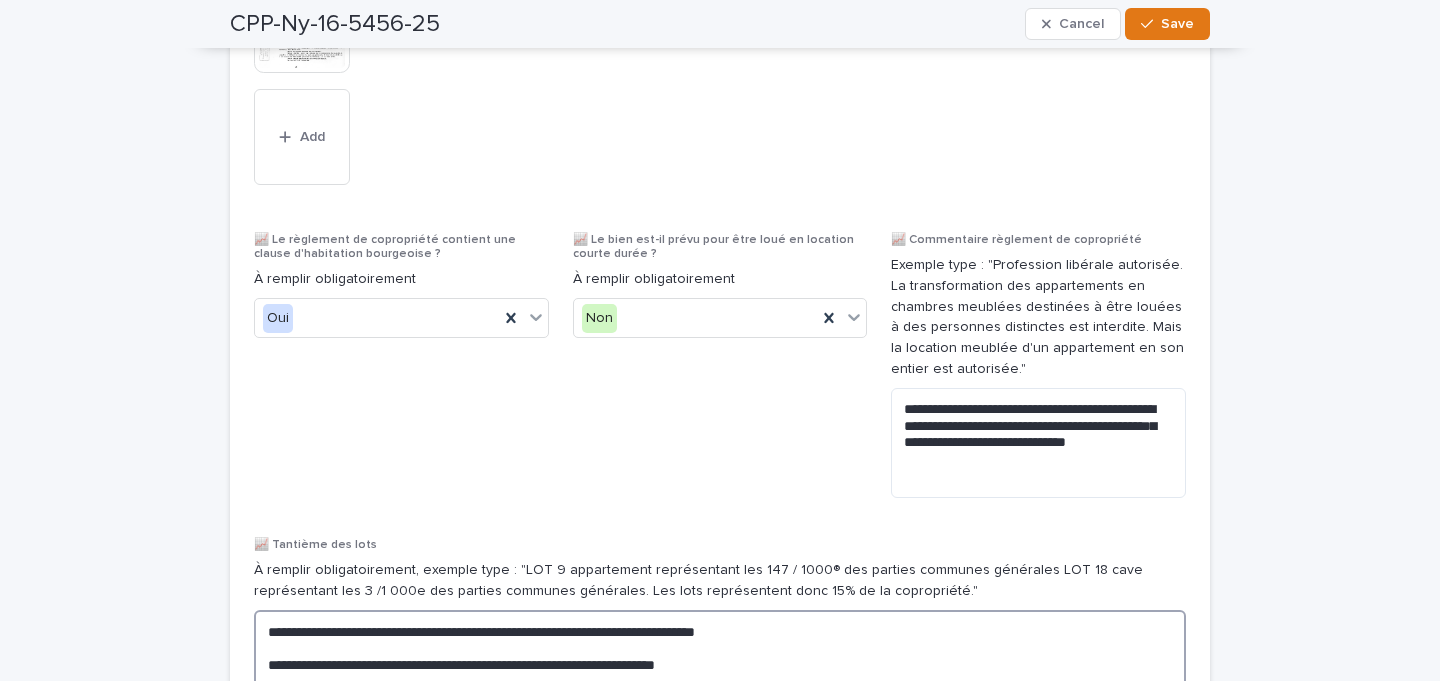click on "**********" at bounding box center [720, 690] 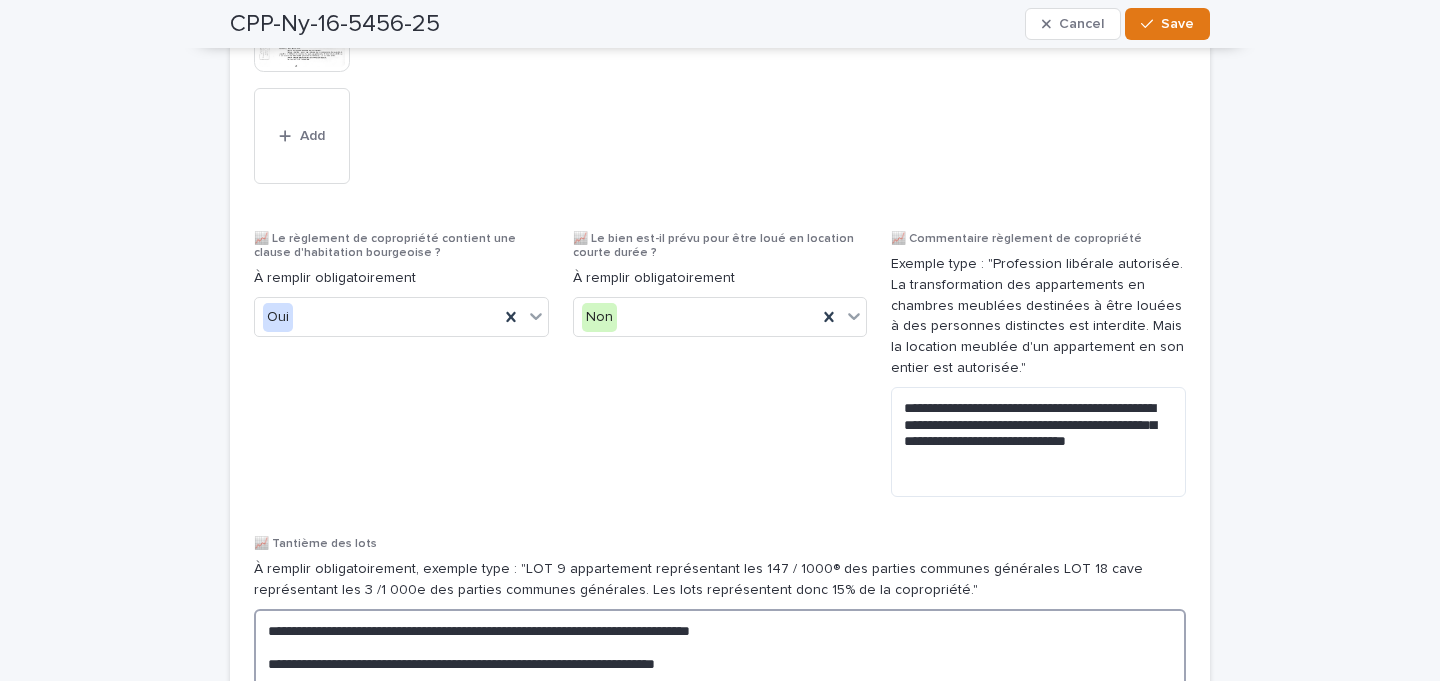 type on "**********" 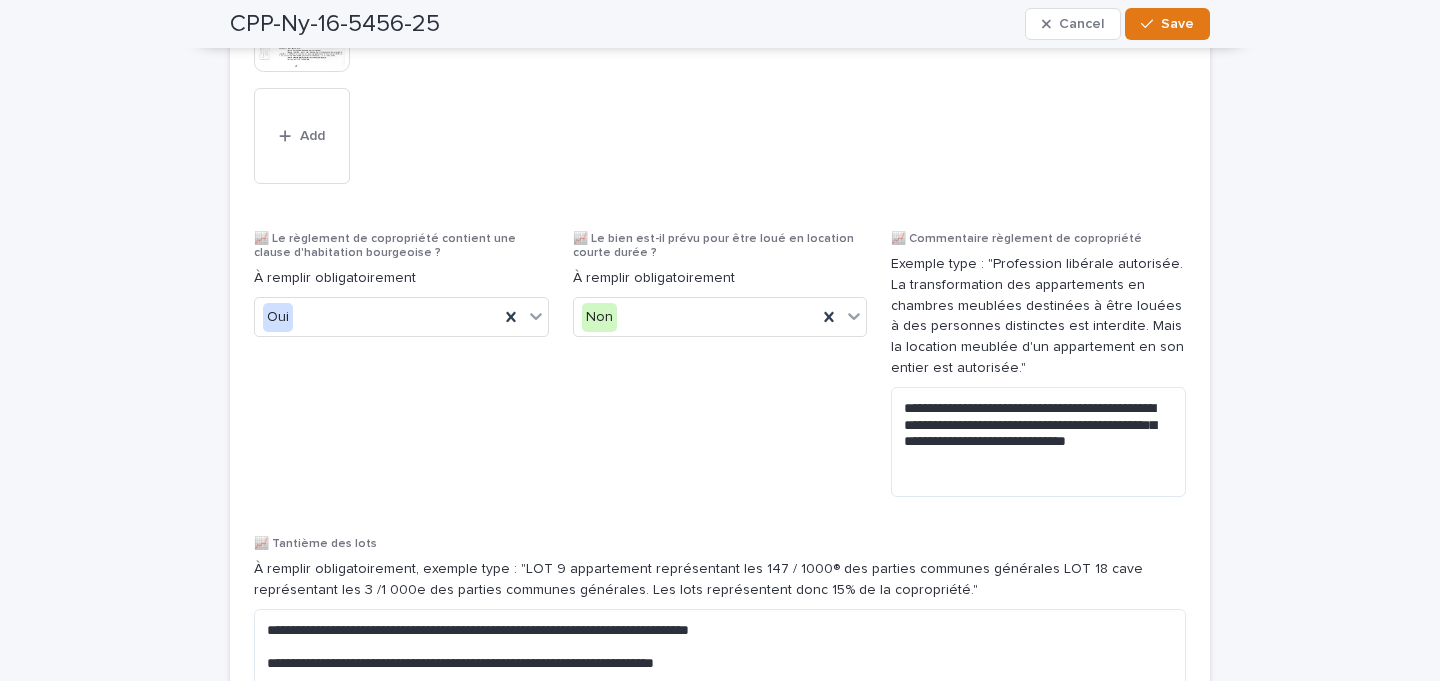 drag, startPoint x: 850, startPoint y: 374, endPoint x: 851, endPoint y: 408, distance: 34.0147 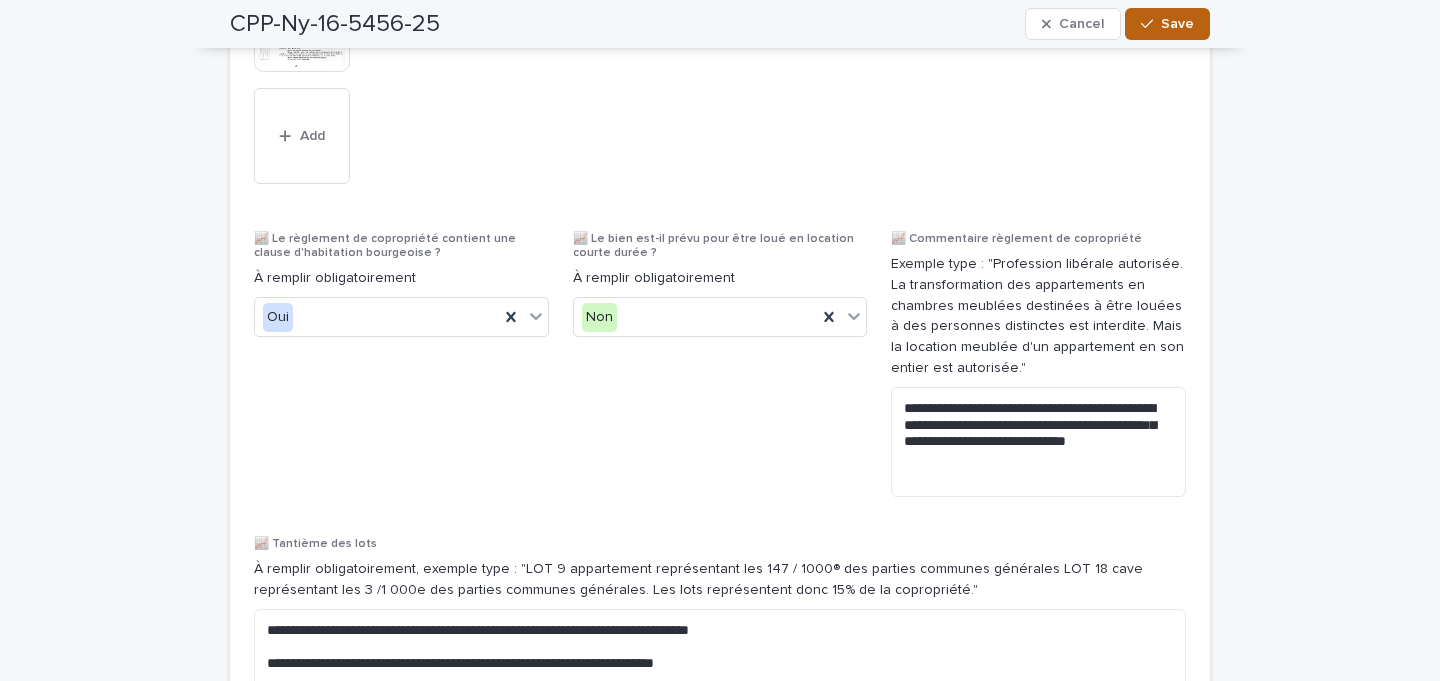 click on "Save" at bounding box center (1167, 24) 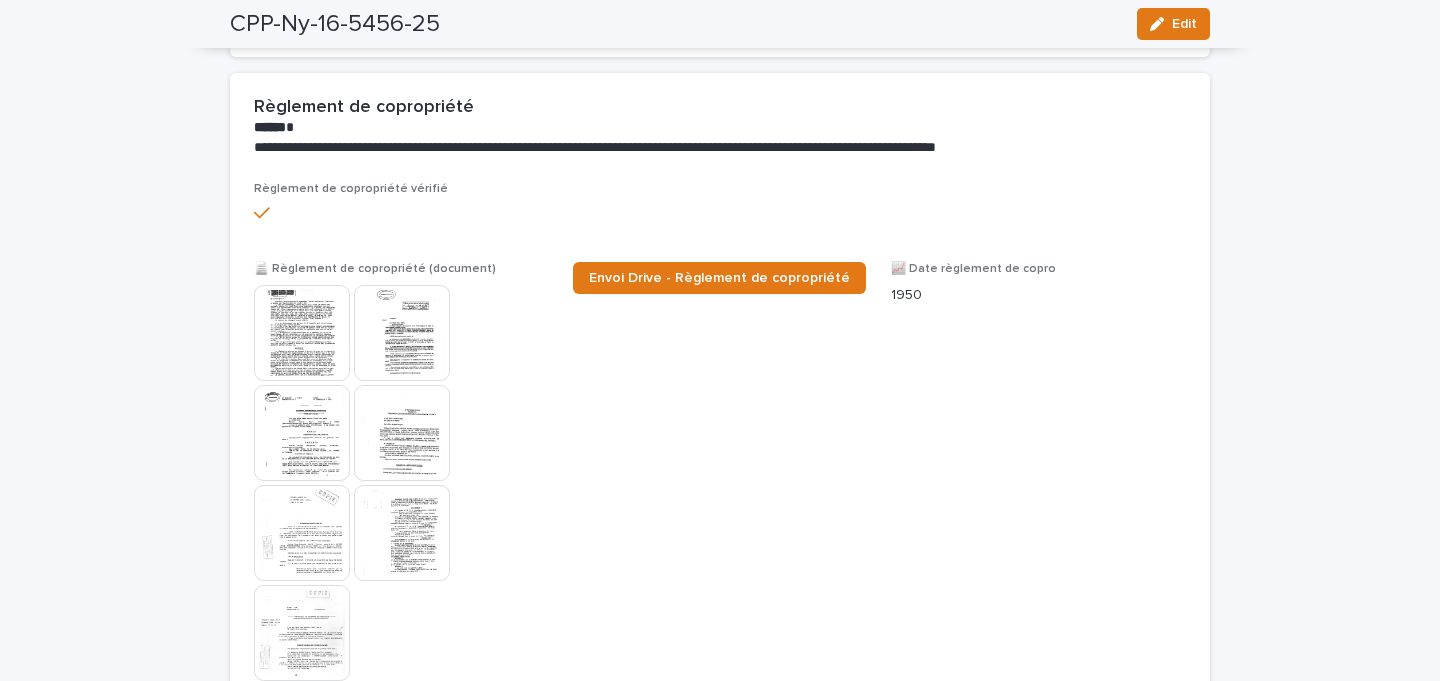 scroll, scrollTop: 0, scrollLeft: 0, axis: both 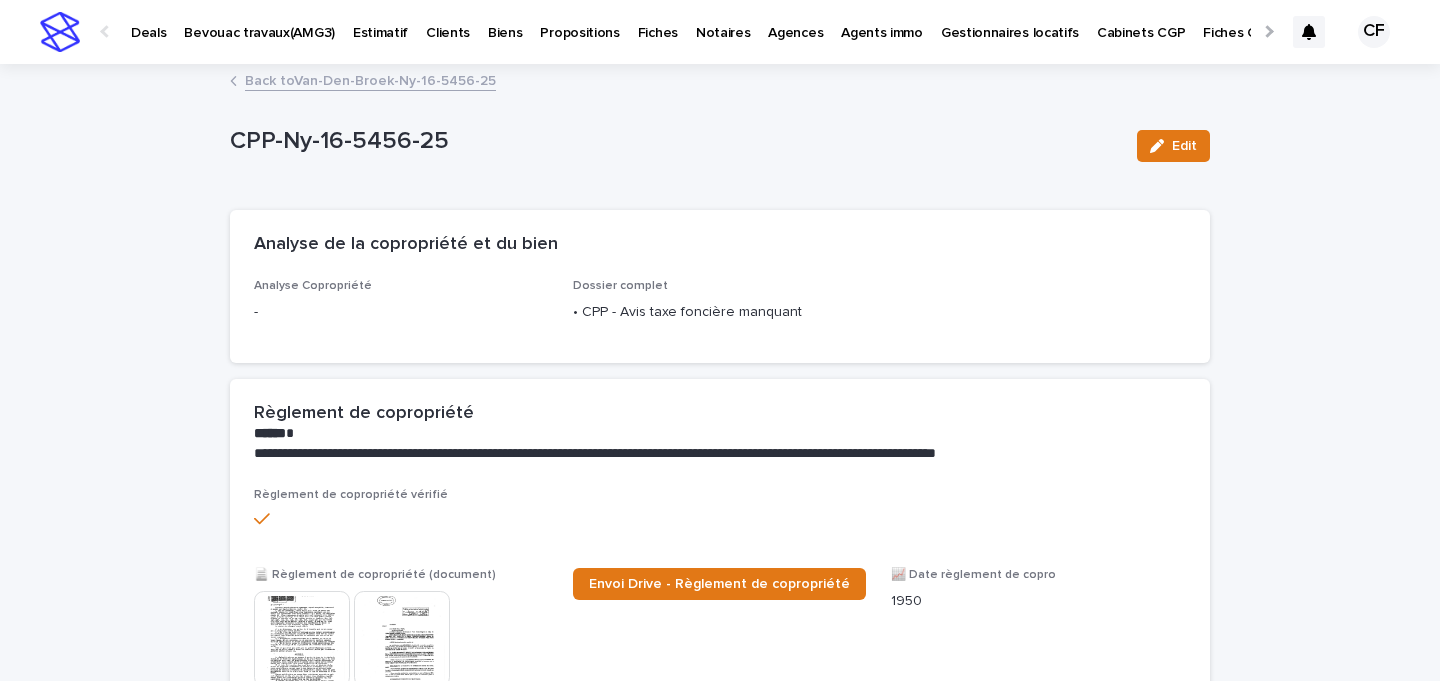 click on "Back to  Van-Den-Broek-Ny-16-5456-25" at bounding box center [370, 79] 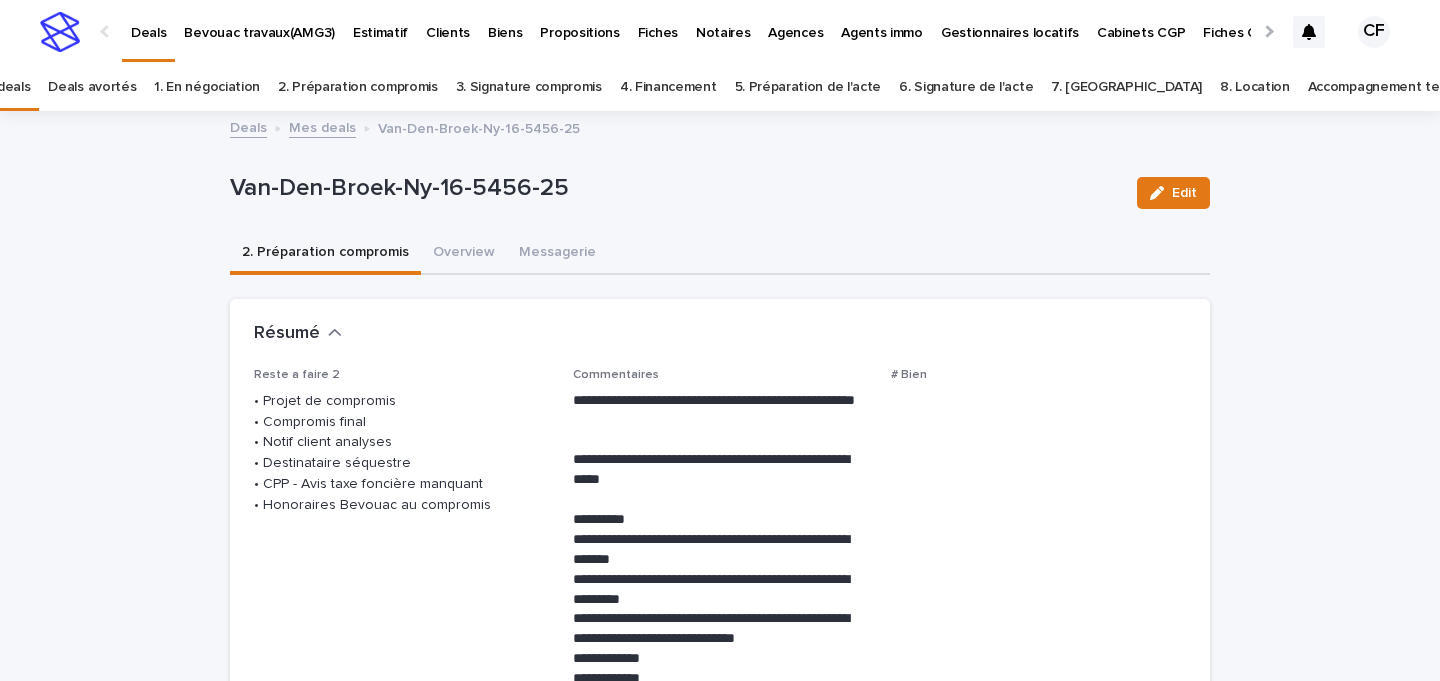 scroll, scrollTop: 64, scrollLeft: 0, axis: vertical 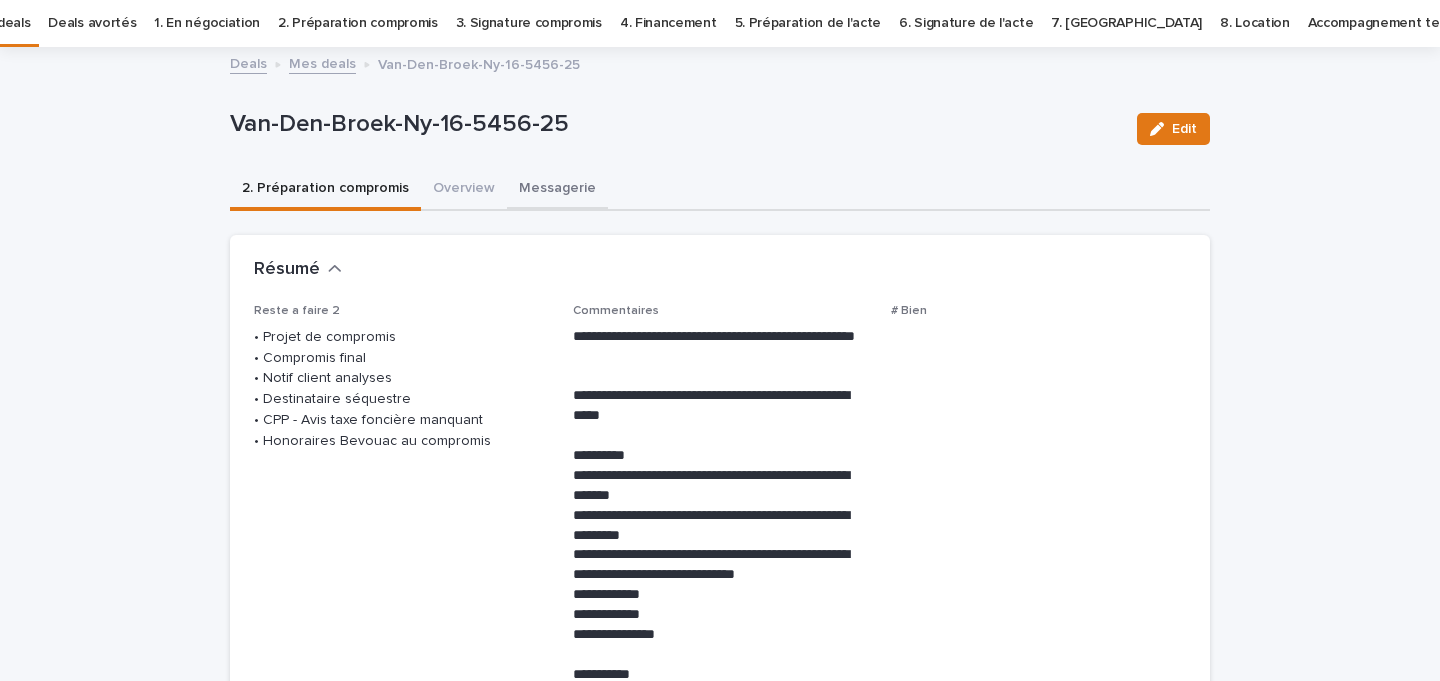 click on "Messagerie" at bounding box center (557, 190) 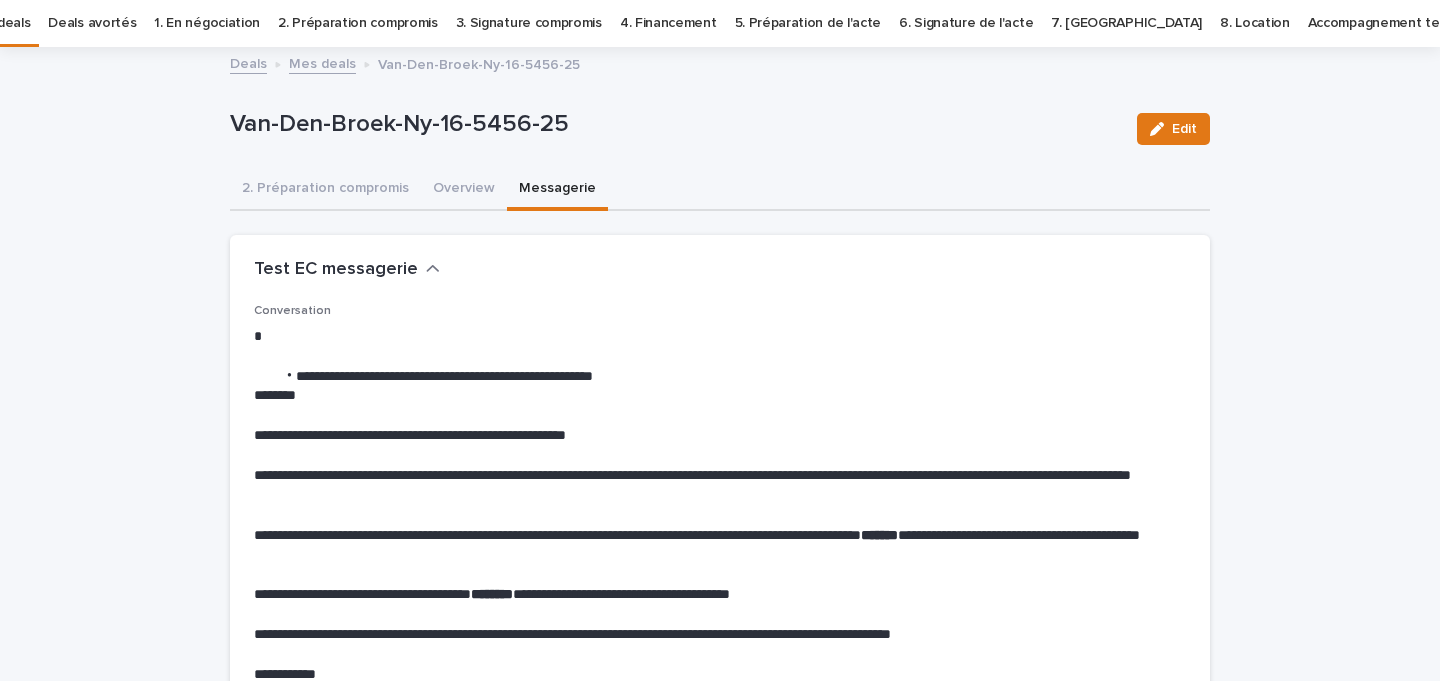 scroll, scrollTop: 66, scrollLeft: 0, axis: vertical 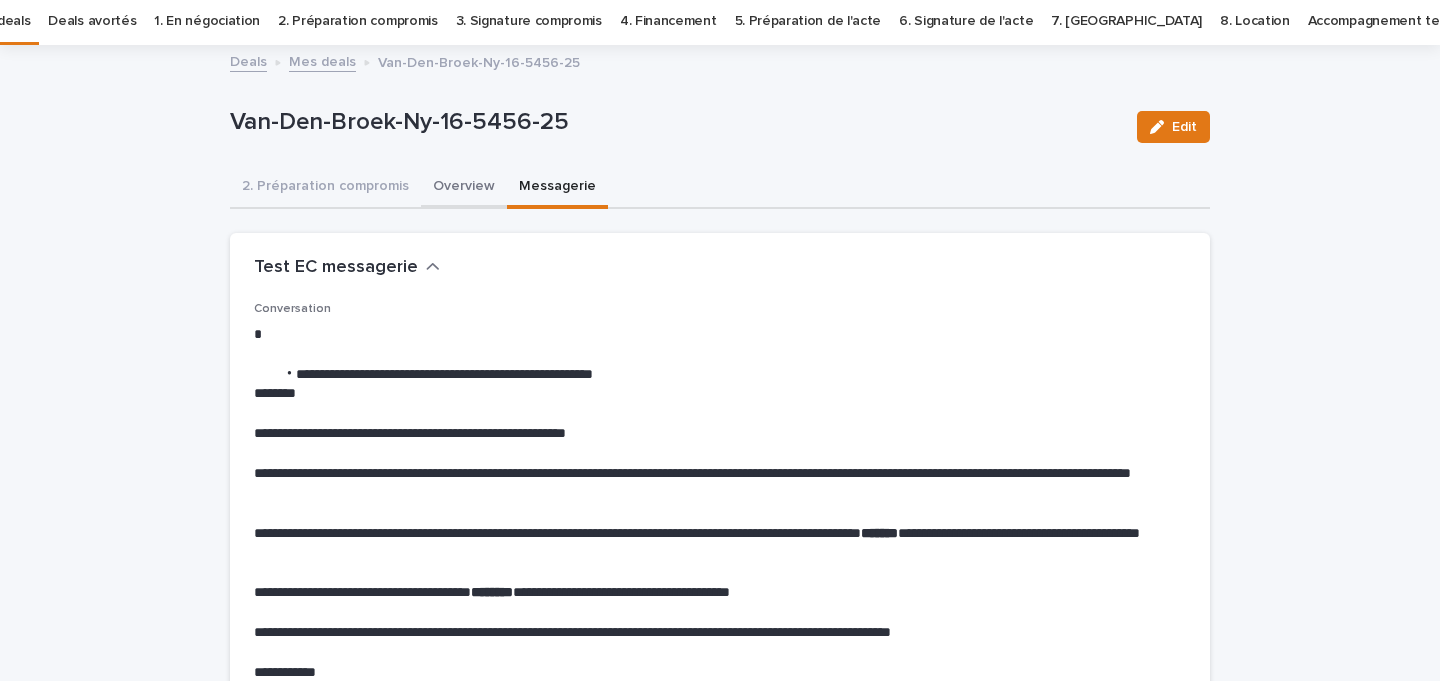 click on "Overview" at bounding box center [464, 188] 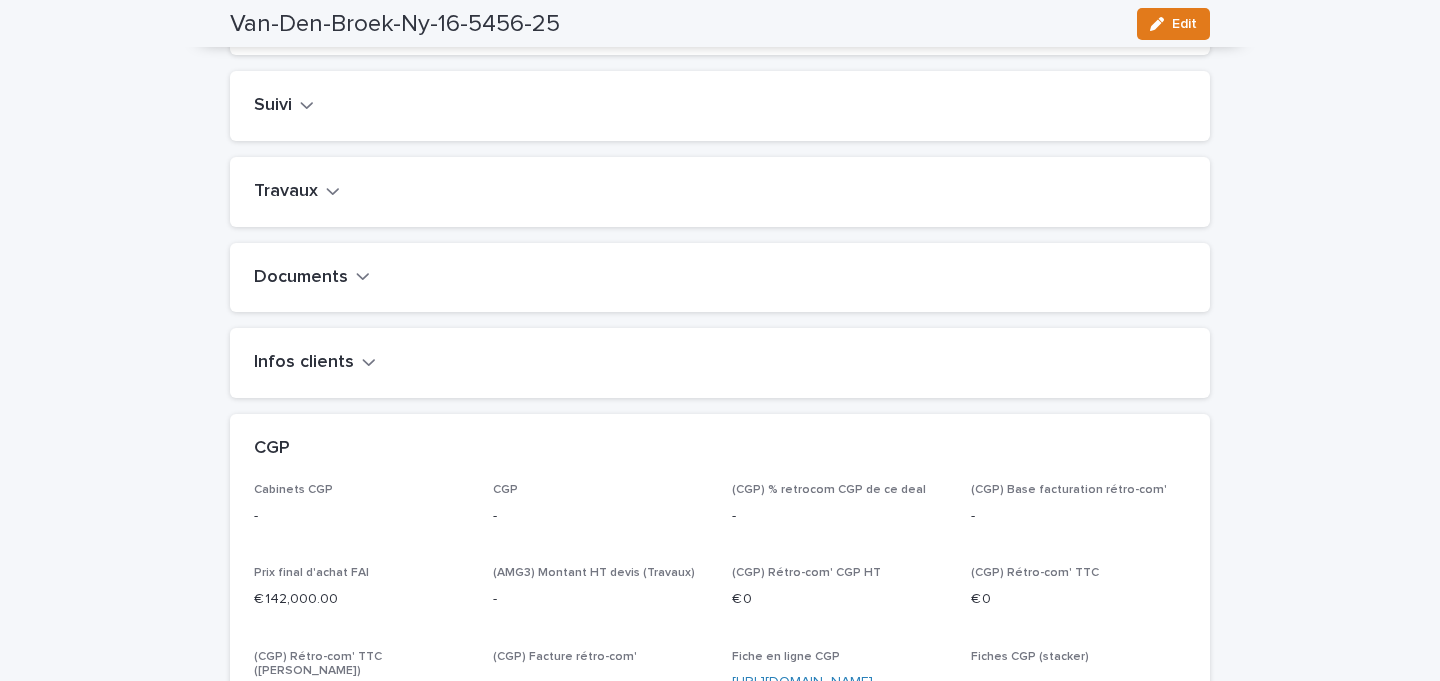 scroll, scrollTop: 852, scrollLeft: 0, axis: vertical 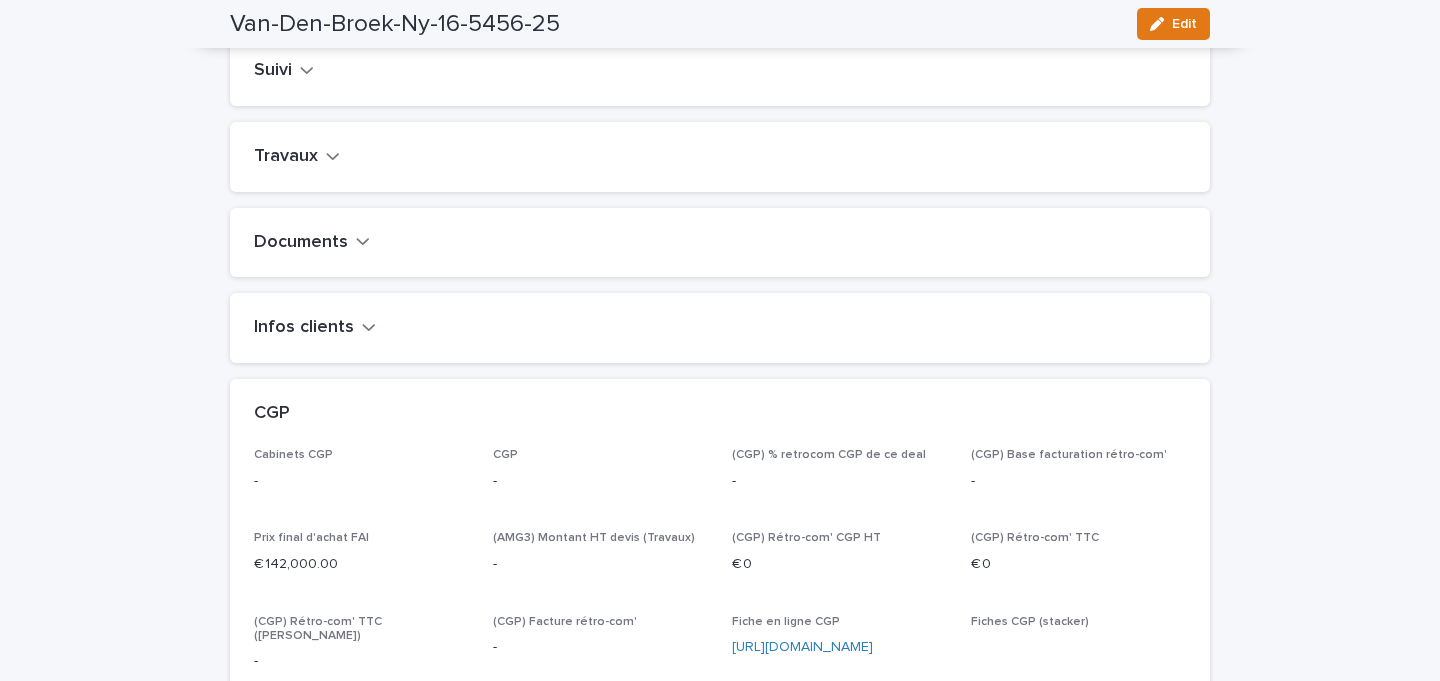click on "Travaux" at bounding box center [720, 157] 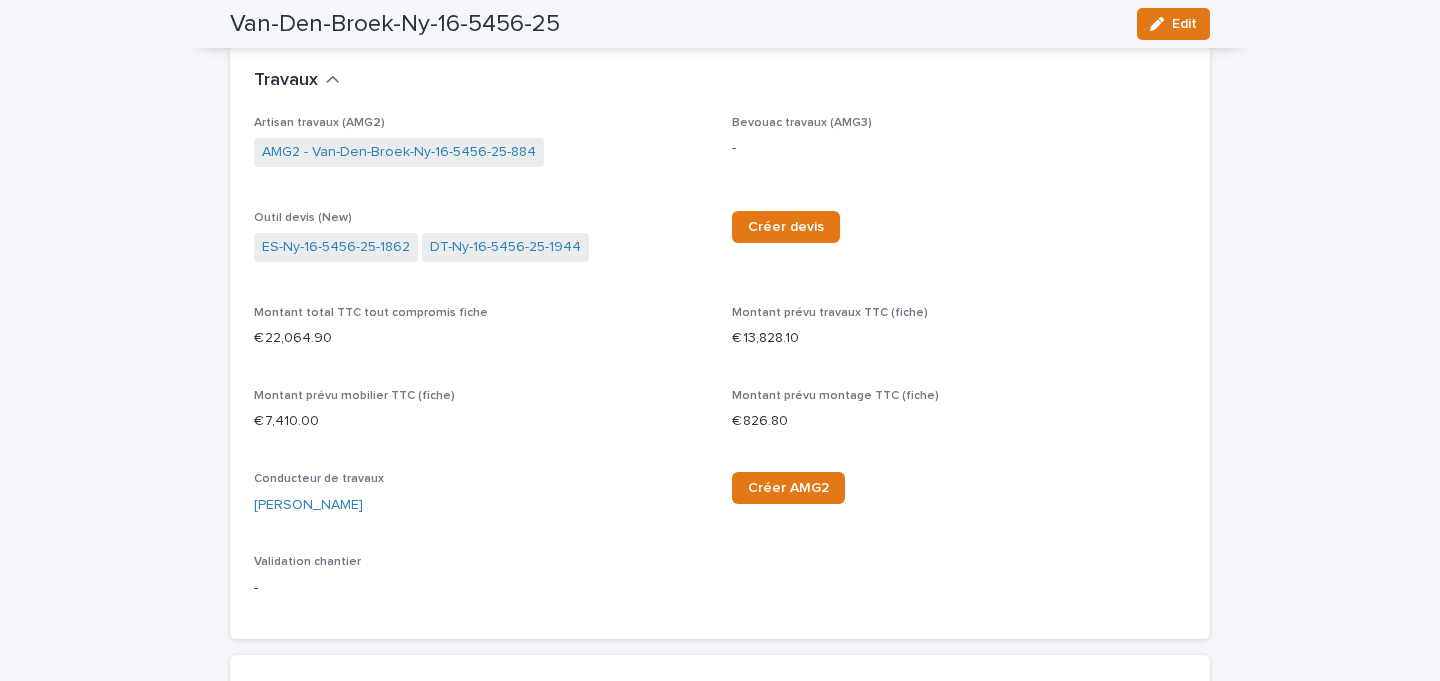 scroll, scrollTop: 1064, scrollLeft: 0, axis: vertical 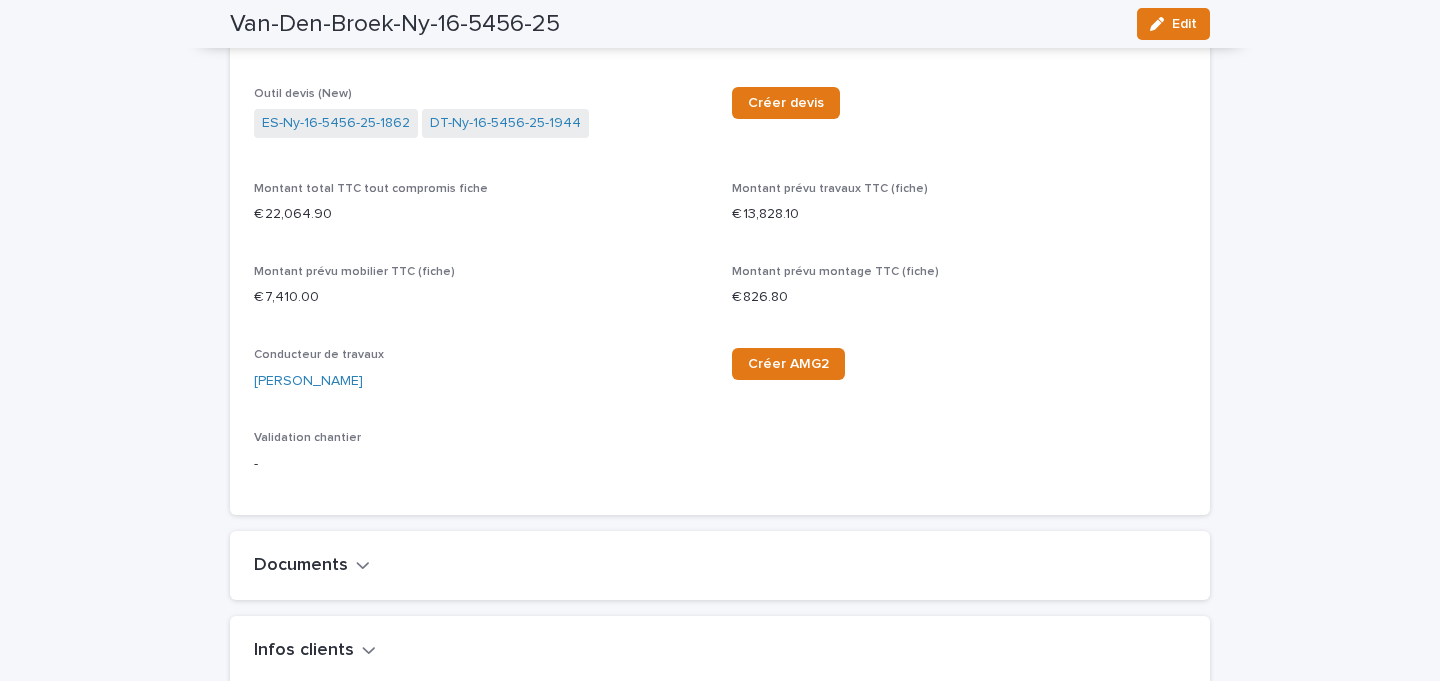 click on "DT-Ny-16-5456-25-1944" at bounding box center (505, 123) 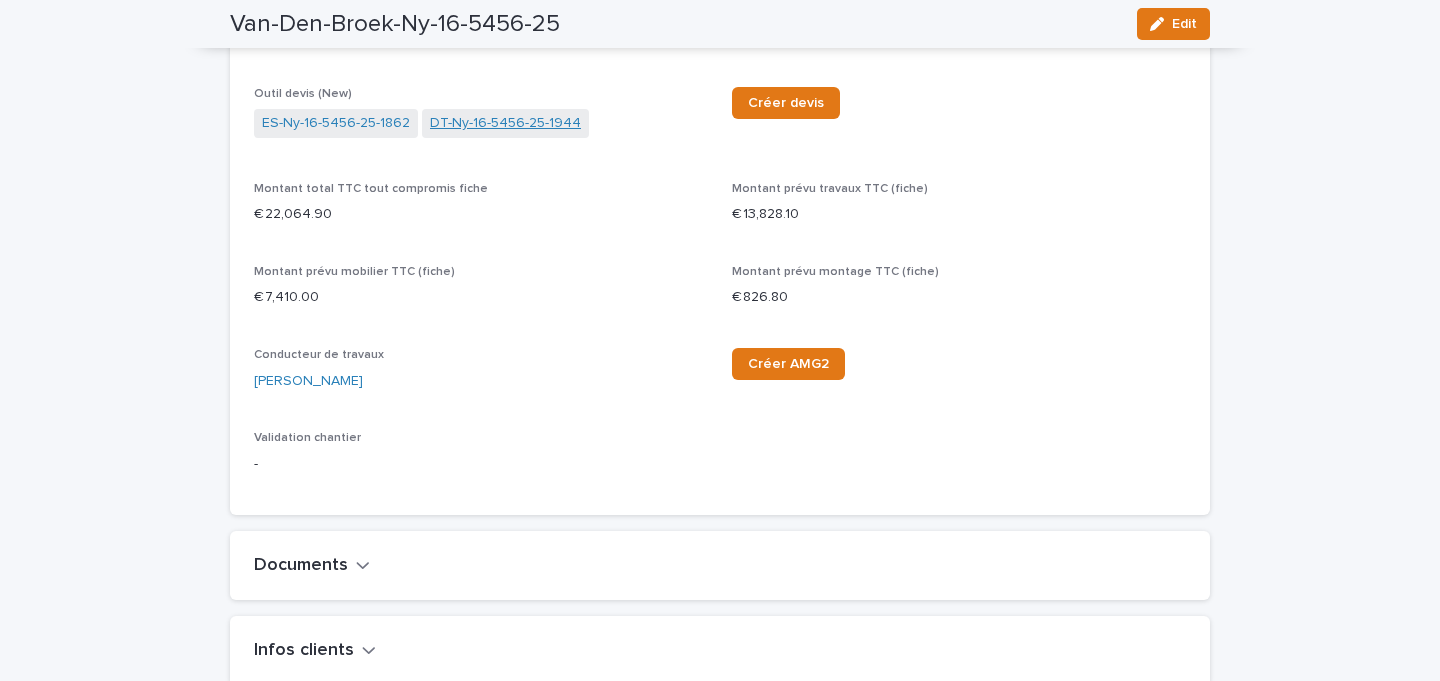 click on "DT-Ny-16-5456-25-1944" at bounding box center [505, 123] 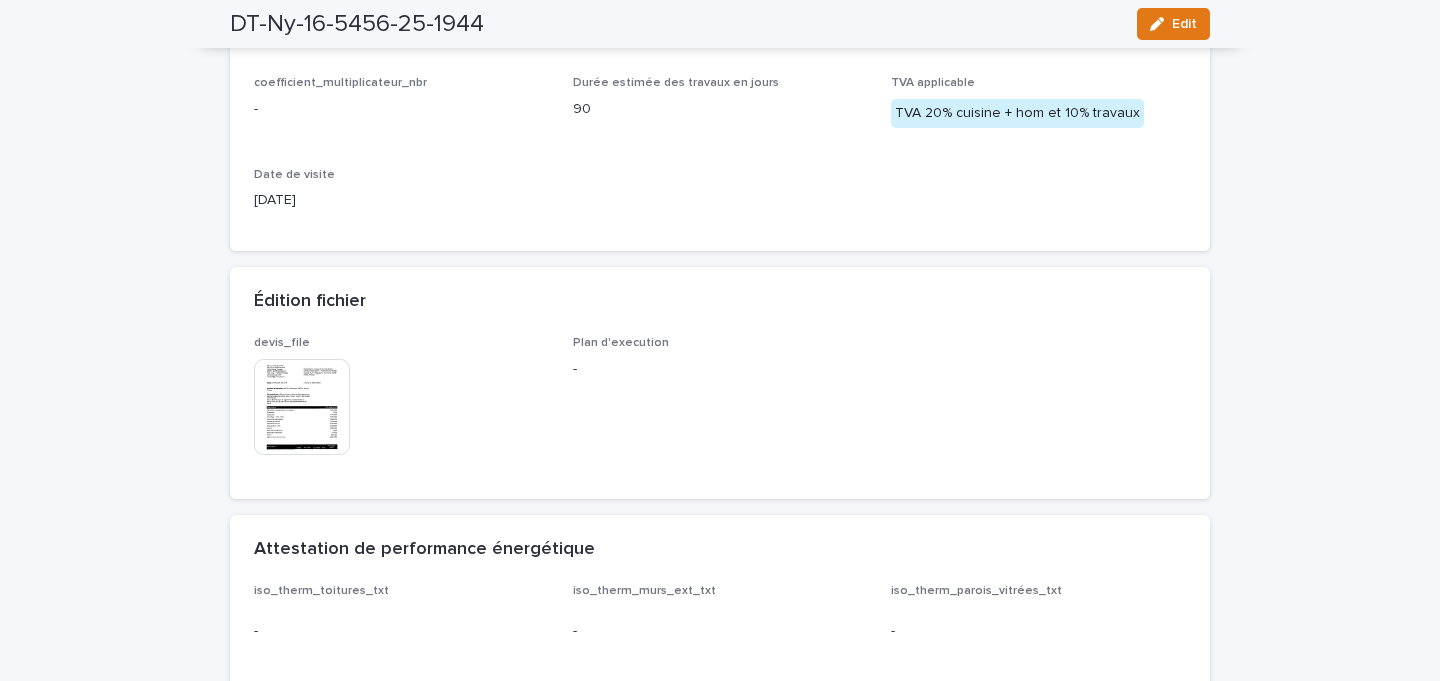 scroll, scrollTop: 495, scrollLeft: 0, axis: vertical 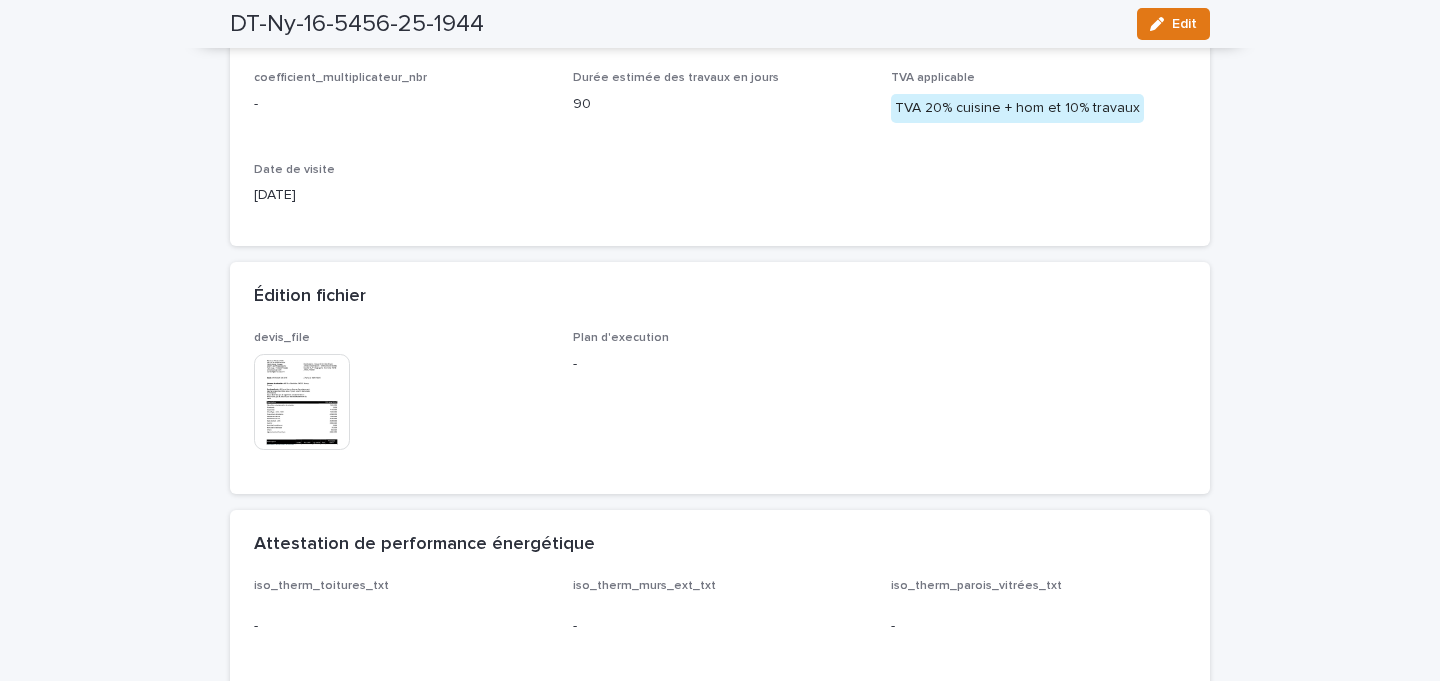click at bounding box center [304, 402] 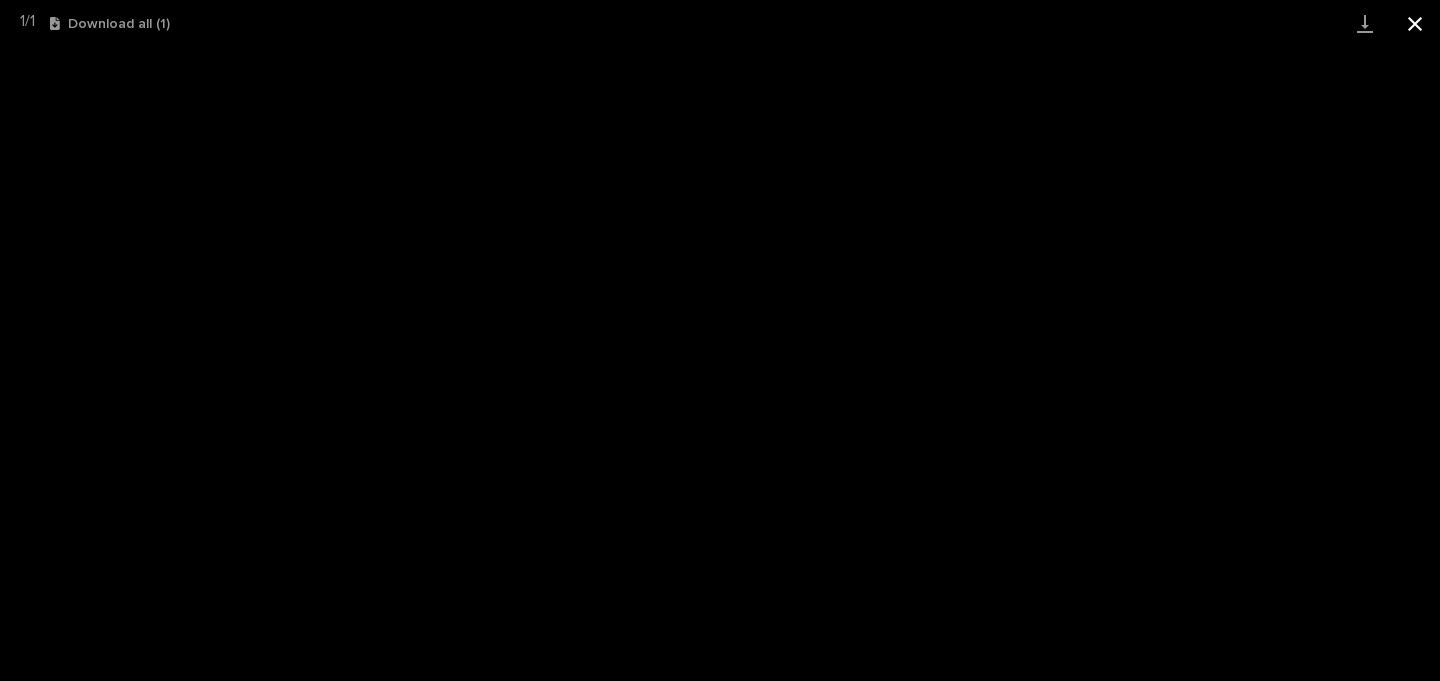 click at bounding box center [1415, 23] 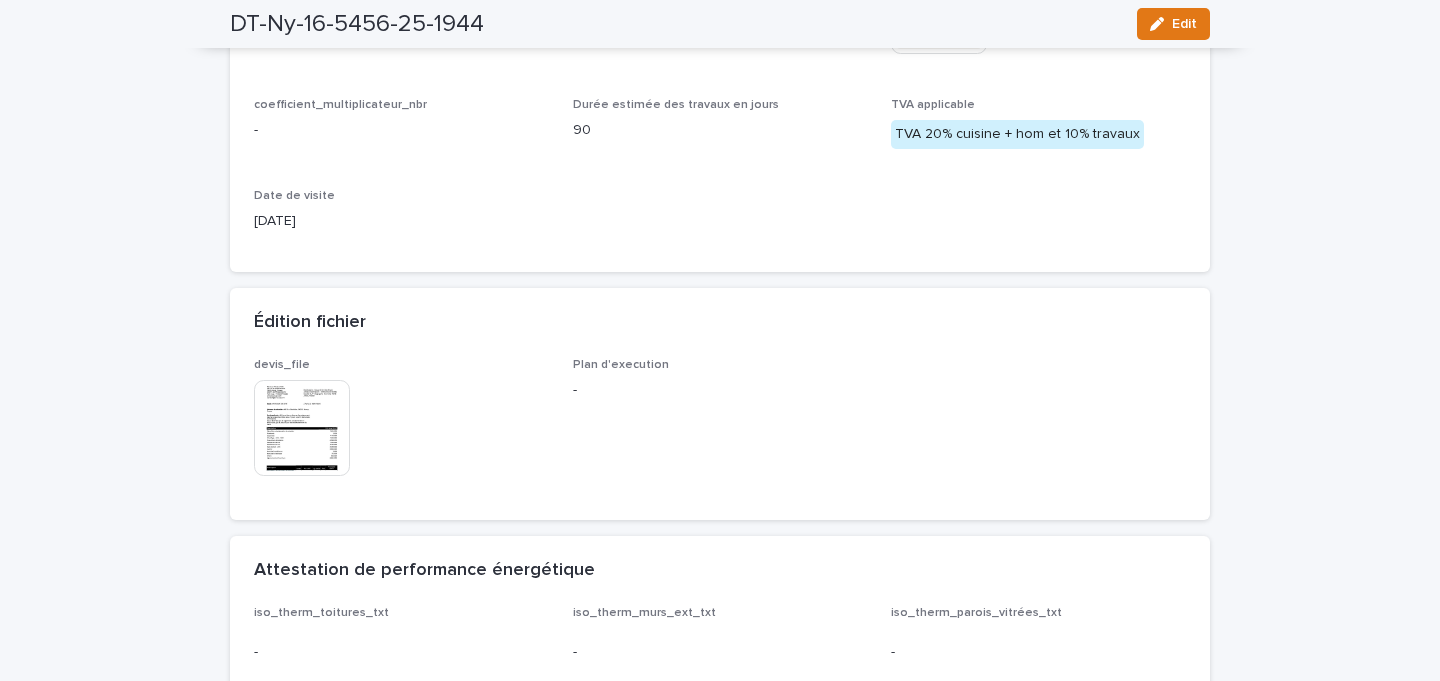 scroll, scrollTop: 0, scrollLeft: 0, axis: both 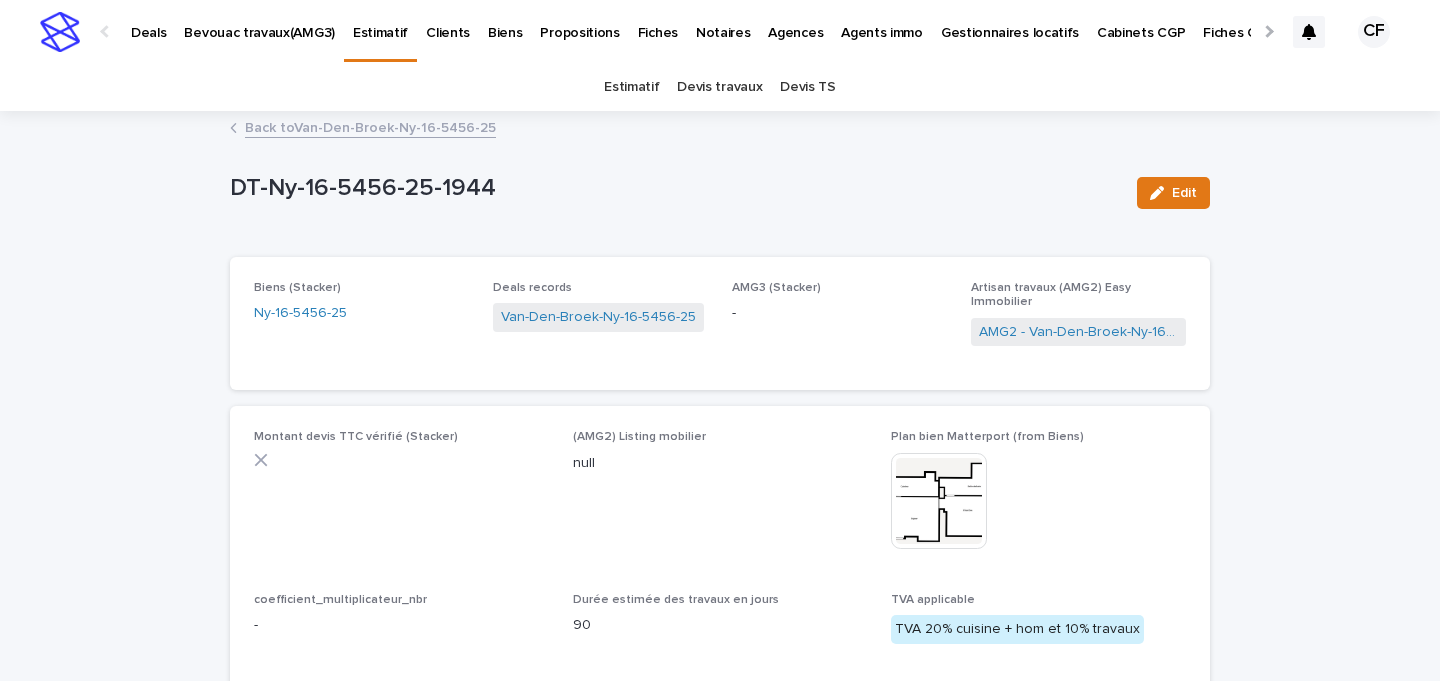 click on "Back to  Van-Den-Broek-Ny-16-5456-25" at bounding box center (370, 126) 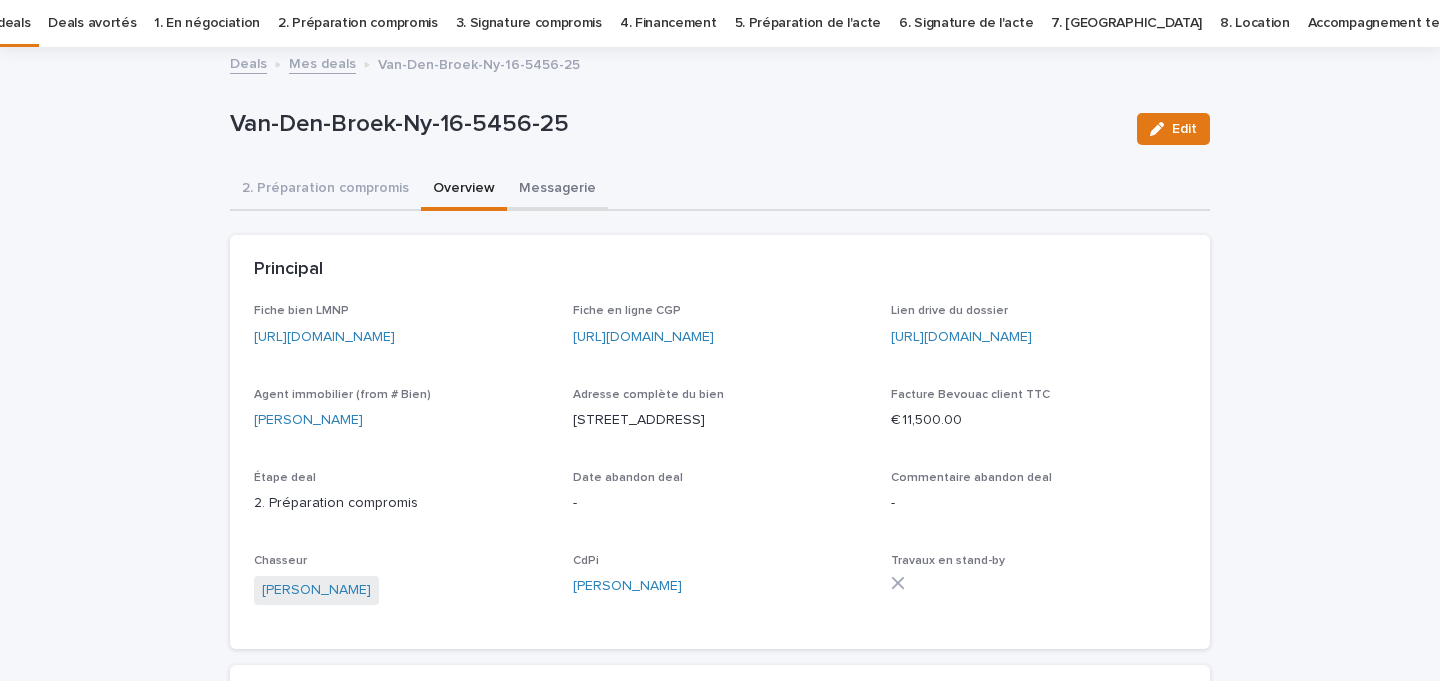 click on "Messagerie" at bounding box center [557, 190] 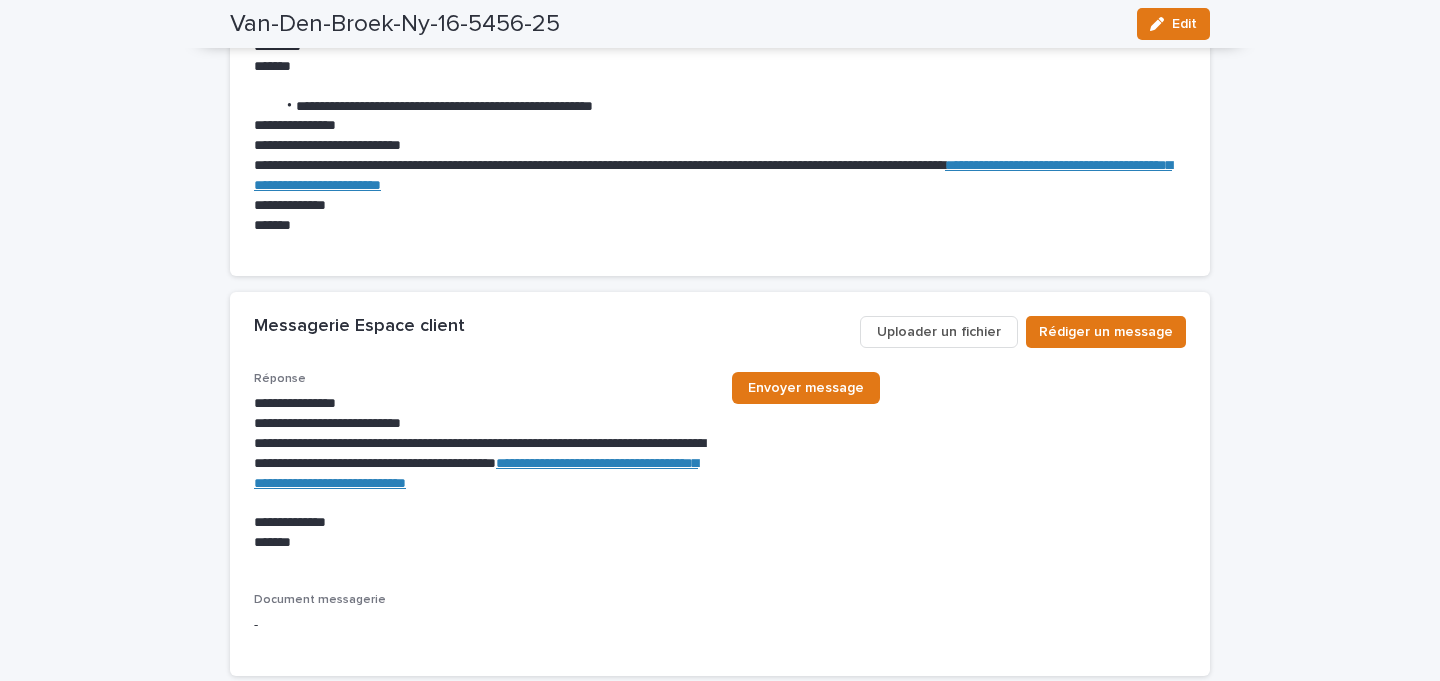 scroll, scrollTop: 1119, scrollLeft: 0, axis: vertical 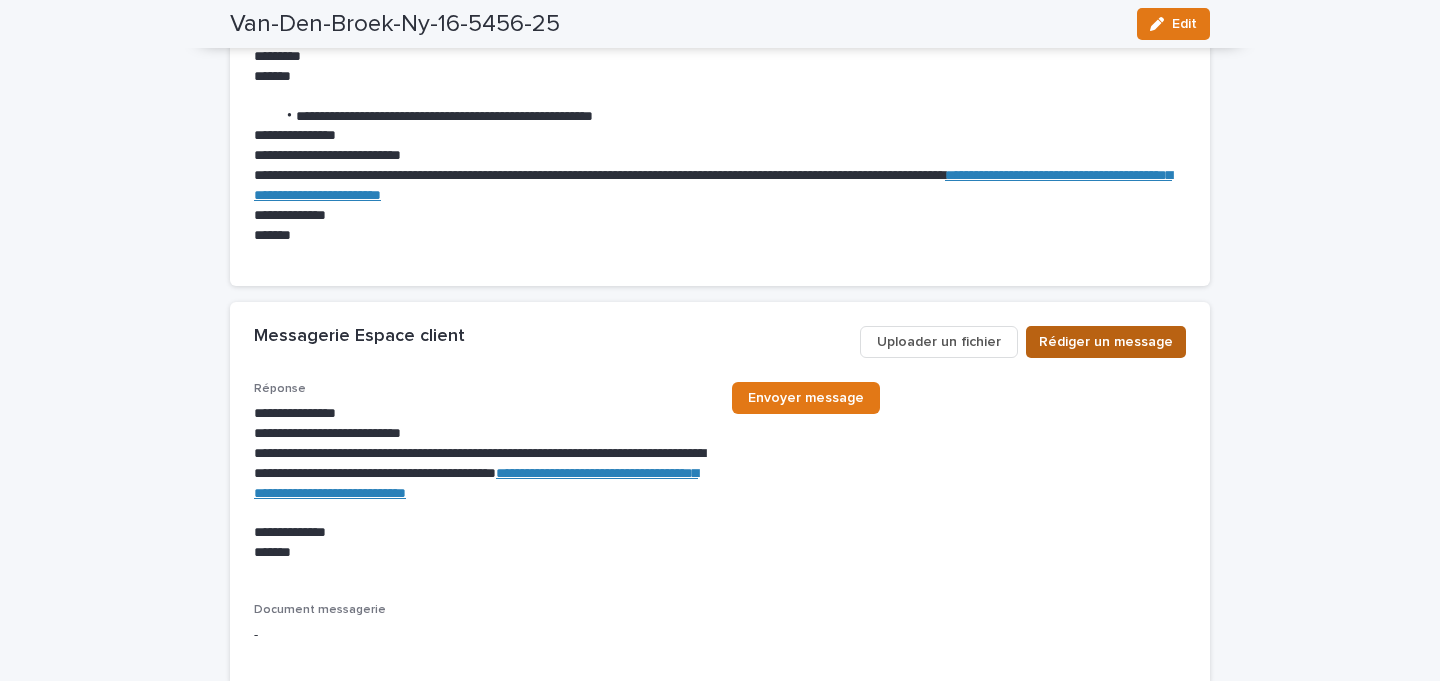 click on "Rédiger un message" at bounding box center [1106, 342] 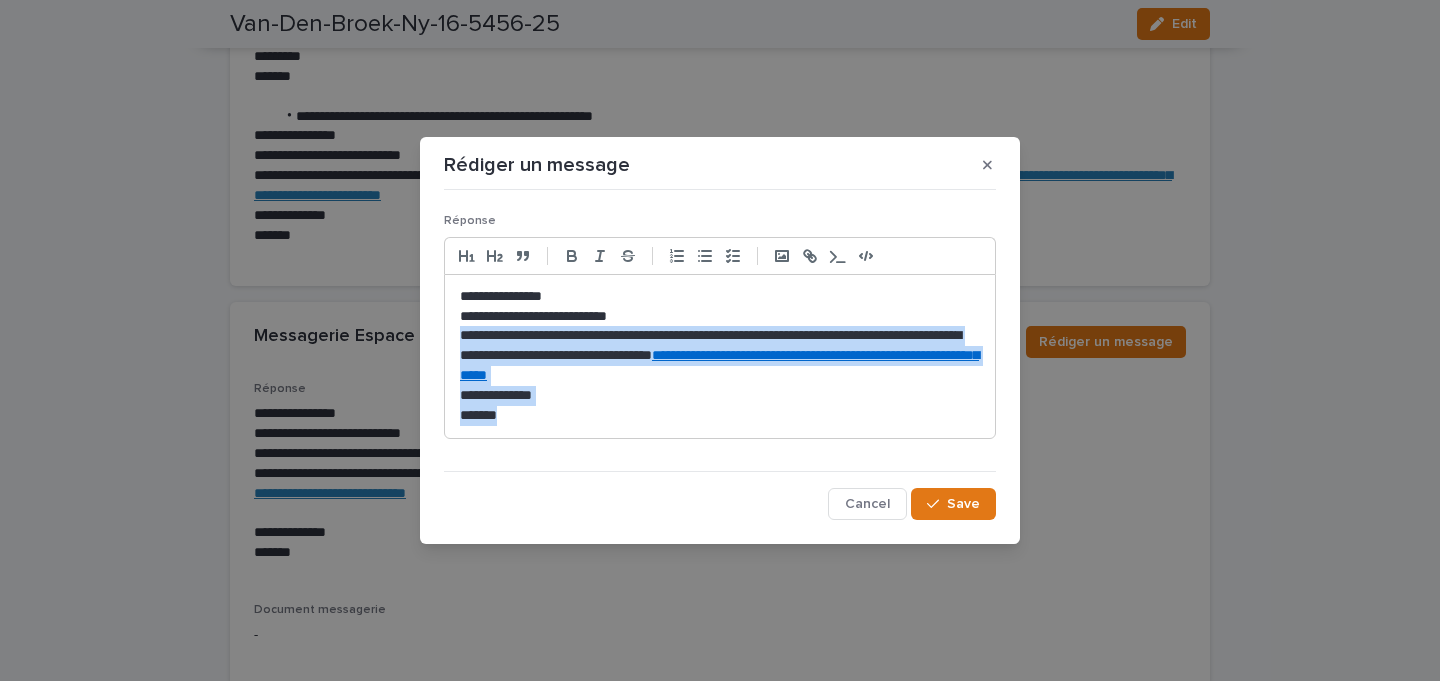 drag, startPoint x: 461, startPoint y: 332, endPoint x: 720, endPoint y: 442, distance: 281.39117 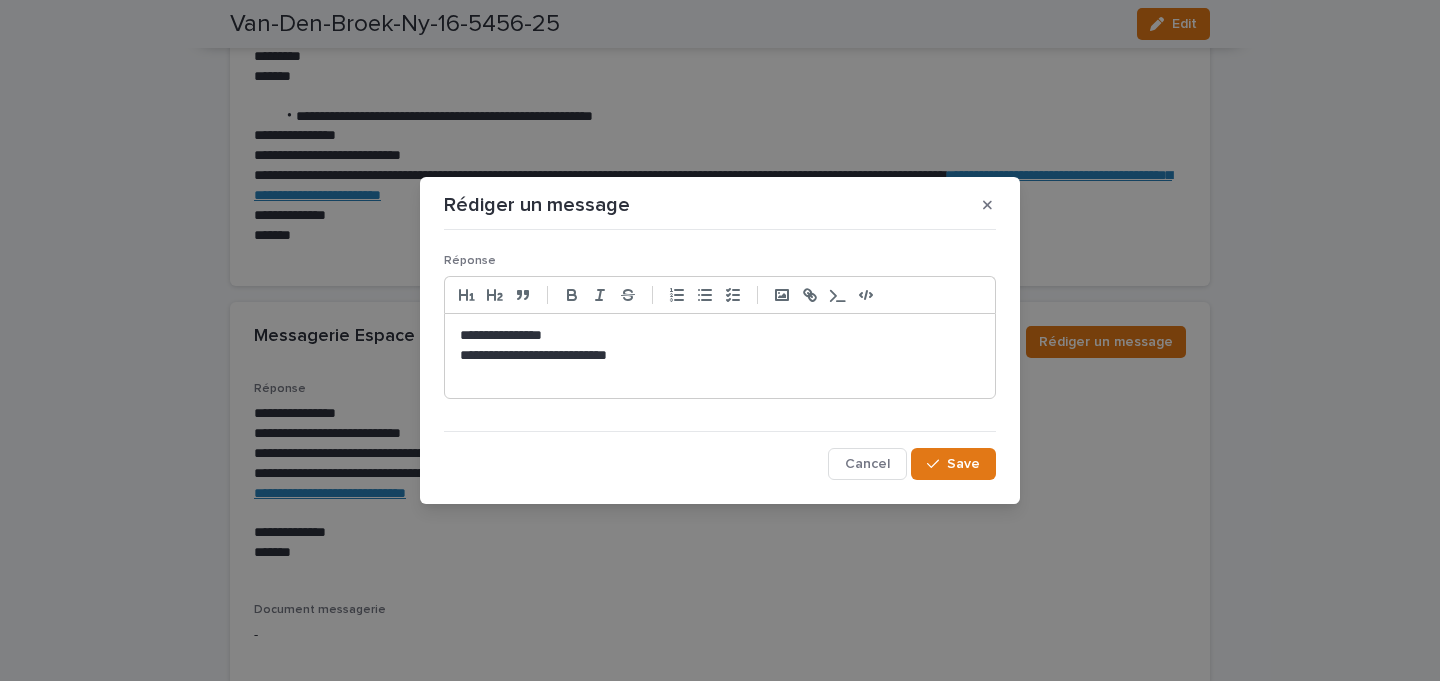type 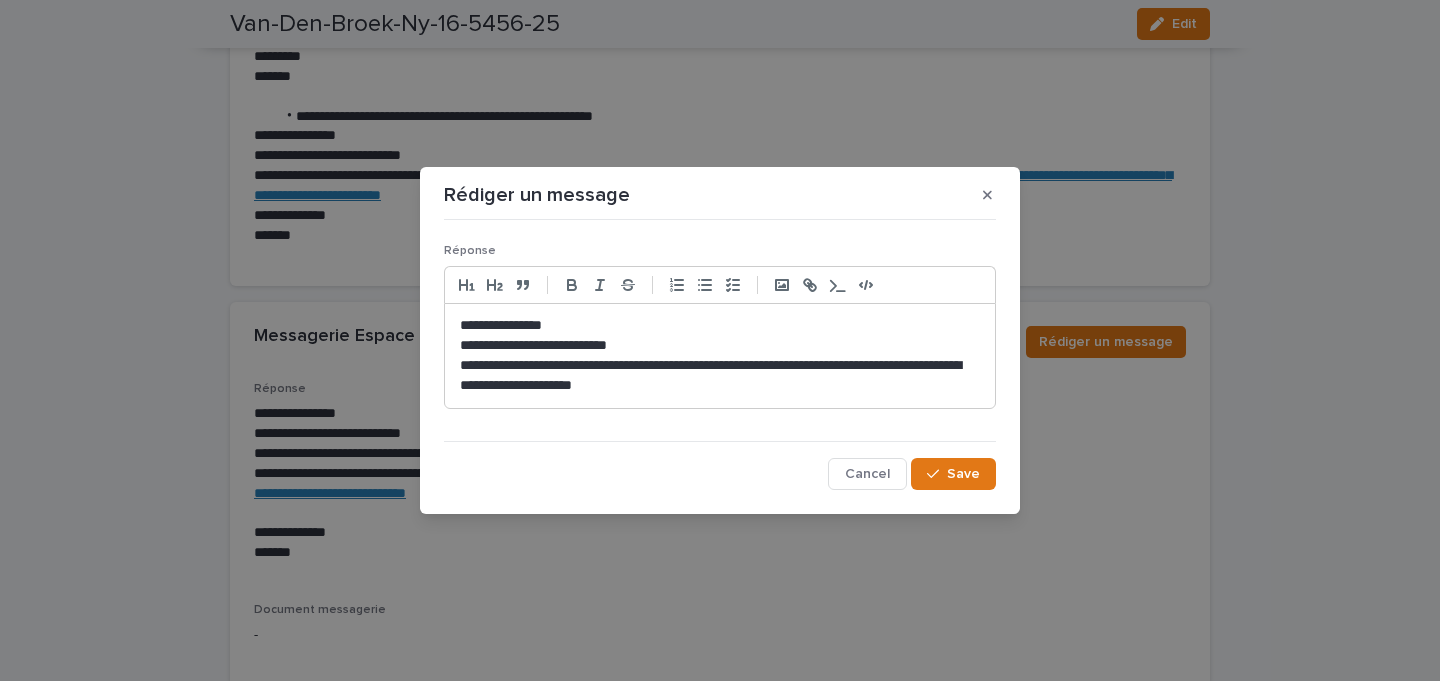 click on "**********" at bounding box center (720, 376) 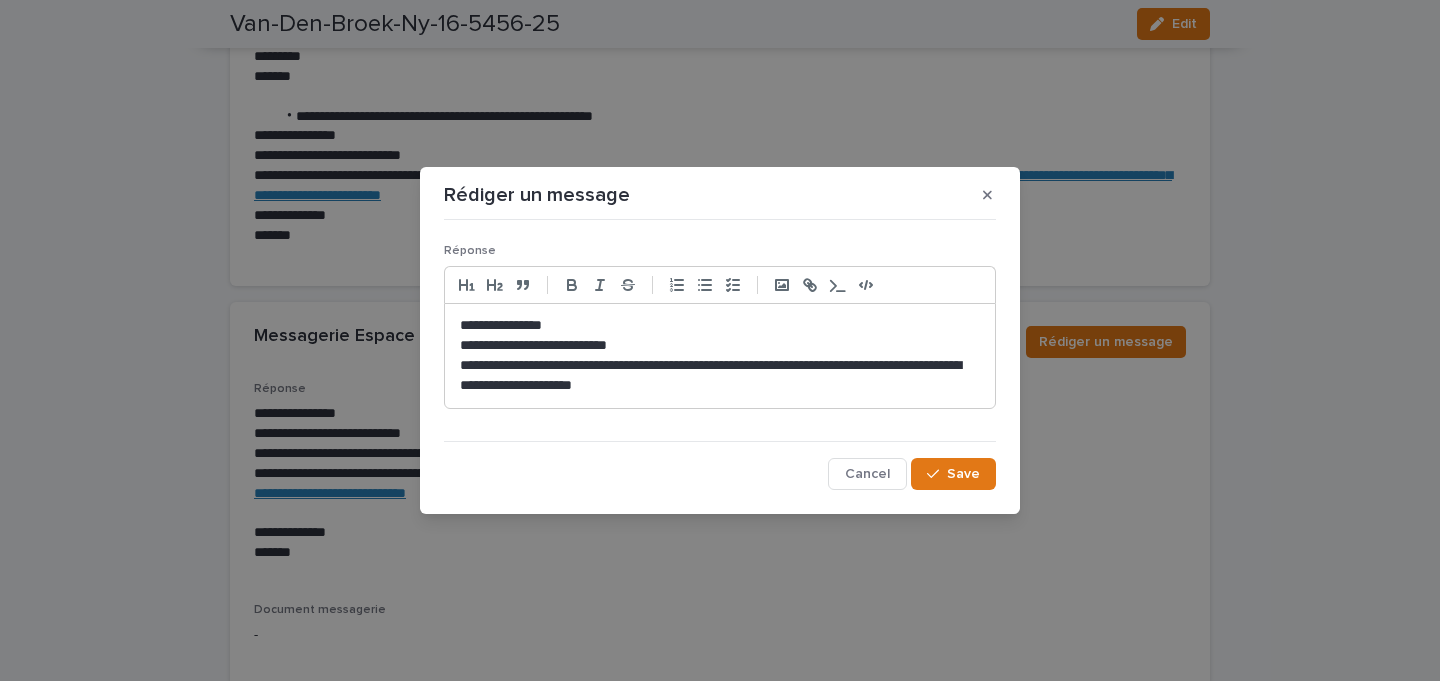 click on "**********" 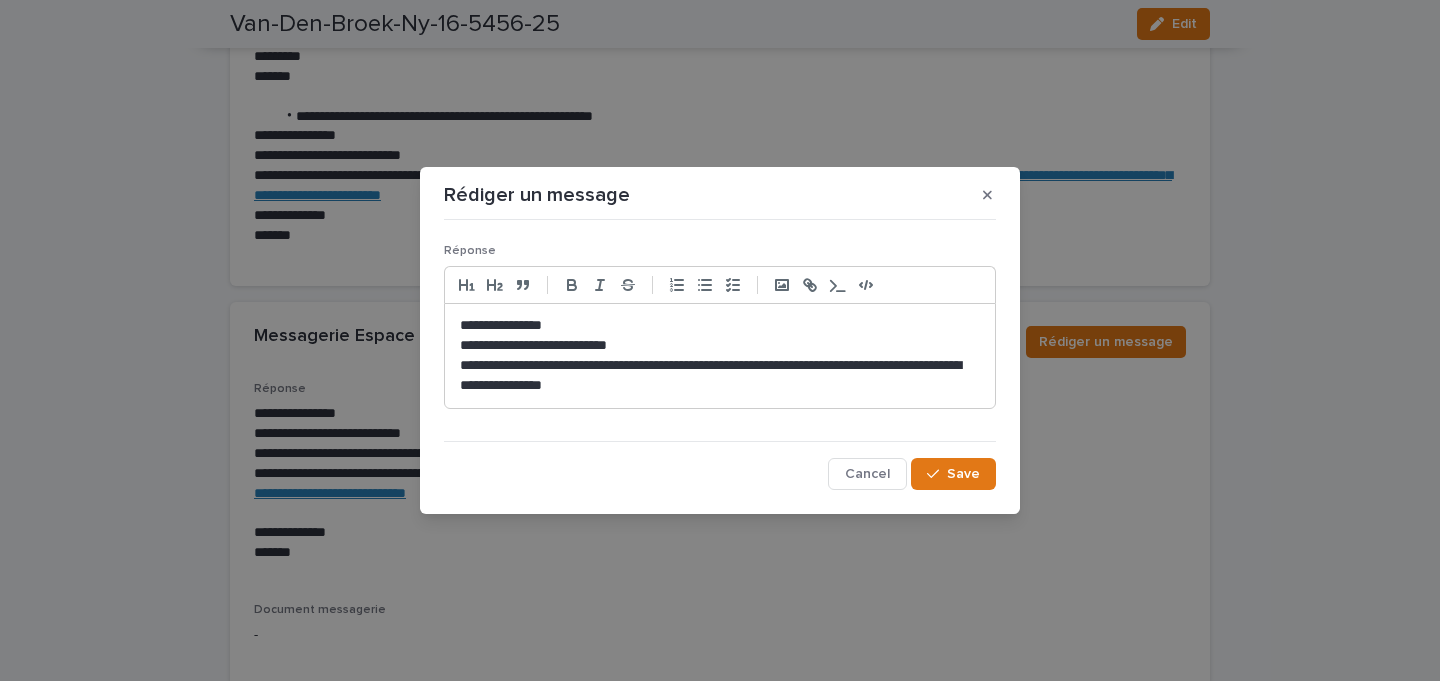 click on "**********" at bounding box center (720, 376) 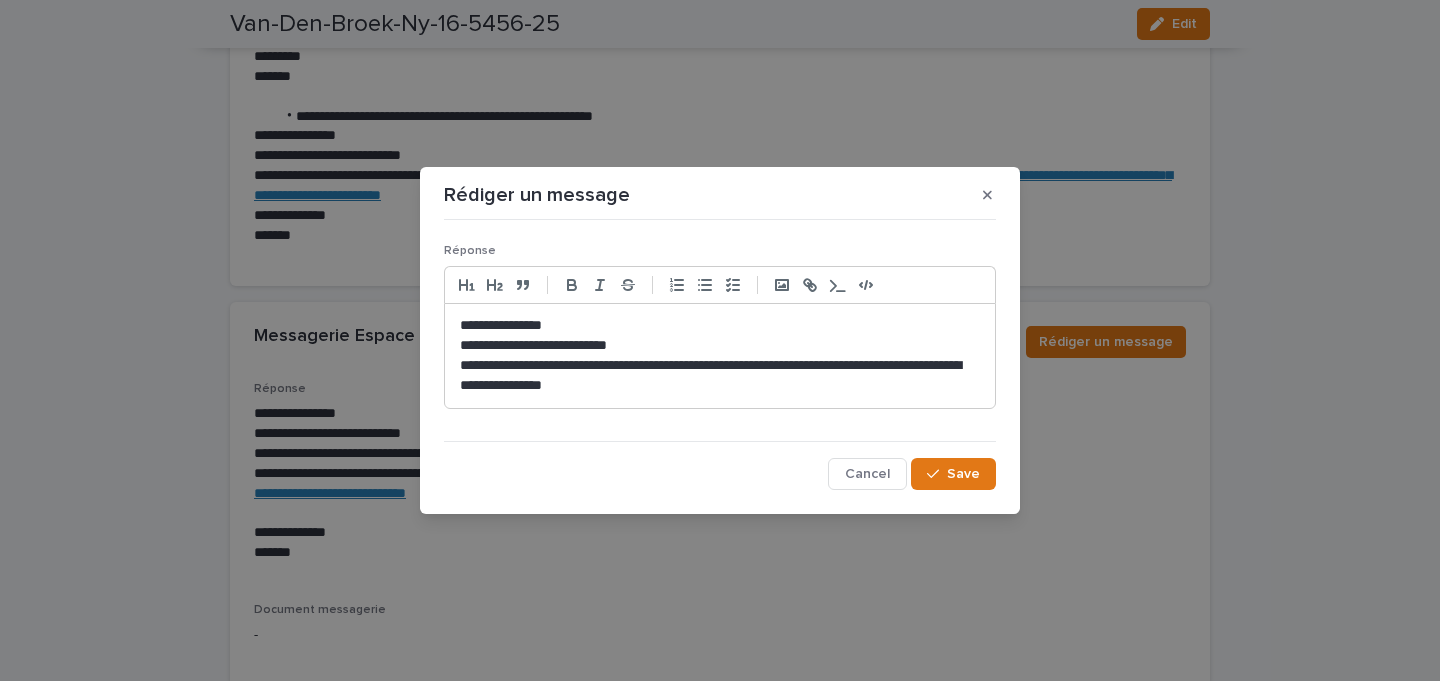 drag, startPoint x: 566, startPoint y: 367, endPoint x: 715, endPoint y: 360, distance: 149.16434 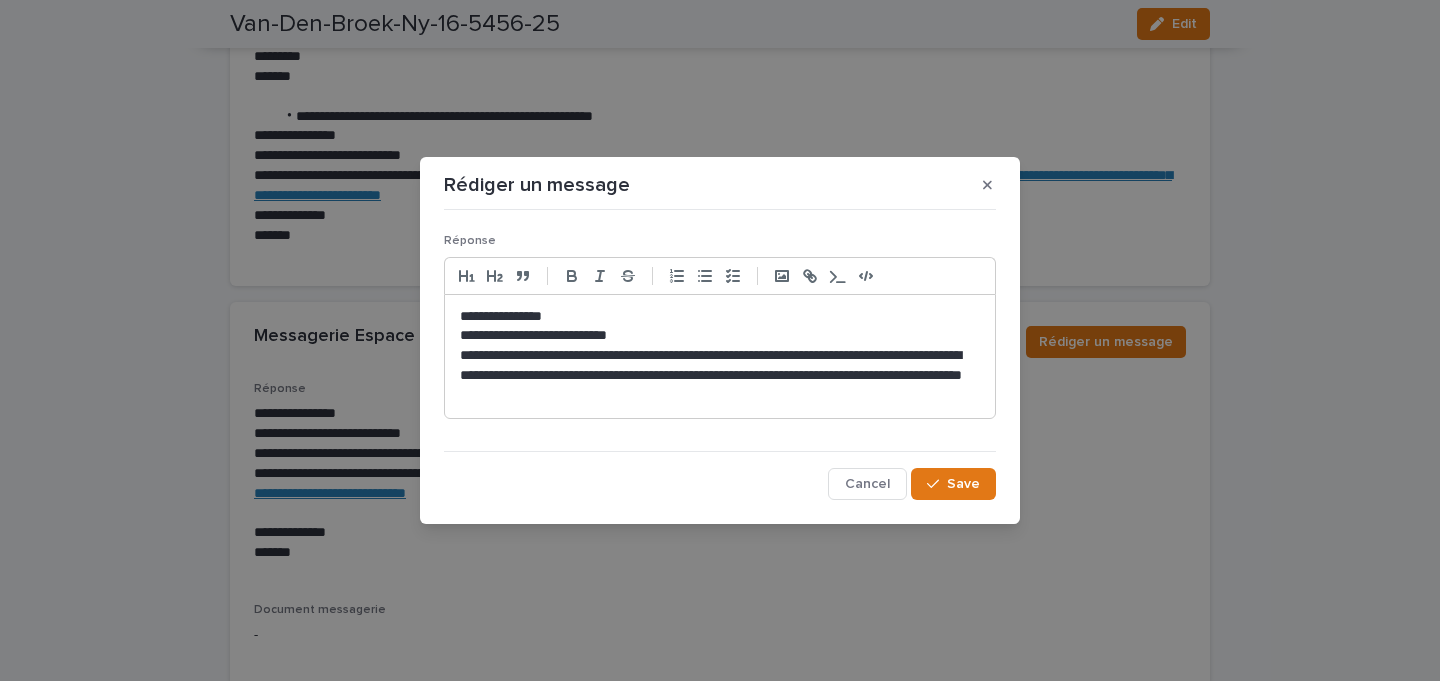 click on "**********" at bounding box center (720, 376) 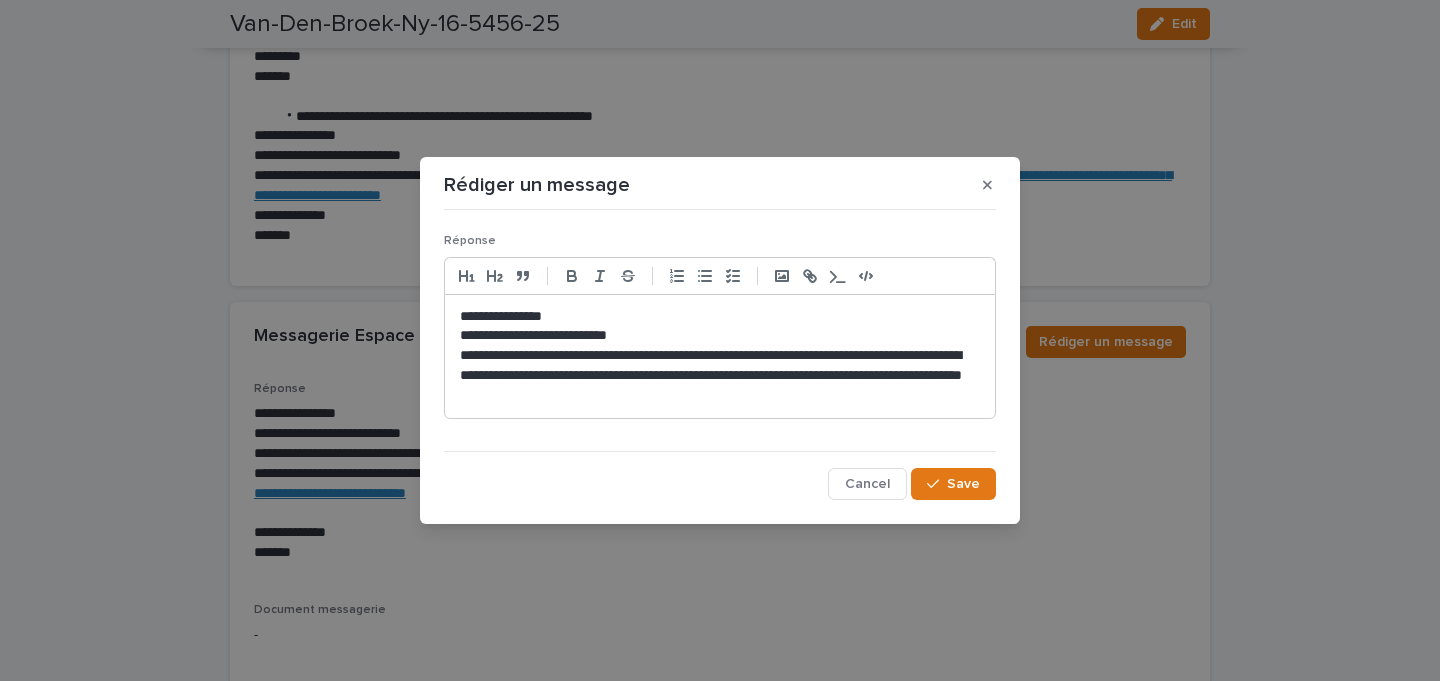 click on "********" 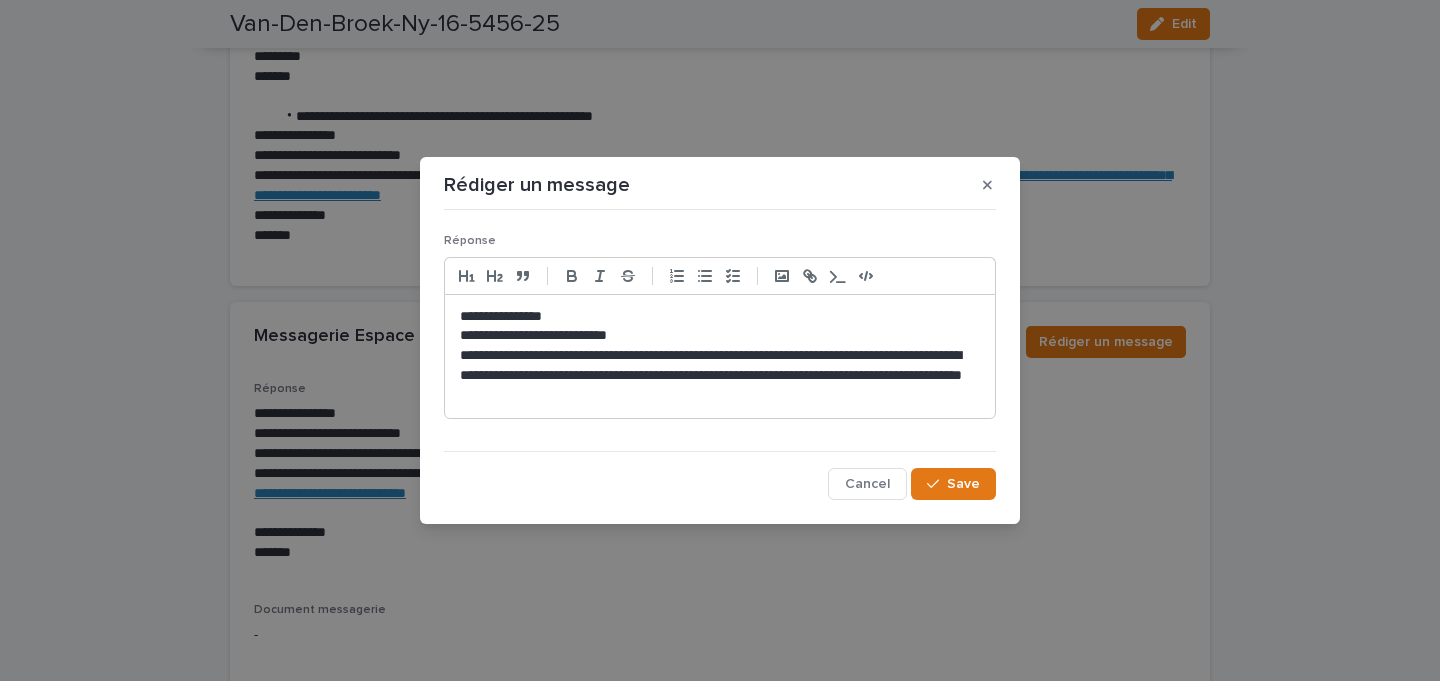 click on "**********" at bounding box center (720, 376) 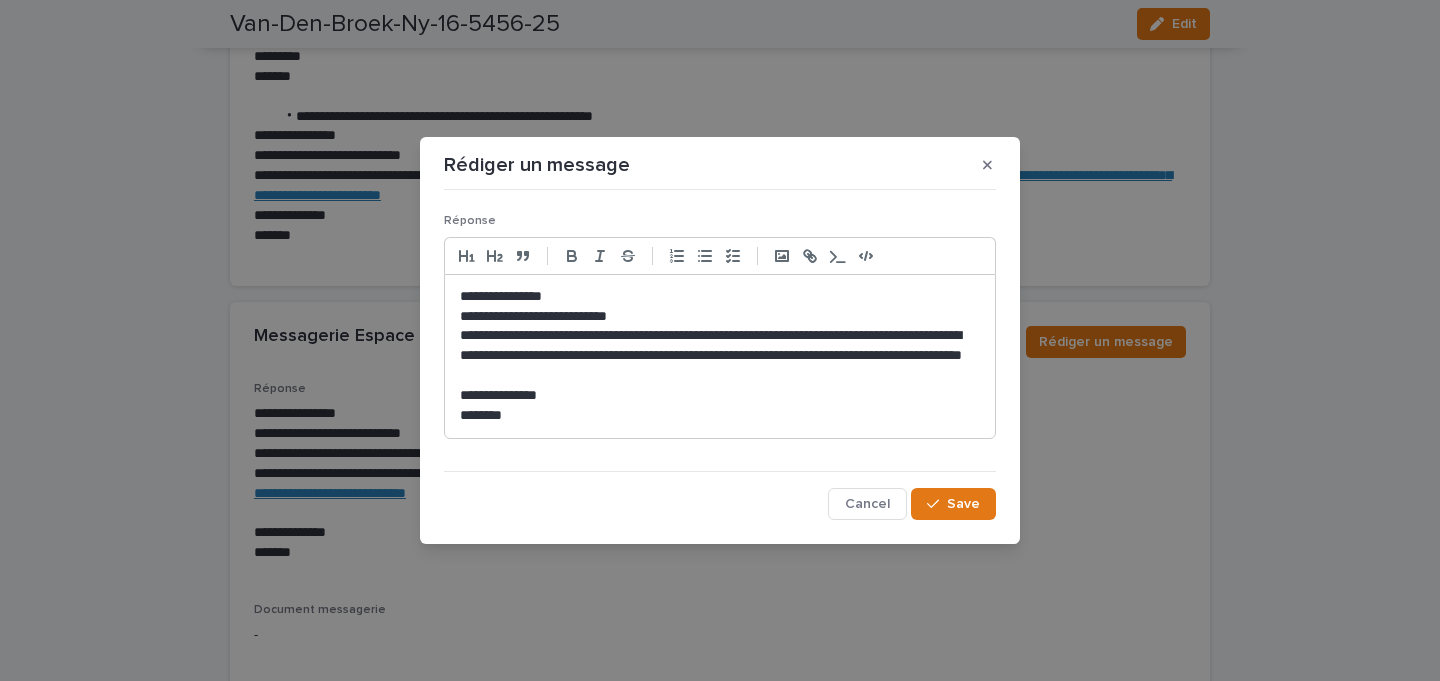 click on "**********" at bounding box center [720, 356] 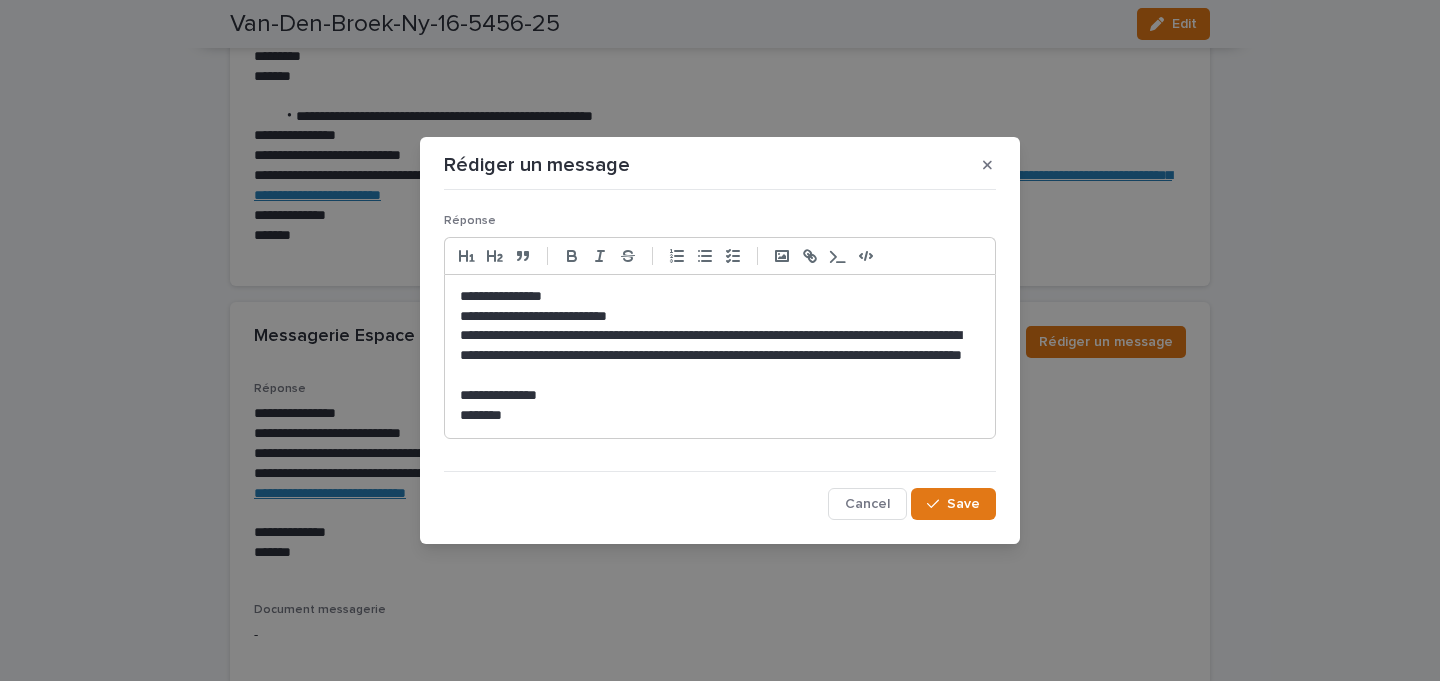 click on "**********" at bounding box center (720, 396) 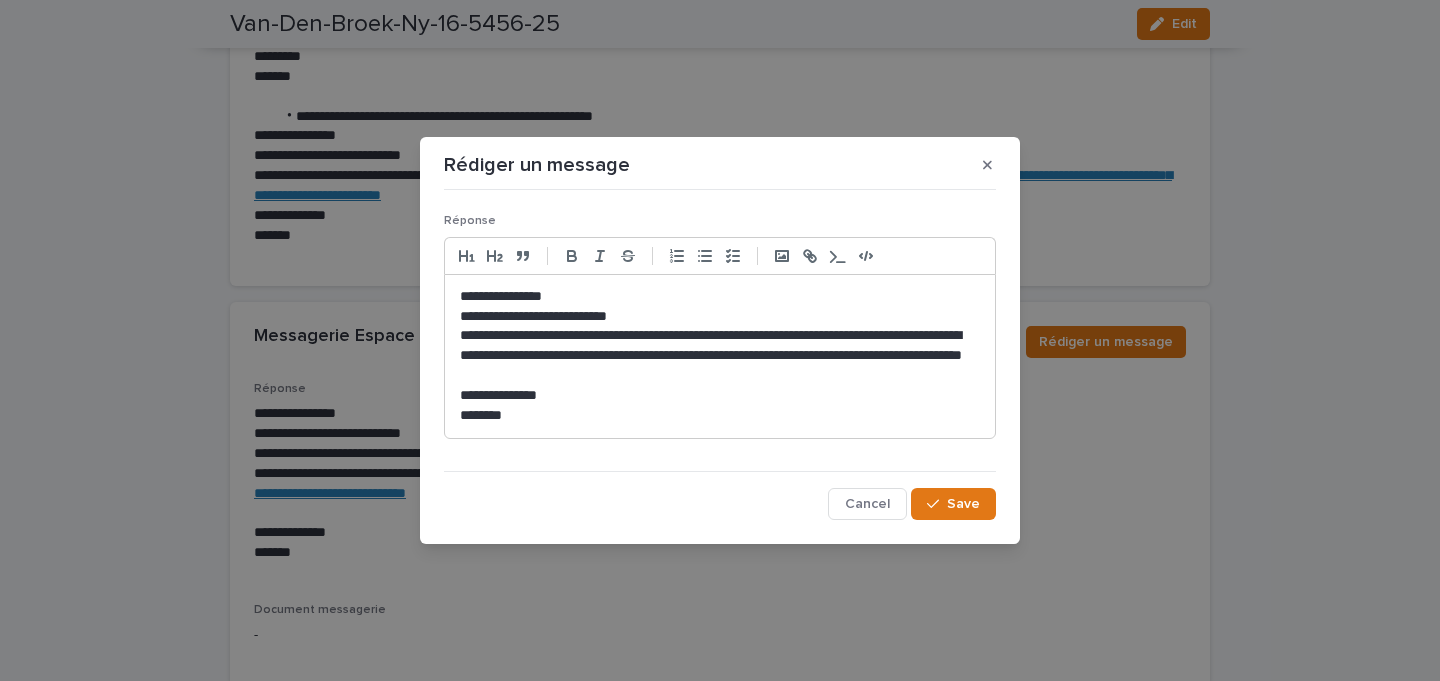 click on "**********" at bounding box center (720, 396) 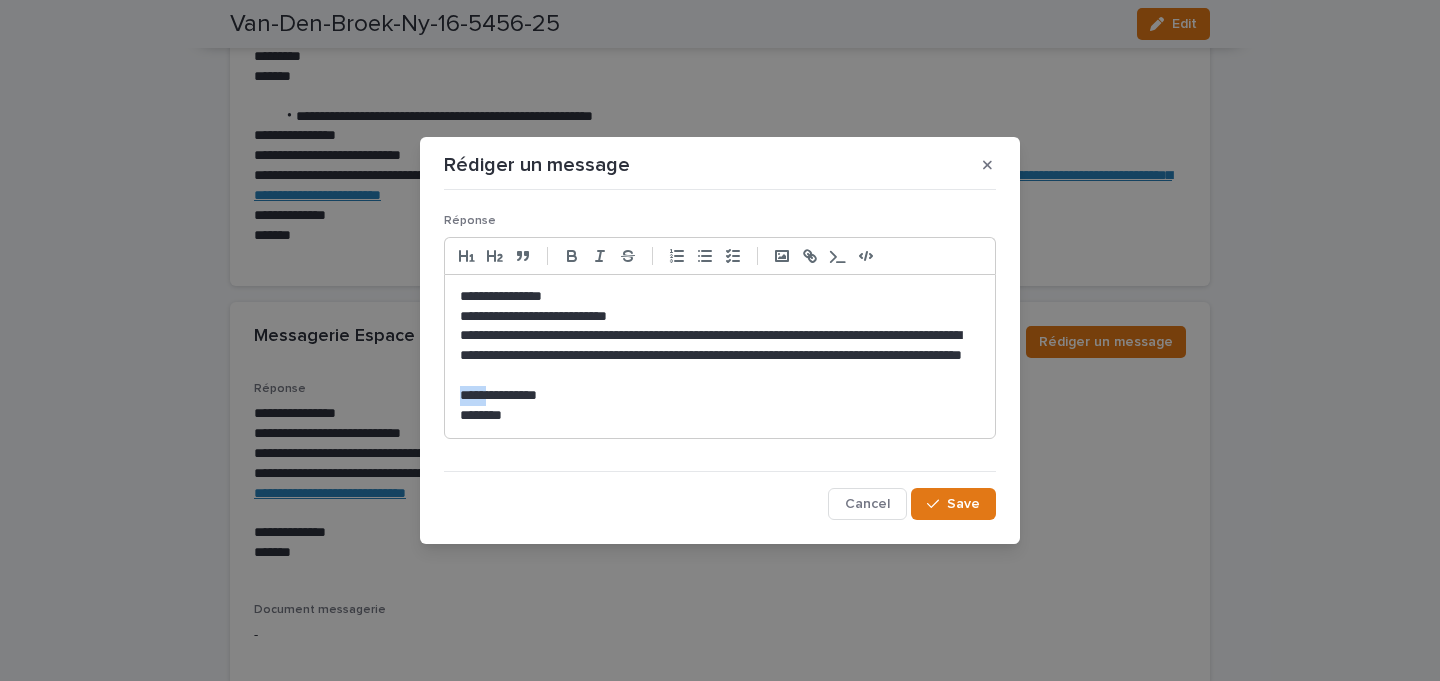 click on "**********" at bounding box center (720, 396) 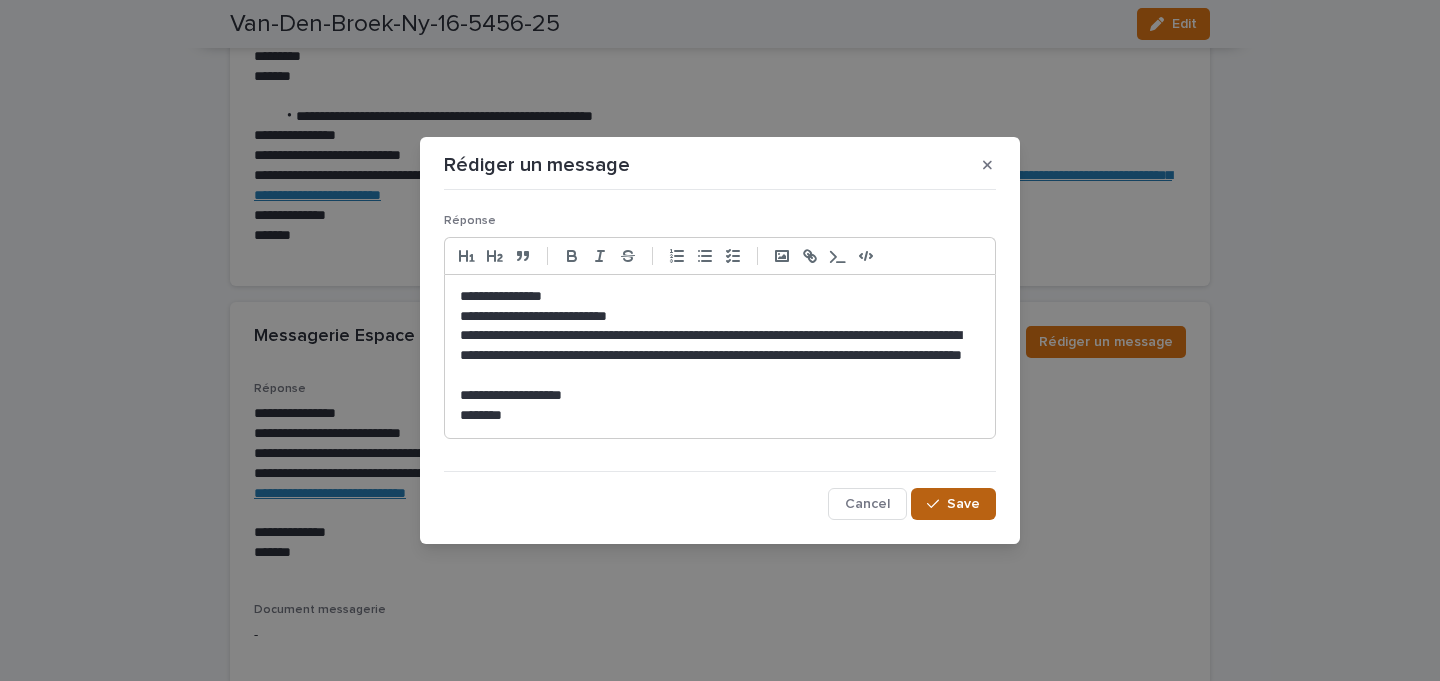 click on "Save" at bounding box center (953, 504) 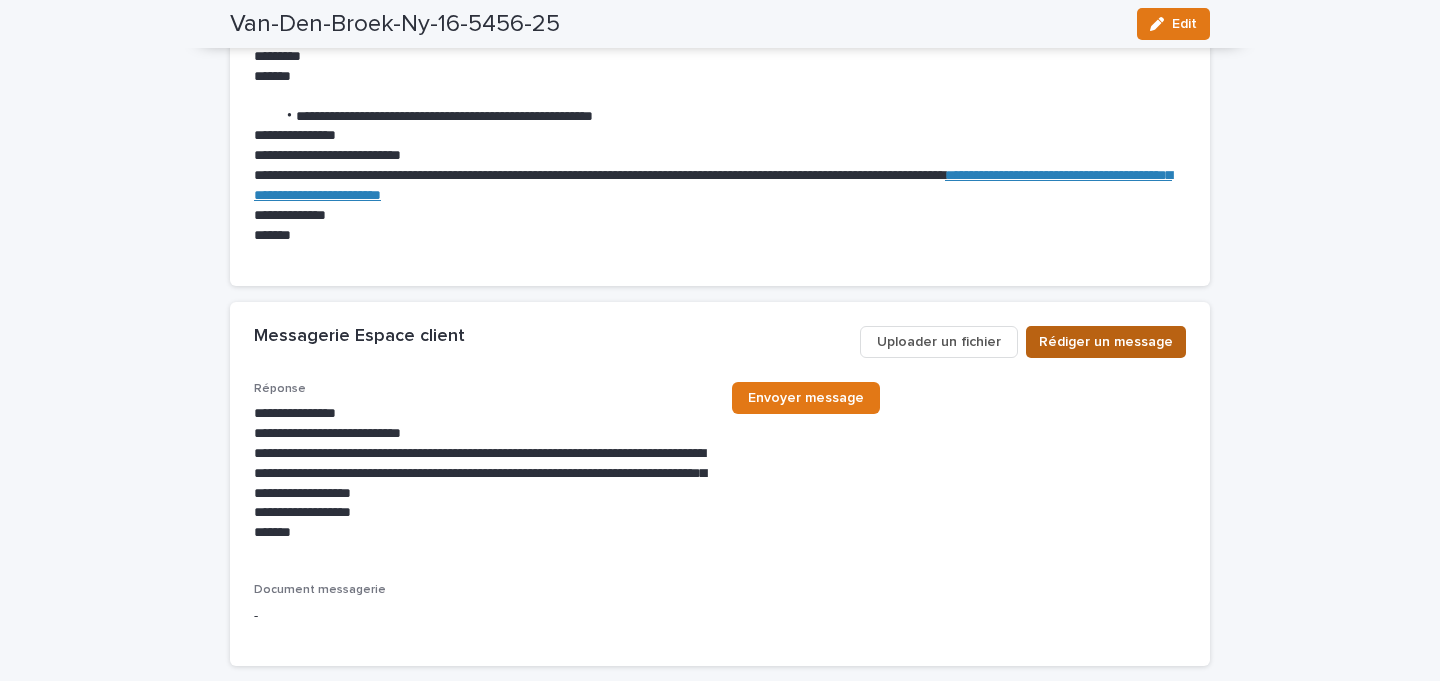 click on "Rédiger un message" at bounding box center (1106, 342) 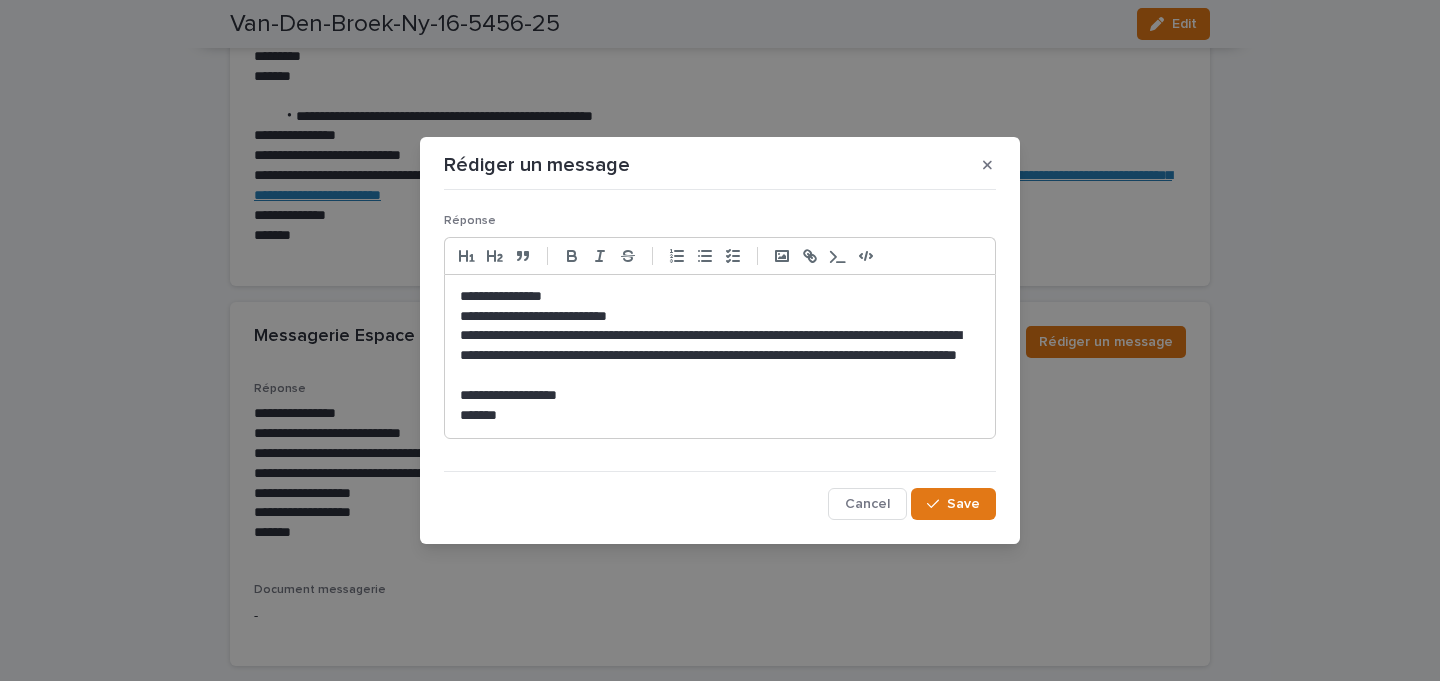 click on "**********" at bounding box center [720, 356] 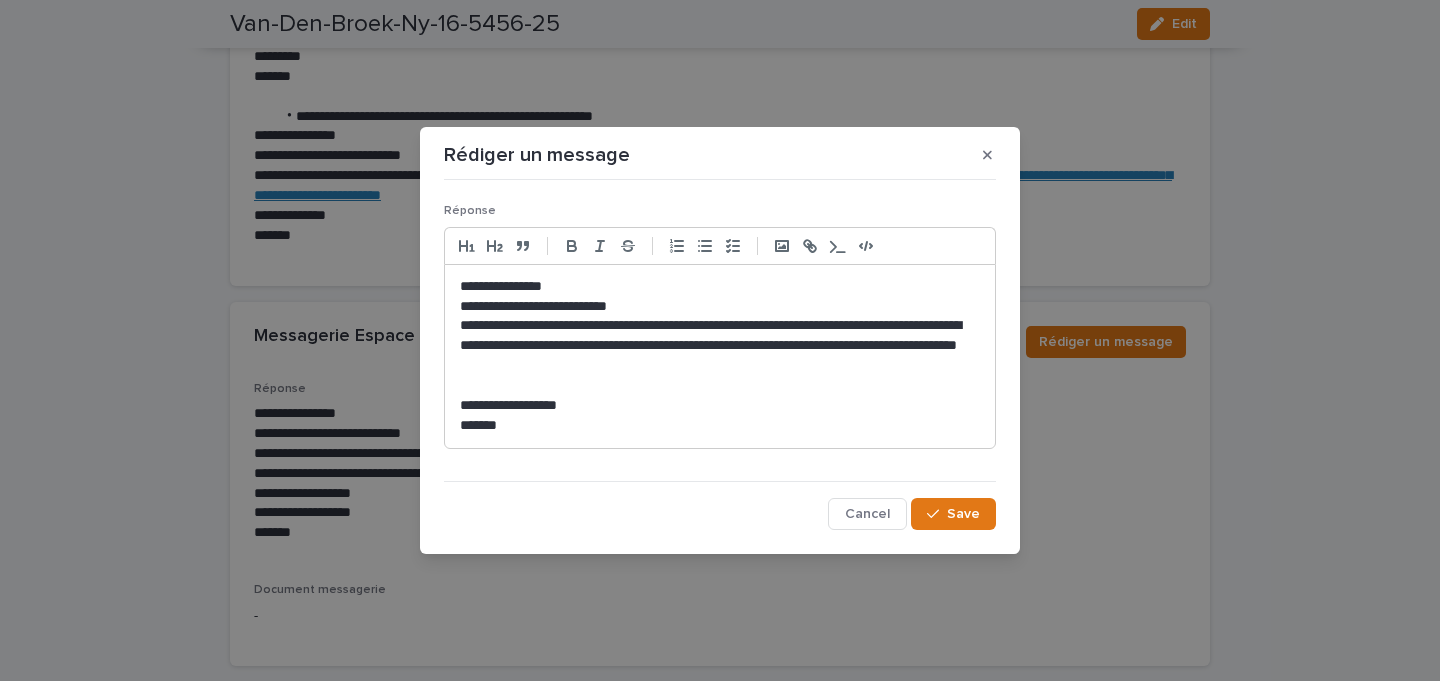 type 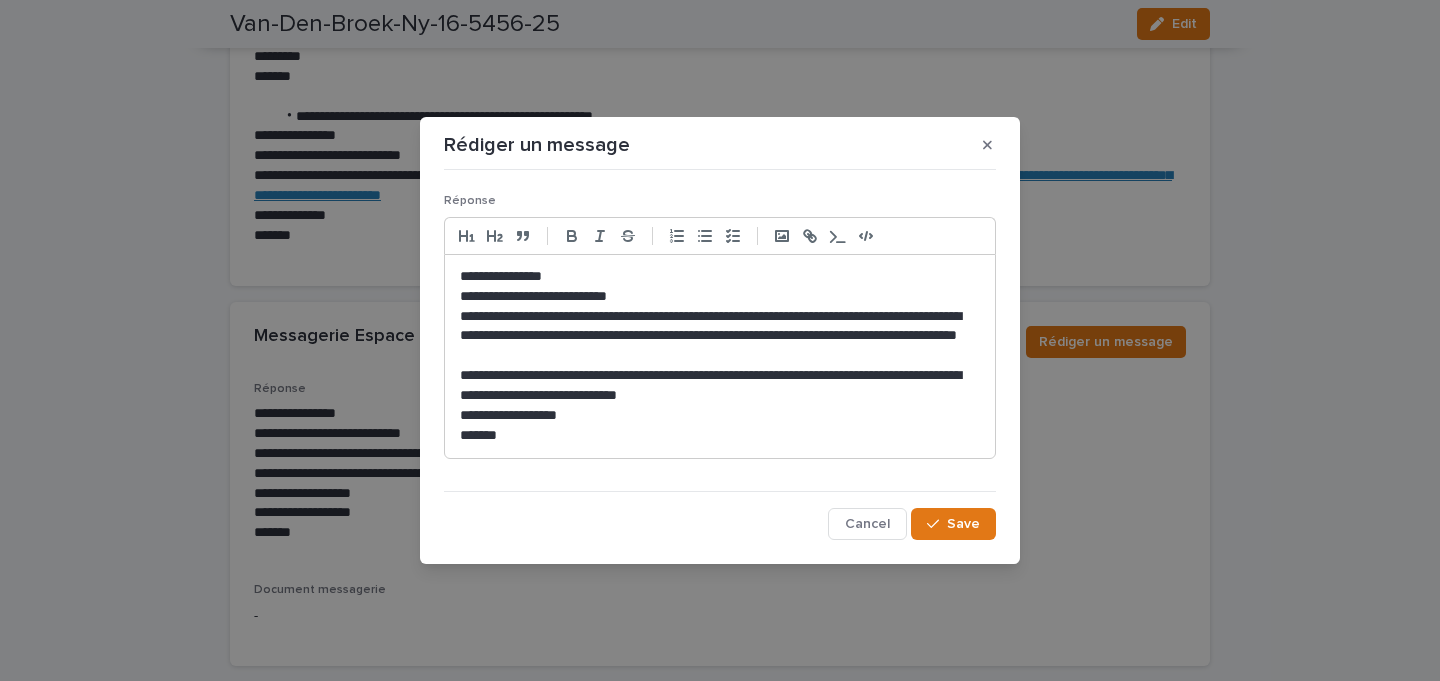 click on "**********" at bounding box center [720, 386] 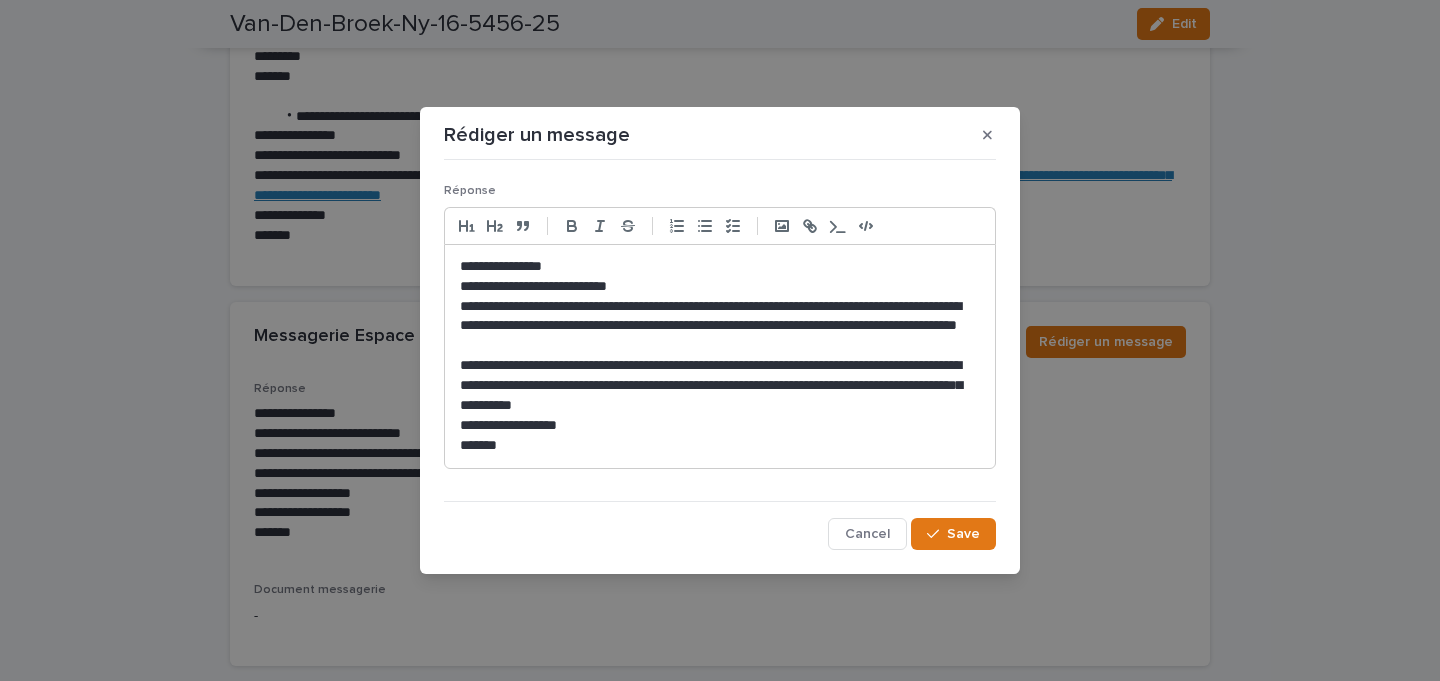 click on "**********" at bounding box center [720, 386] 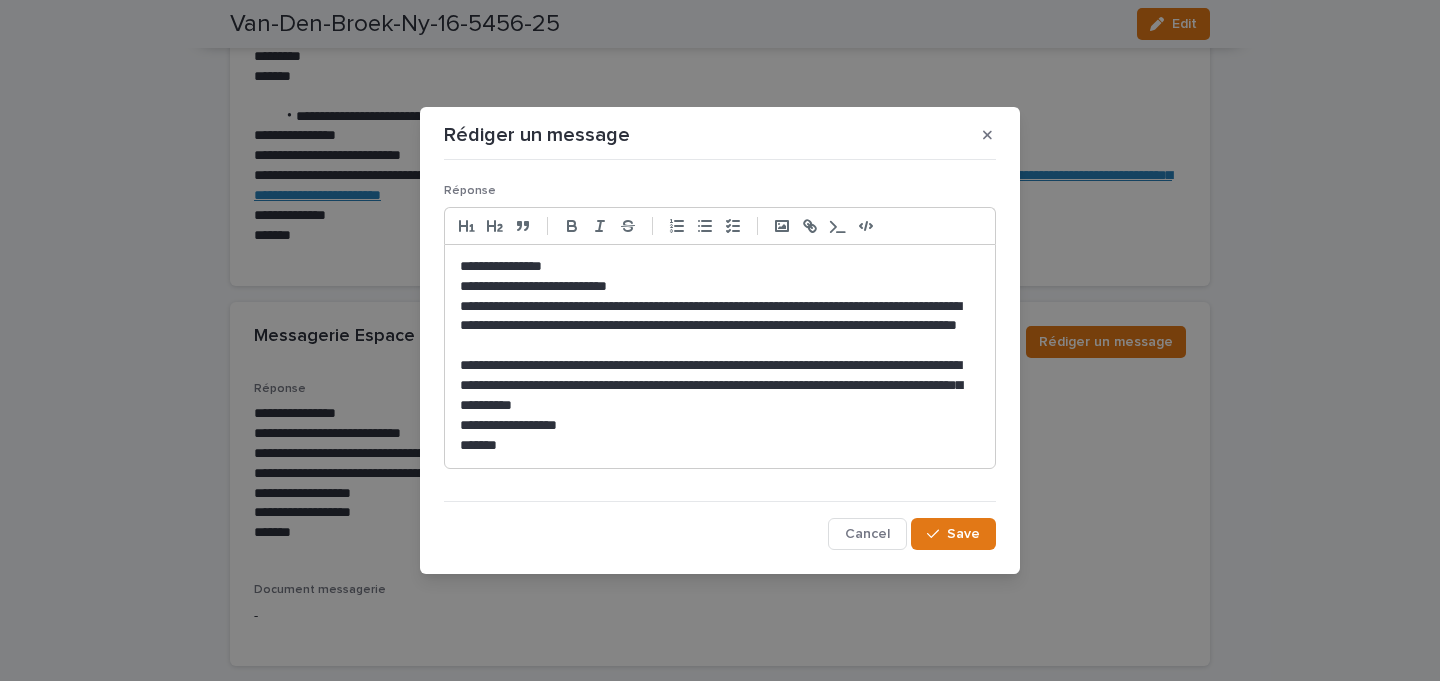 drag, startPoint x: 938, startPoint y: 522, endPoint x: 484, endPoint y: 314, distance: 499.3796 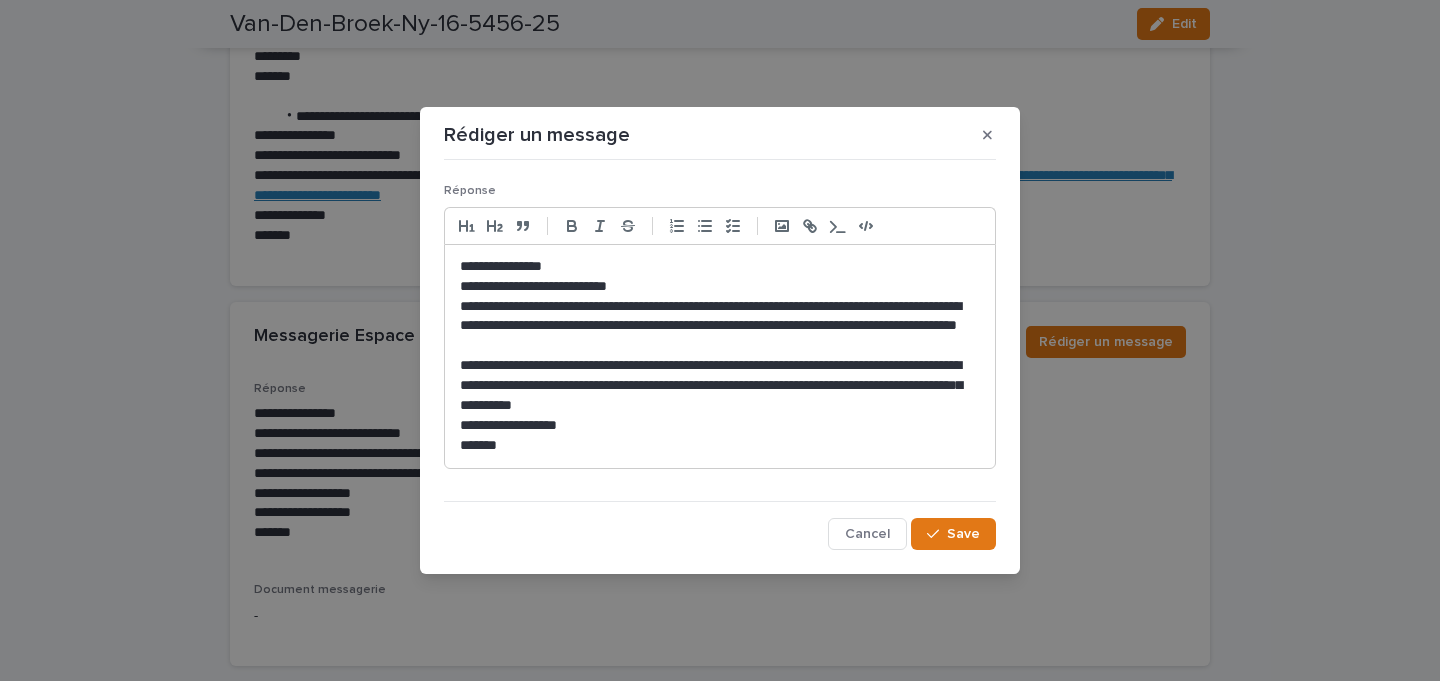 click on "Save" at bounding box center [953, 534] 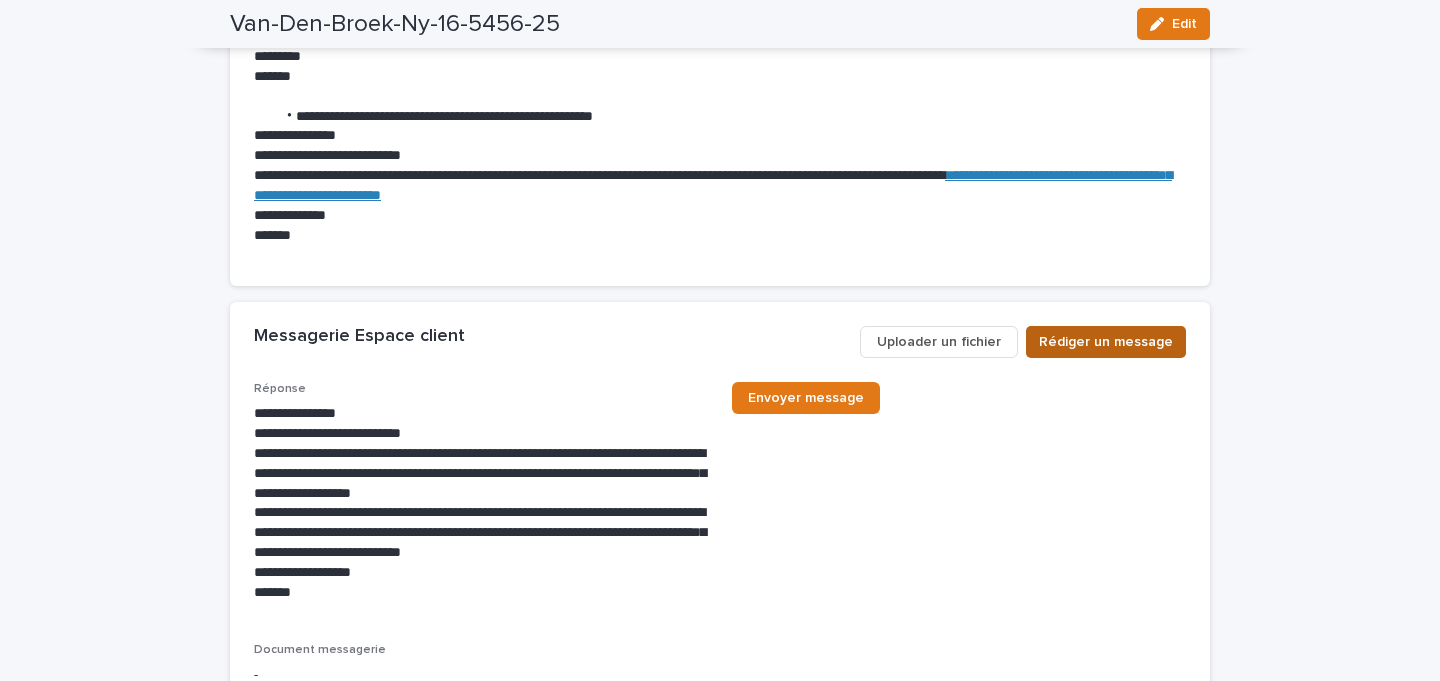 click on "Rédiger un message" at bounding box center (1106, 342) 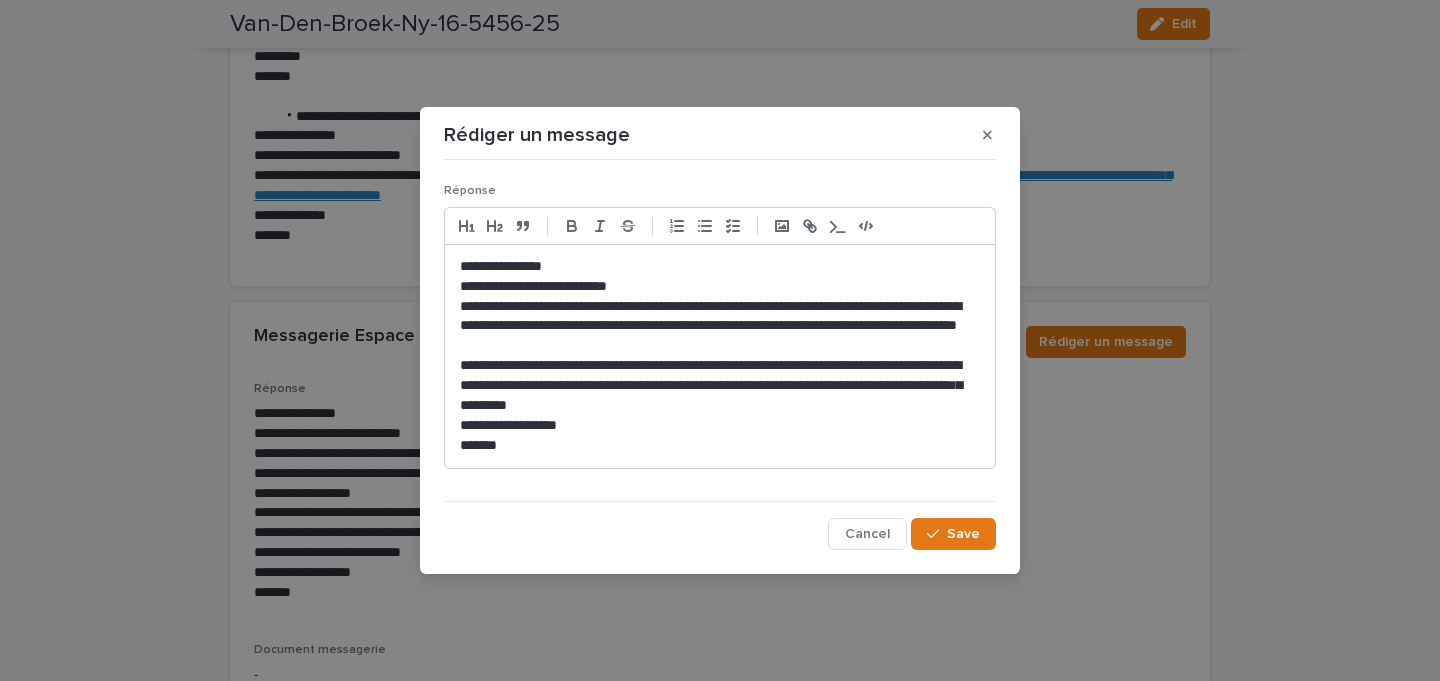 click on "**********" at bounding box center (720, 327) 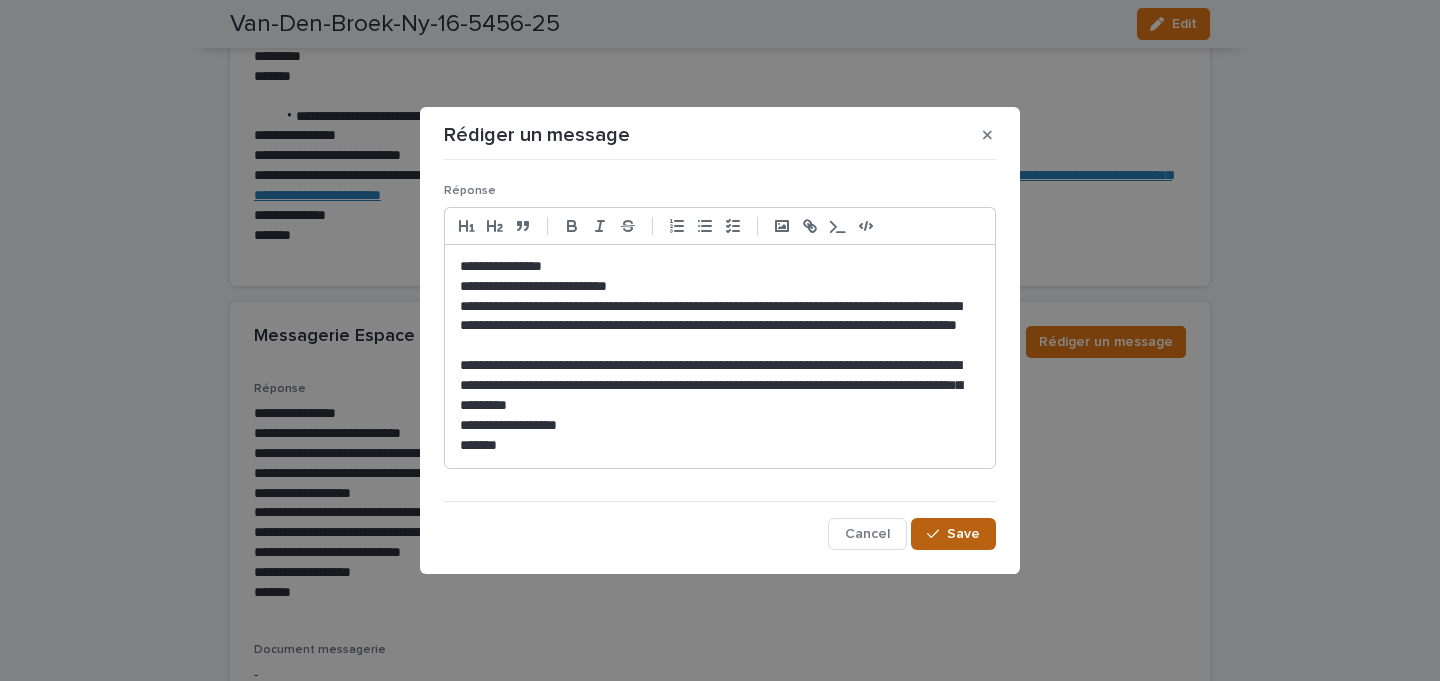 click on "**********" at bounding box center (720, 358) 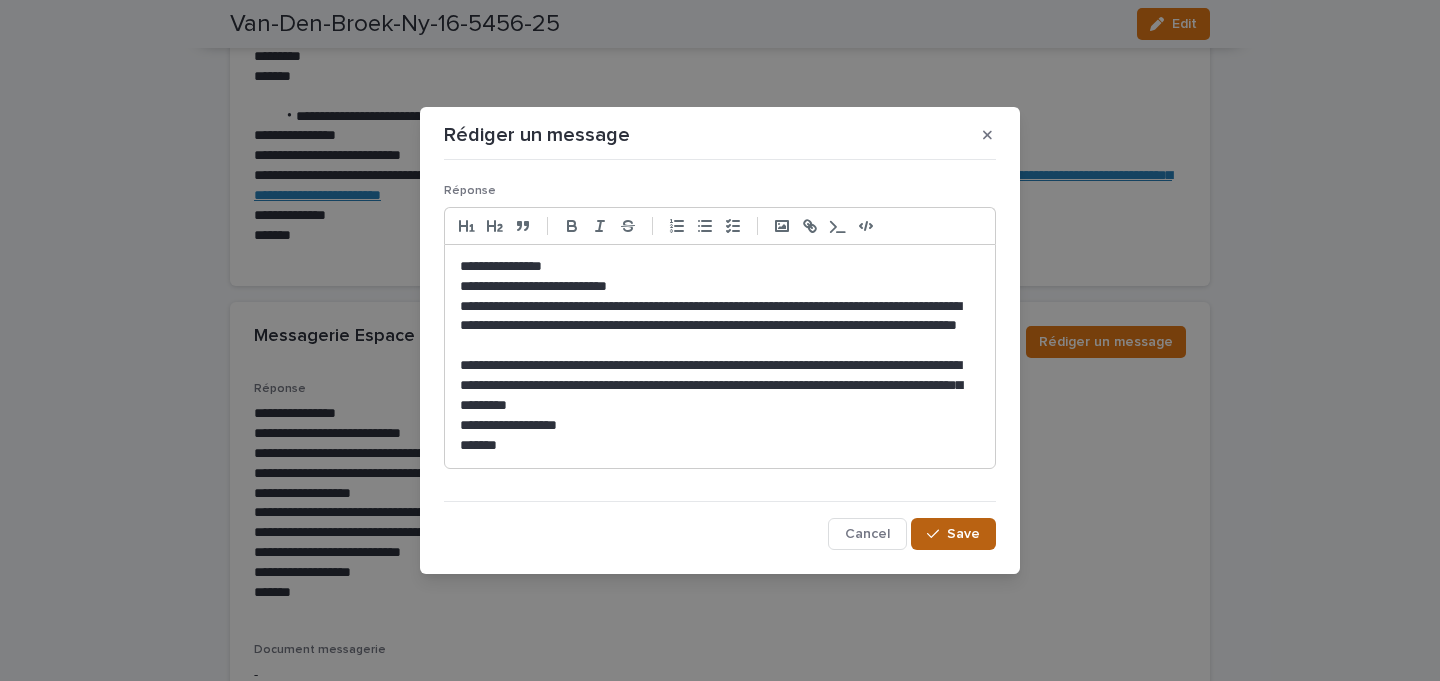 click on "Save" at bounding box center (953, 534) 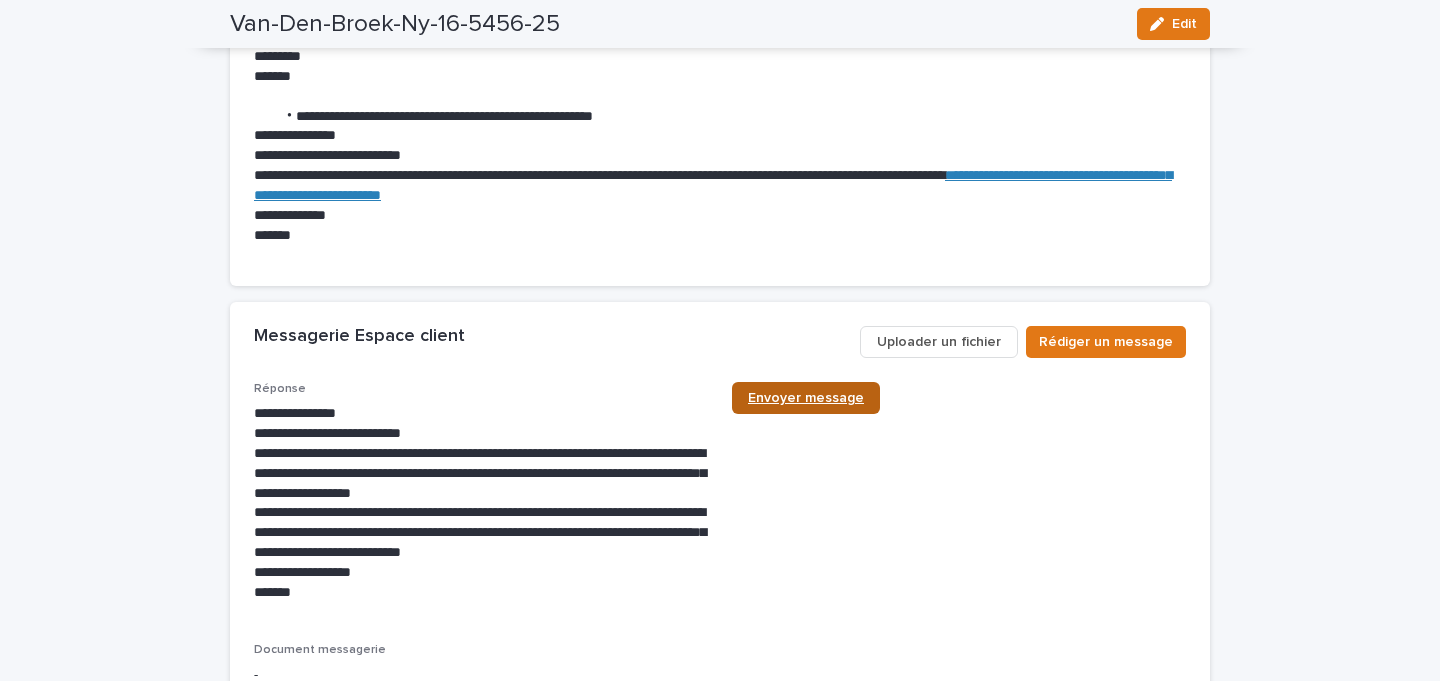 click on "Envoyer message" at bounding box center [806, 398] 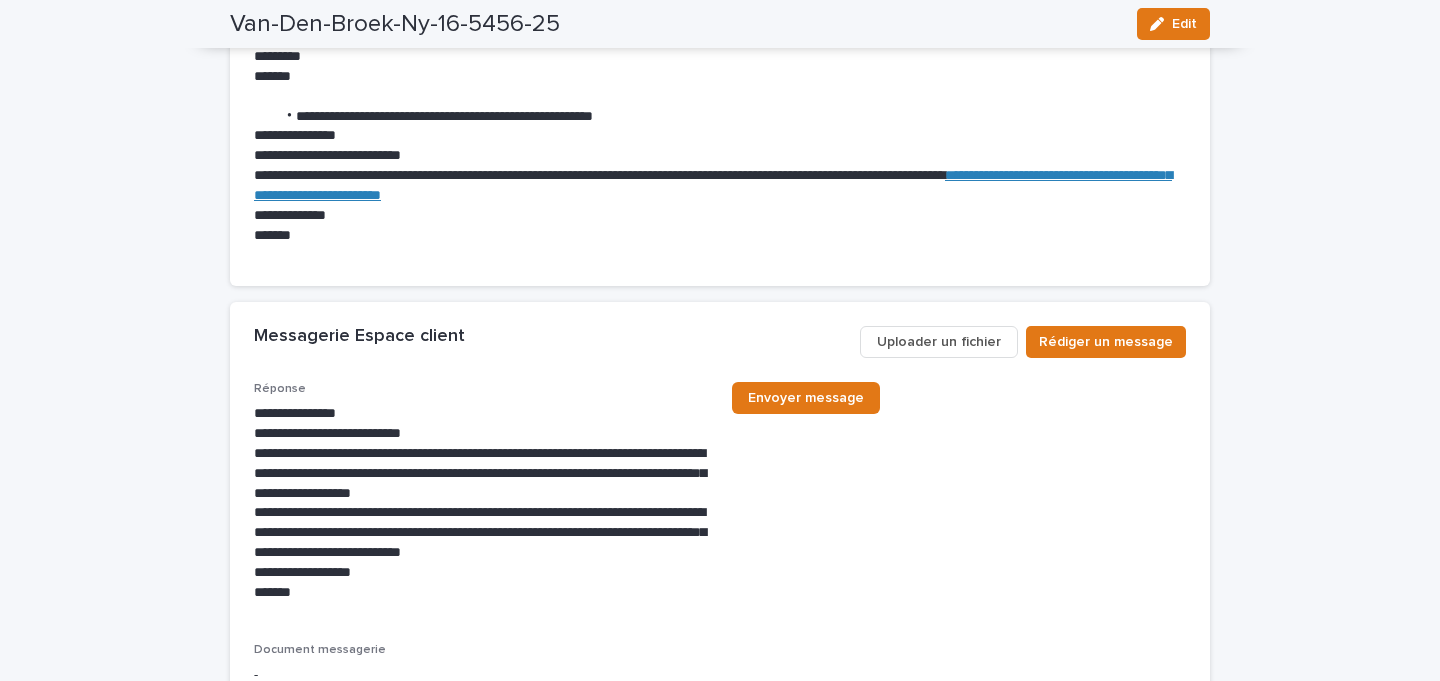 scroll, scrollTop: 0, scrollLeft: 0, axis: both 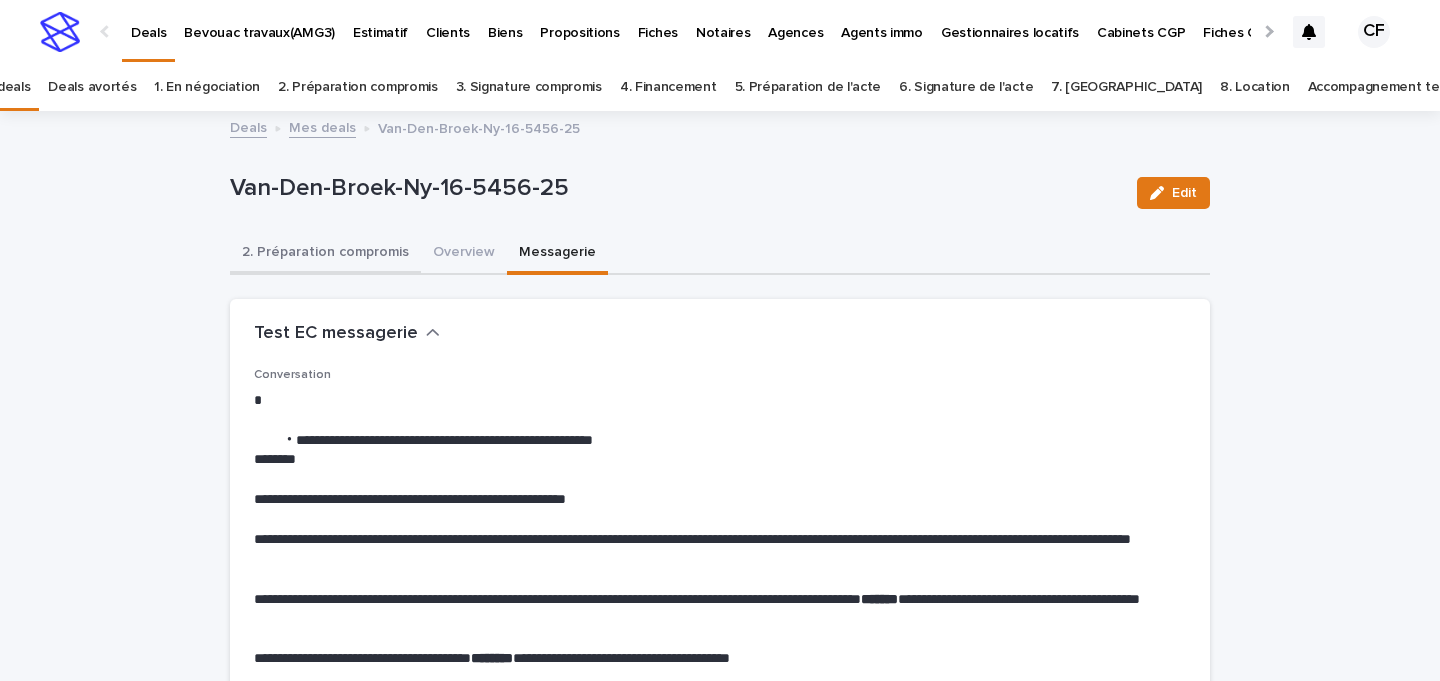 drag, startPoint x: 249, startPoint y: 251, endPoint x: 548, endPoint y: 277, distance: 300.1283 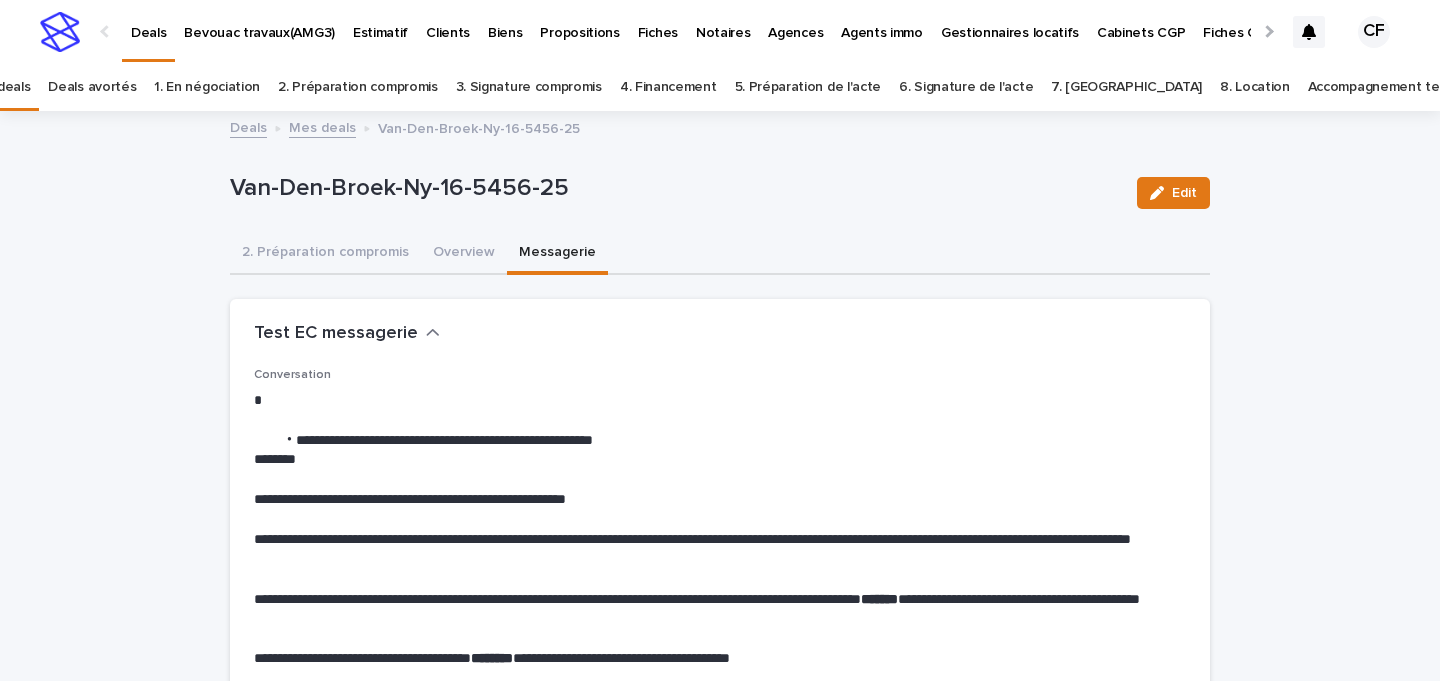 click on "2. Préparation compromis" at bounding box center [325, 254] 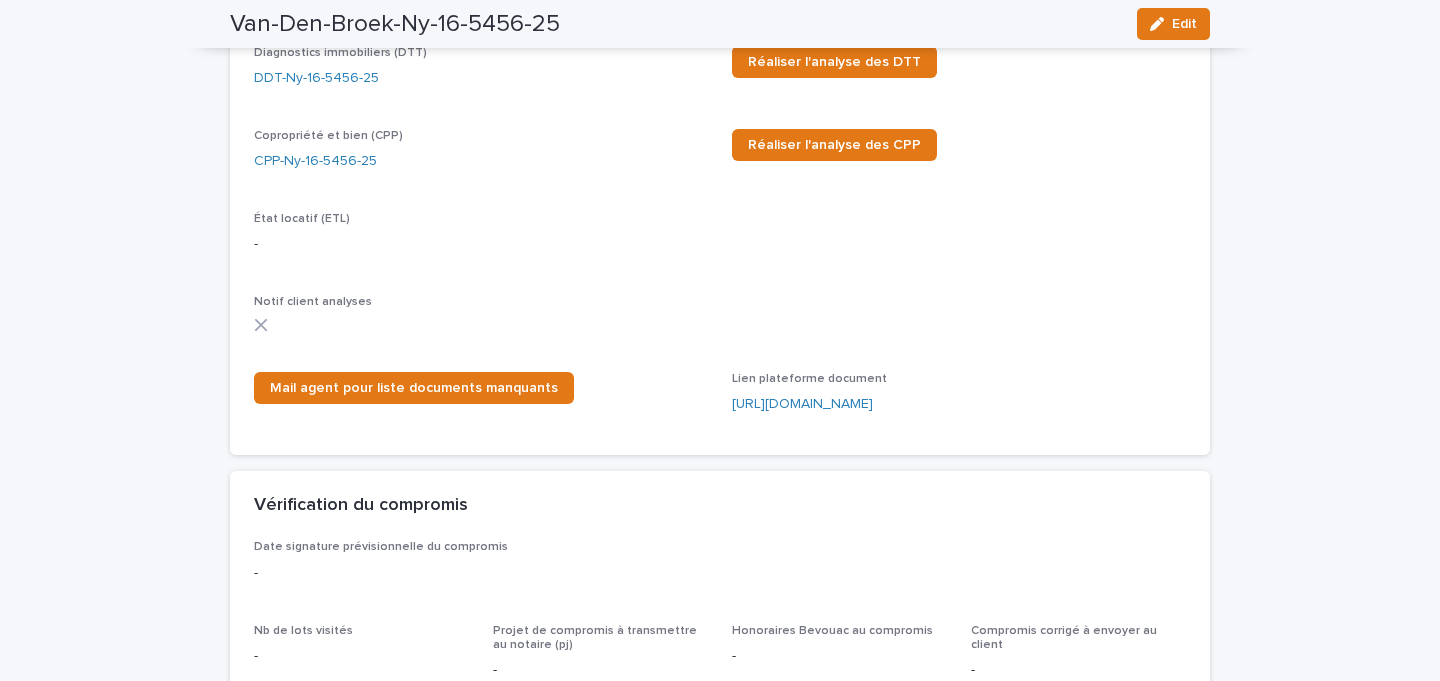 scroll, scrollTop: 2560, scrollLeft: 0, axis: vertical 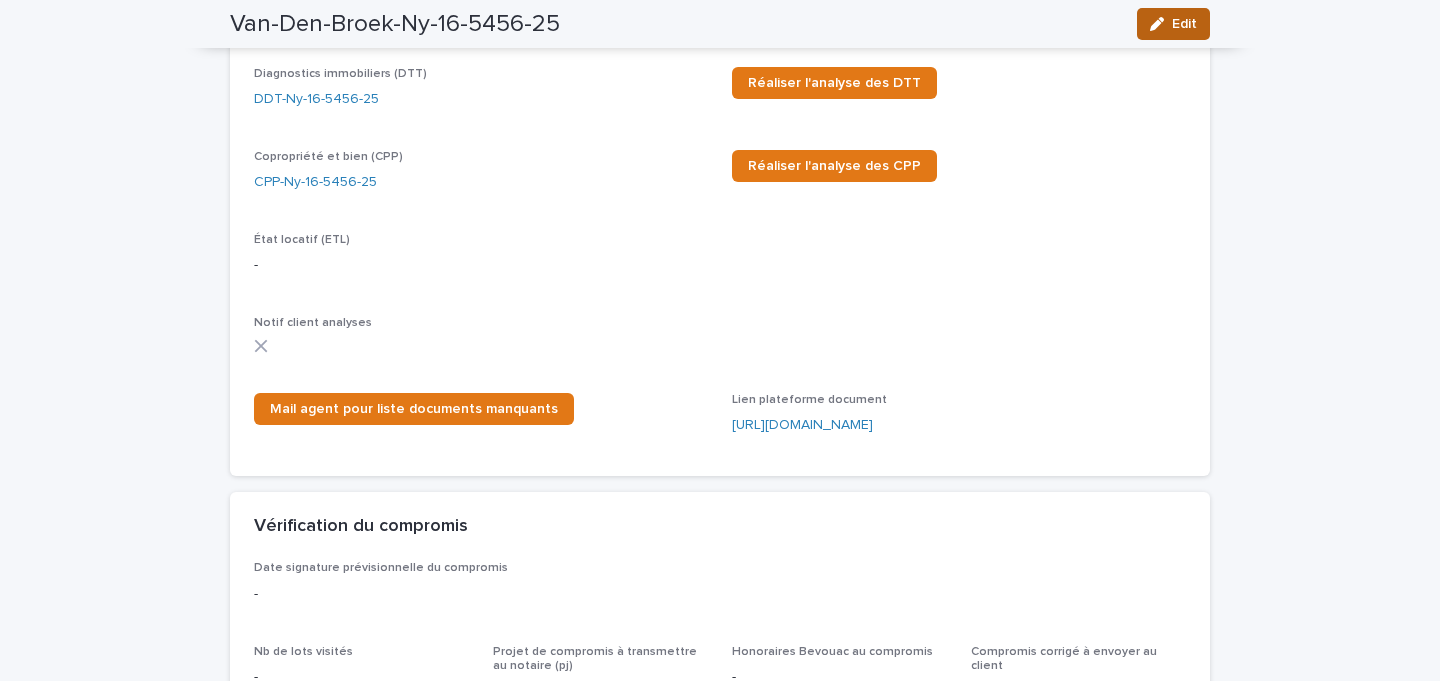 click at bounding box center [1161, 24] 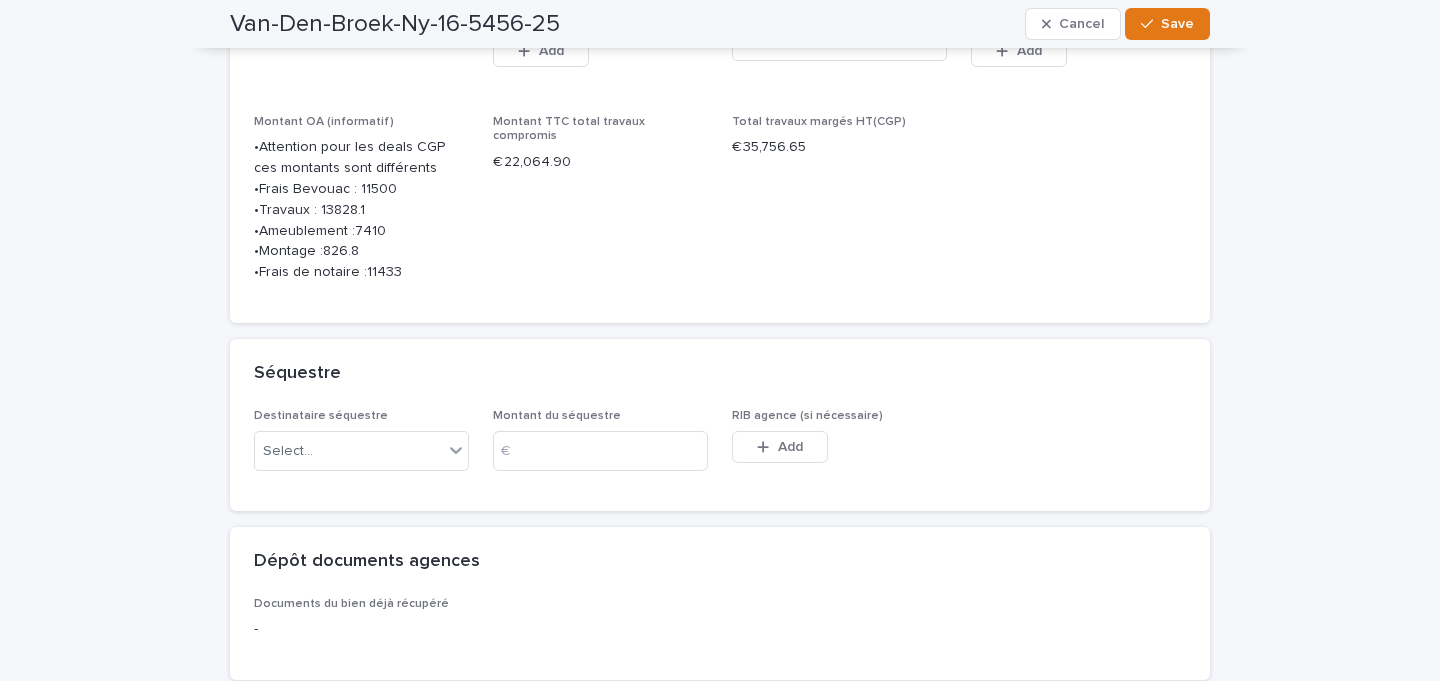 scroll, scrollTop: 3019, scrollLeft: 0, axis: vertical 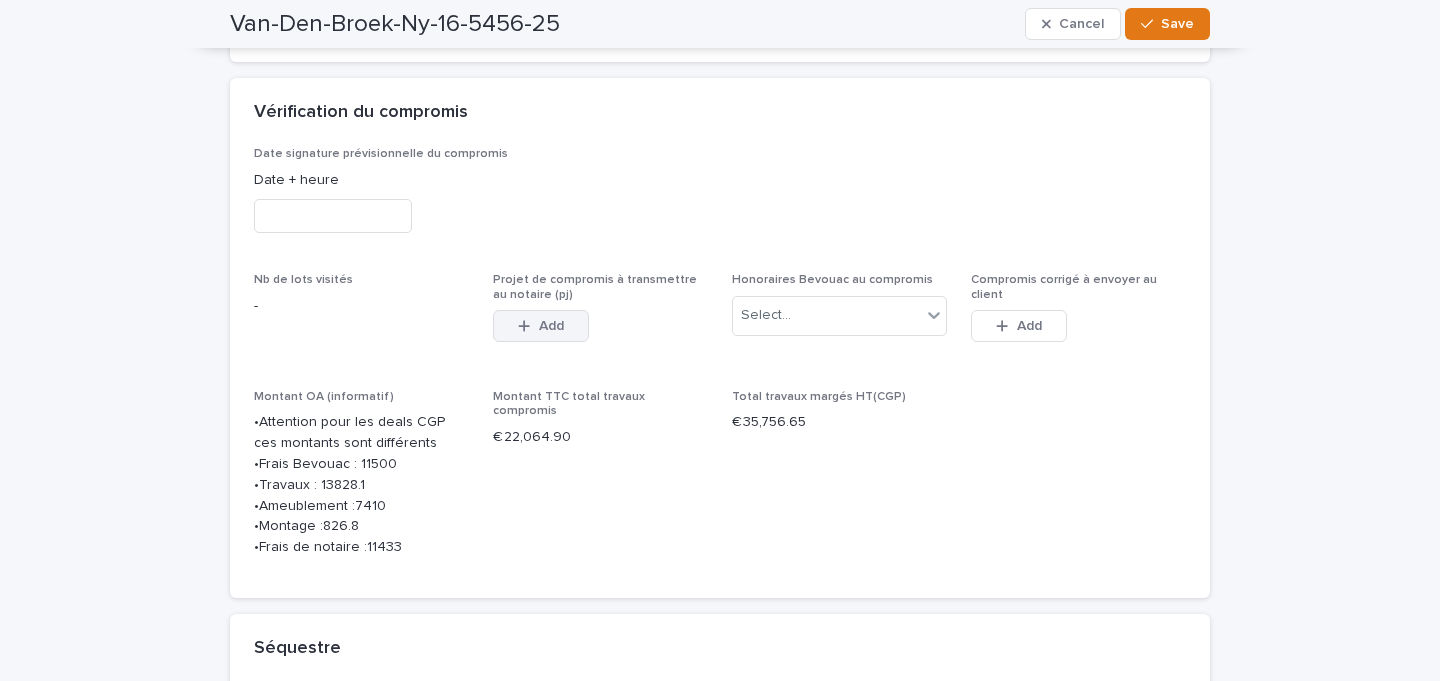 click on "Add" at bounding box center [541, 326] 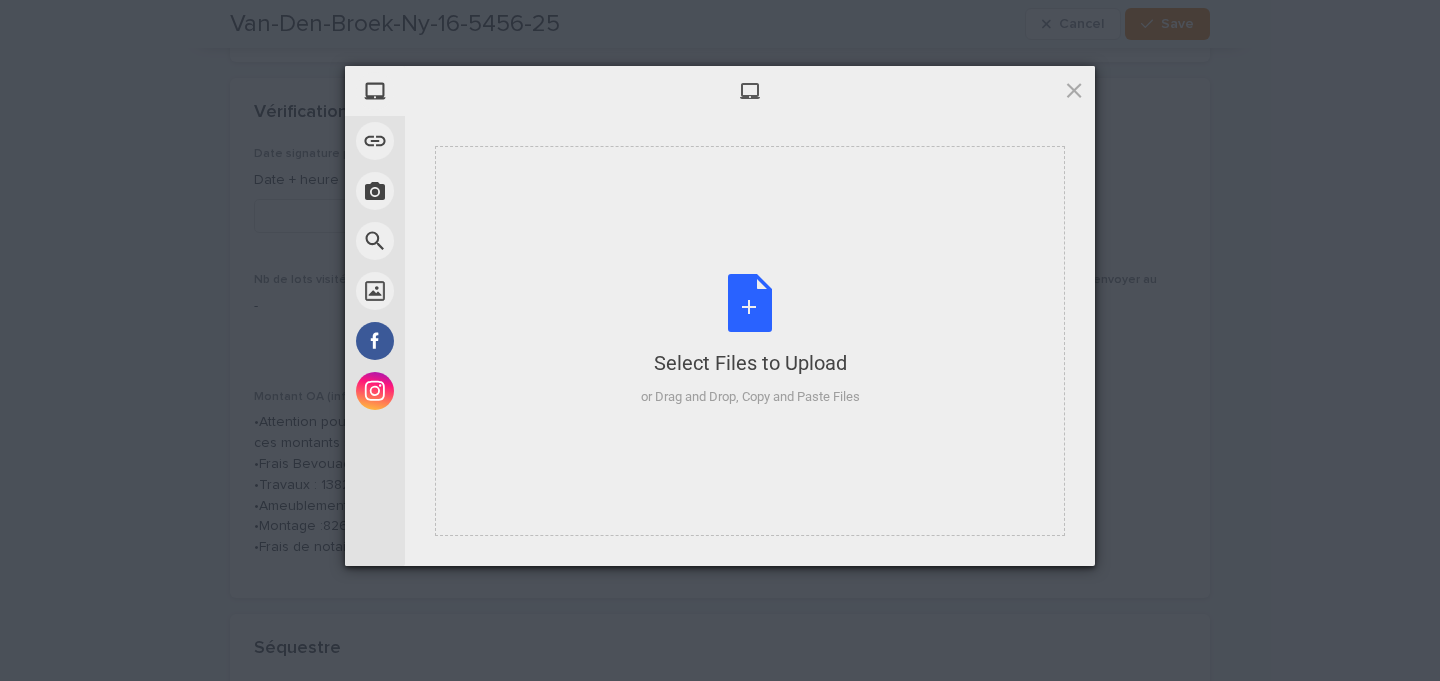 click on "Select Files to Upload
or Drag and Drop, Copy and Paste Files" at bounding box center [750, 340] 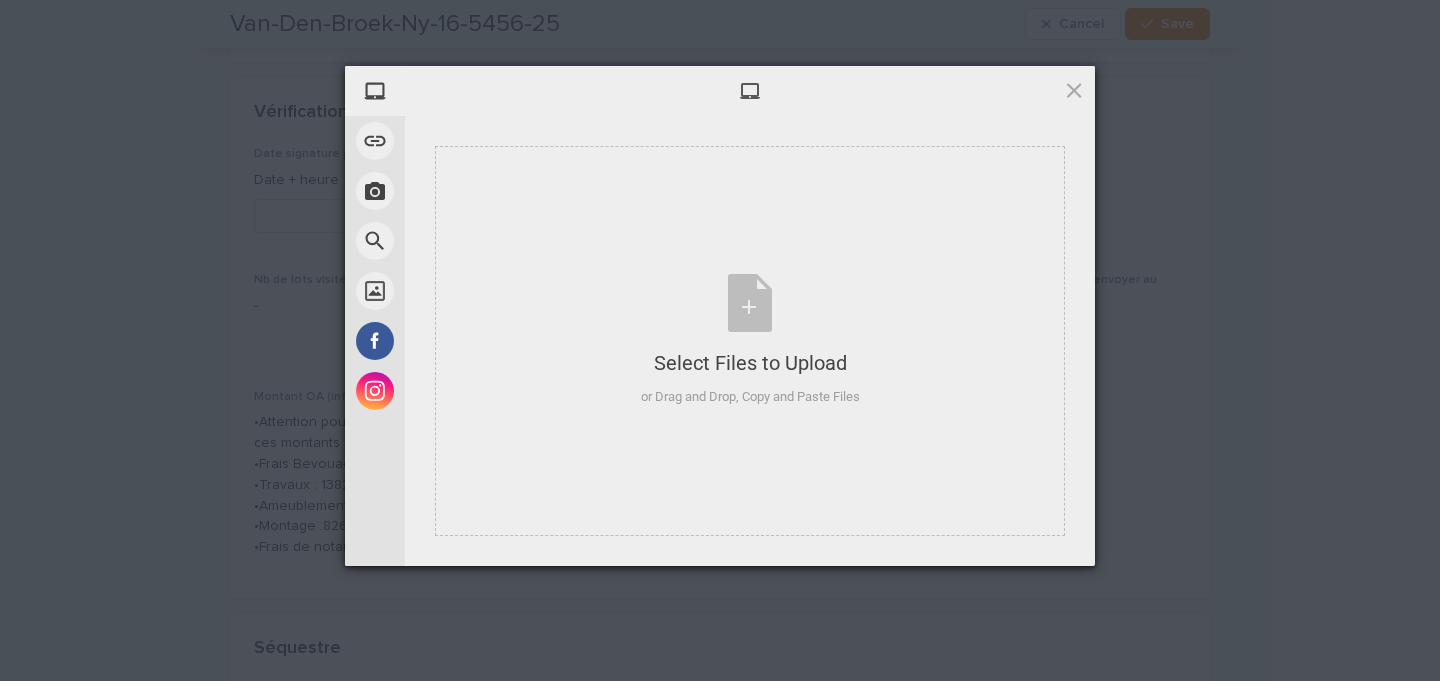 drag, startPoint x: 1067, startPoint y: 90, endPoint x: 1014, endPoint y: 114, distance: 58.18075 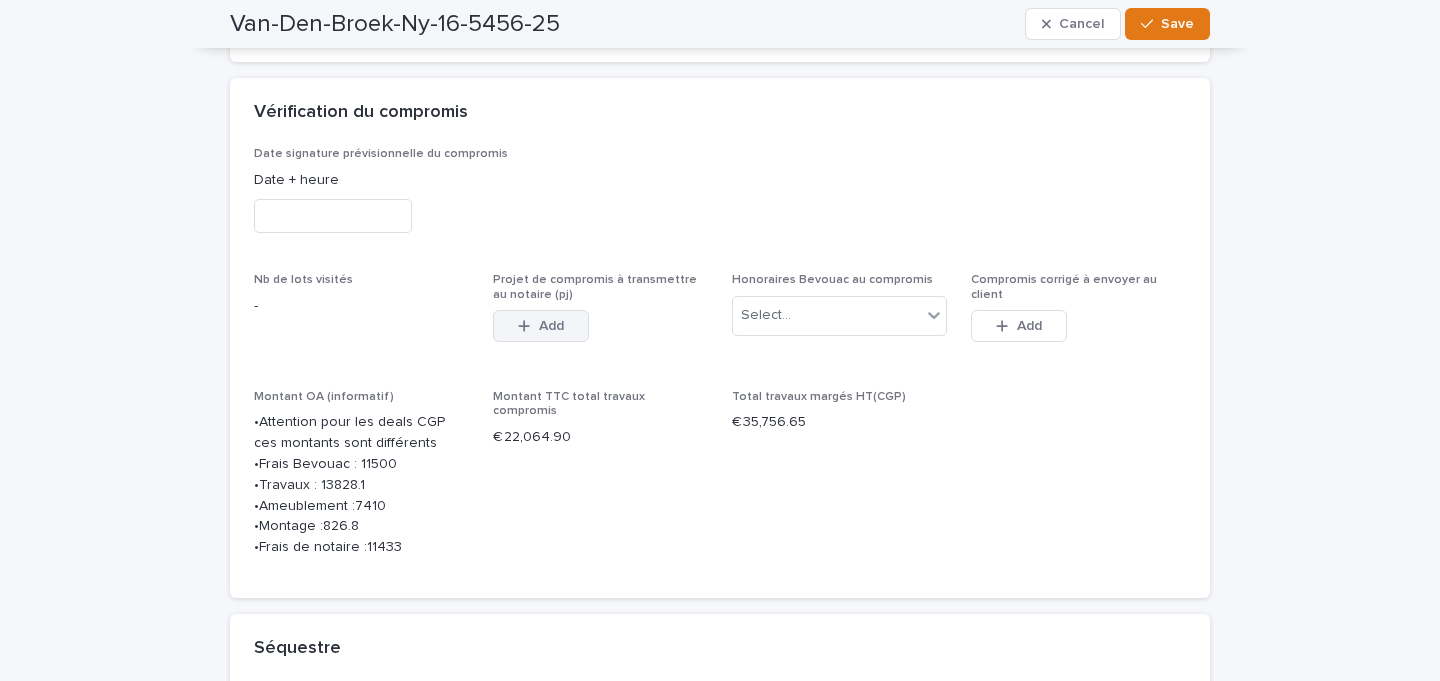 click 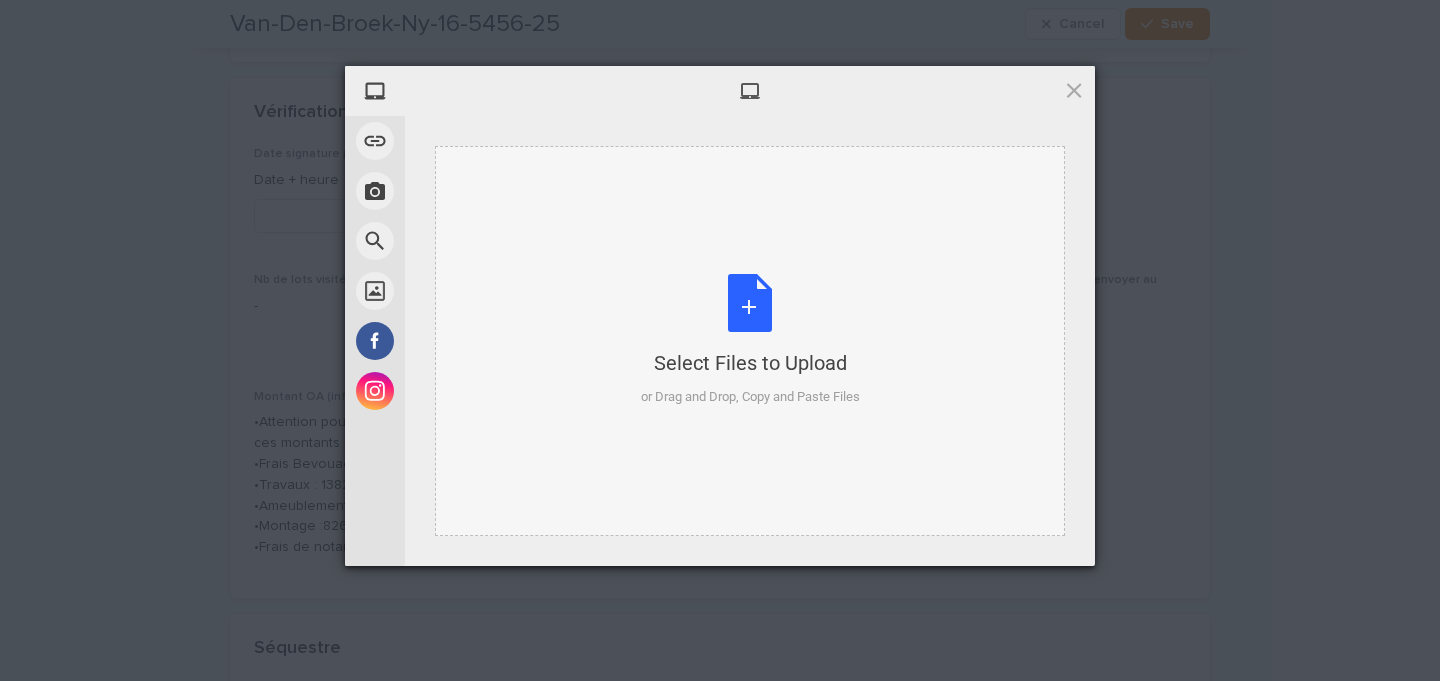 click on "Select Files to Upload
or Drag and Drop, Copy and Paste Files" at bounding box center [750, 340] 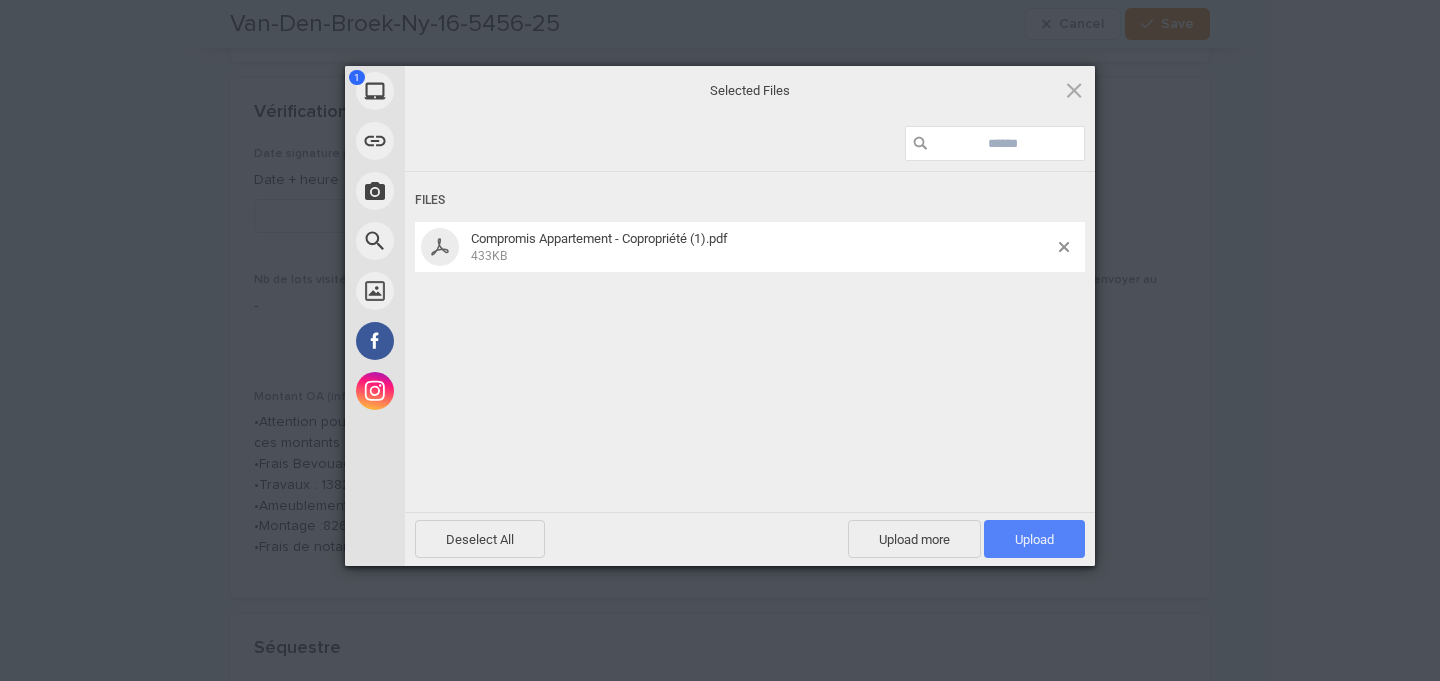 click on "Upload
1" at bounding box center [1034, 539] 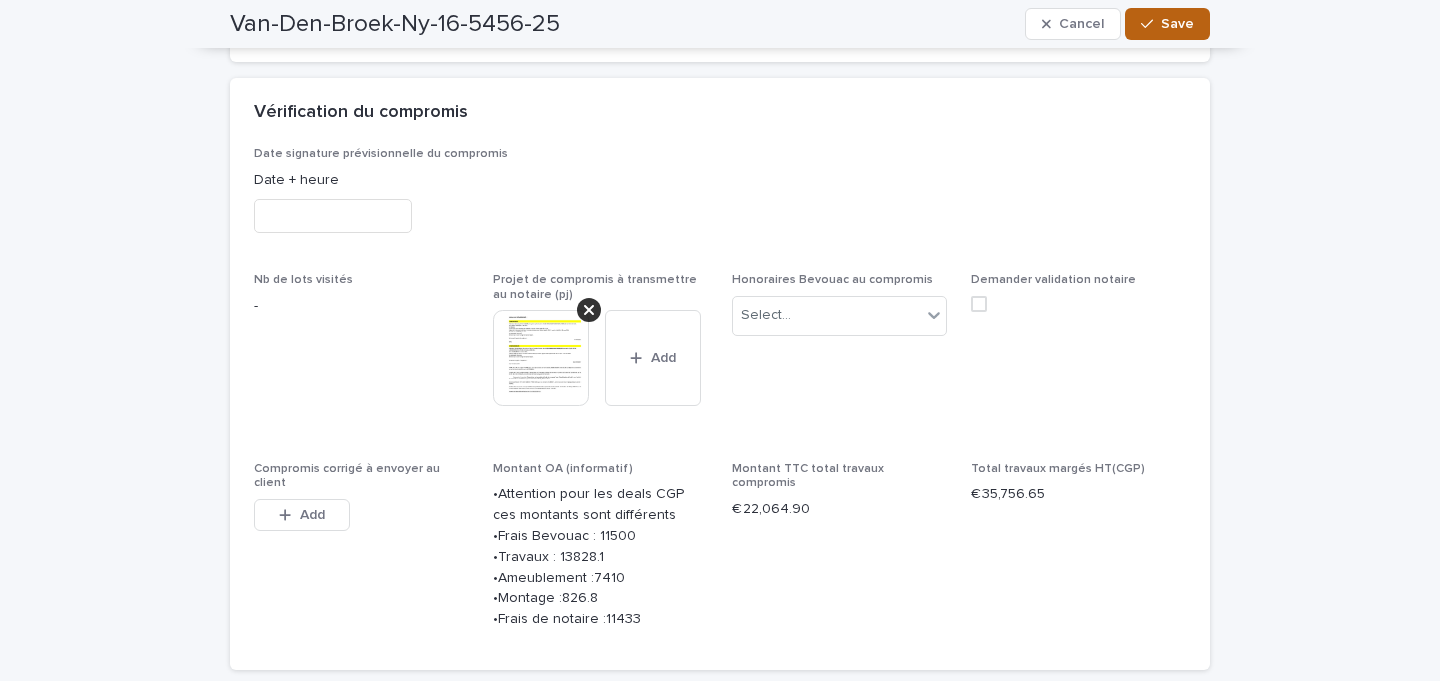 click on "Save" at bounding box center [1167, 24] 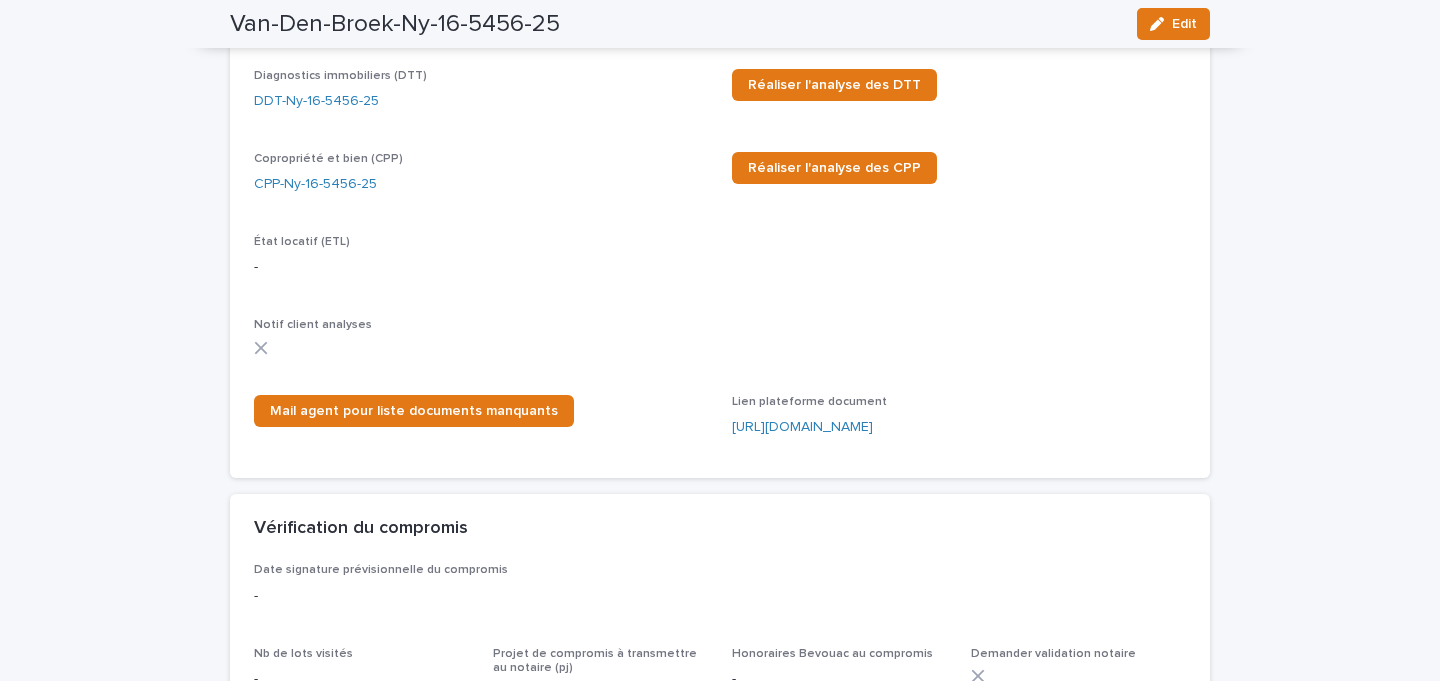 scroll, scrollTop: 2554, scrollLeft: 0, axis: vertical 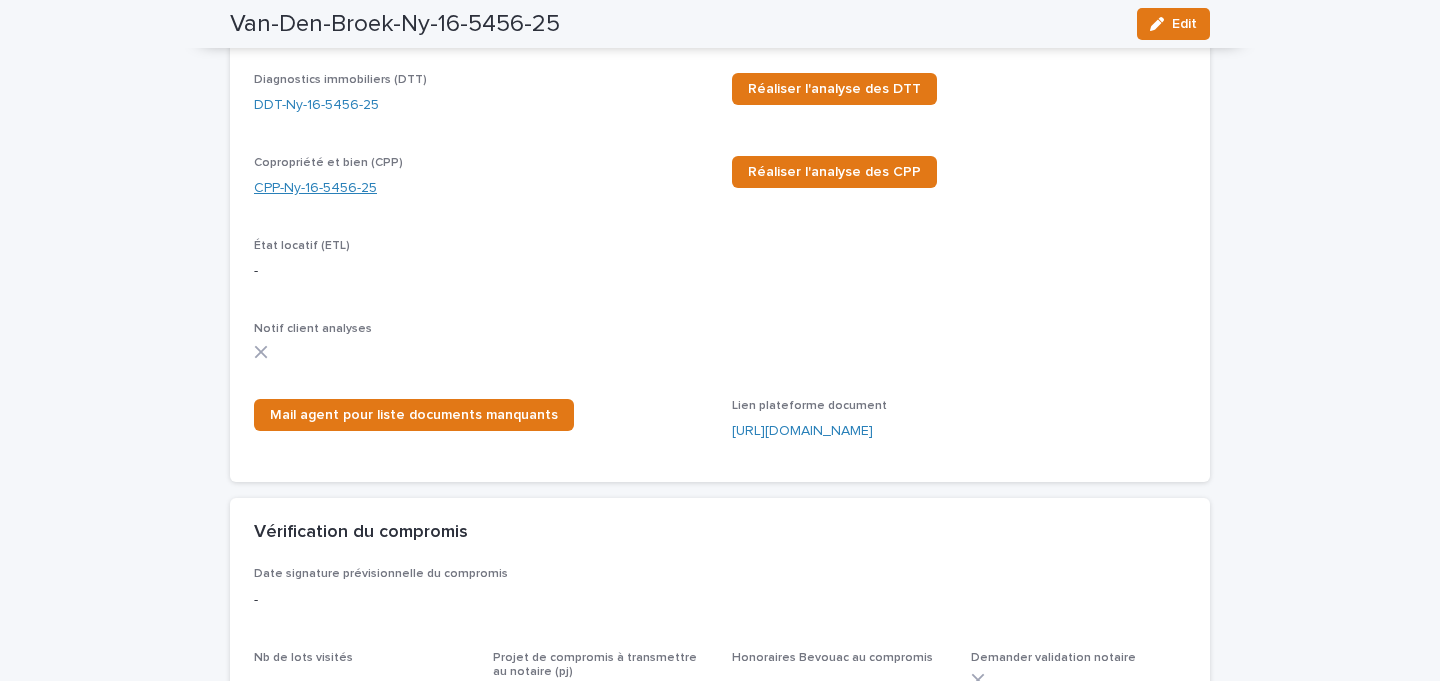 click on "Copropriété et bien (CPP) CPP-Ny-16-5456-25" at bounding box center (481, 185) 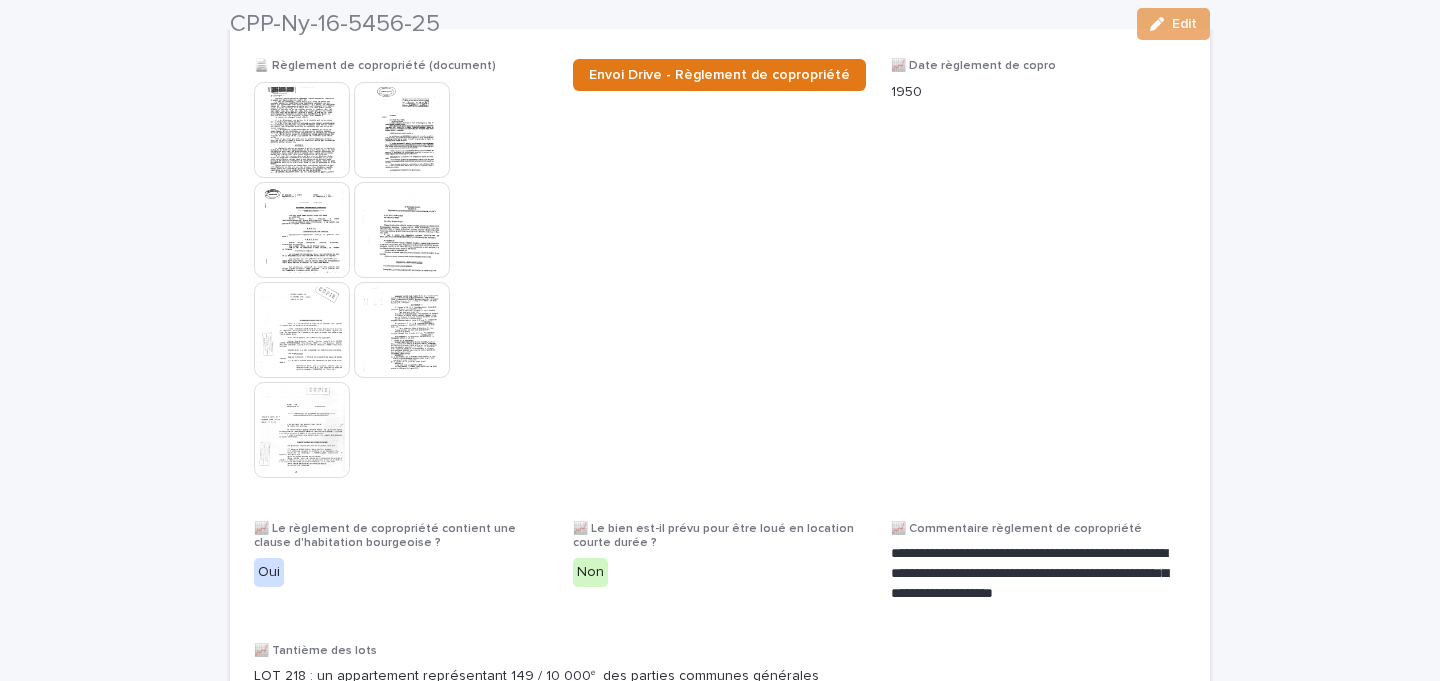 scroll, scrollTop: 801, scrollLeft: 0, axis: vertical 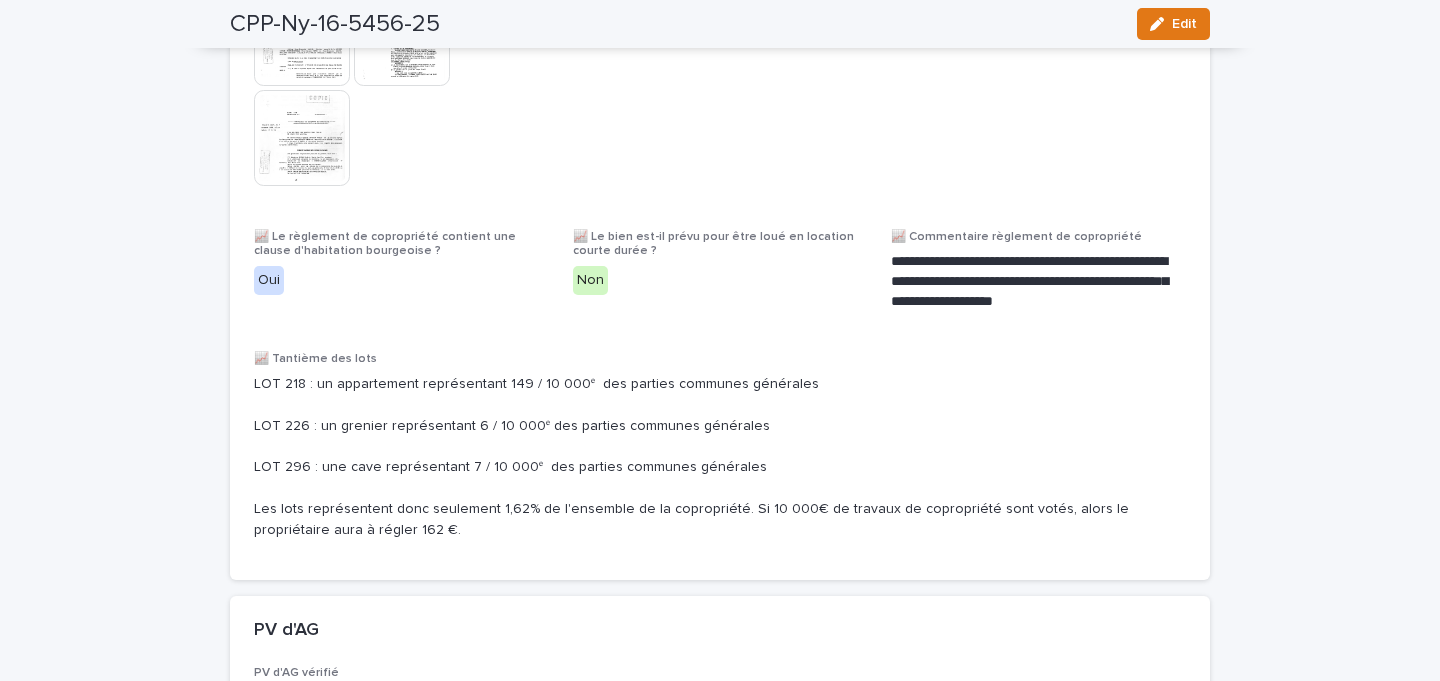 drag, startPoint x: 1179, startPoint y: 17, endPoint x: 524, endPoint y: 421, distance: 769.57196 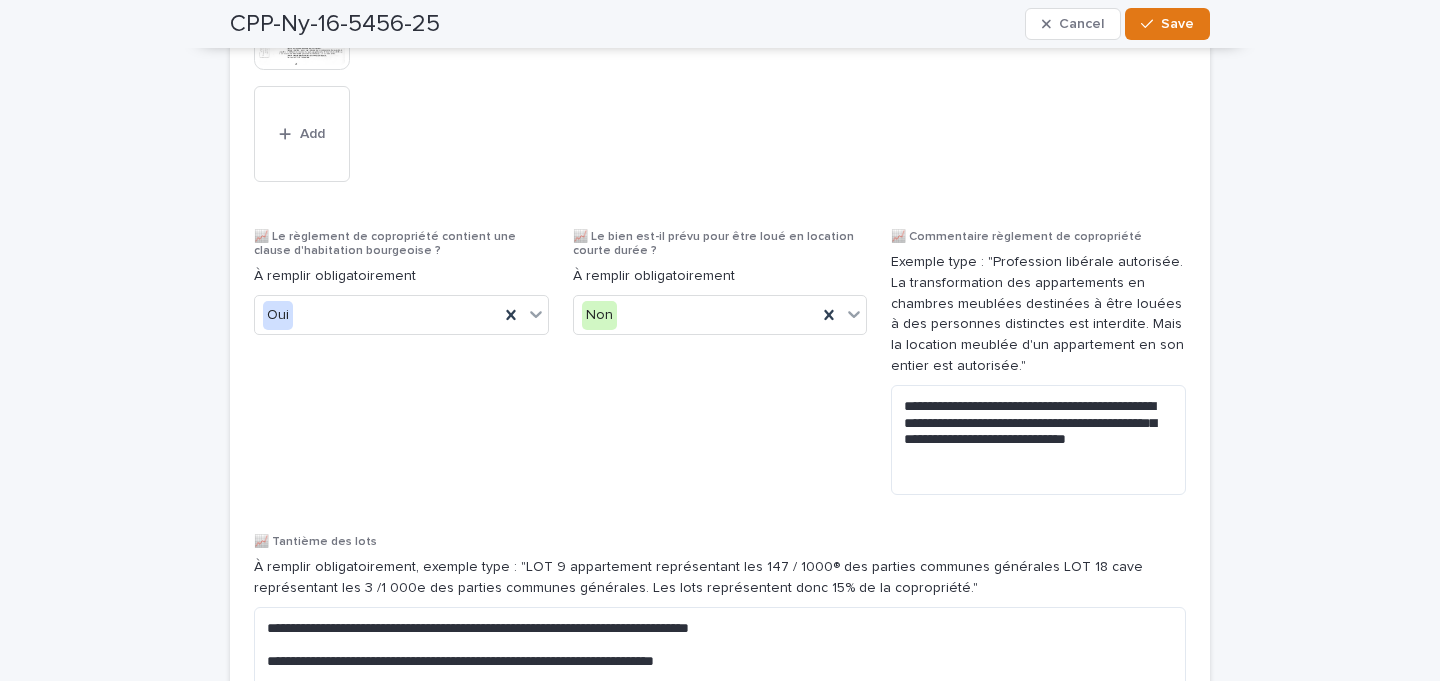 scroll, scrollTop: 1126, scrollLeft: 0, axis: vertical 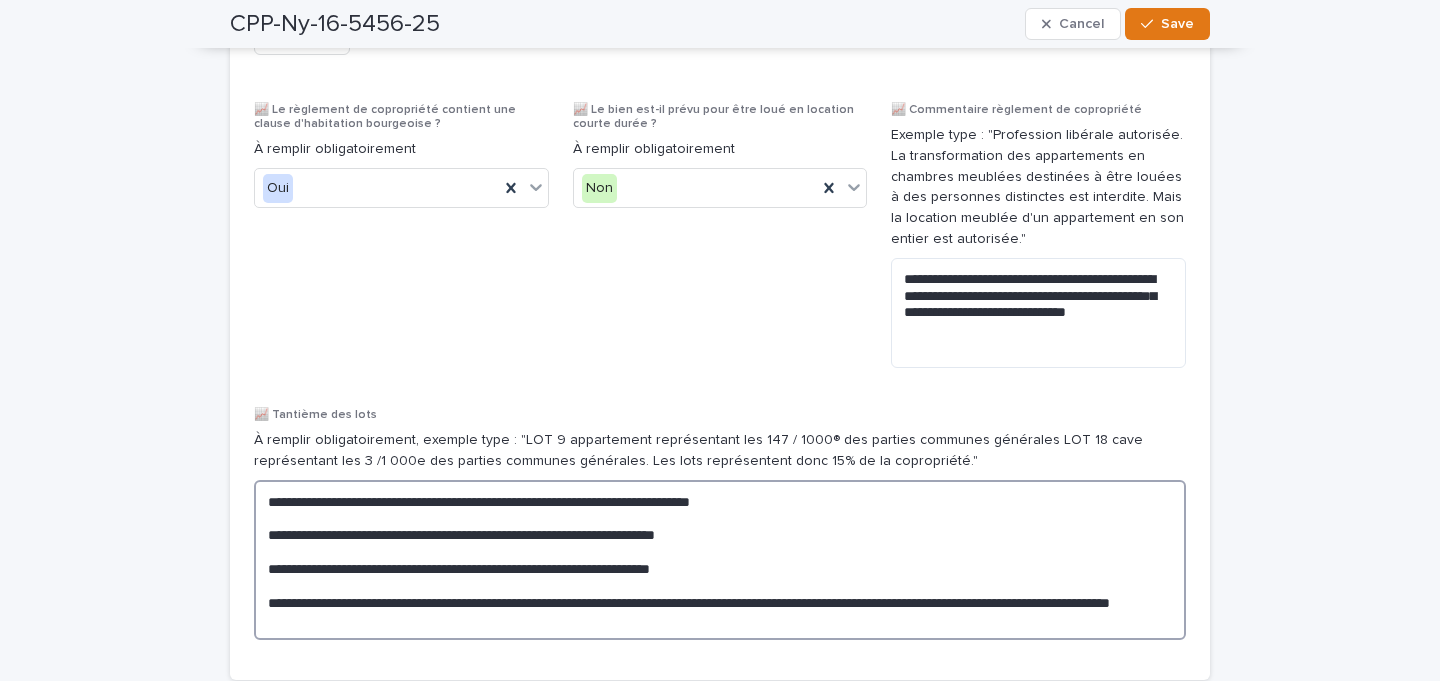 click on "**********" at bounding box center (720, 560) 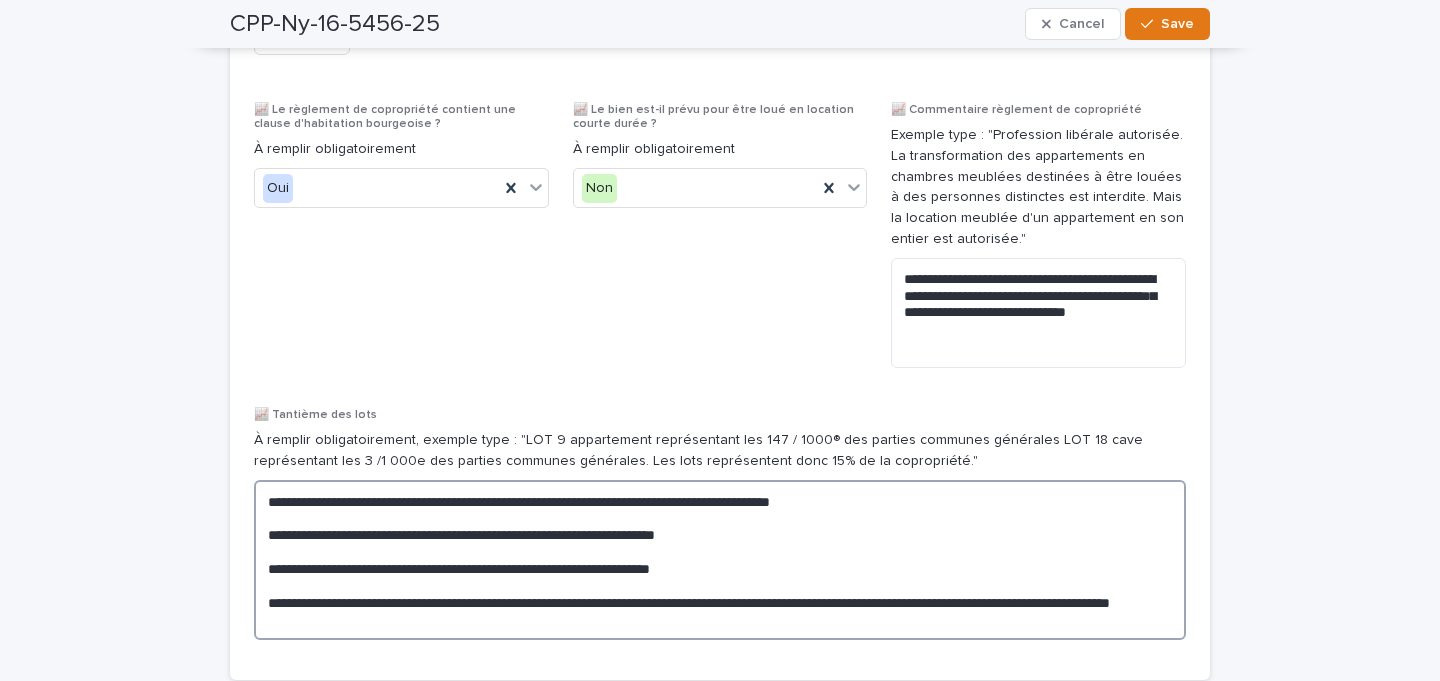 drag, startPoint x: 444, startPoint y: 500, endPoint x: 327, endPoint y: 500, distance: 117 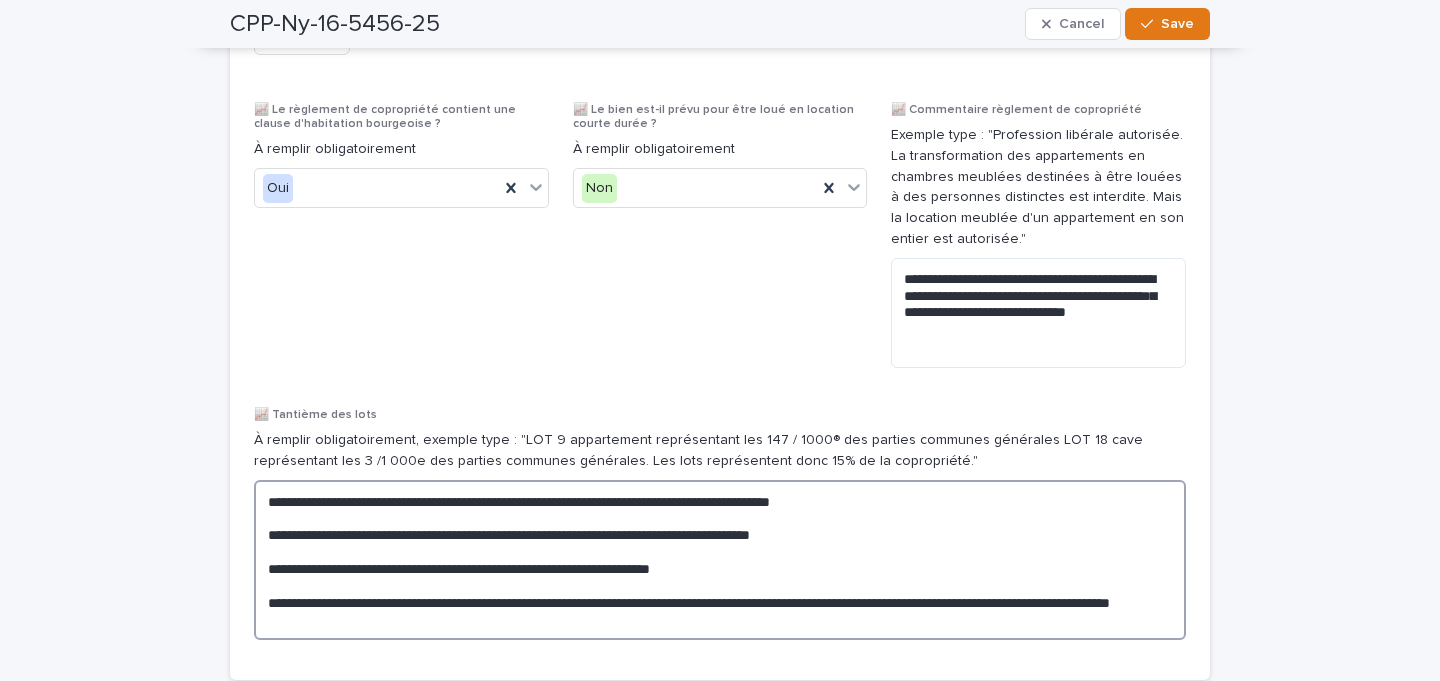 click on "**********" at bounding box center [720, 560] 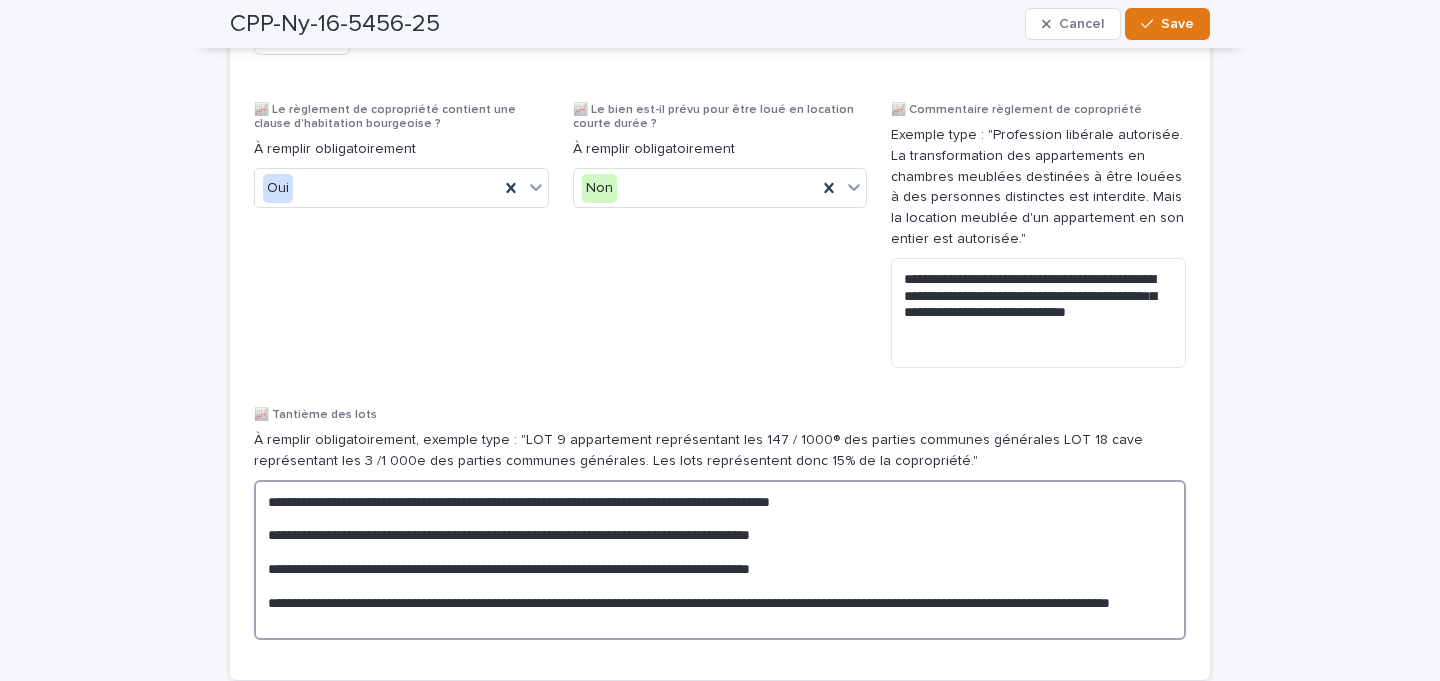 click on "**********" at bounding box center [720, 560] 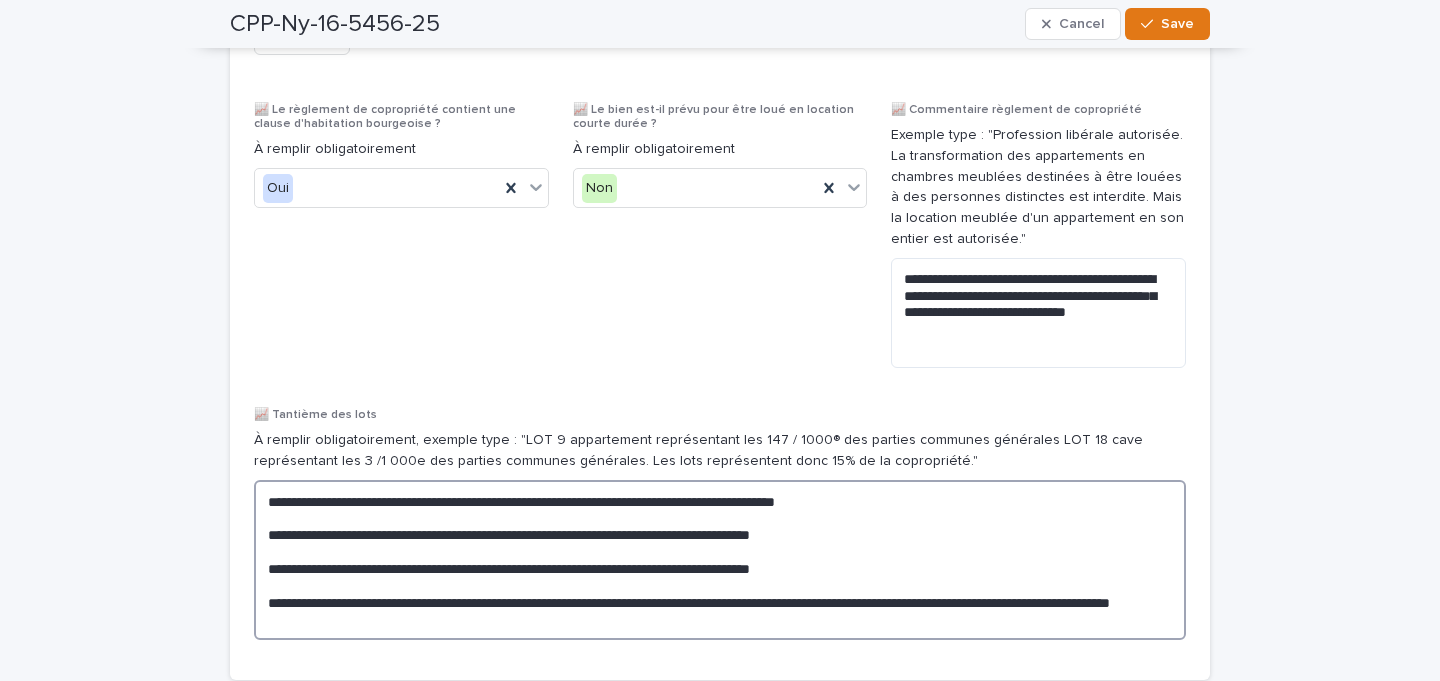 click on "**********" at bounding box center (720, 560) 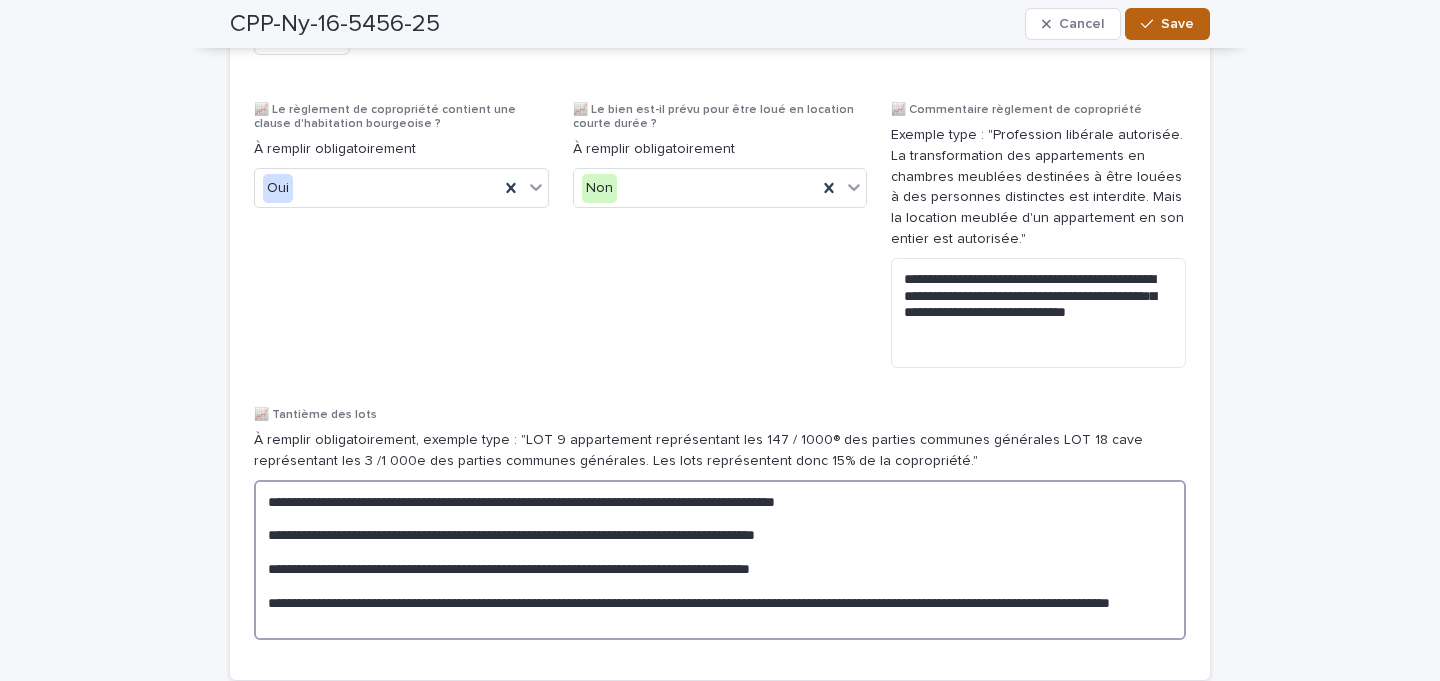 type on "**********" 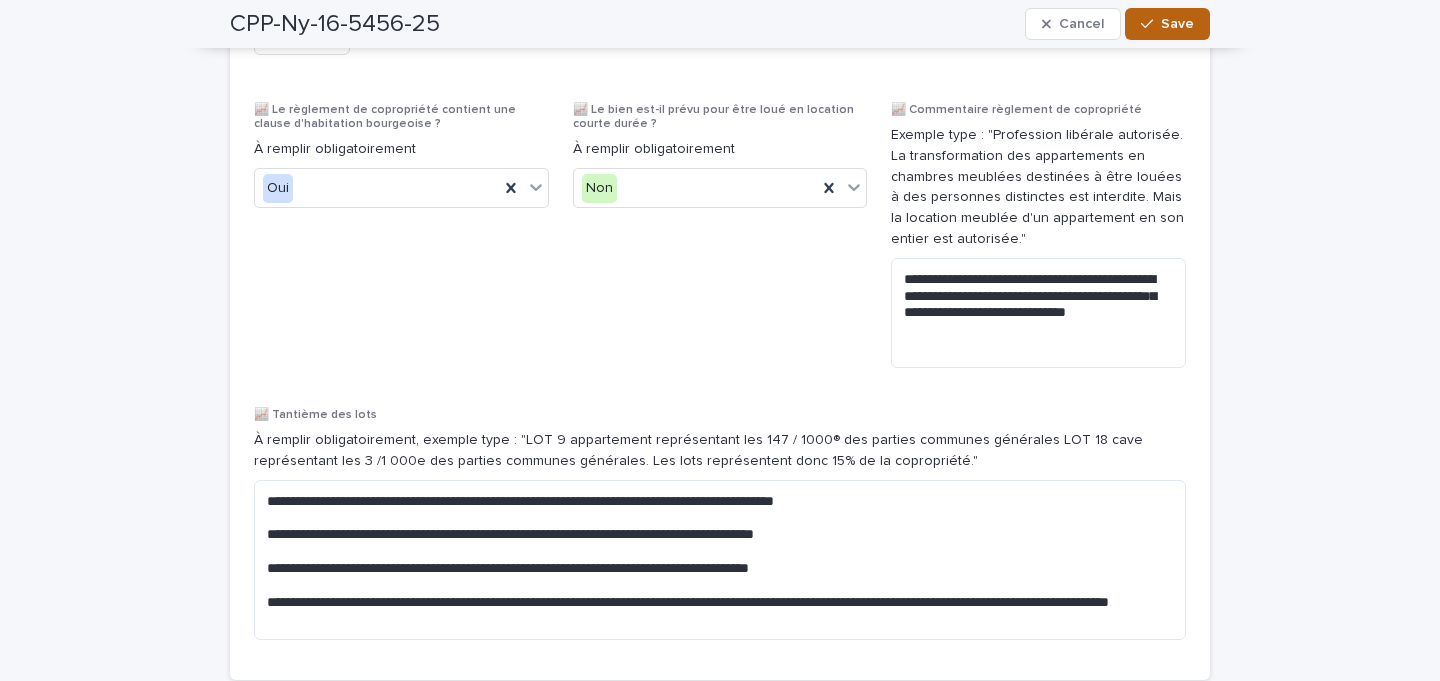 click on "Save" at bounding box center (1177, 24) 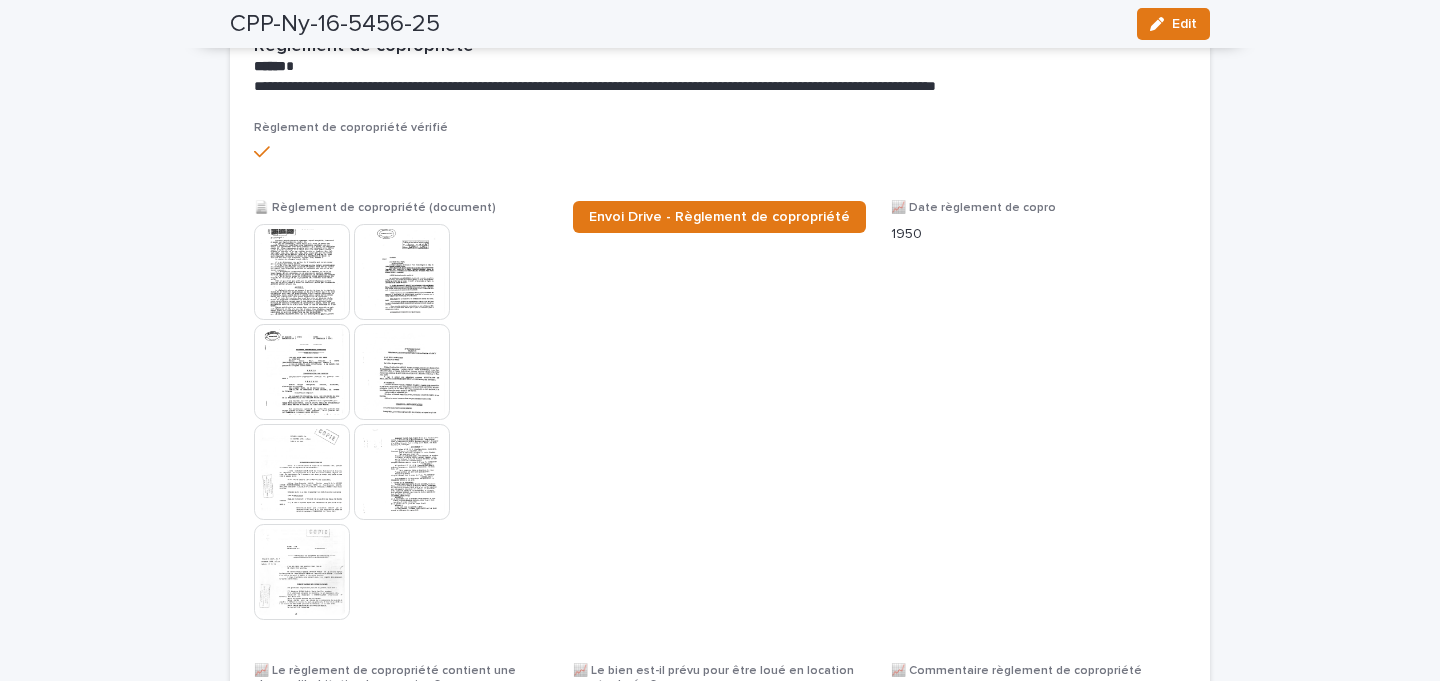 scroll, scrollTop: 0, scrollLeft: 0, axis: both 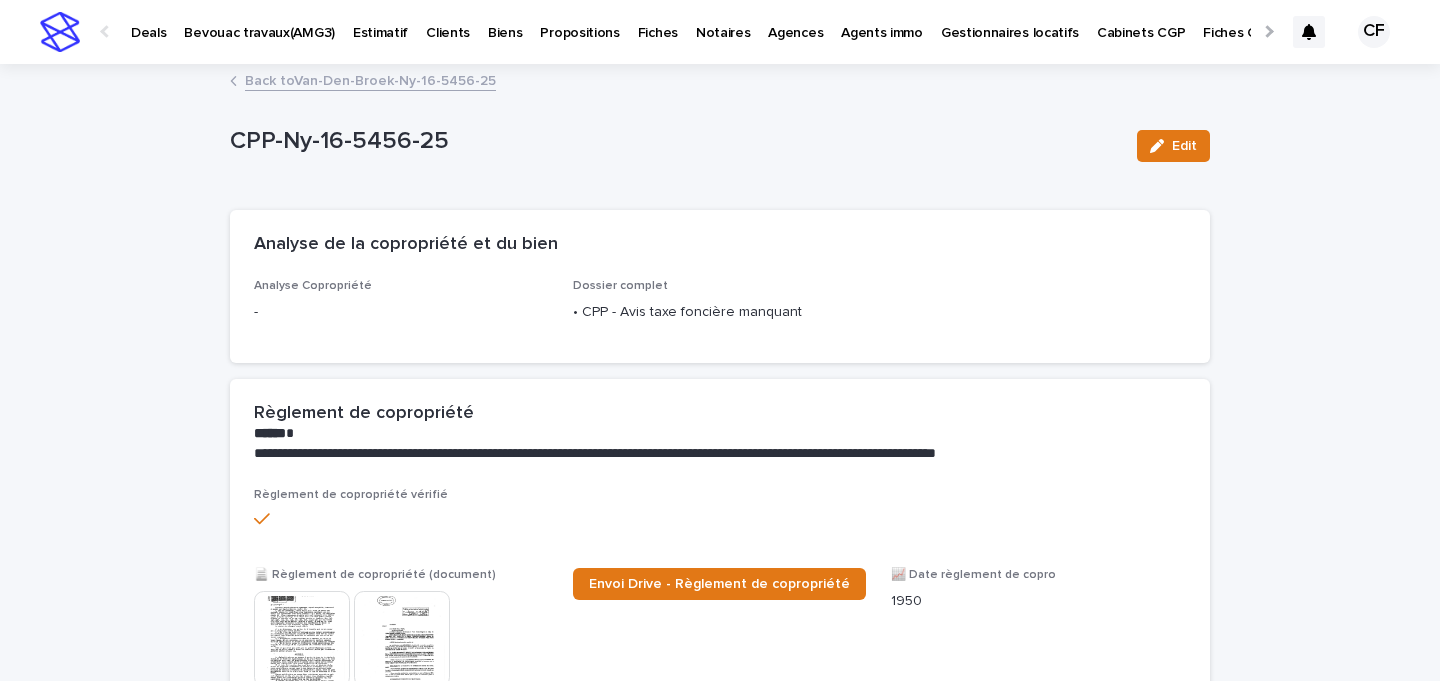 click on "Back to  Van-Den-Broek-Ny-16-5456-25" at bounding box center [370, 79] 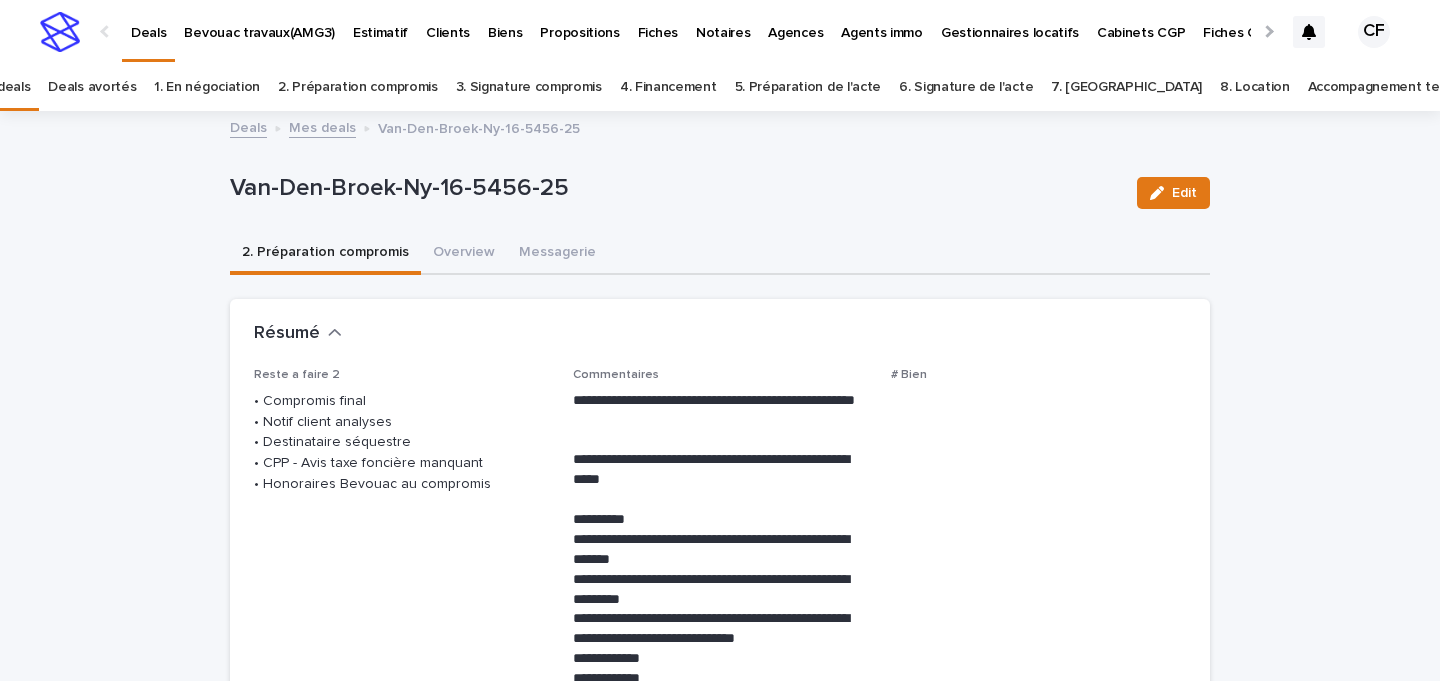 scroll, scrollTop: 64, scrollLeft: 0, axis: vertical 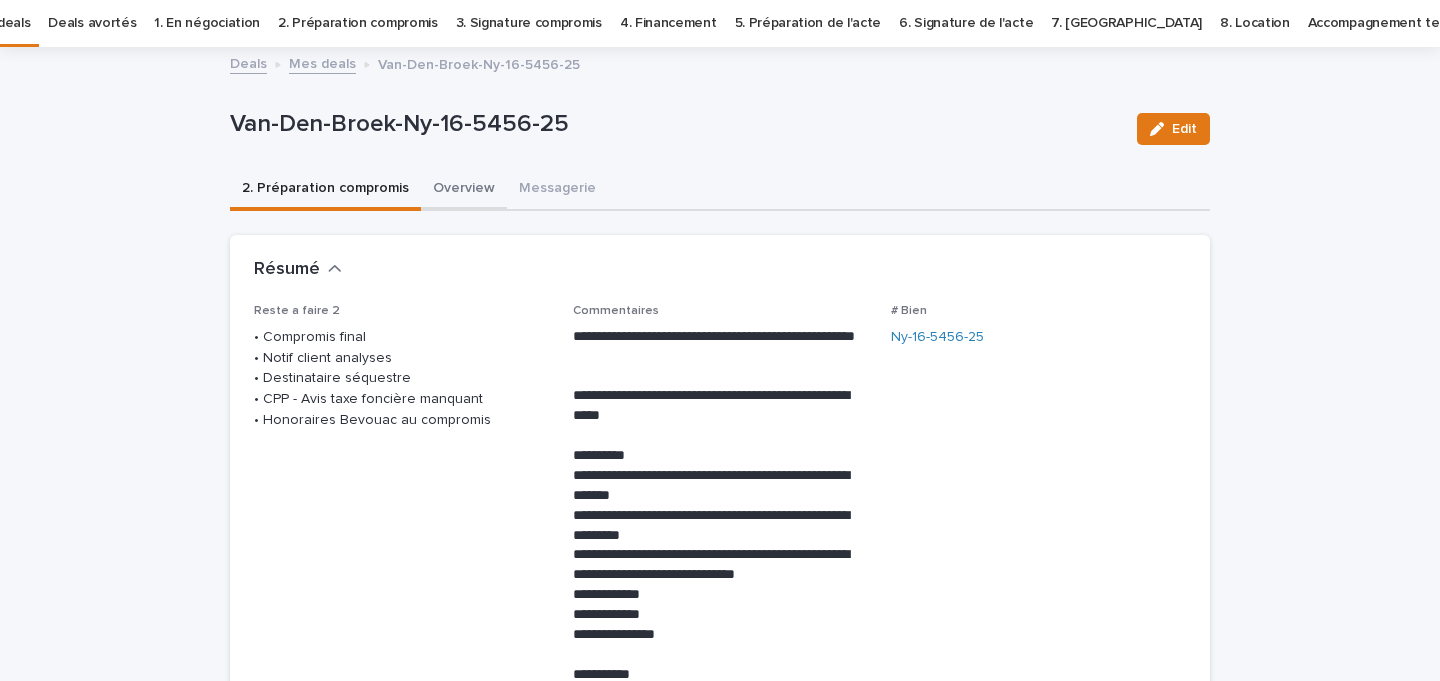 click on "Overview" at bounding box center [464, 190] 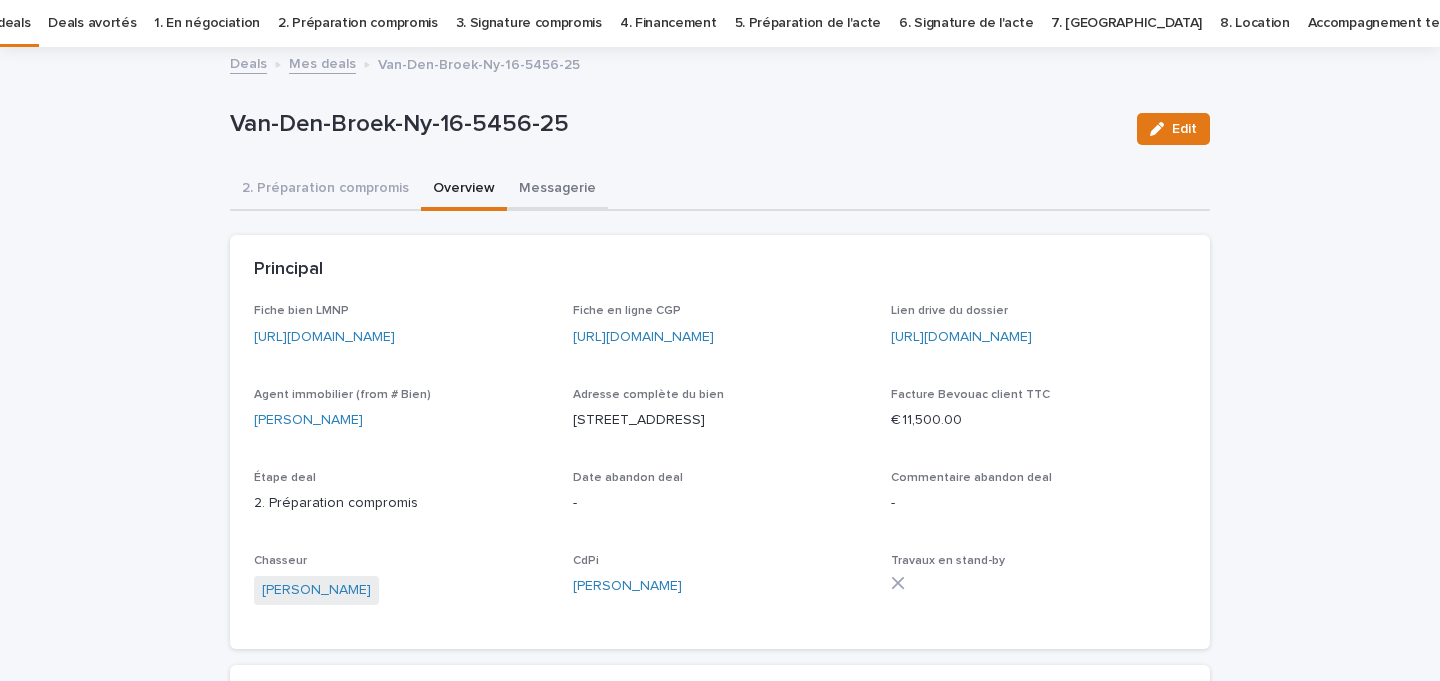 click on "Messagerie" at bounding box center [557, 190] 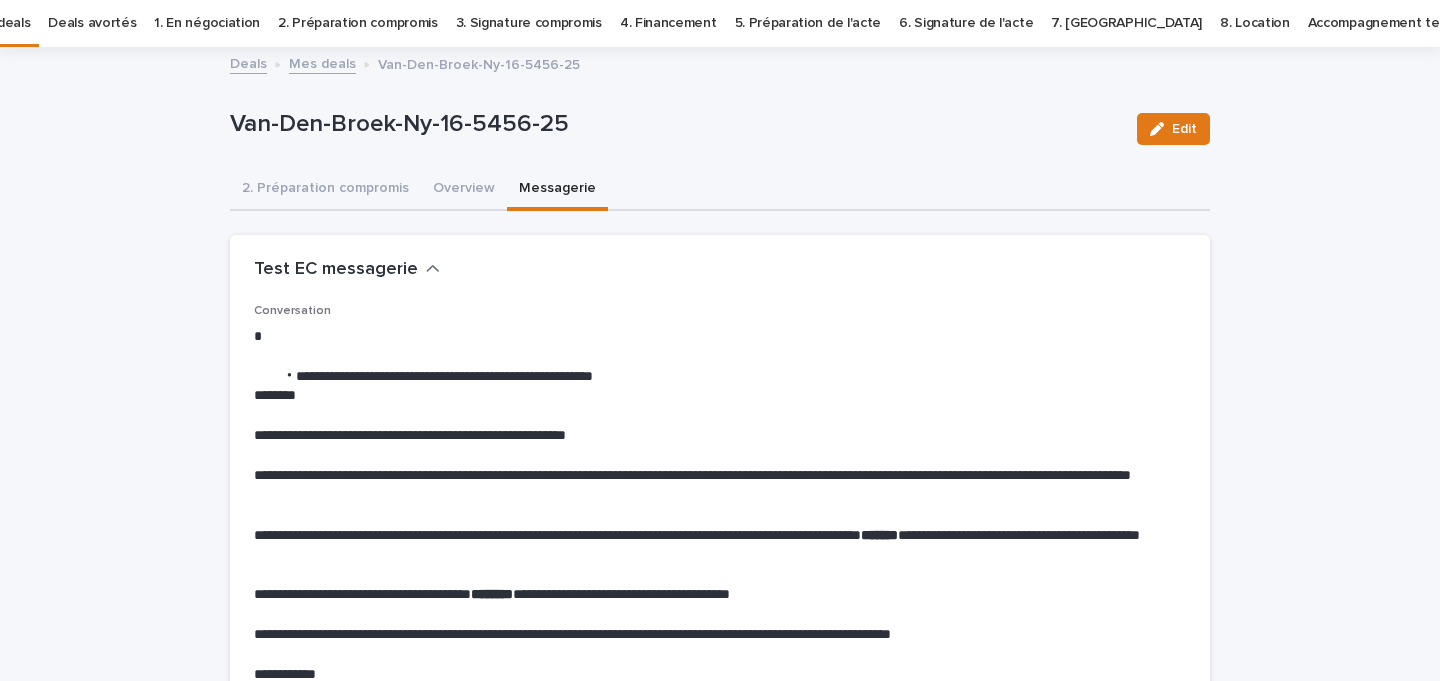click on "Overview" at bounding box center [464, 190] 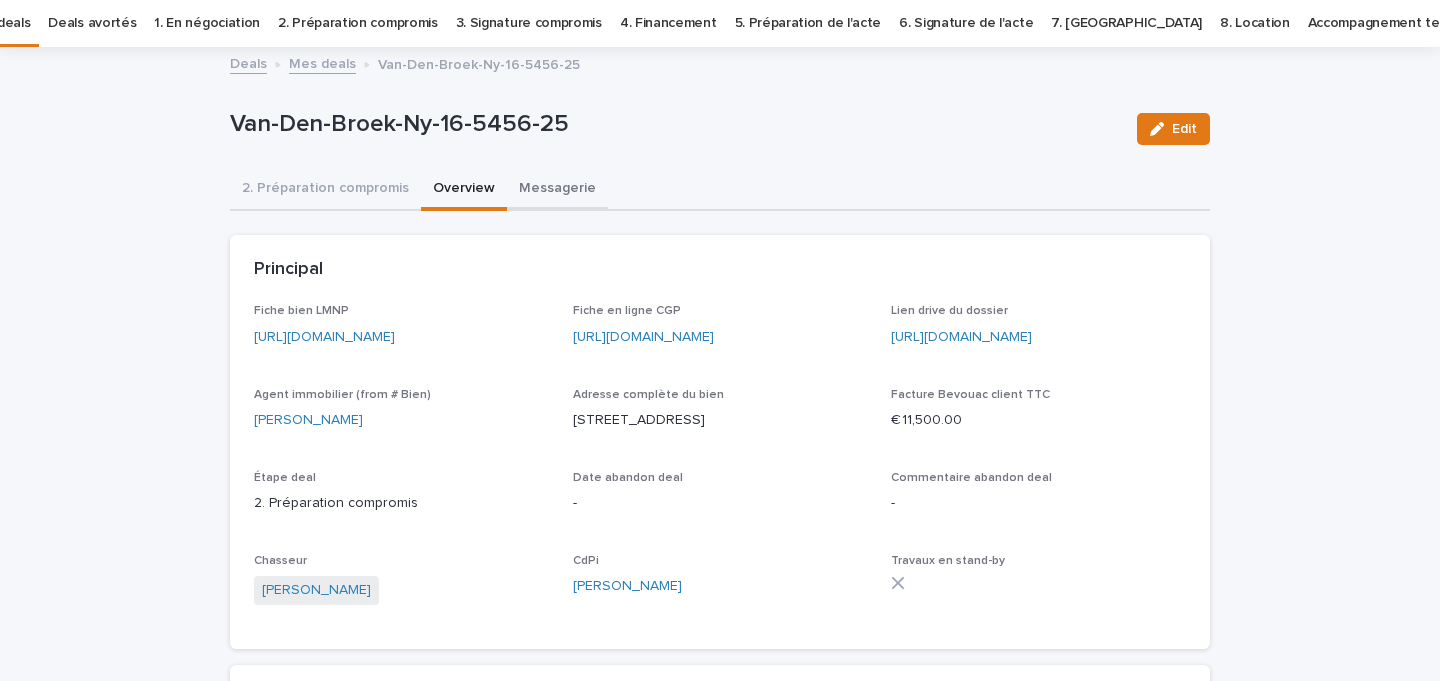 click on "Messagerie" at bounding box center [557, 190] 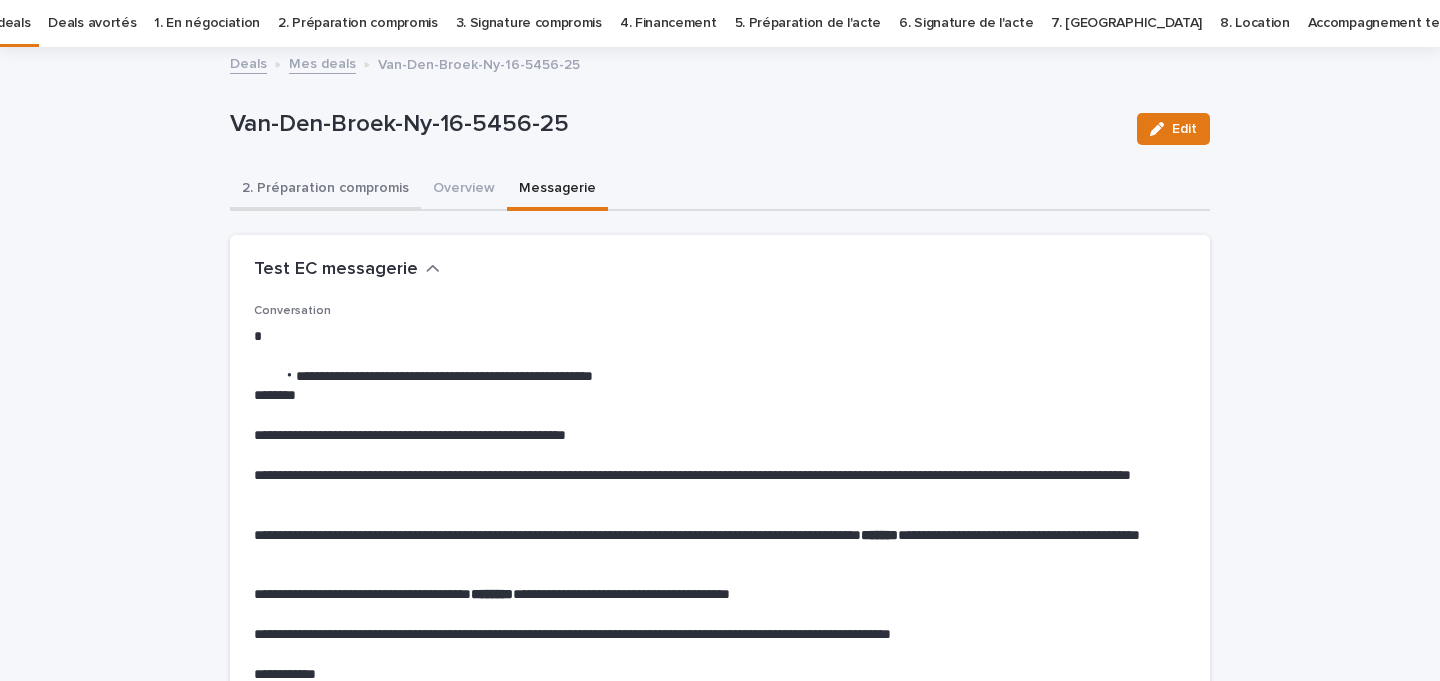 click on "2. Préparation compromis" at bounding box center (325, 190) 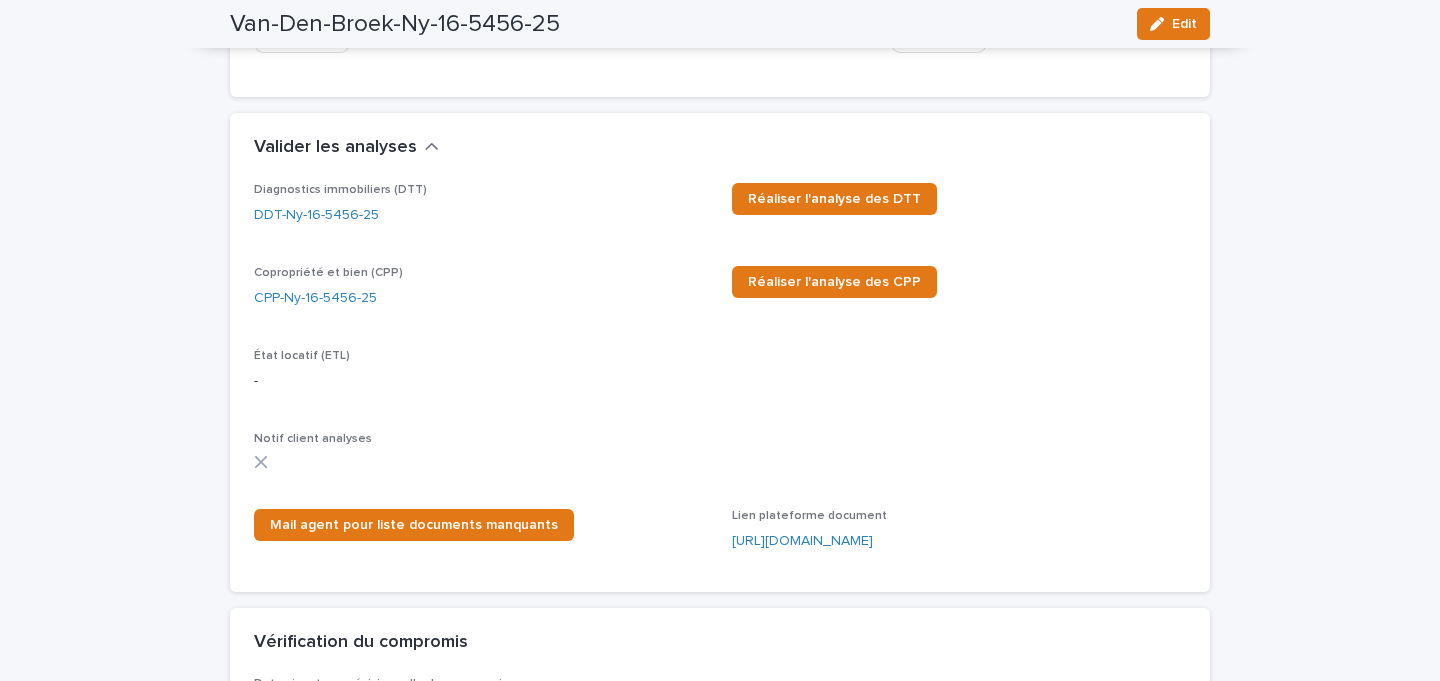 scroll, scrollTop: 2544, scrollLeft: 0, axis: vertical 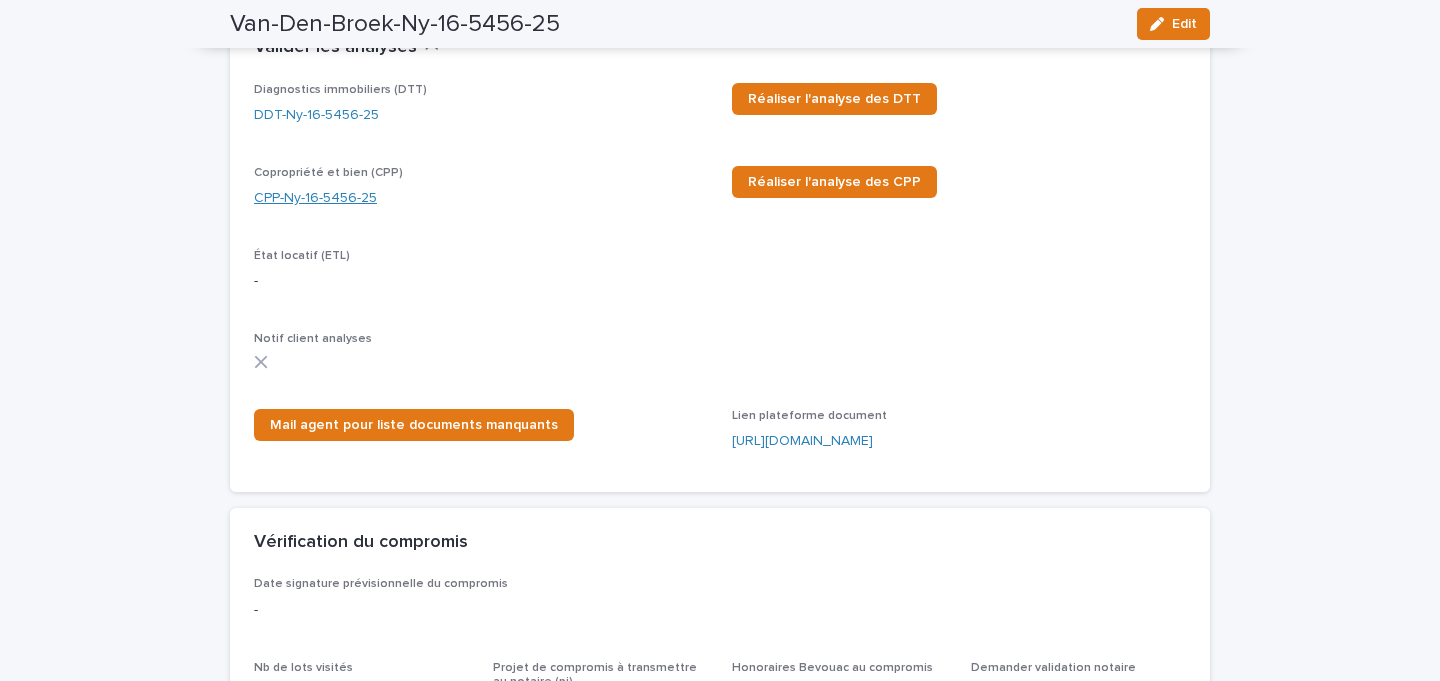 click on "CPP-Ny-16-5456-25" at bounding box center [315, 198] 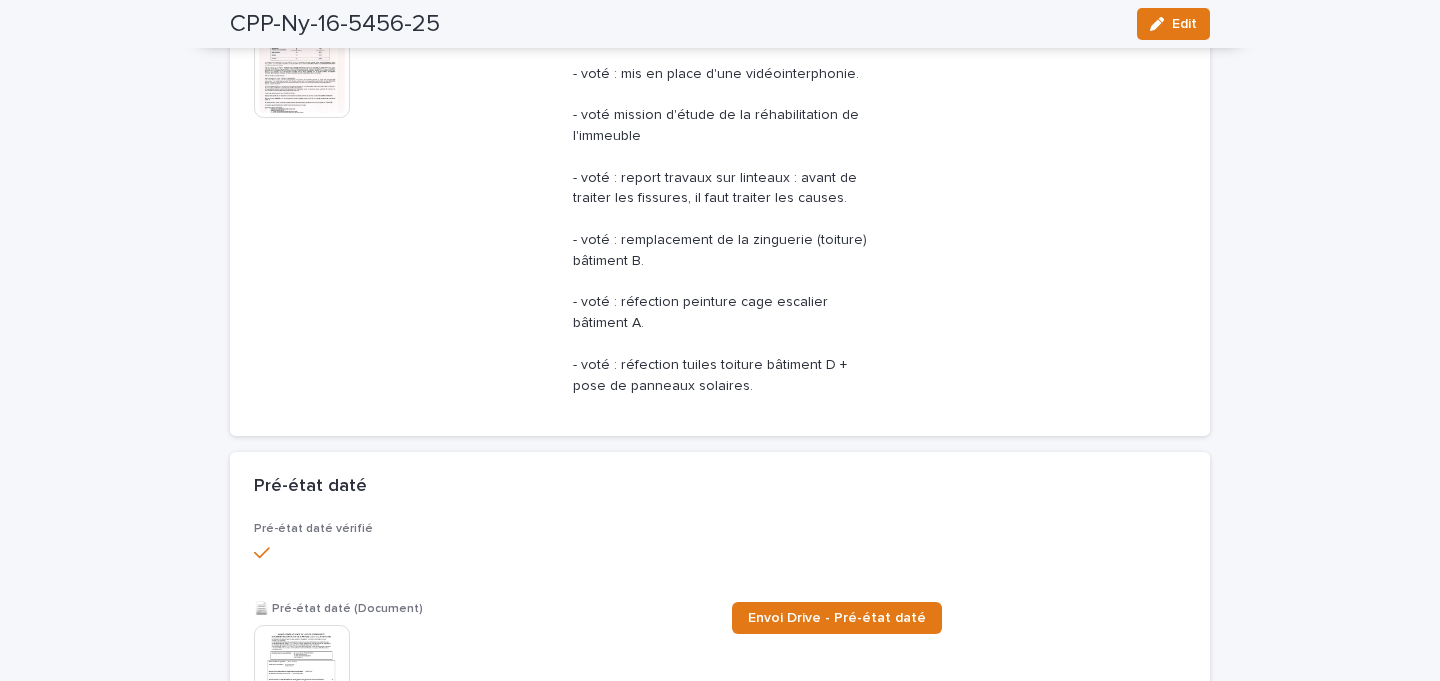 scroll, scrollTop: 2470, scrollLeft: 0, axis: vertical 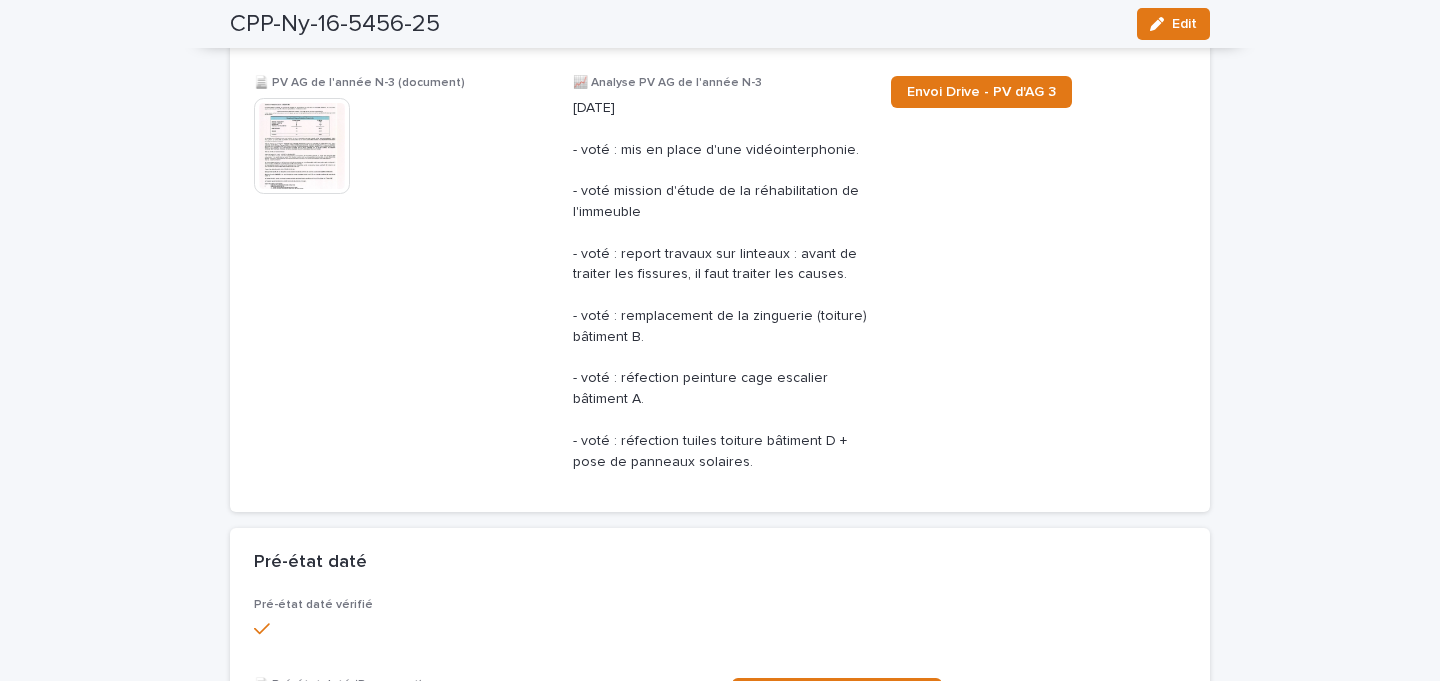 click at bounding box center [302, 146] 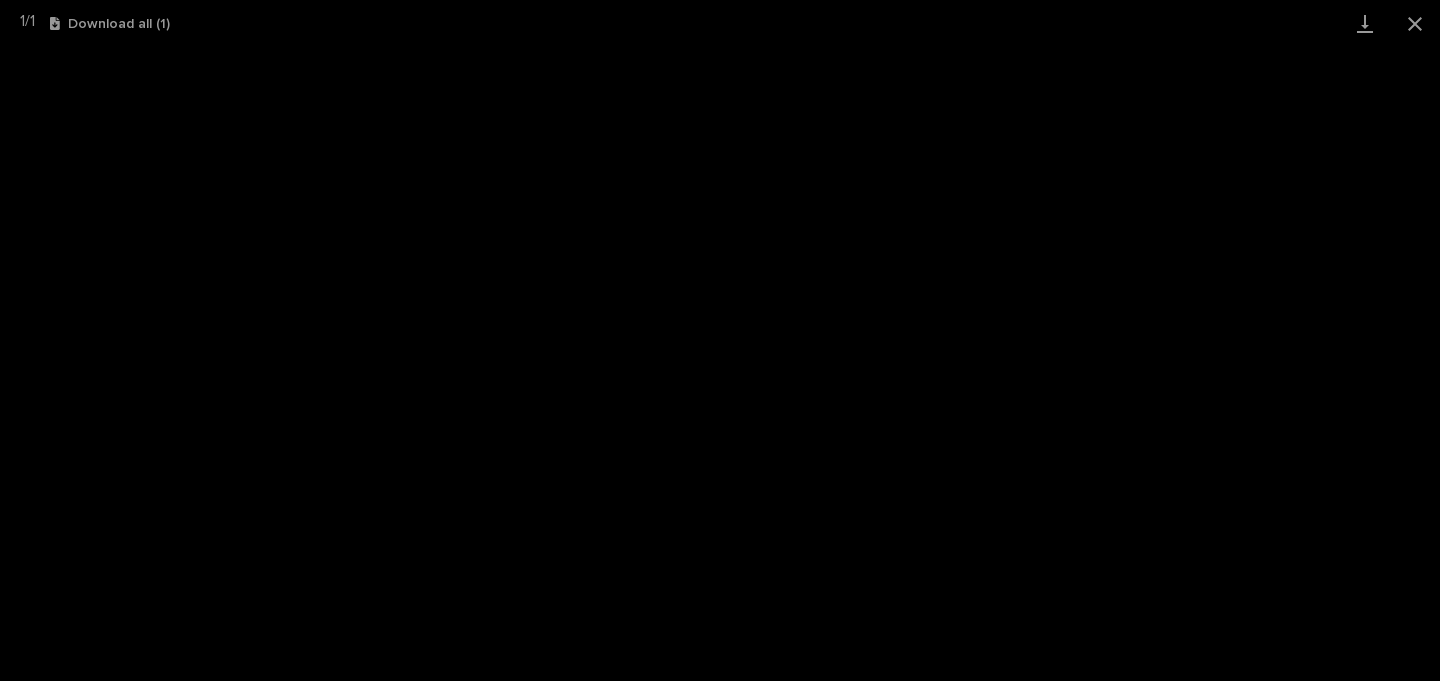 scroll, scrollTop: 0, scrollLeft: 0, axis: both 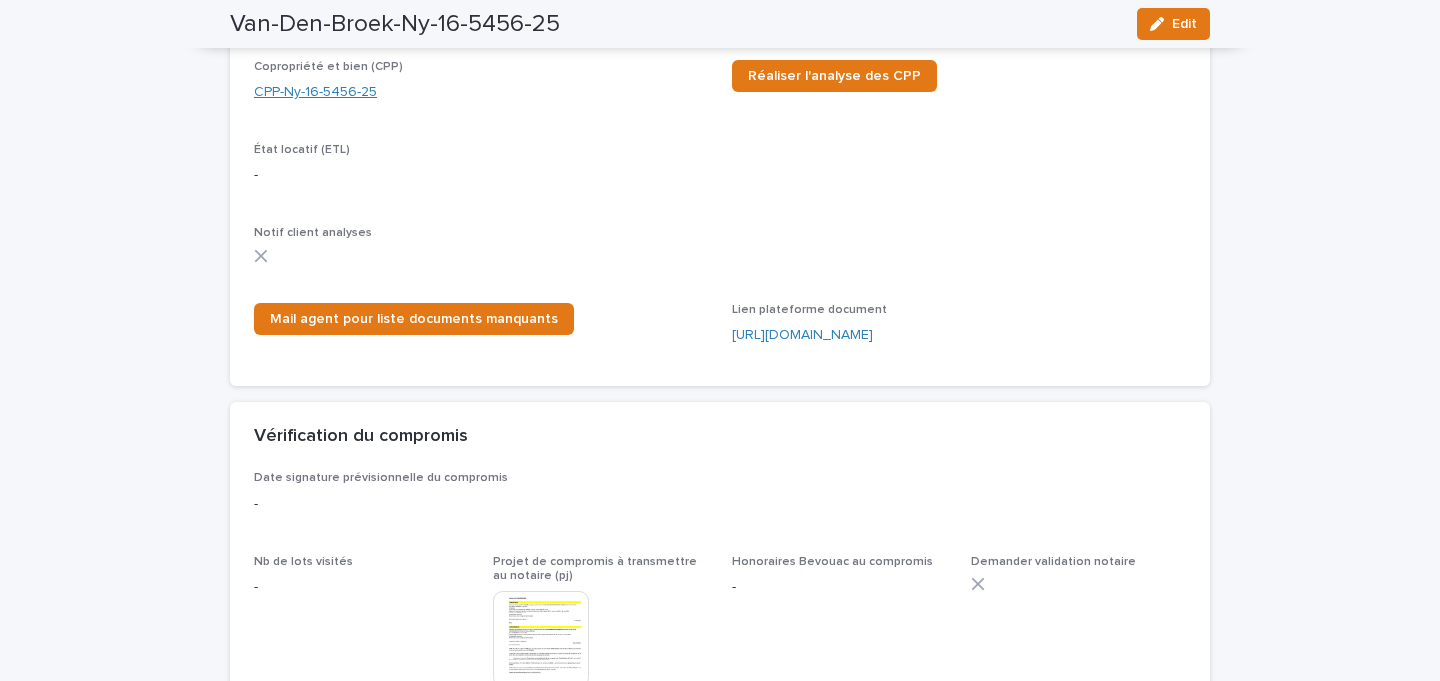 click on "CPP-Ny-16-5456-25" at bounding box center (315, 92) 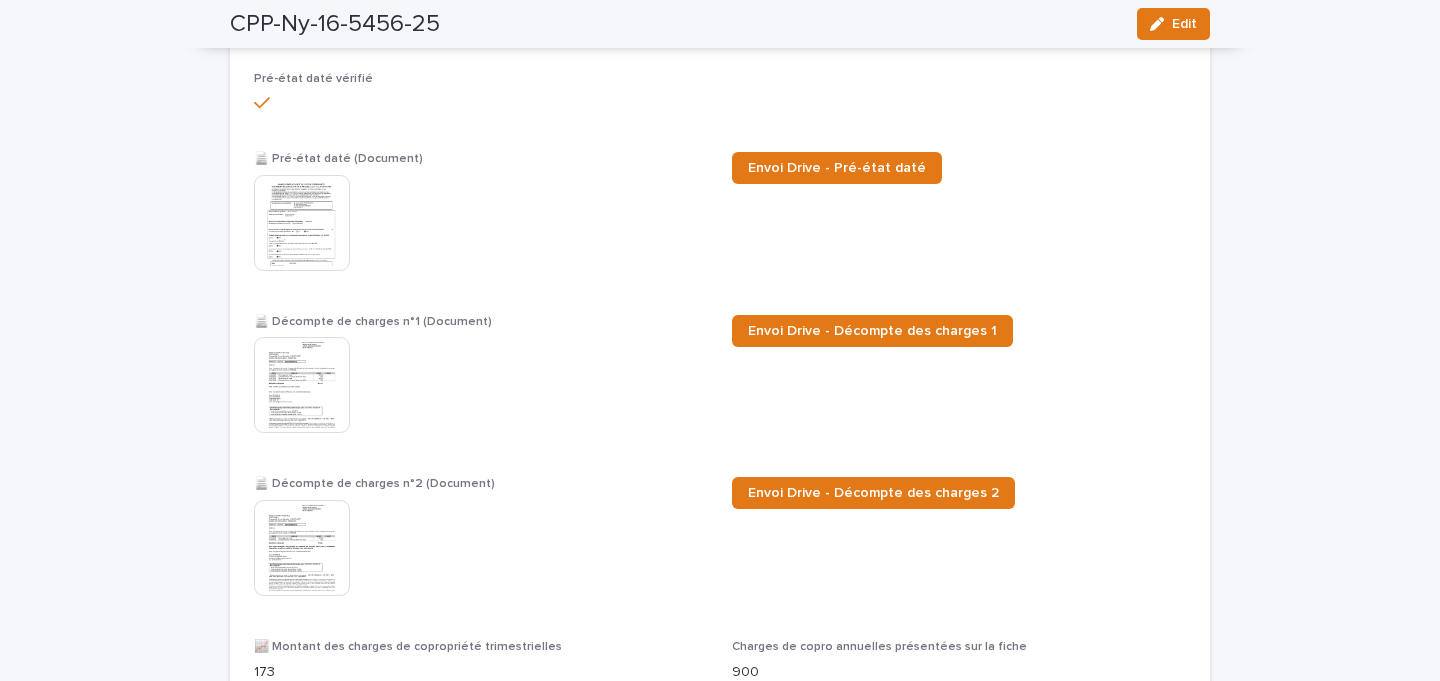 scroll, scrollTop: 3025, scrollLeft: 0, axis: vertical 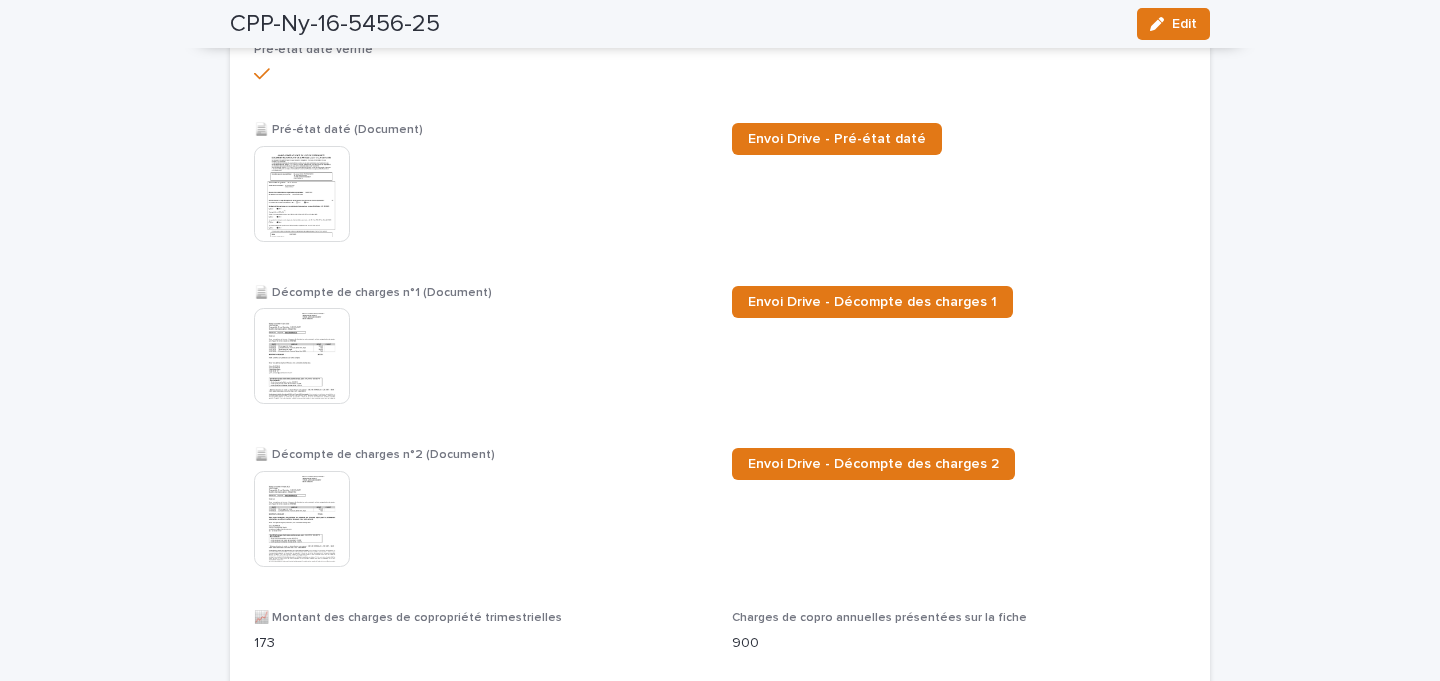 click at bounding box center (302, 194) 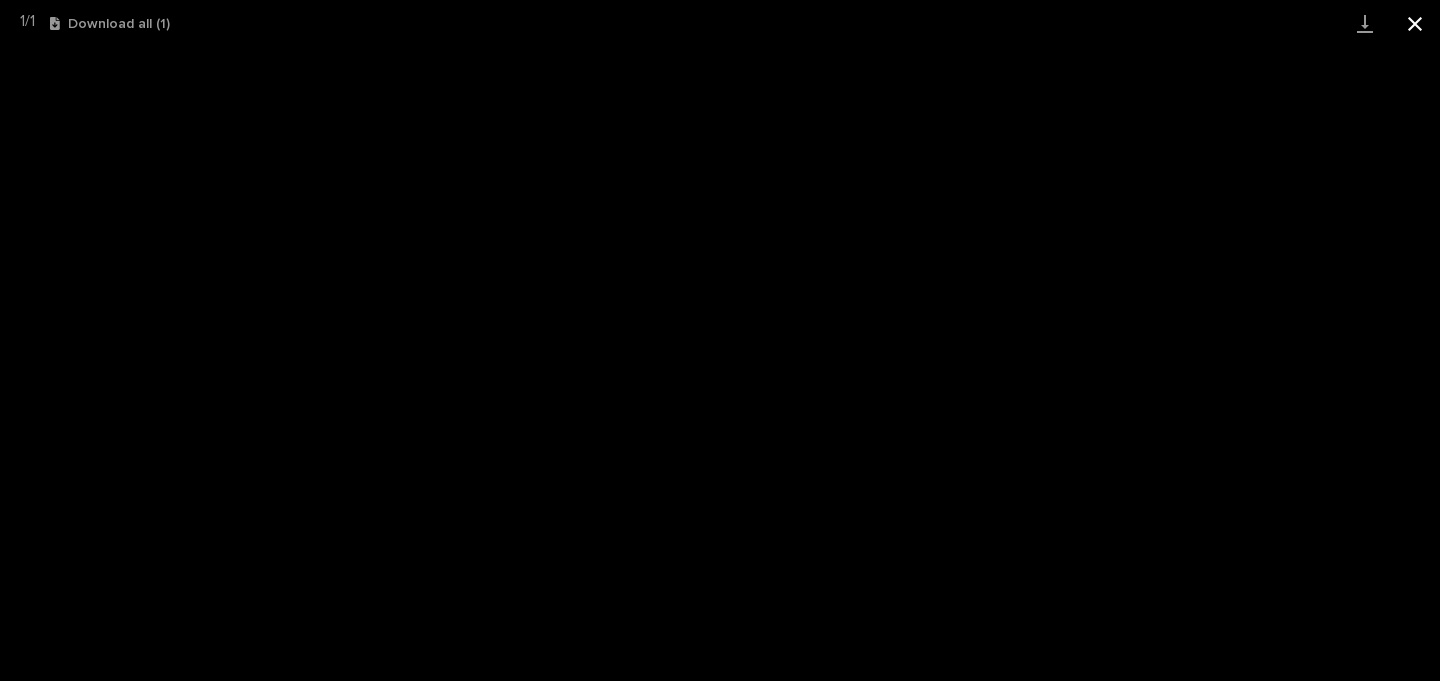 click at bounding box center [1415, 23] 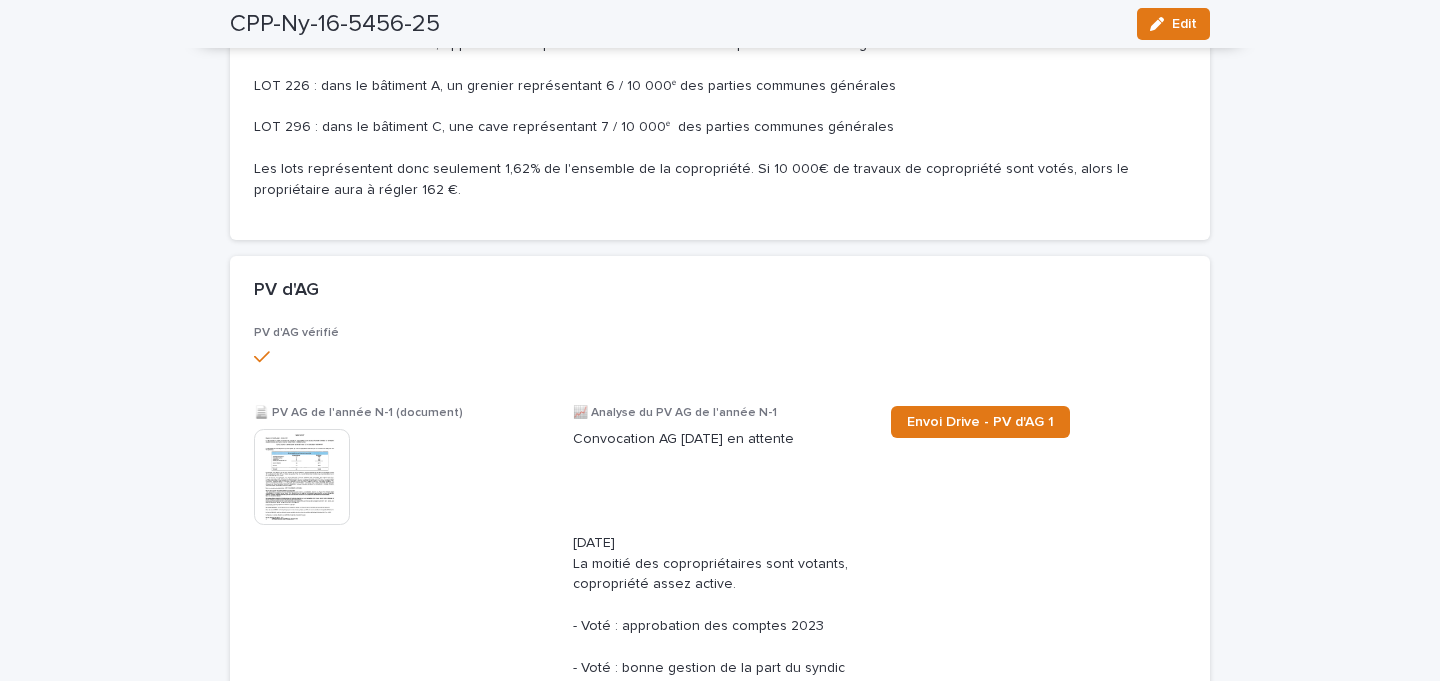 scroll, scrollTop: 0, scrollLeft: 0, axis: both 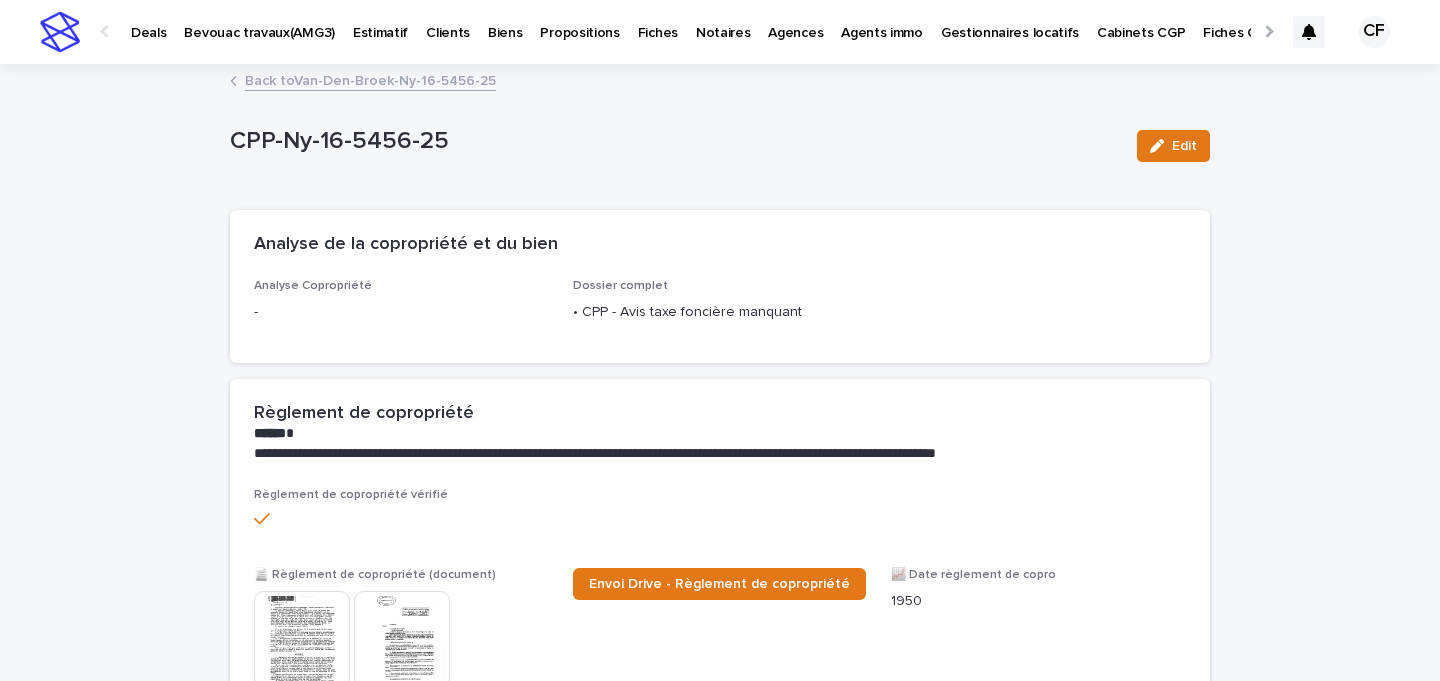 click on "Back to  Van-Den-Broek-Ny-16-5456-25" at bounding box center [720, 82] 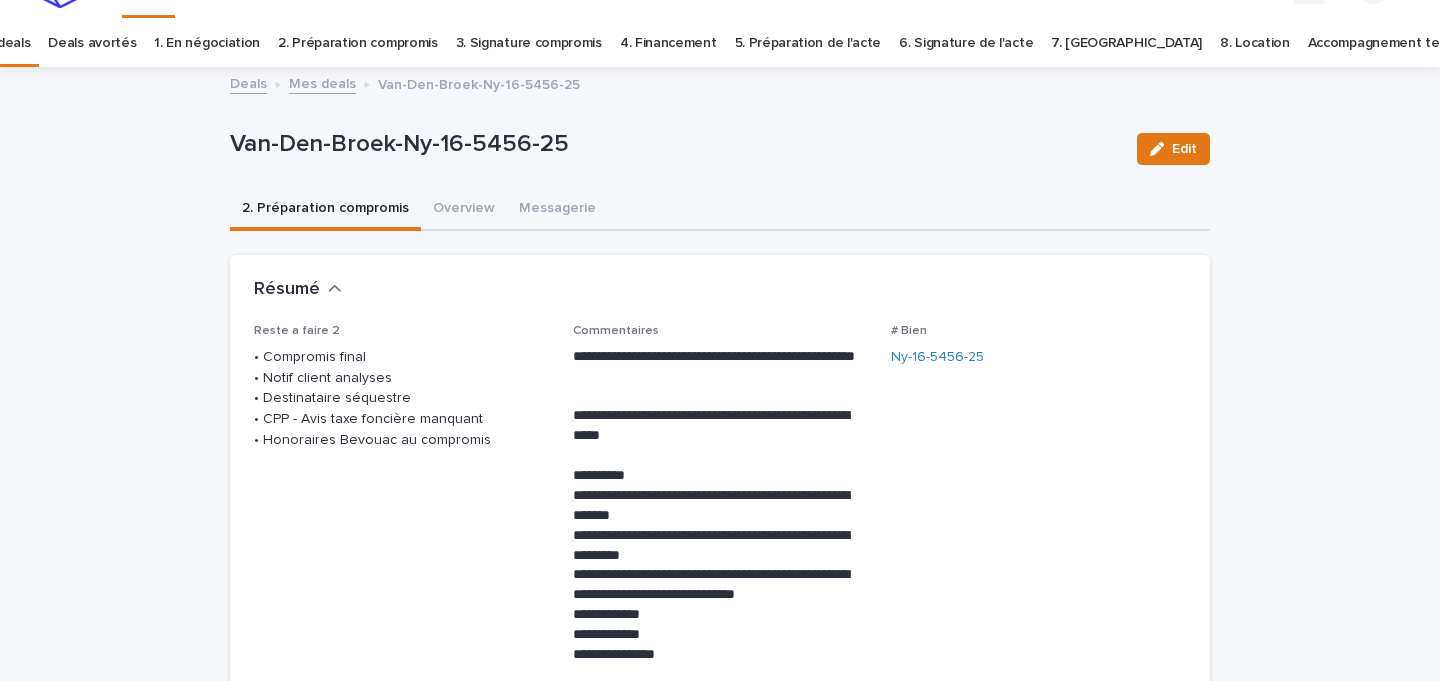 scroll, scrollTop: 64, scrollLeft: 0, axis: vertical 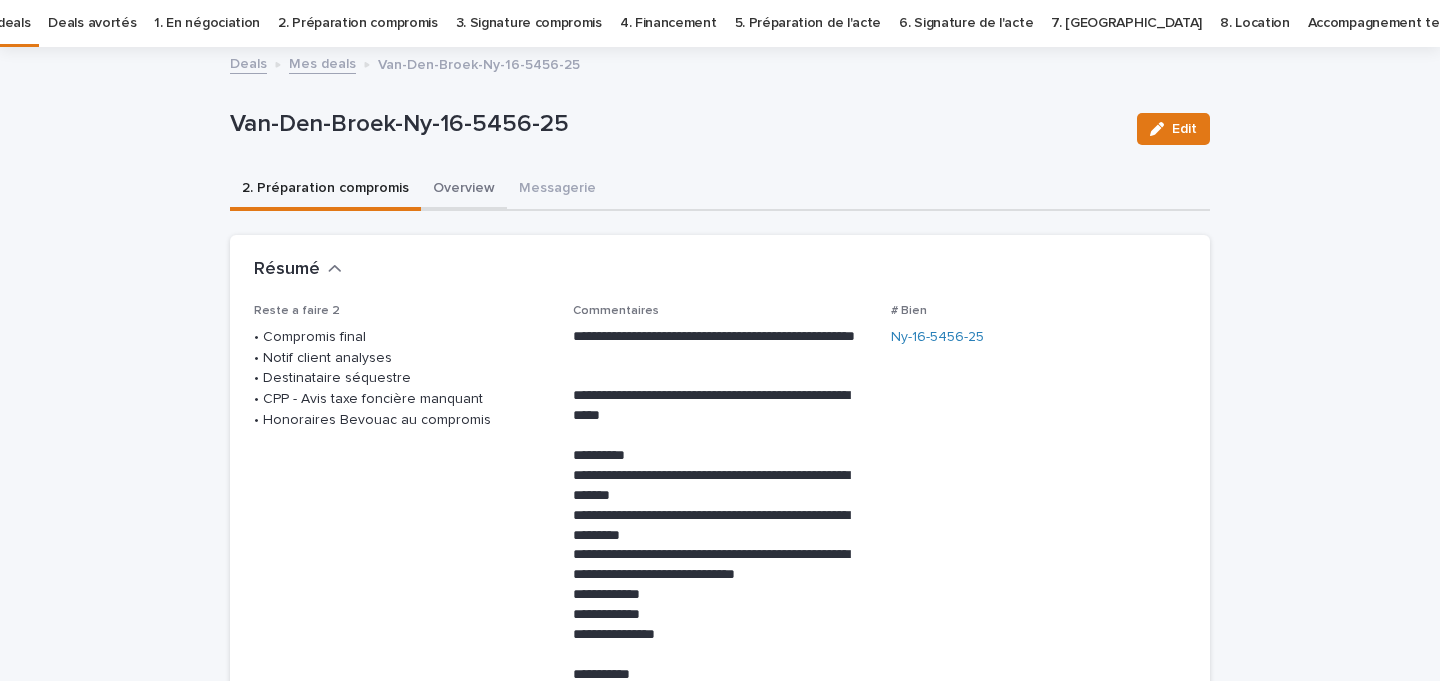 click on "Overview" at bounding box center (464, 190) 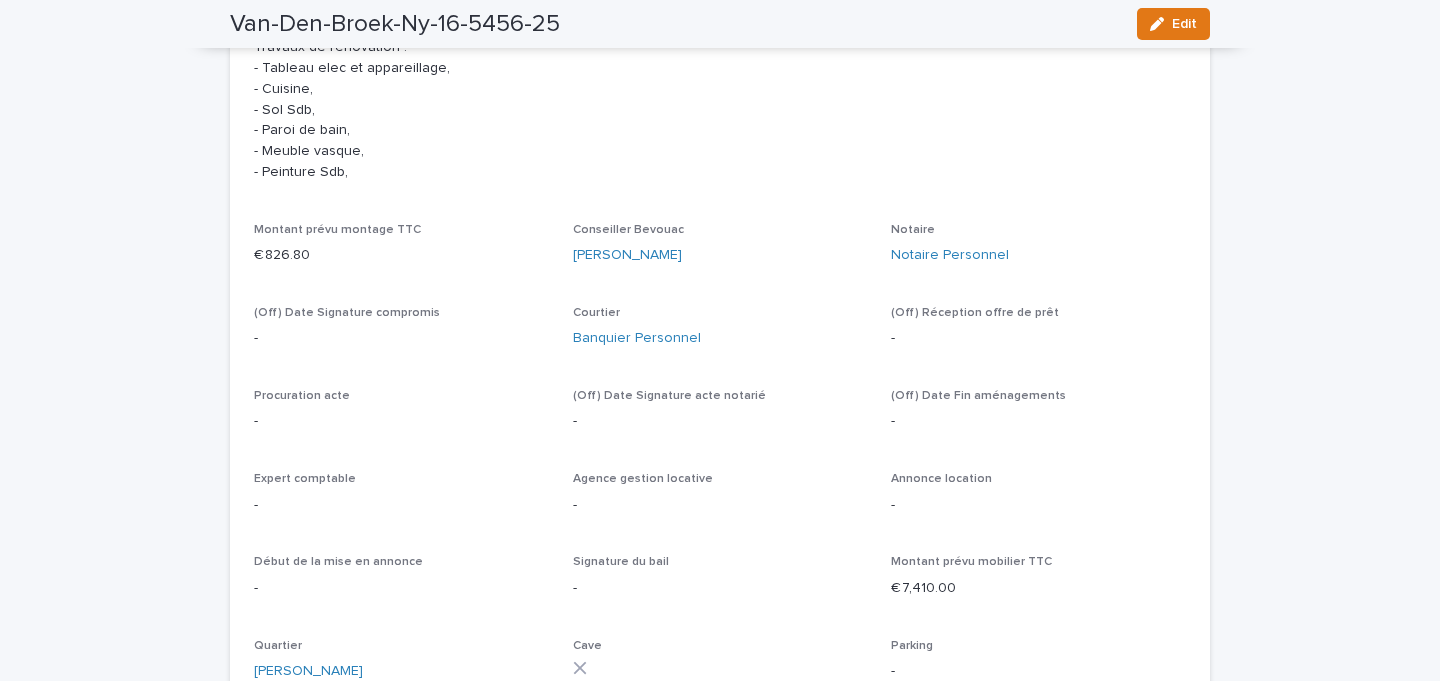 scroll, scrollTop: 4636, scrollLeft: 0, axis: vertical 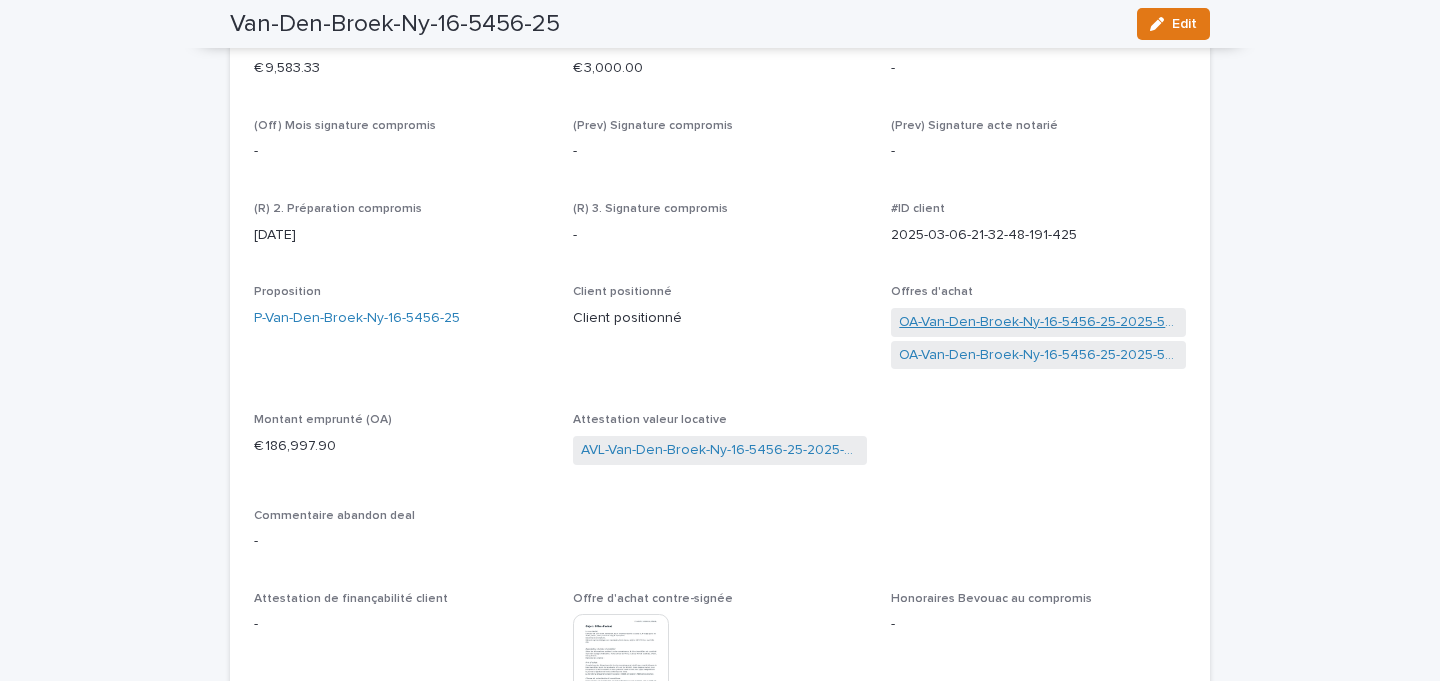 click on "OA-Van-Den-Broek-Ny-16-5456-25-2025-5-7-14-44" at bounding box center (1038, 322) 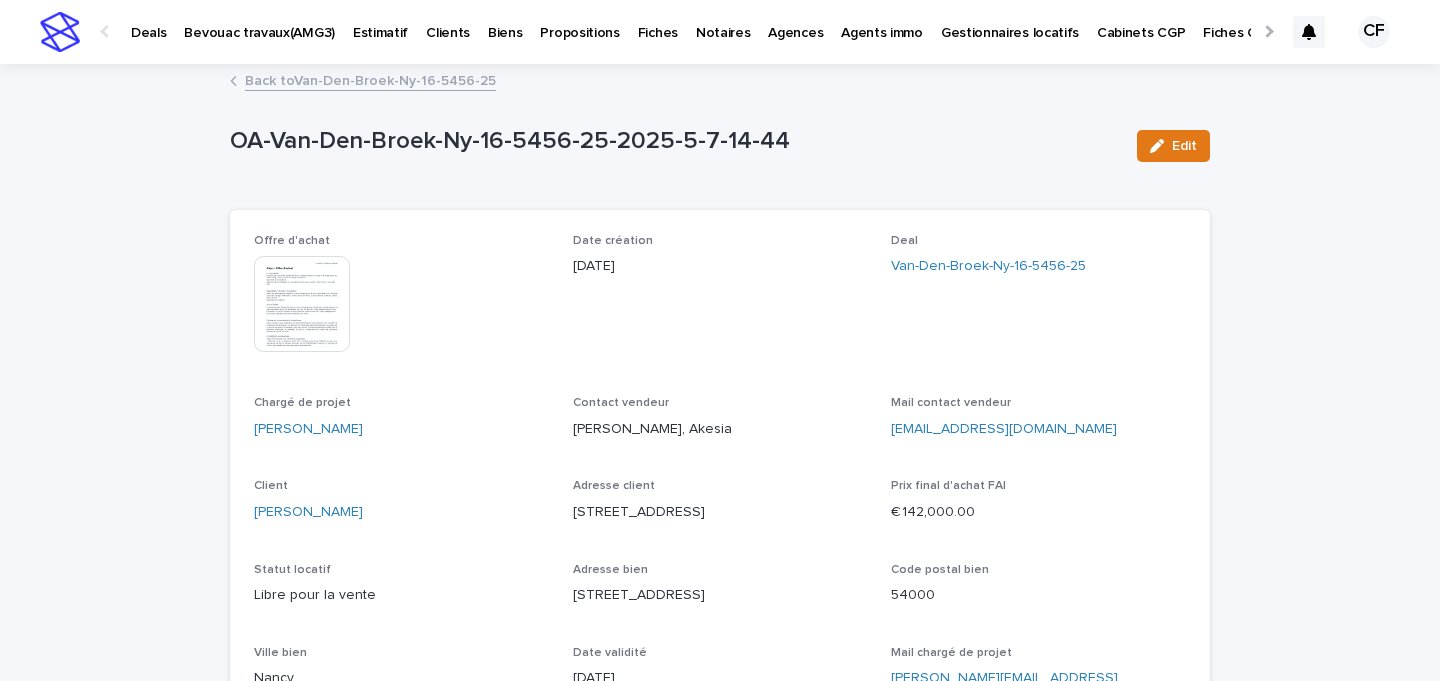 click at bounding box center (302, 304) 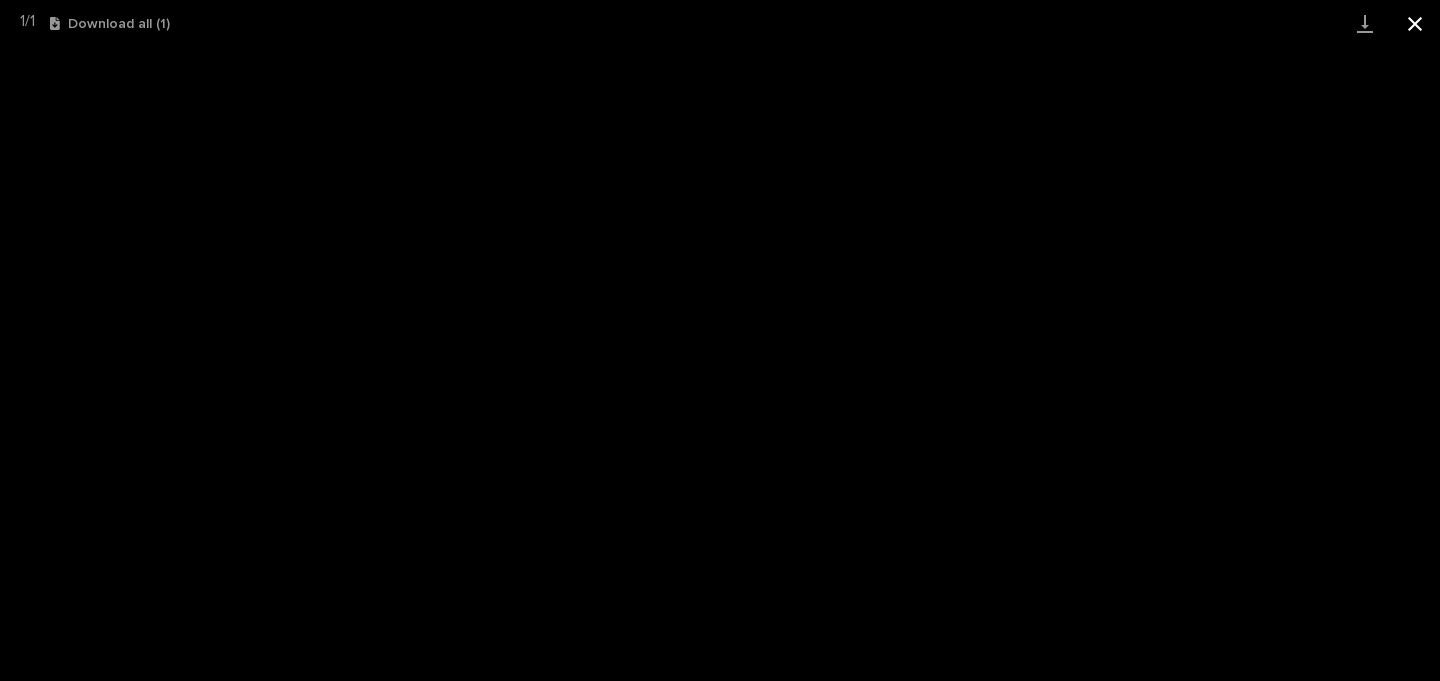 click at bounding box center (1415, 23) 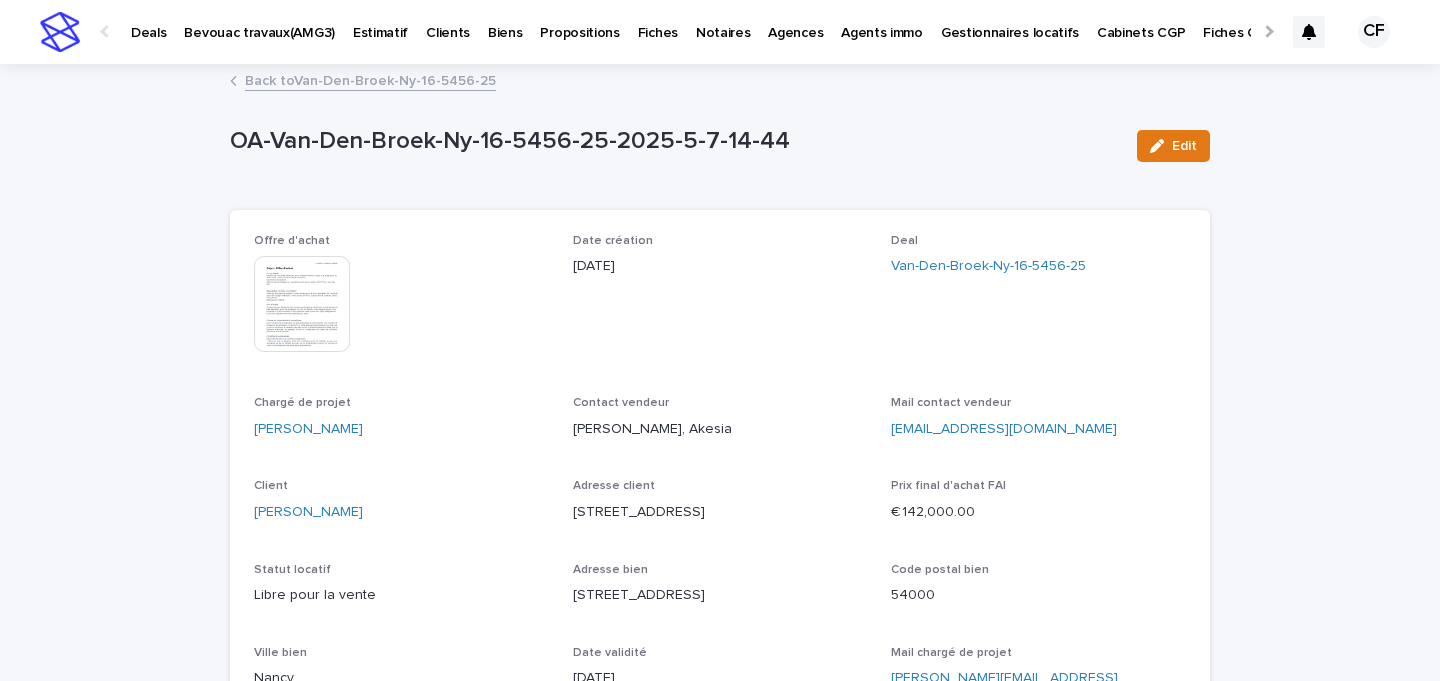 click at bounding box center [60, 32] 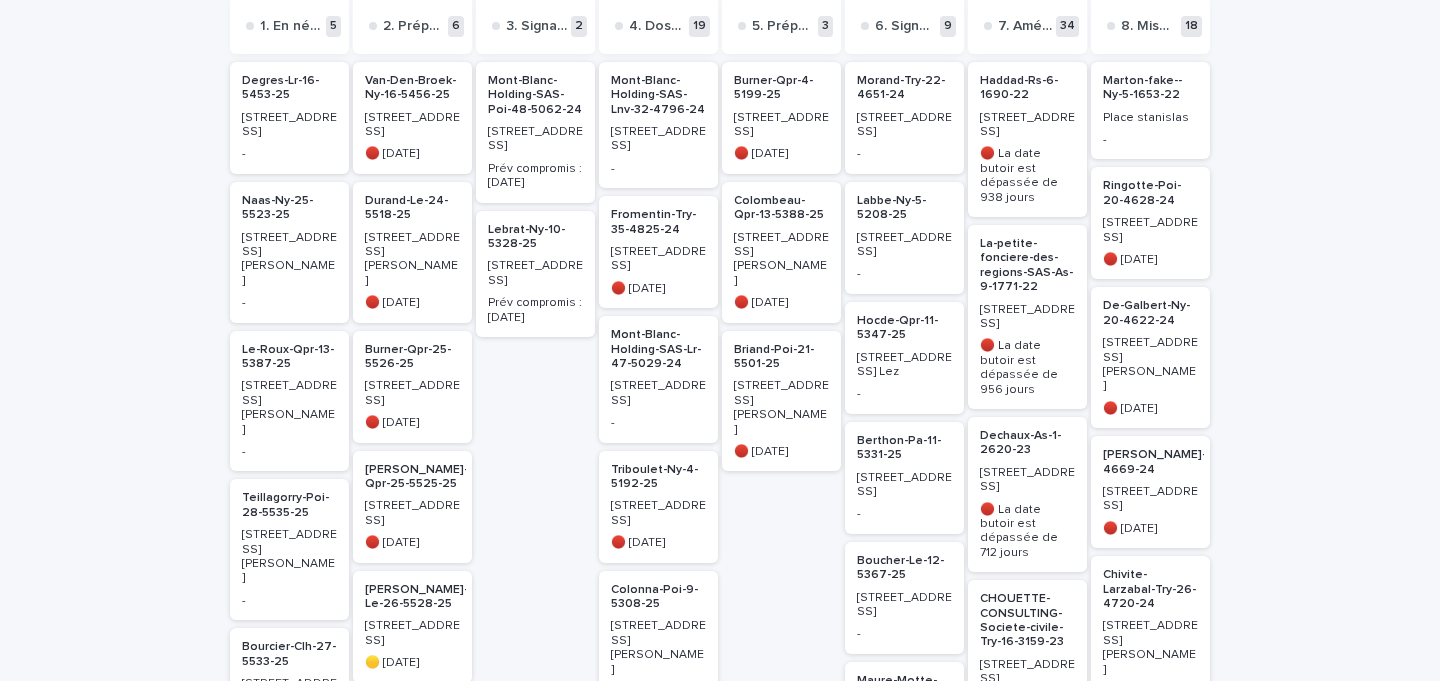 scroll, scrollTop: 330, scrollLeft: 0, axis: vertical 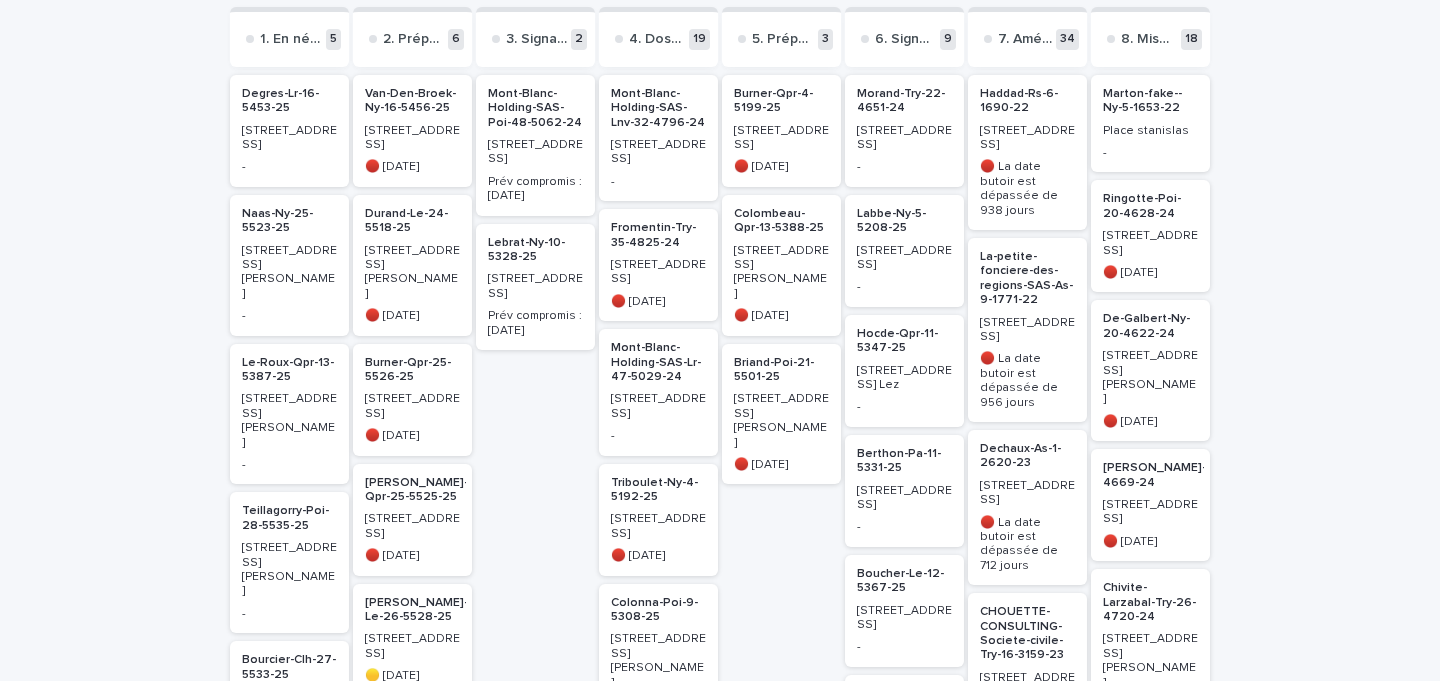 click on "[STREET_ADDRESS]" at bounding box center [535, 286] 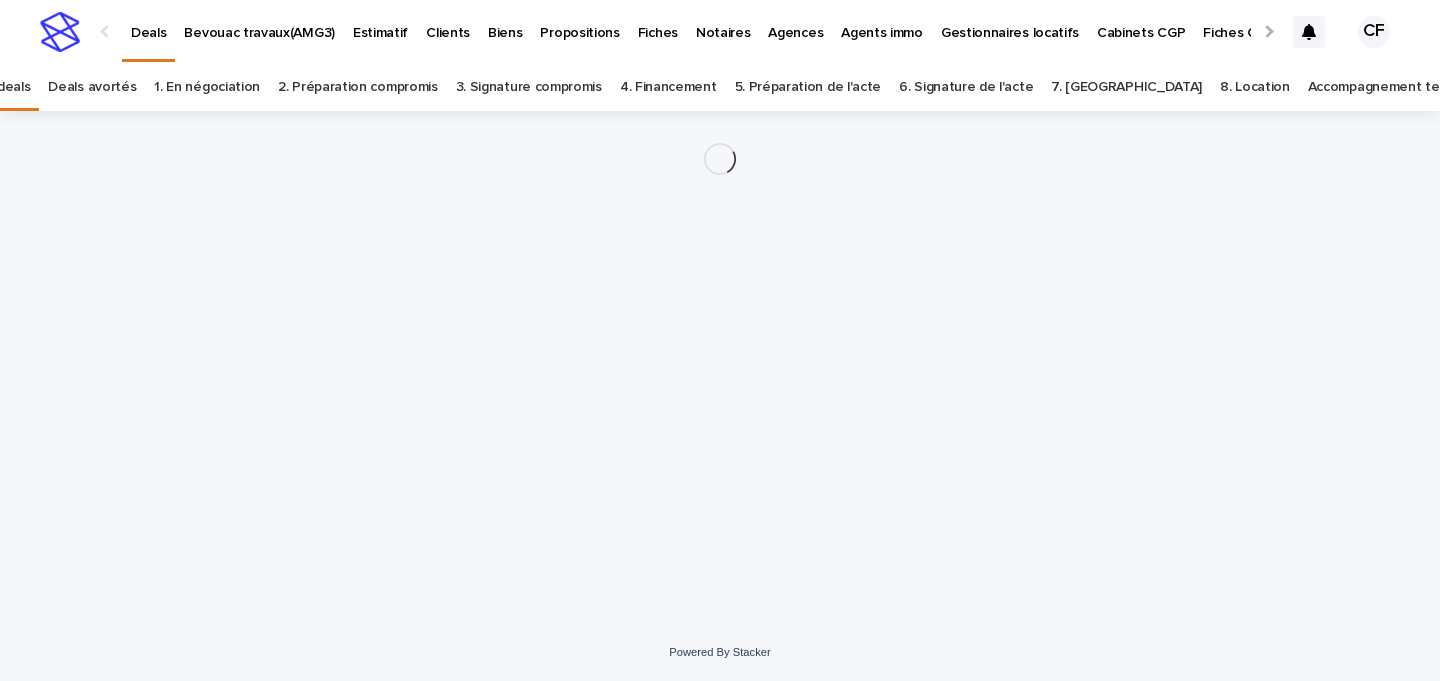 scroll, scrollTop: 0, scrollLeft: 0, axis: both 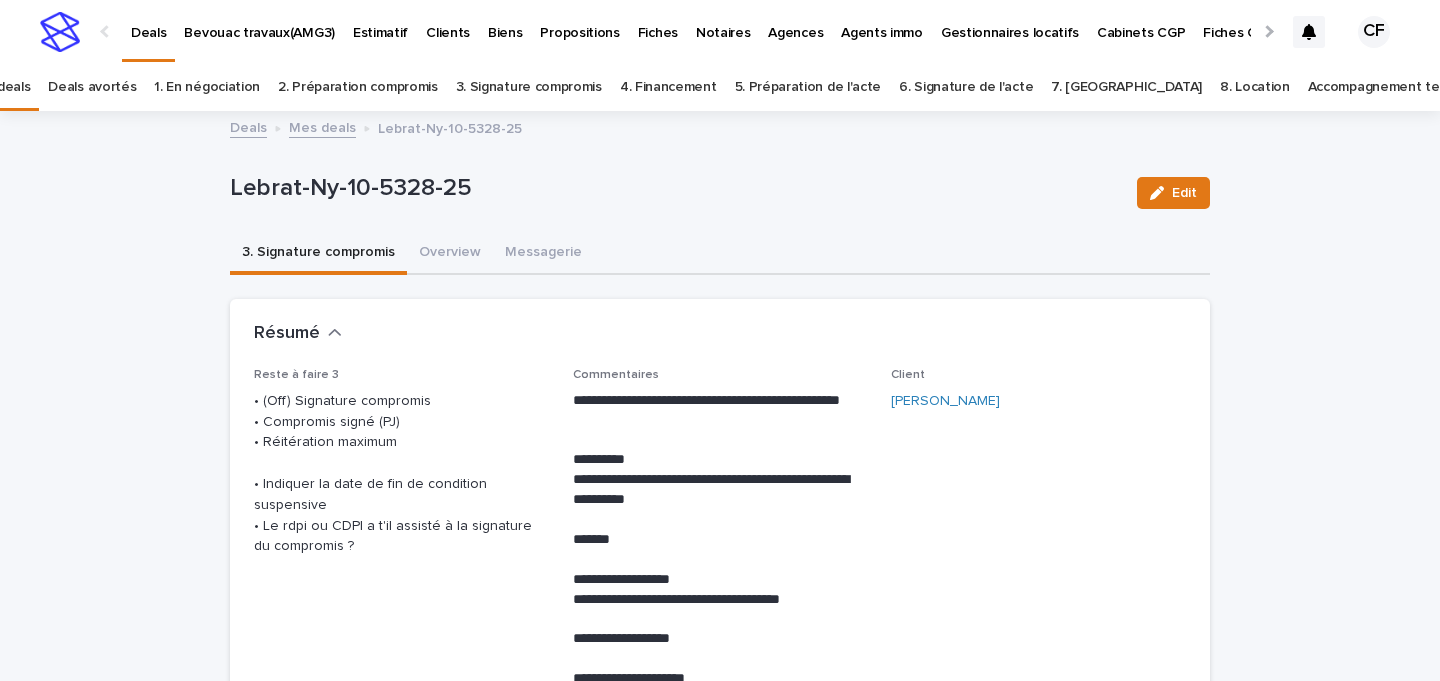 click at bounding box center (60, 32) 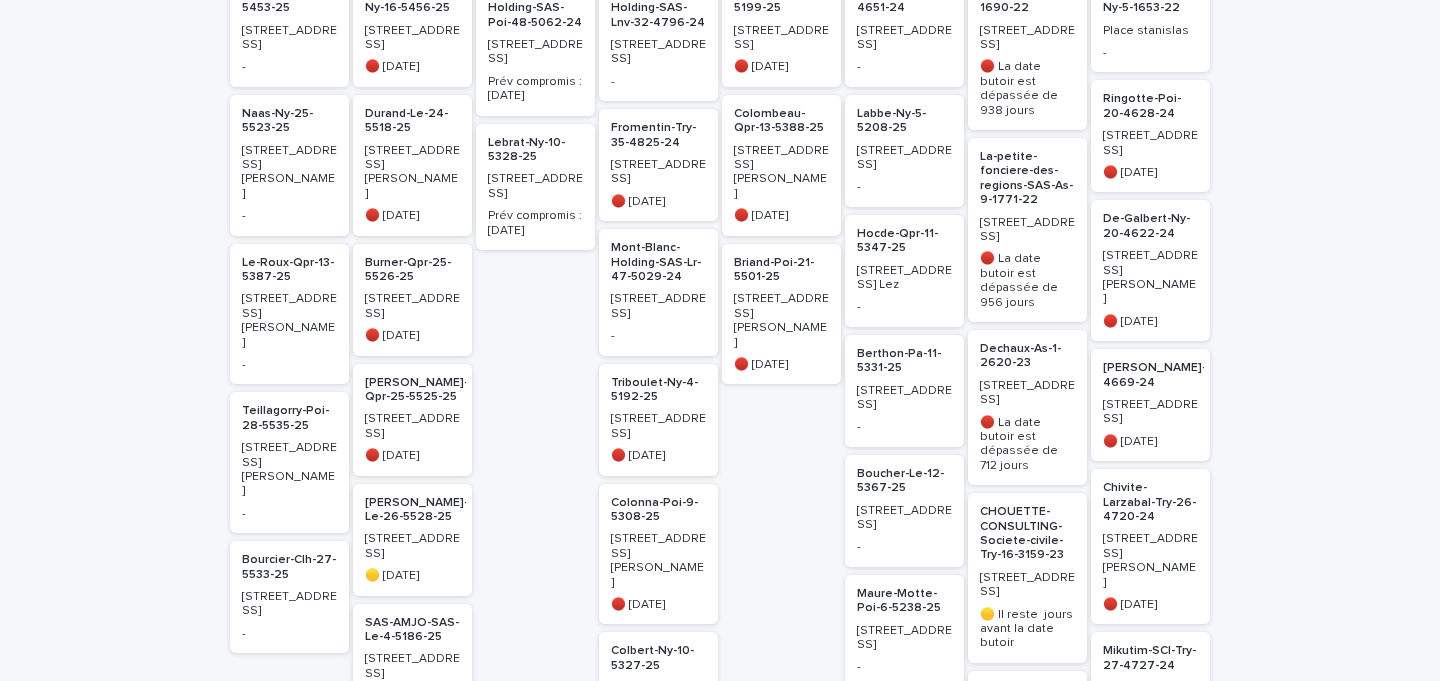 scroll, scrollTop: 446, scrollLeft: 0, axis: vertical 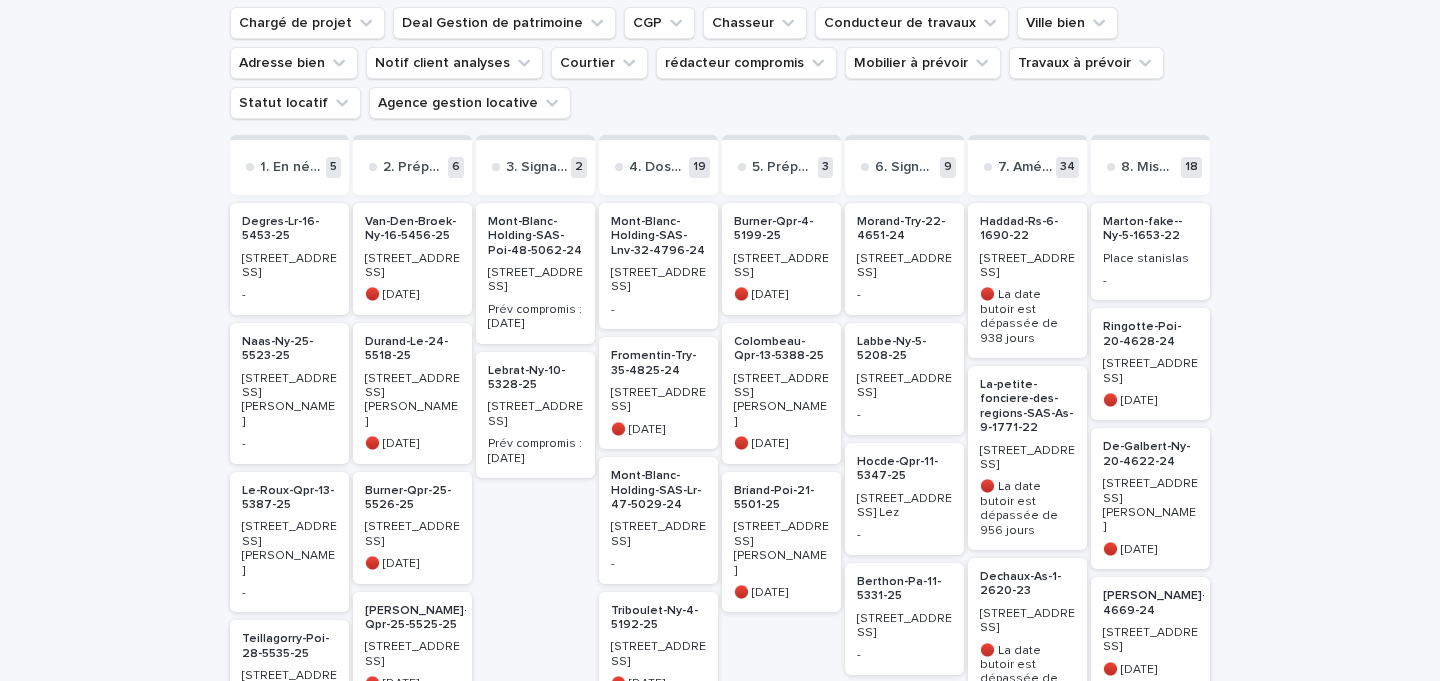 click on "Mont-Blanc-Holding-SAS-Poi-48-5062-24" at bounding box center (535, 236) 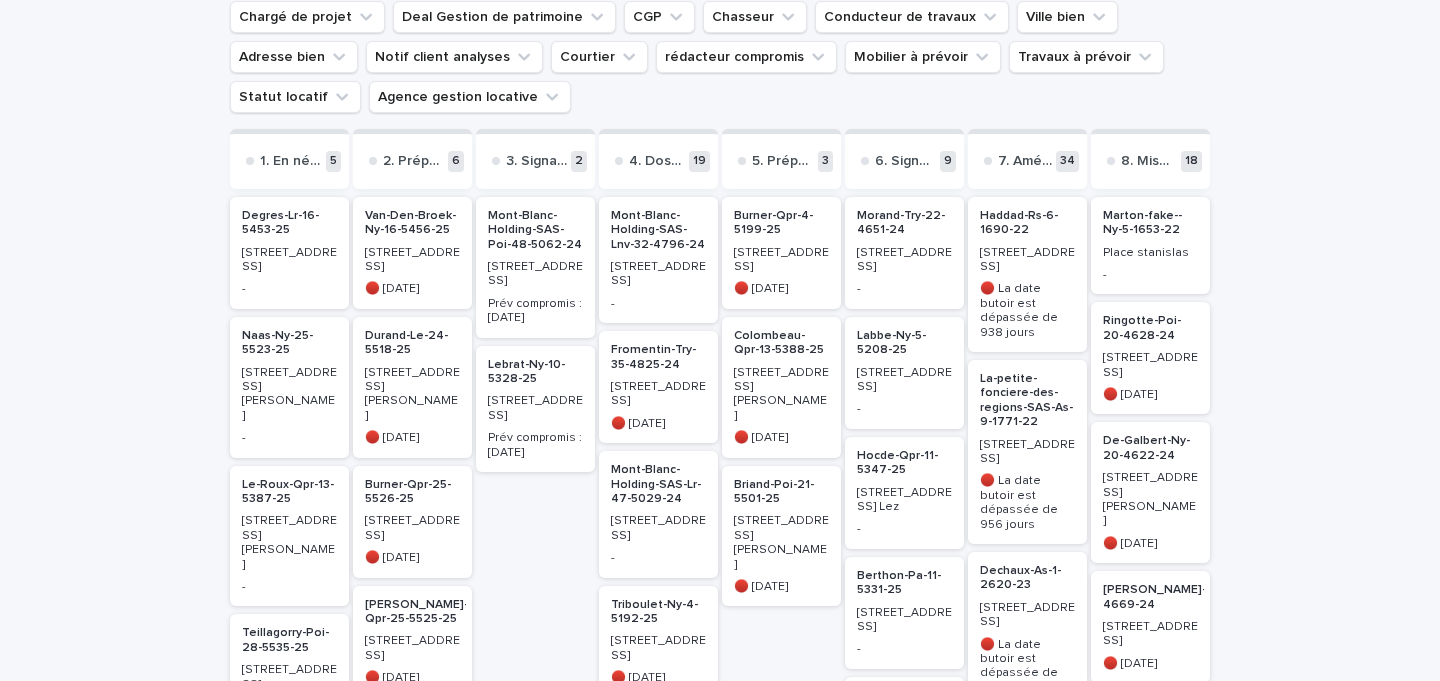 click on "Mont-Blanc-Holding-SAS-Poi-48-5062-24" at bounding box center (535, 230) 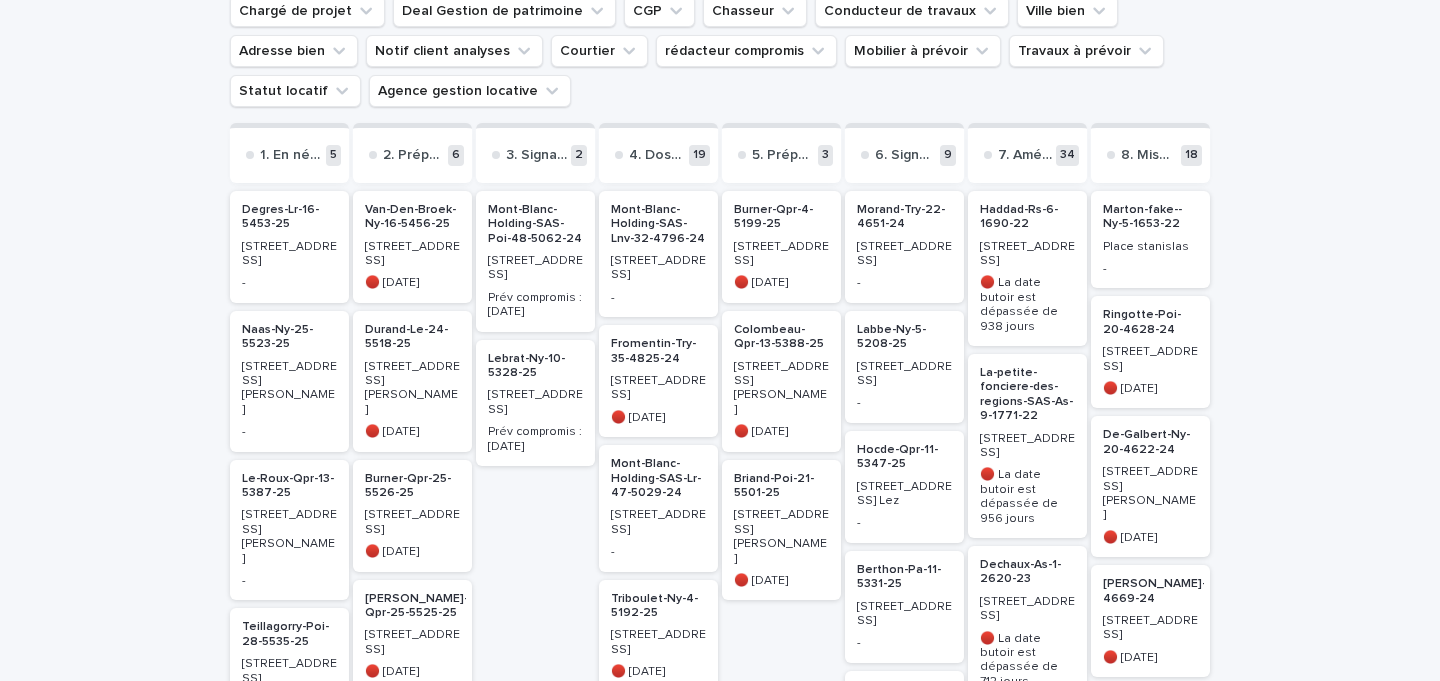scroll, scrollTop: 248, scrollLeft: 0, axis: vertical 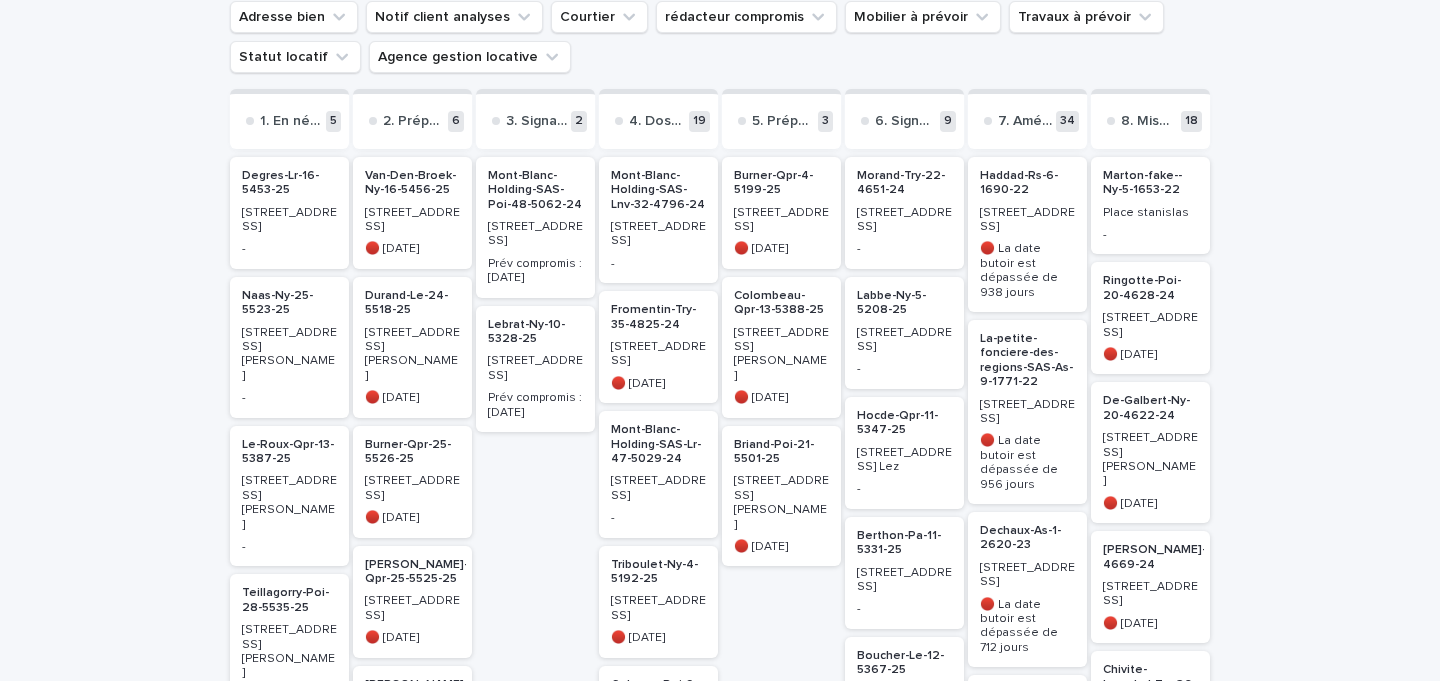 click on "Prév compromis : [DATE]" at bounding box center (535, 269) 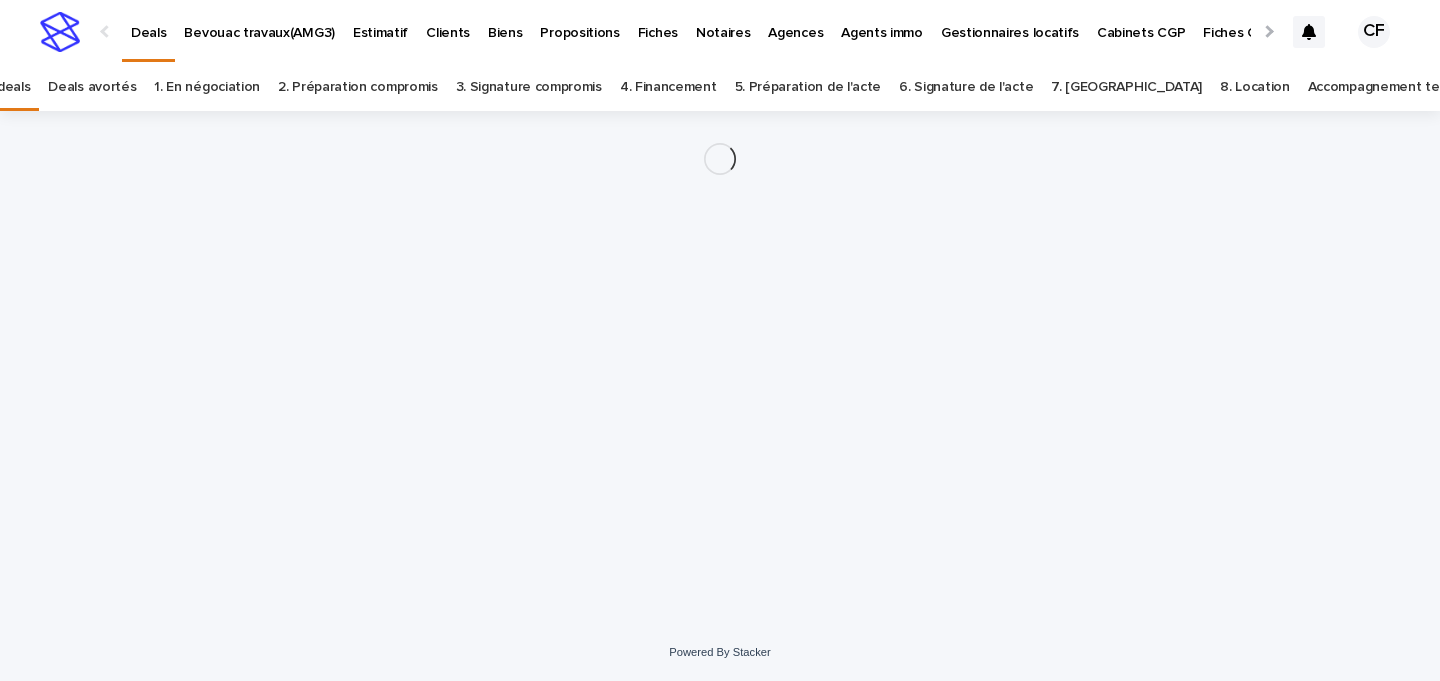 scroll, scrollTop: 0, scrollLeft: 0, axis: both 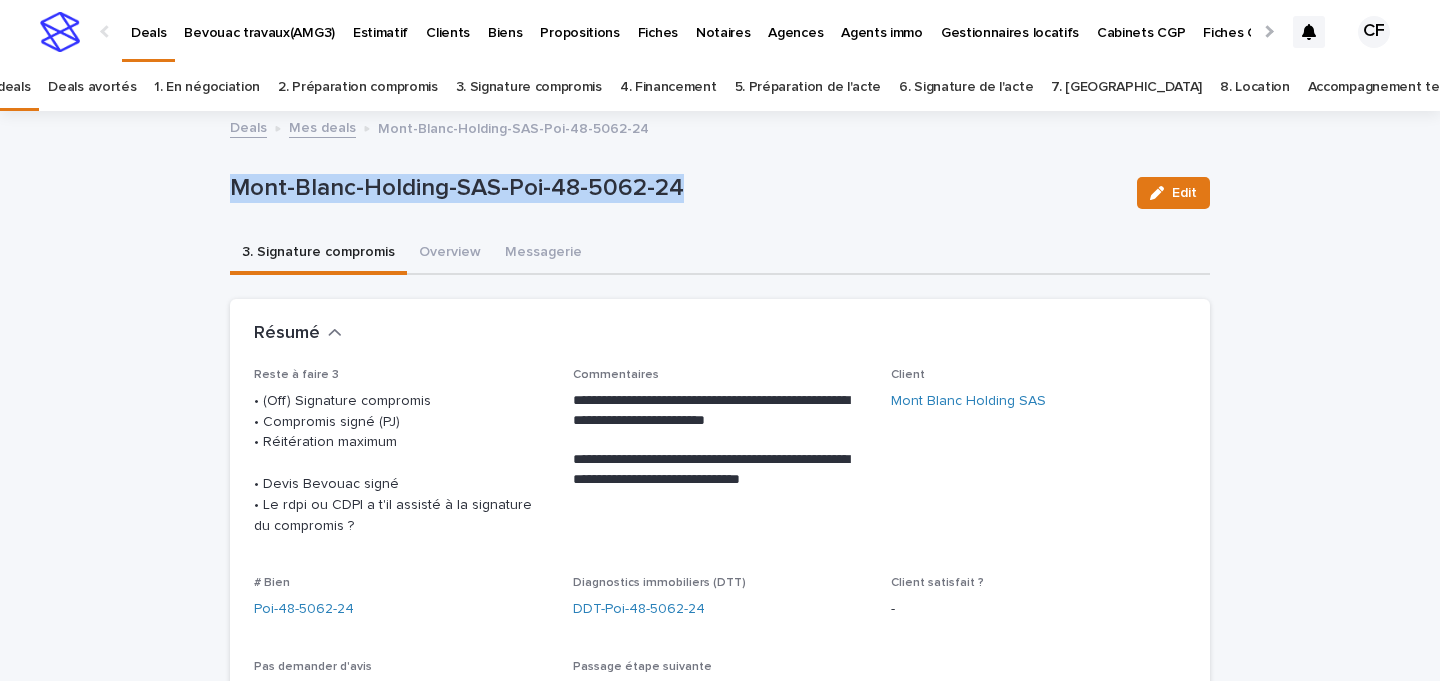 drag, startPoint x: 722, startPoint y: 190, endPoint x: 193, endPoint y: 196, distance: 529.034 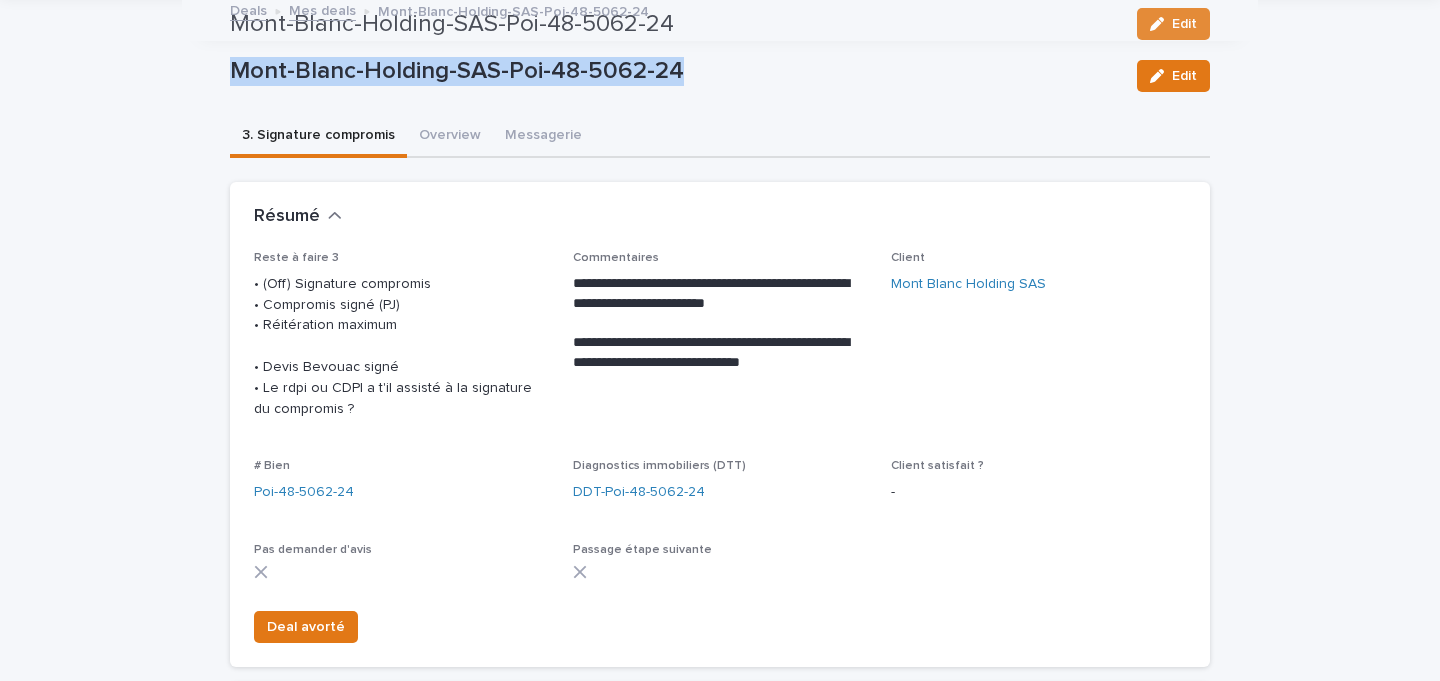 scroll, scrollTop: 0, scrollLeft: 0, axis: both 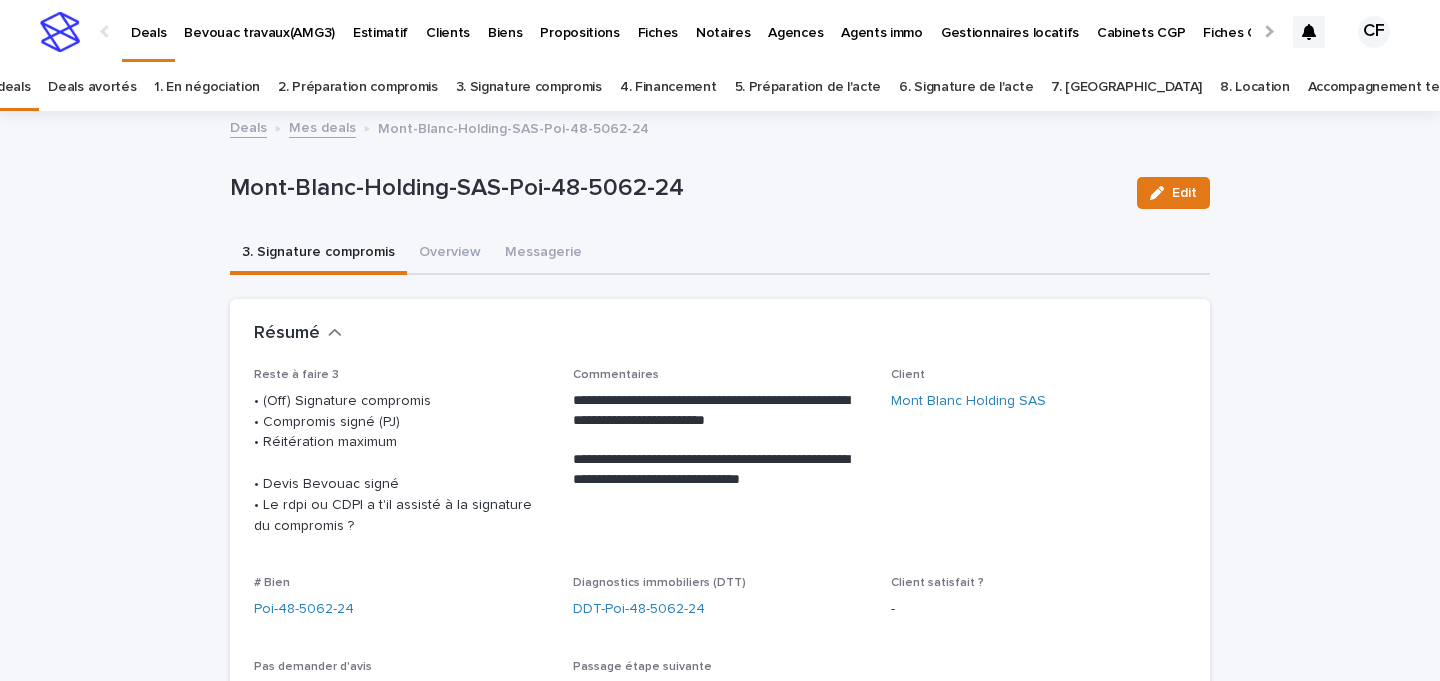 click on "Deals Bevouac travaux(AMG3) Estimatif Clients Biens Propositions Fiches Notaires Agences Agents immo Gestionnaires locatifs Cabinets CGP Fiches CGP CGP Syndic de copropriété Gestion clés Avancement Travaux CF" at bounding box center [720, 32] 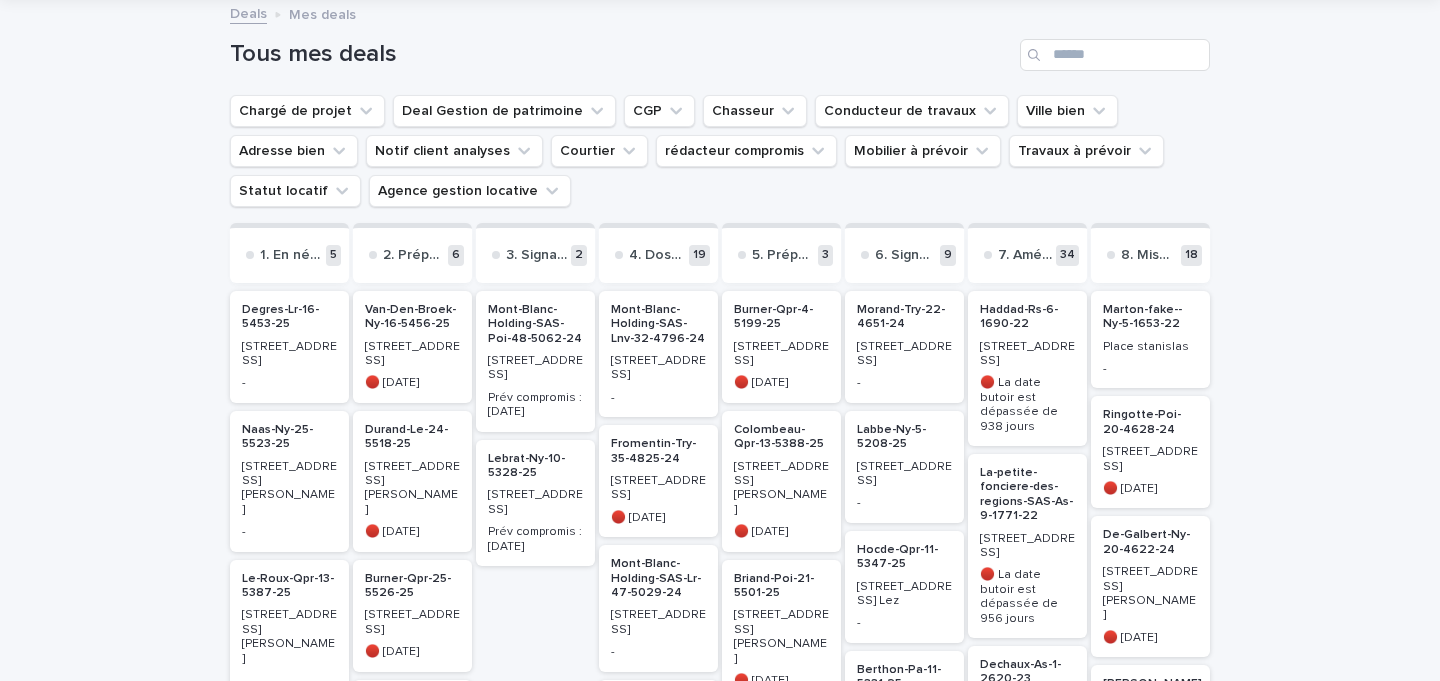 scroll, scrollTop: 0, scrollLeft: 0, axis: both 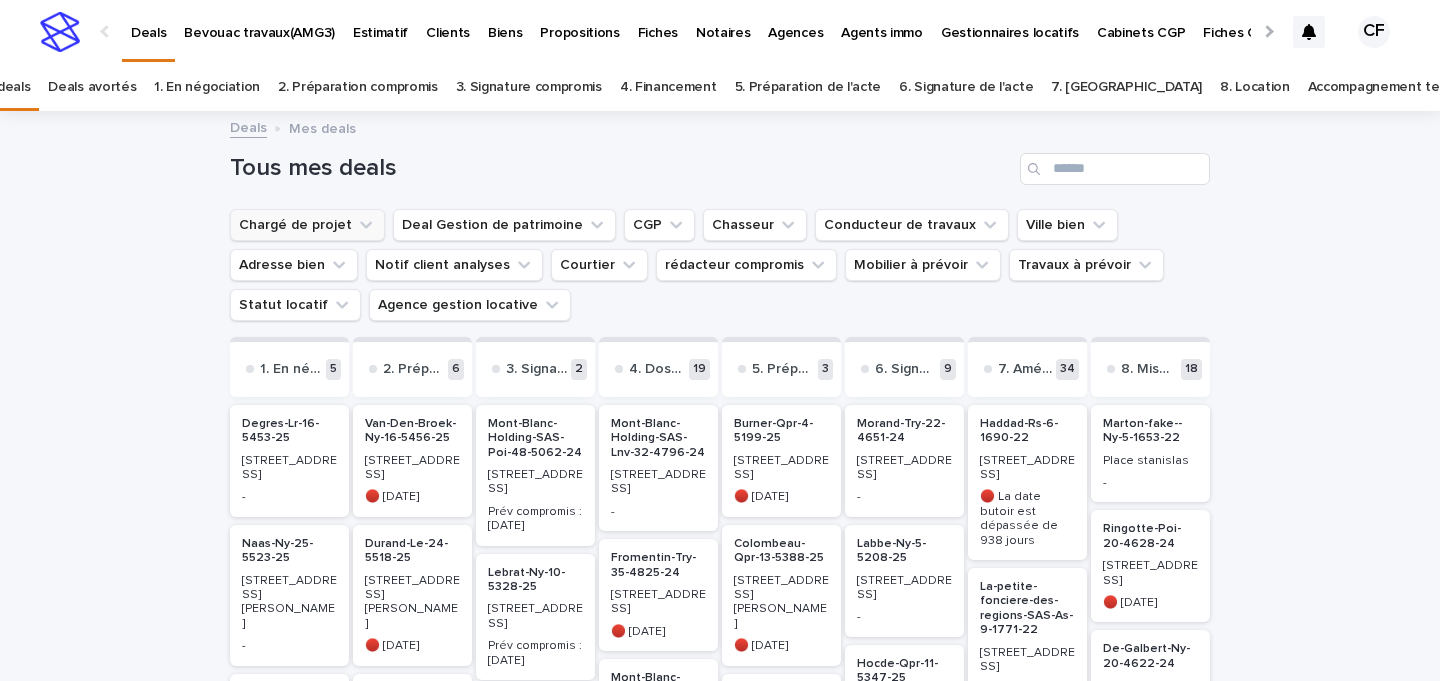 click on "Chargé de projet" at bounding box center [307, 225] 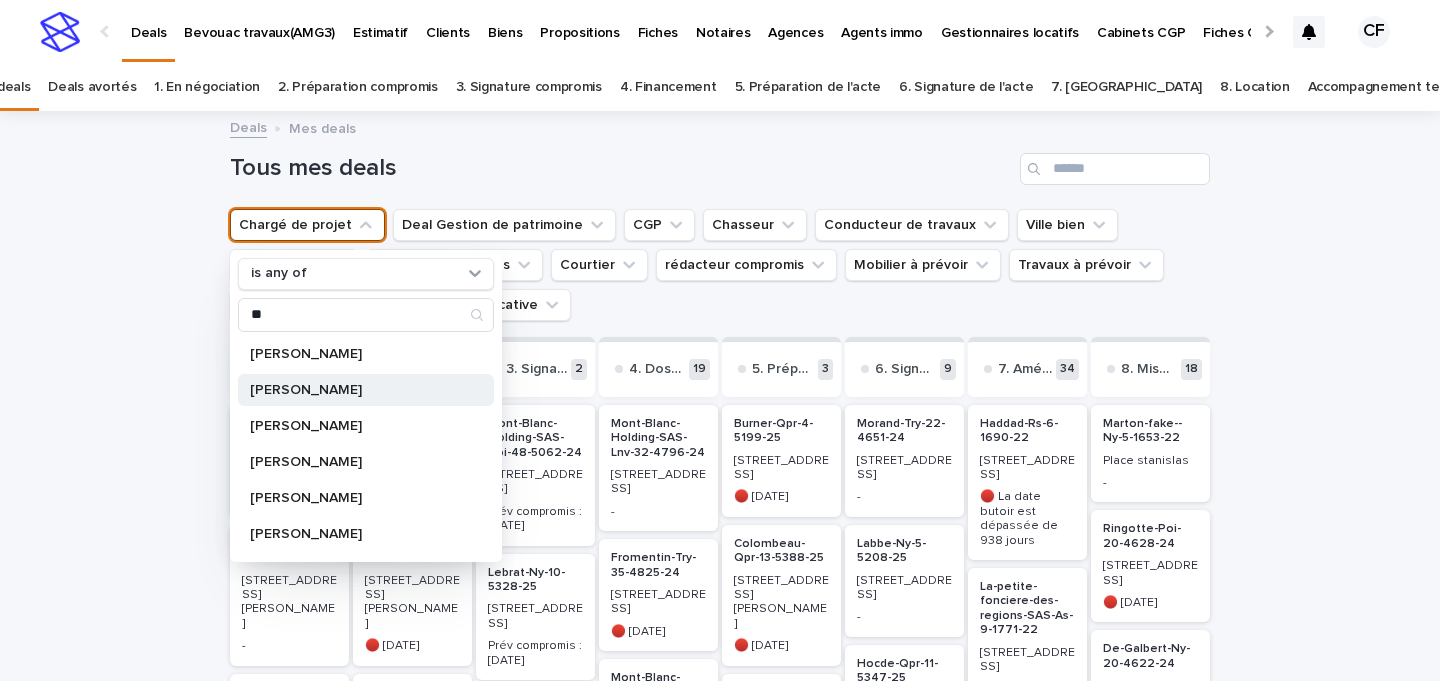 type on "**" 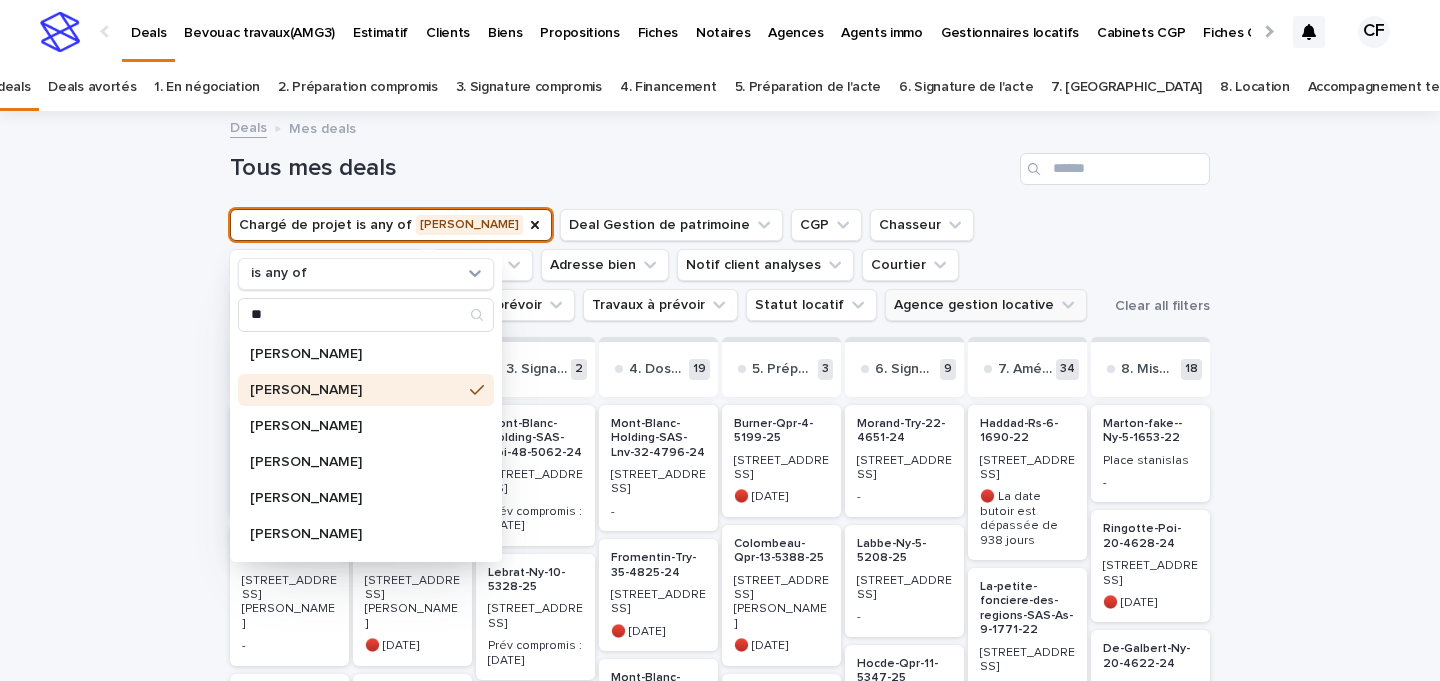click on "Agence gestion locative" at bounding box center (986, 305) 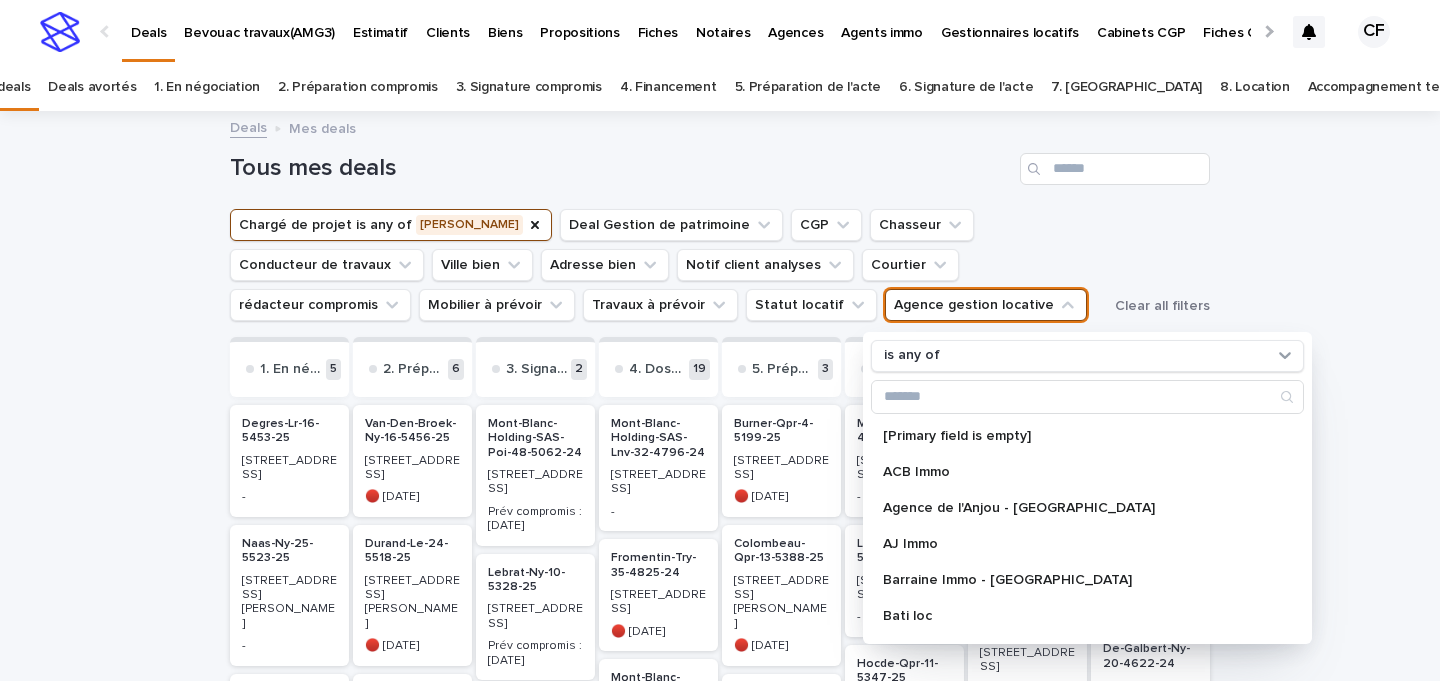 click on "Chargé de projet is any of Camille Franquet Deal Gestion de patrimoine CGP Chasseur Conducteur de travaux Ville bien Adresse bien Notif client analyses Courtier rédacteur compromis Mobilier à prévoir Travaux à prévoir Statut locatif Agence gestion locative is any of [Primary field is empty] ACB Immo Agence de l'Anjou - Angers AJ Immo Barraine Immo - Saint Brieuc Bati loc Capitaine BNB - Troyes Century 21 - Nancy Stanislas Century21 - Rennes Dréano immo CPI César et Brutus - Lyon Dakey's - Marseille Ernest Immobilier - Poitiers FKA GROUP - FAKE Flatlooker Floc Brestion - Paris Foncia FONCIA - Lille GIR (Gestion immobilier Rennaise) - Rennes Guedon Immobilier - Guedon Immobilier Immobilière Euro Foncière  - Troyes Imodirect Inédit Immobilier - Lille JLW Kaliz La Foret - Lorient Laforêt - Angers Laforêt - Le Havre LaForêt - Lille  Laforêt - Rennes LE CAMUS IMMOBILIER  - ST BRIEUC Logia Gestive - Nancy LouLoue - LouLoue Nextories NO Novadimm - Nancy ORPI - Stanislas Immobilier - NANCY" at bounding box center [668, 265] 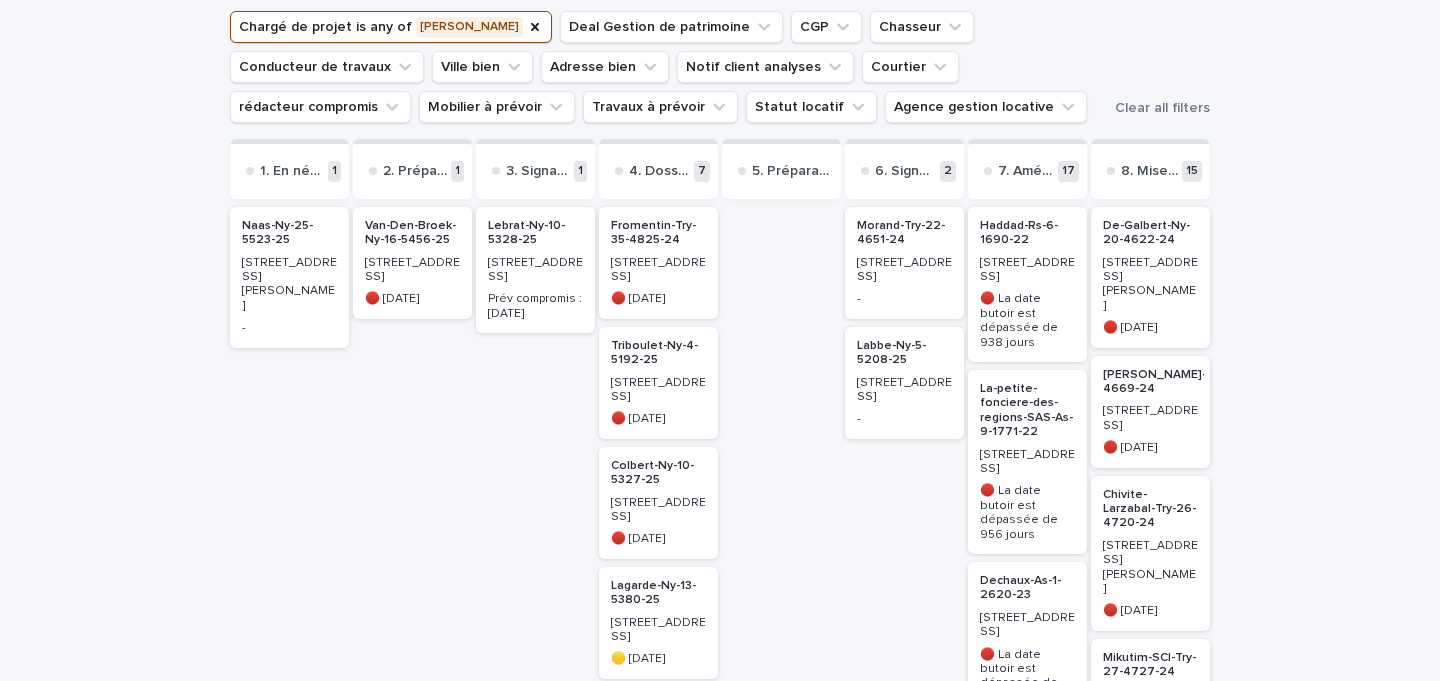 scroll, scrollTop: 343, scrollLeft: 0, axis: vertical 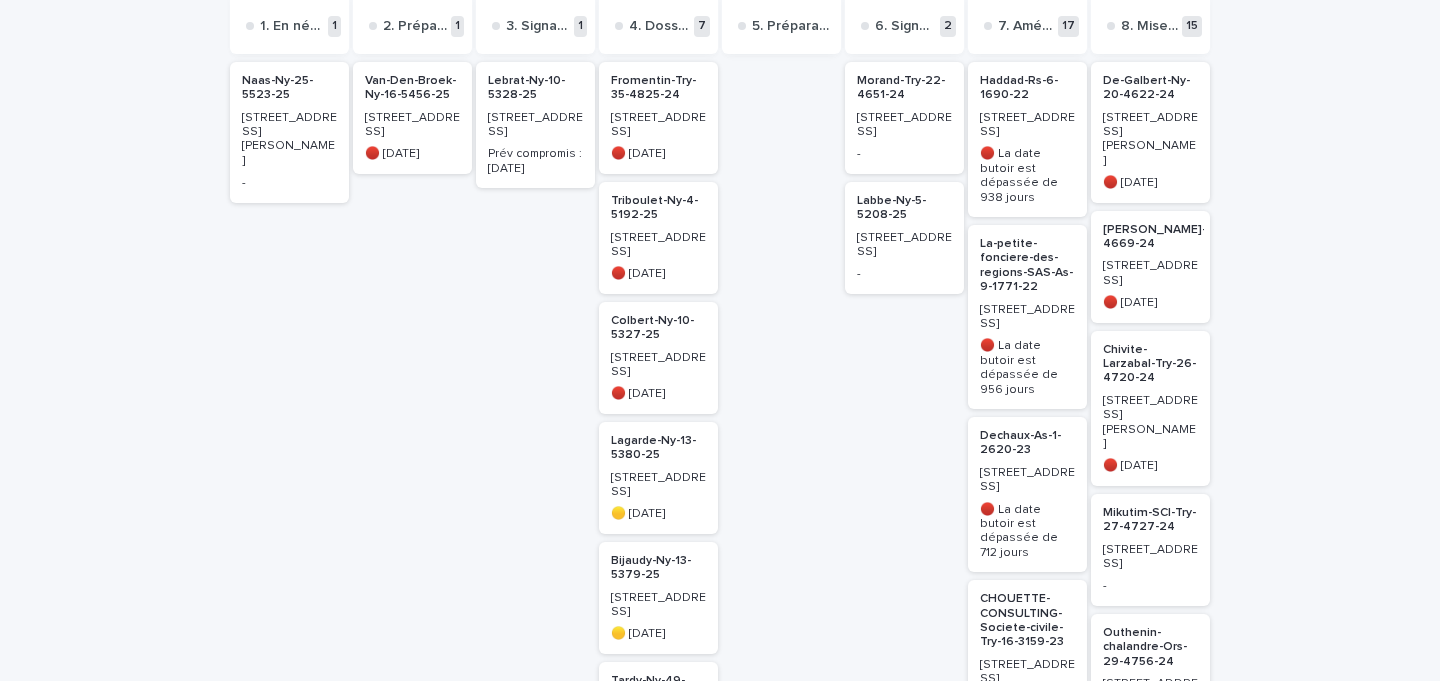 click on "Colbert-Ny-10-5327-25" at bounding box center (658, 328) 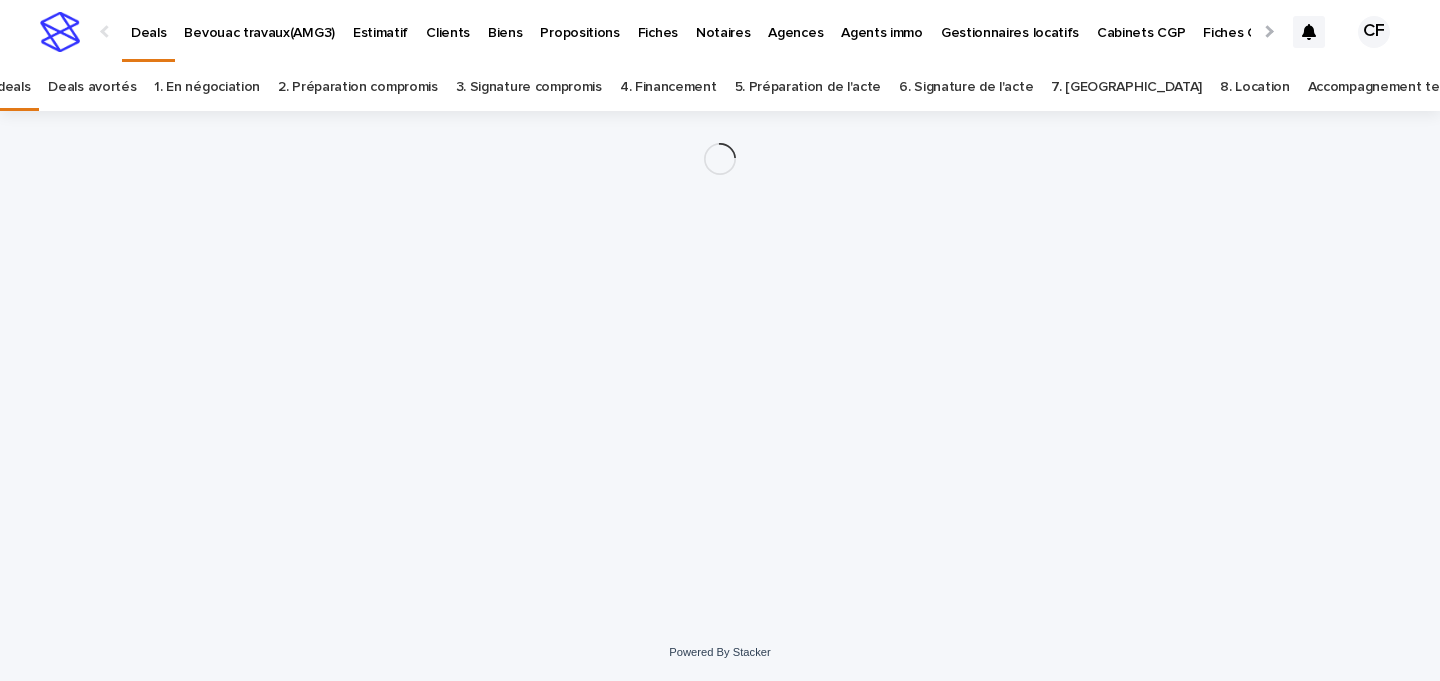 scroll, scrollTop: 0, scrollLeft: 0, axis: both 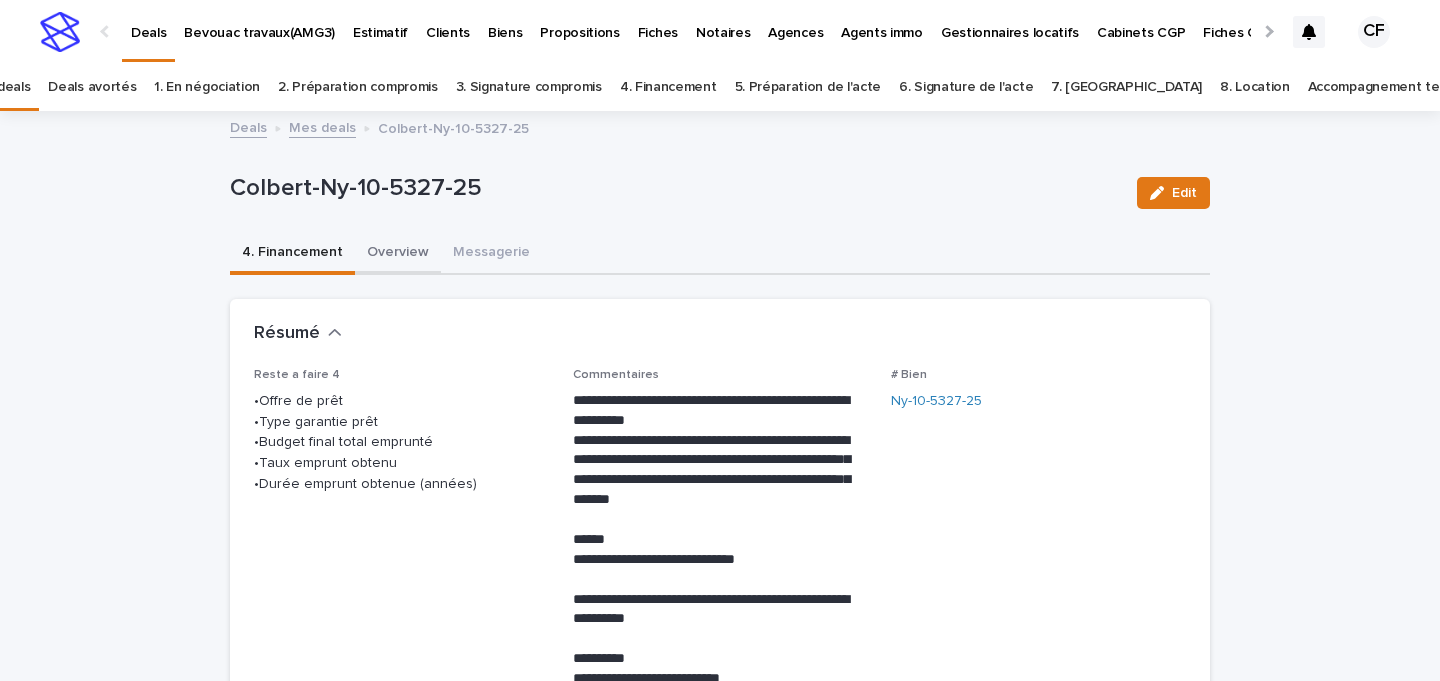 click on "Overview" at bounding box center (398, 254) 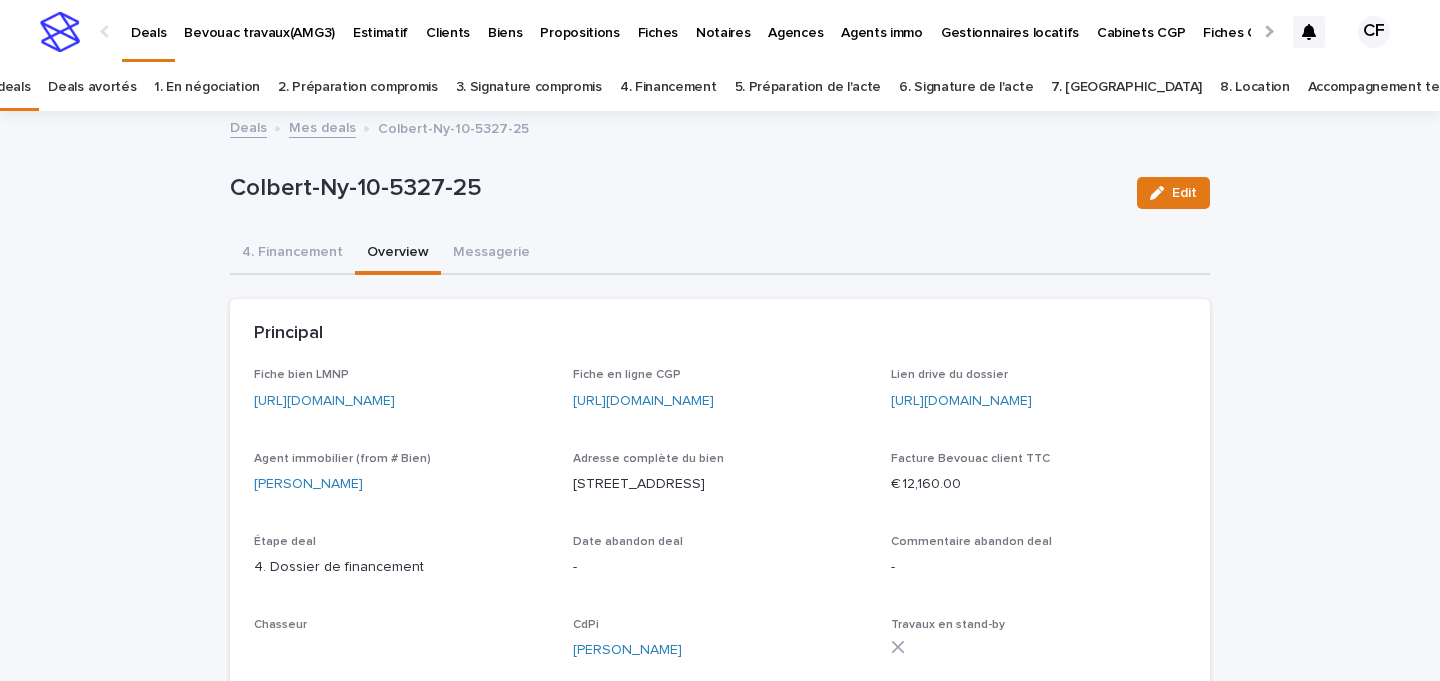 drag, startPoint x: 573, startPoint y: 507, endPoint x: 732, endPoint y: 511, distance: 159.05031 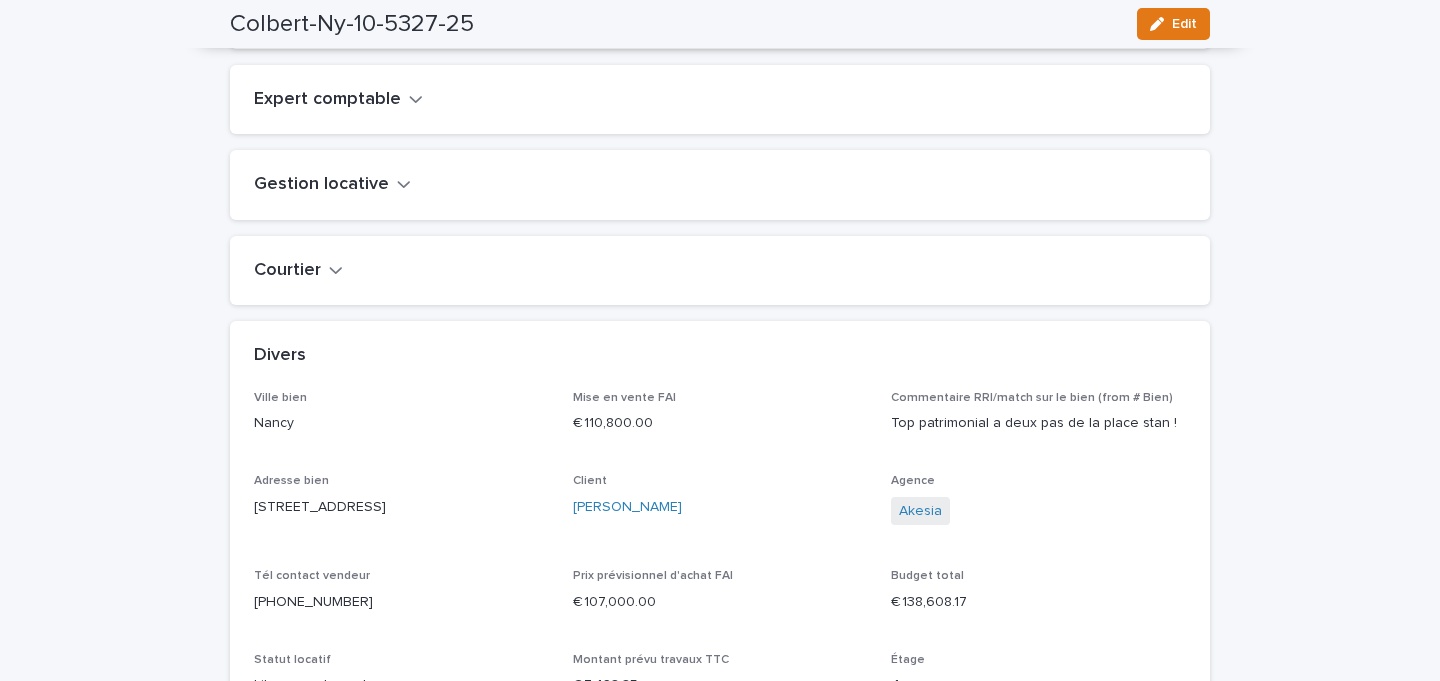 scroll, scrollTop: 1632, scrollLeft: 0, axis: vertical 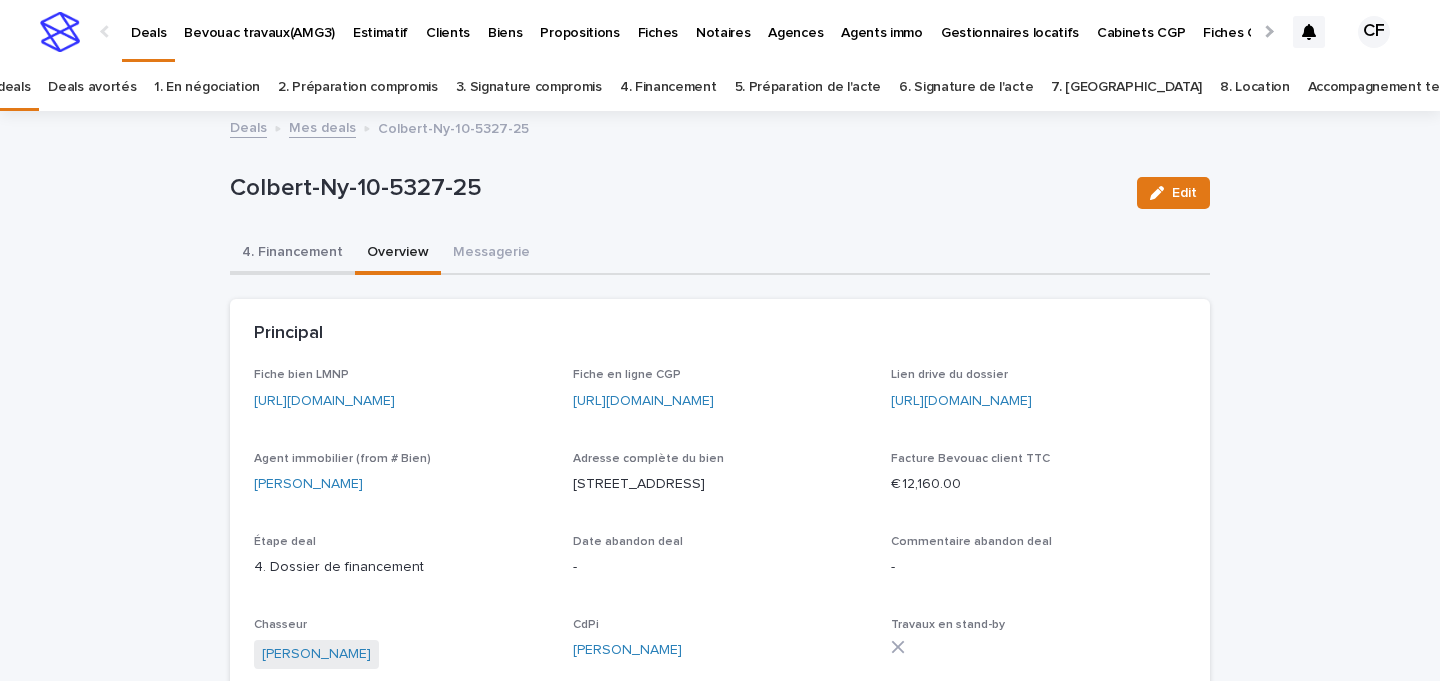 click on "4. Financement" at bounding box center (292, 254) 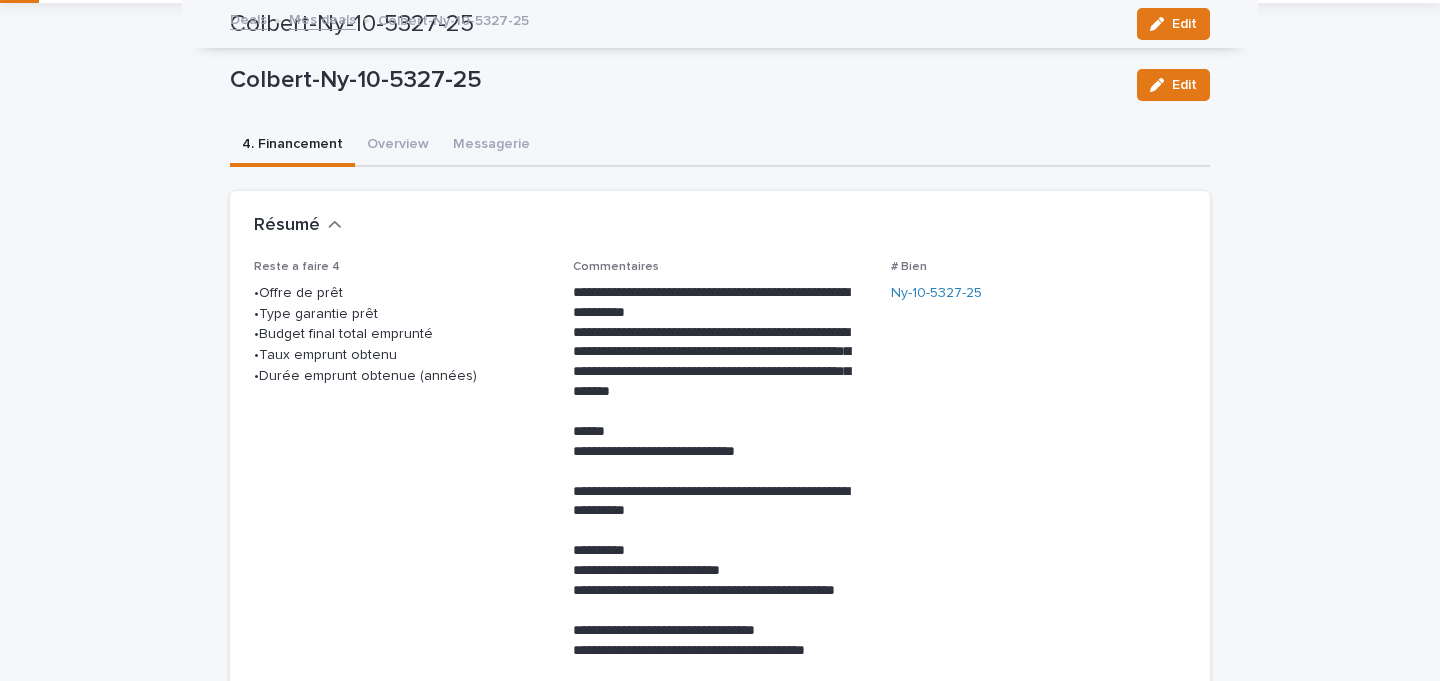 scroll, scrollTop: 0, scrollLeft: 0, axis: both 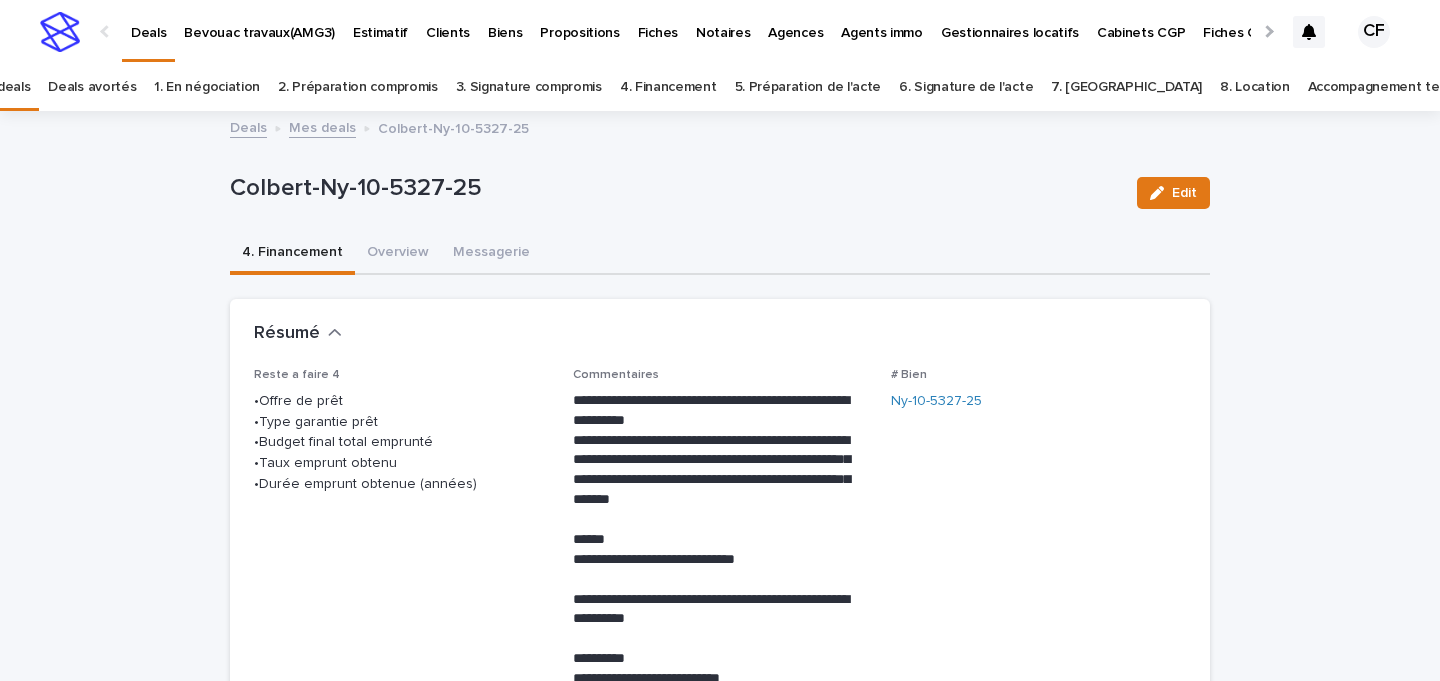 click on "Deals Bevouac travaux(AMG3) Estimatif Clients Biens Propositions Fiches Notaires Agences Agents immo Gestionnaires locatifs Cabinets CGP Fiches CGP CGP Syndic de copropriété Gestion clés Avancement Travaux CF" at bounding box center (720, 32) 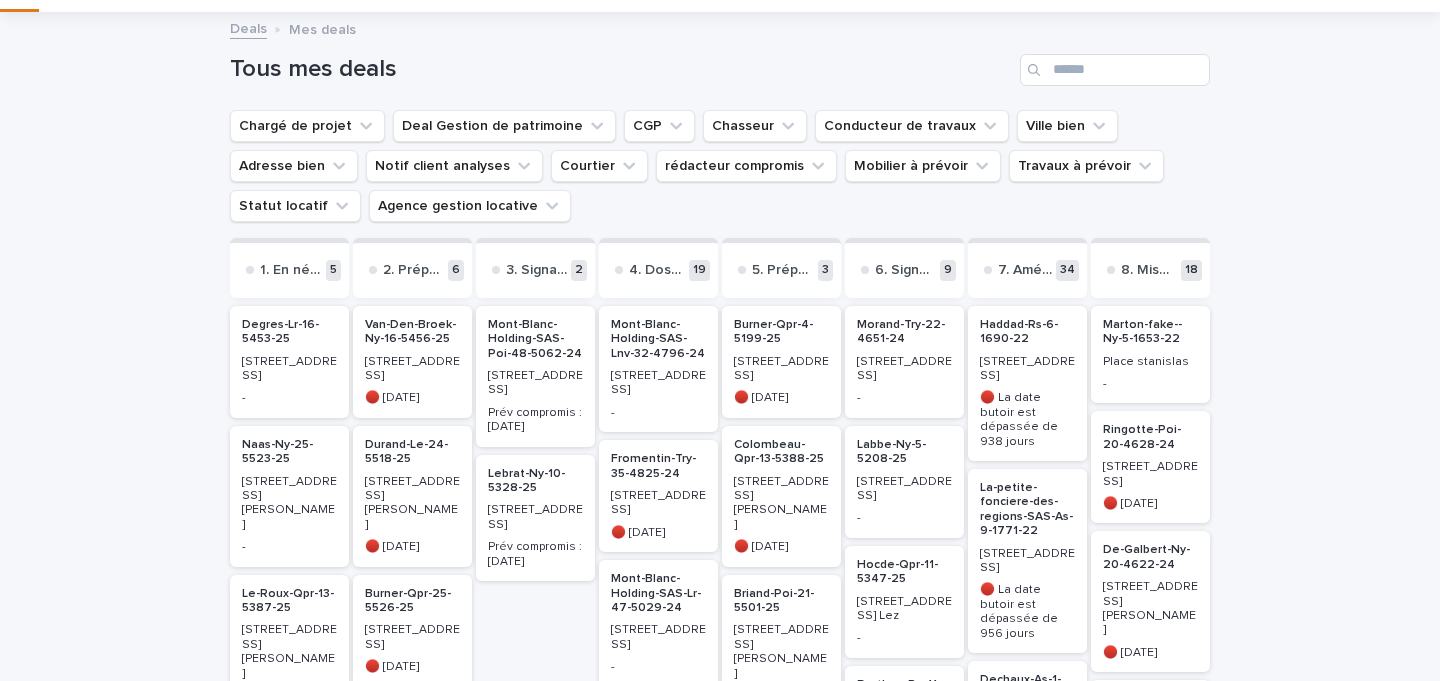 scroll, scrollTop: 181, scrollLeft: 0, axis: vertical 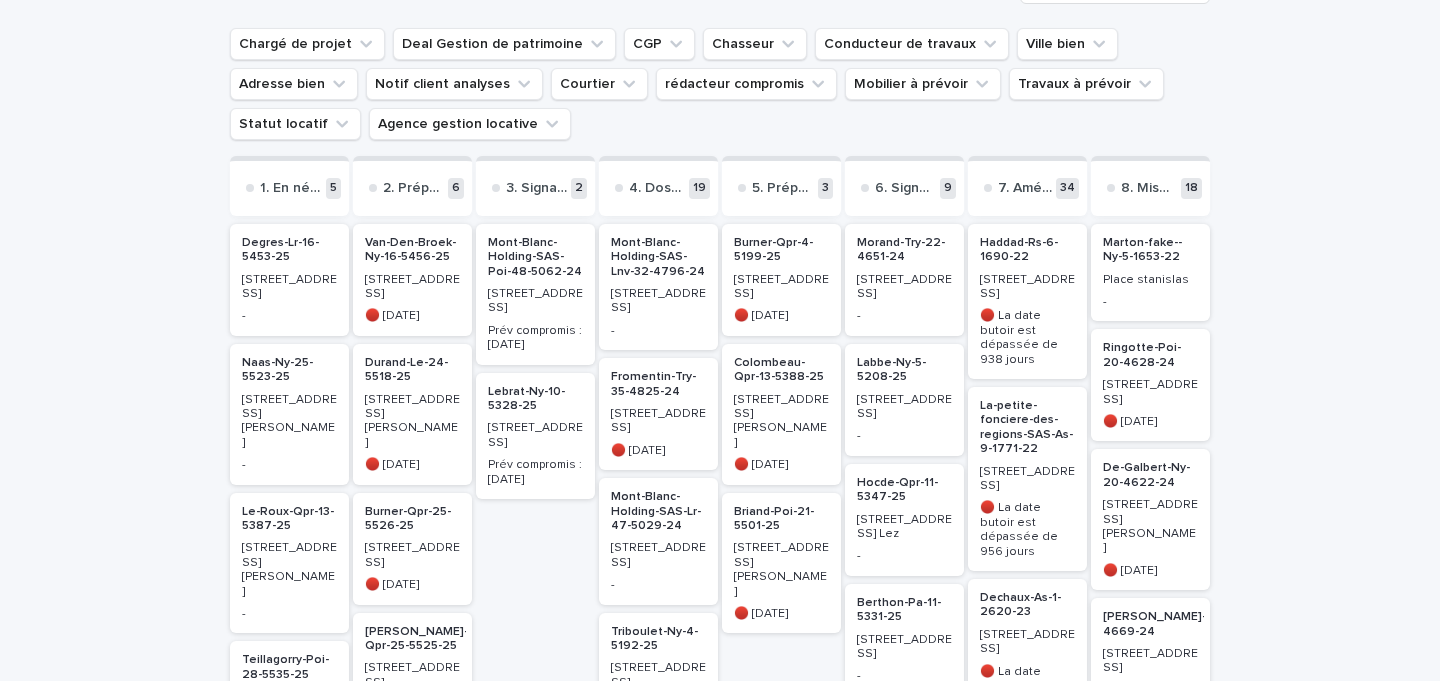 click on "🔴 [DATE]" at bounding box center [412, 316] 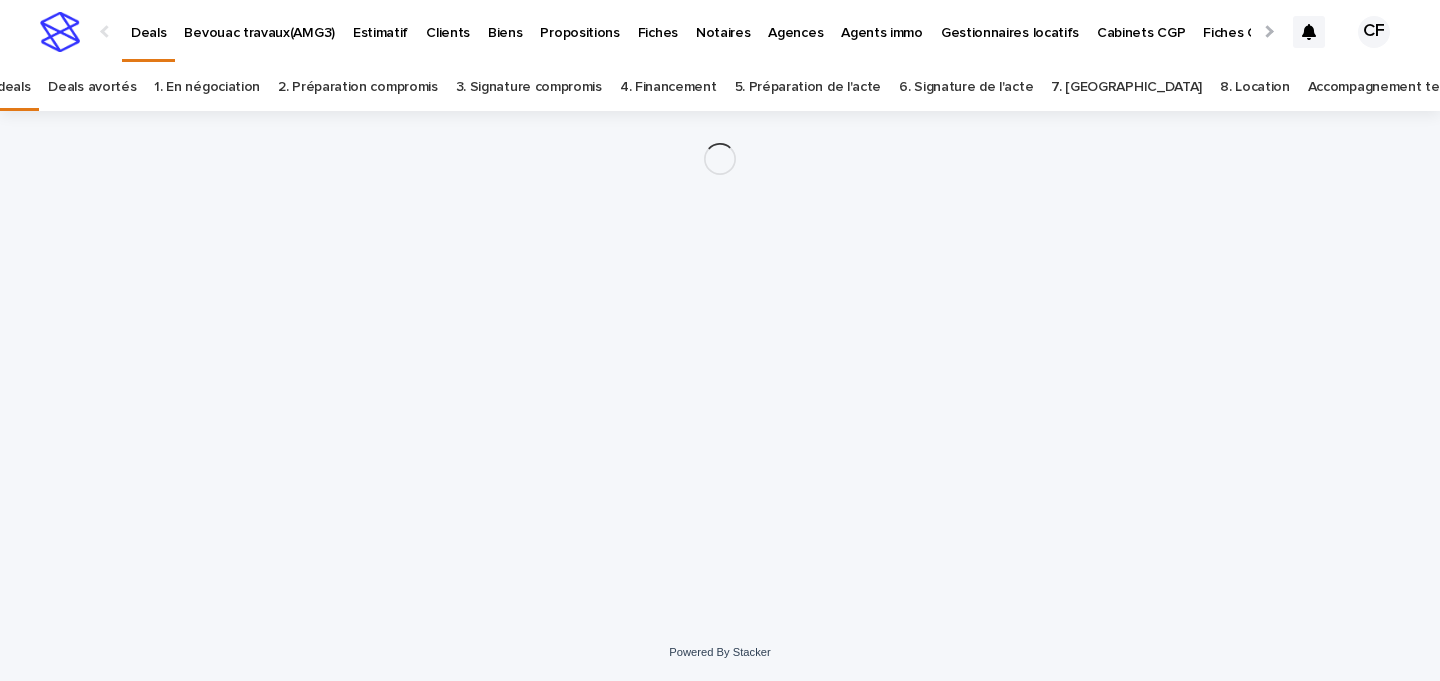 scroll, scrollTop: 0, scrollLeft: 0, axis: both 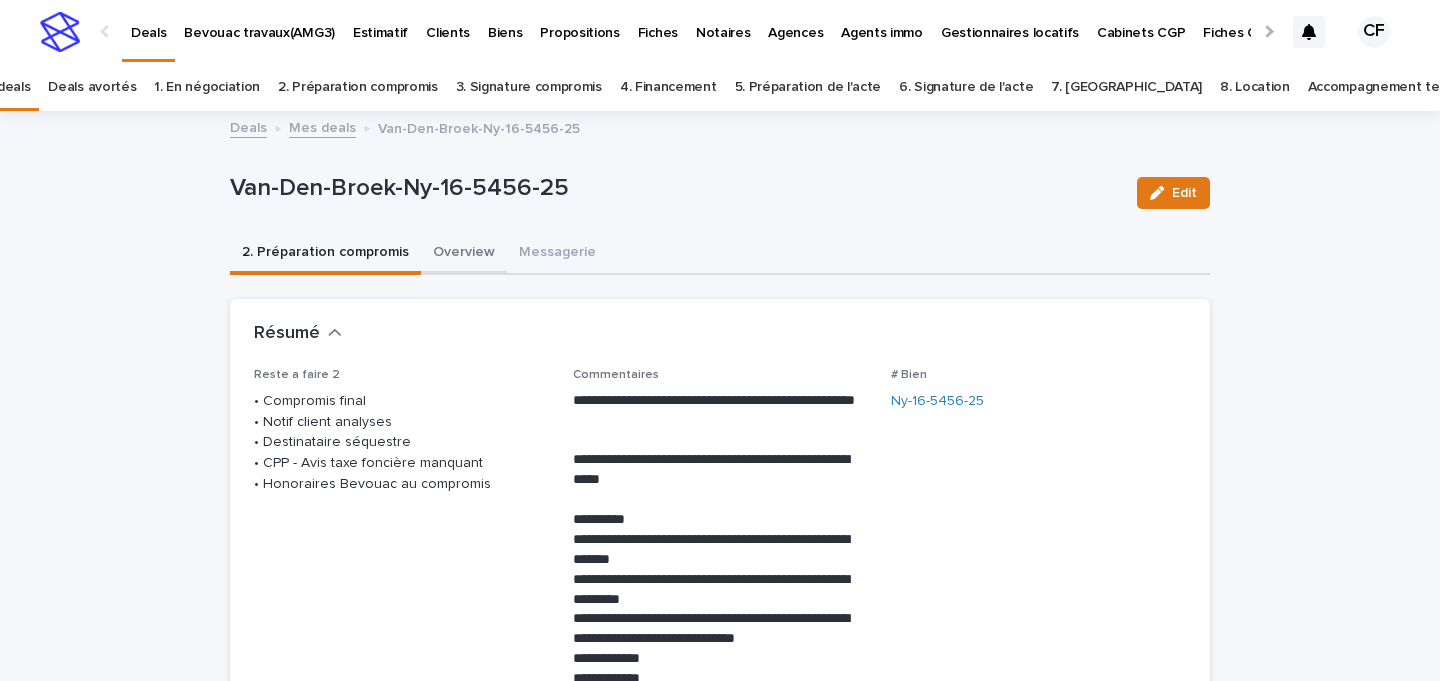 click on "Overview" at bounding box center (464, 254) 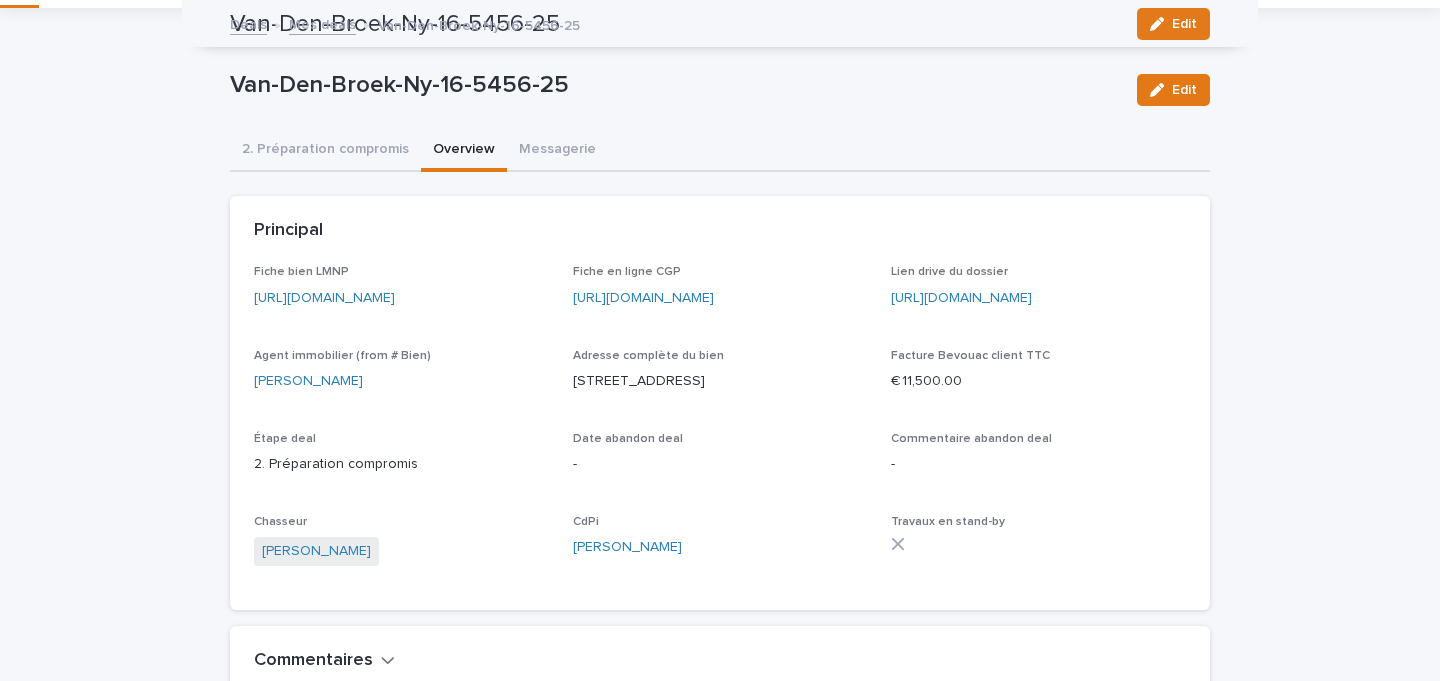 scroll, scrollTop: 0, scrollLeft: 0, axis: both 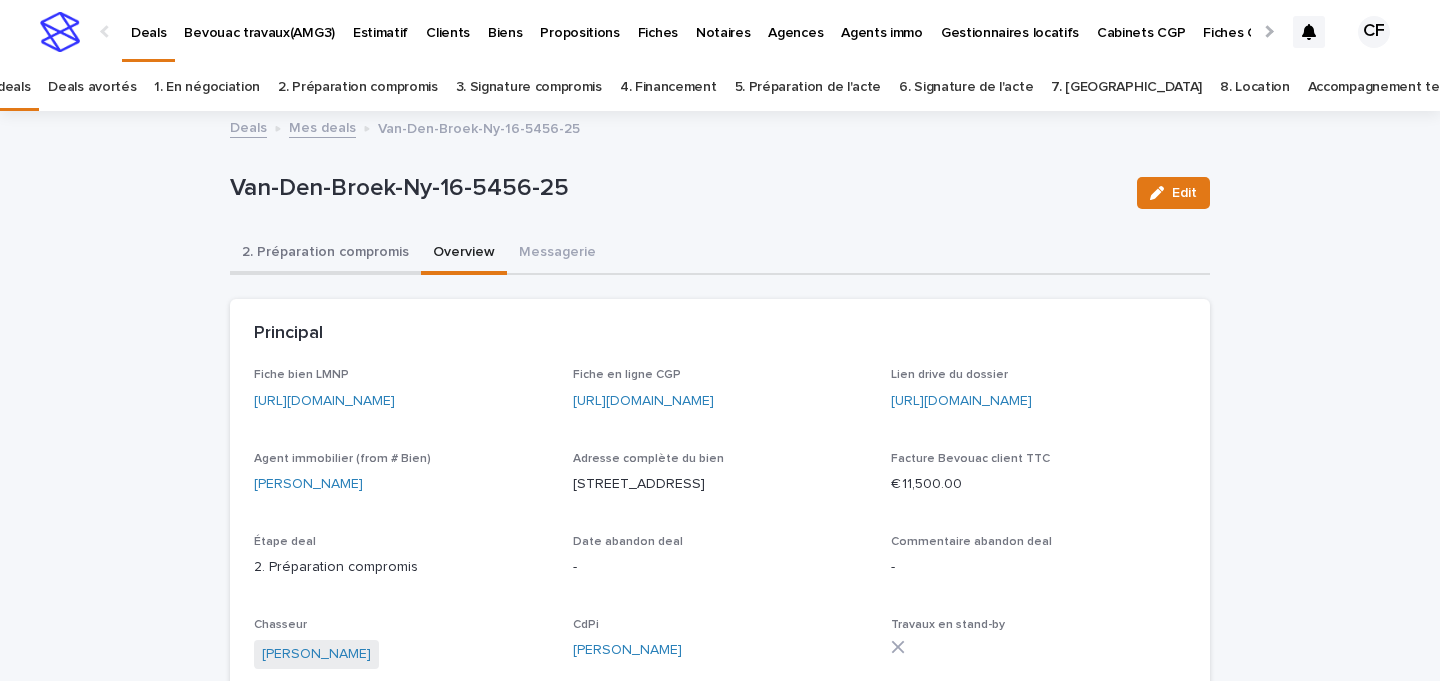click on "2. Préparation compromis" at bounding box center (325, 254) 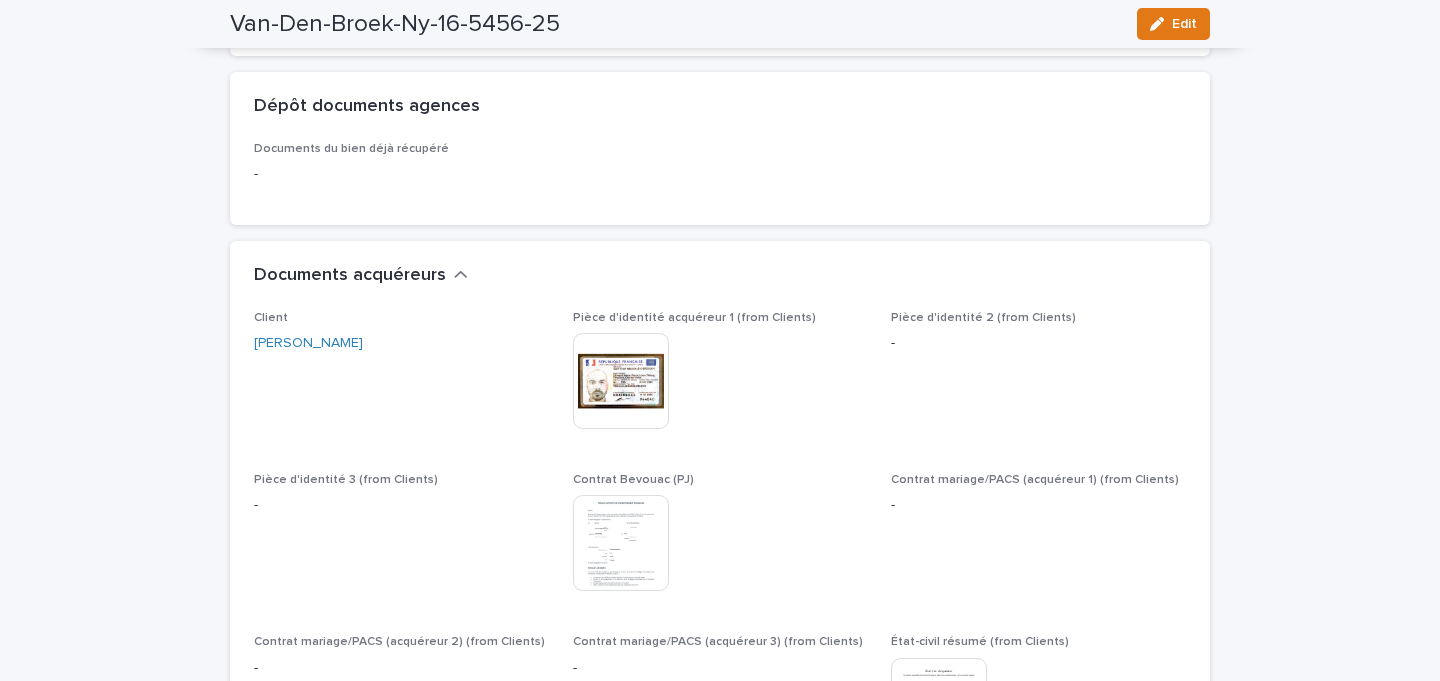 scroll, scrollTop: 3275, scrollLeft: 0, axis: vertical 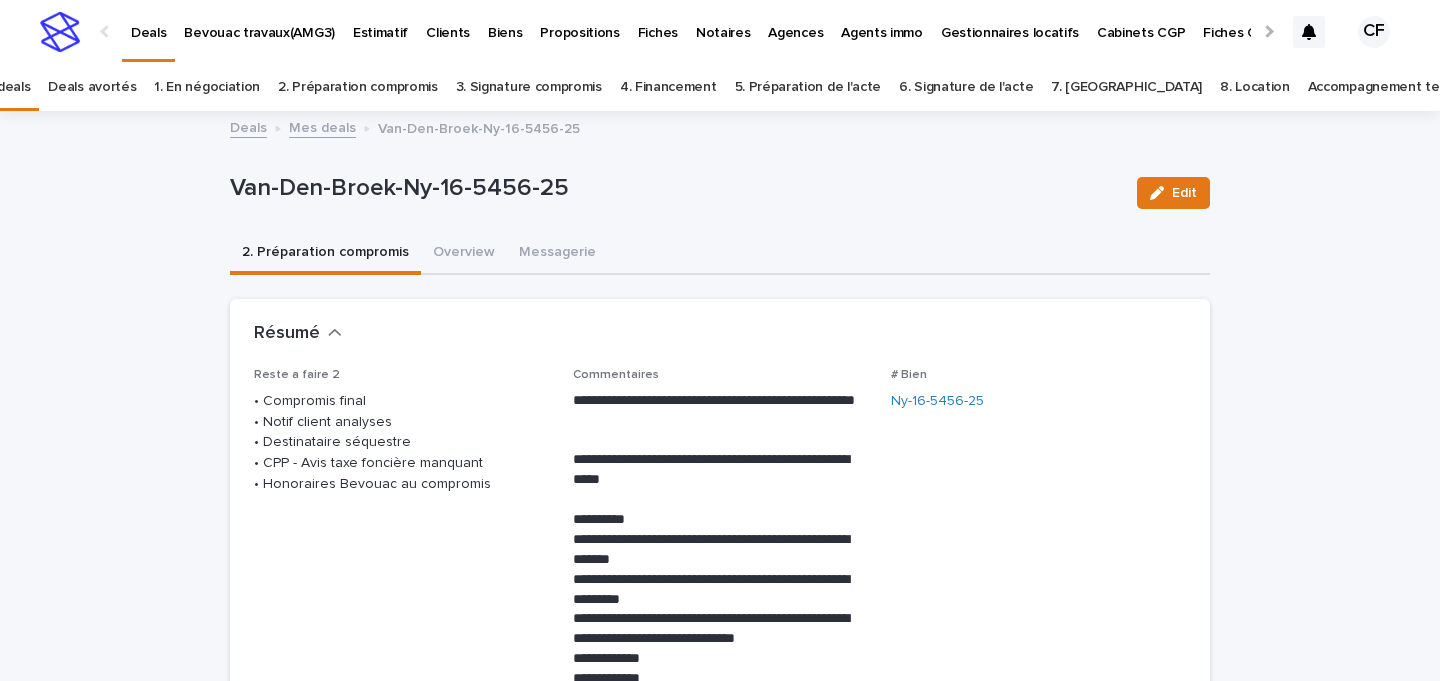 click on "Deals Bevouac travaux(AMG3) Estimatif Clients Biens Propositions Fiches Notaires Agences Agents immo Gestionnaires locatifs Cabinets CGP Fiches CGP CGP Syndic de copropriété Gestion clés Avancement Travaux CF" at bounding box center (720, 32) 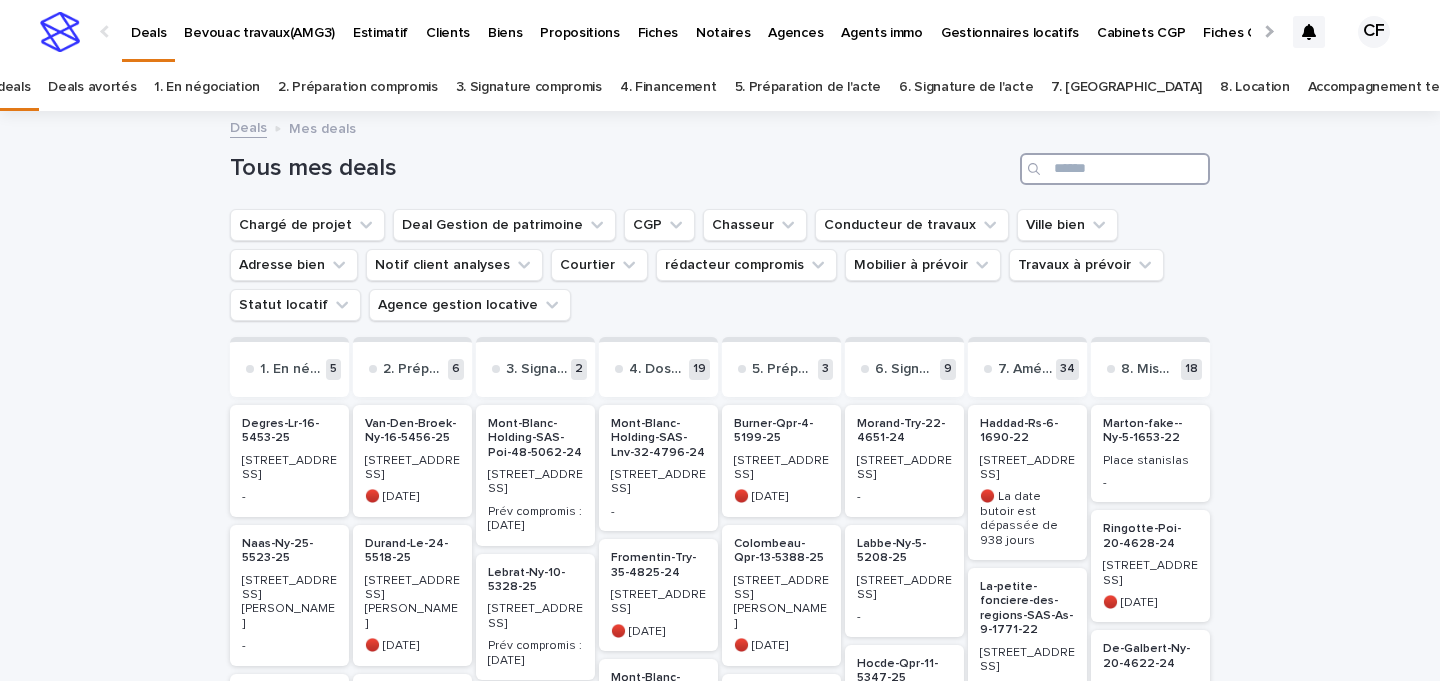 click at bounding box center (1115, 169) 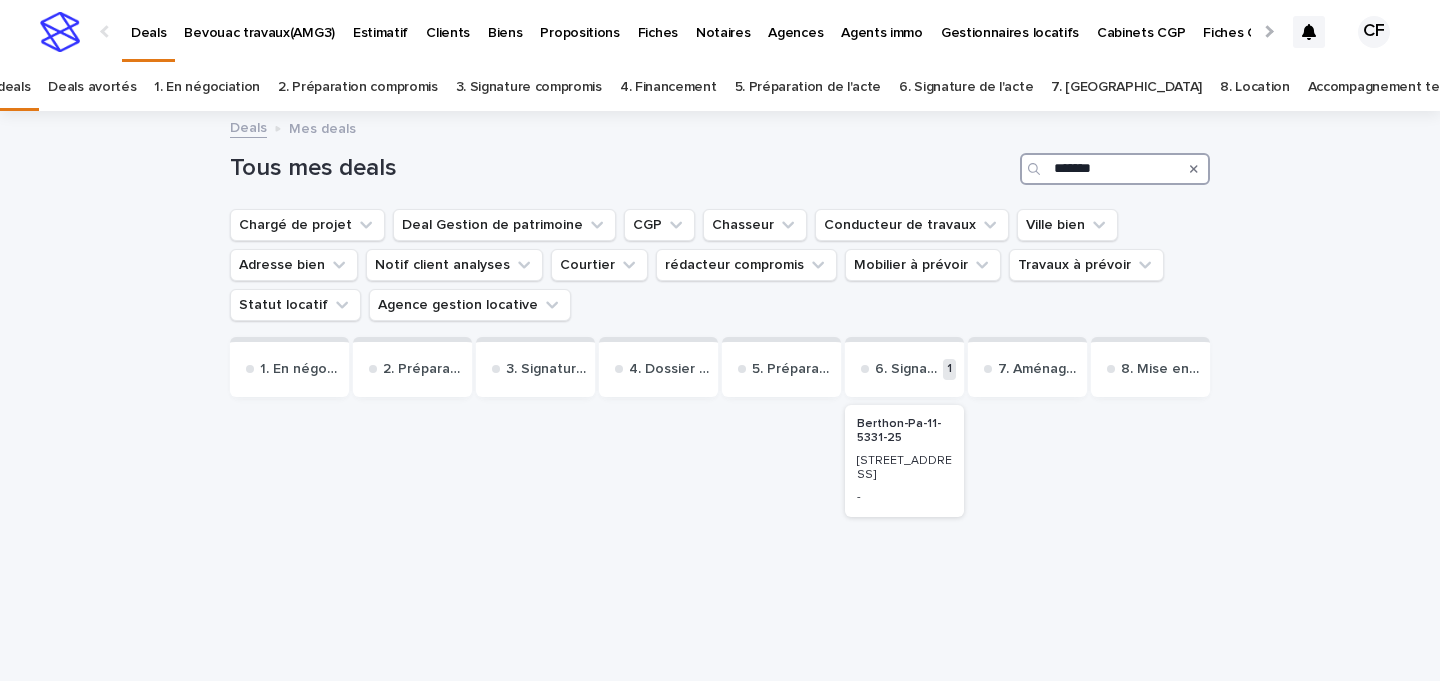 type on "*******" 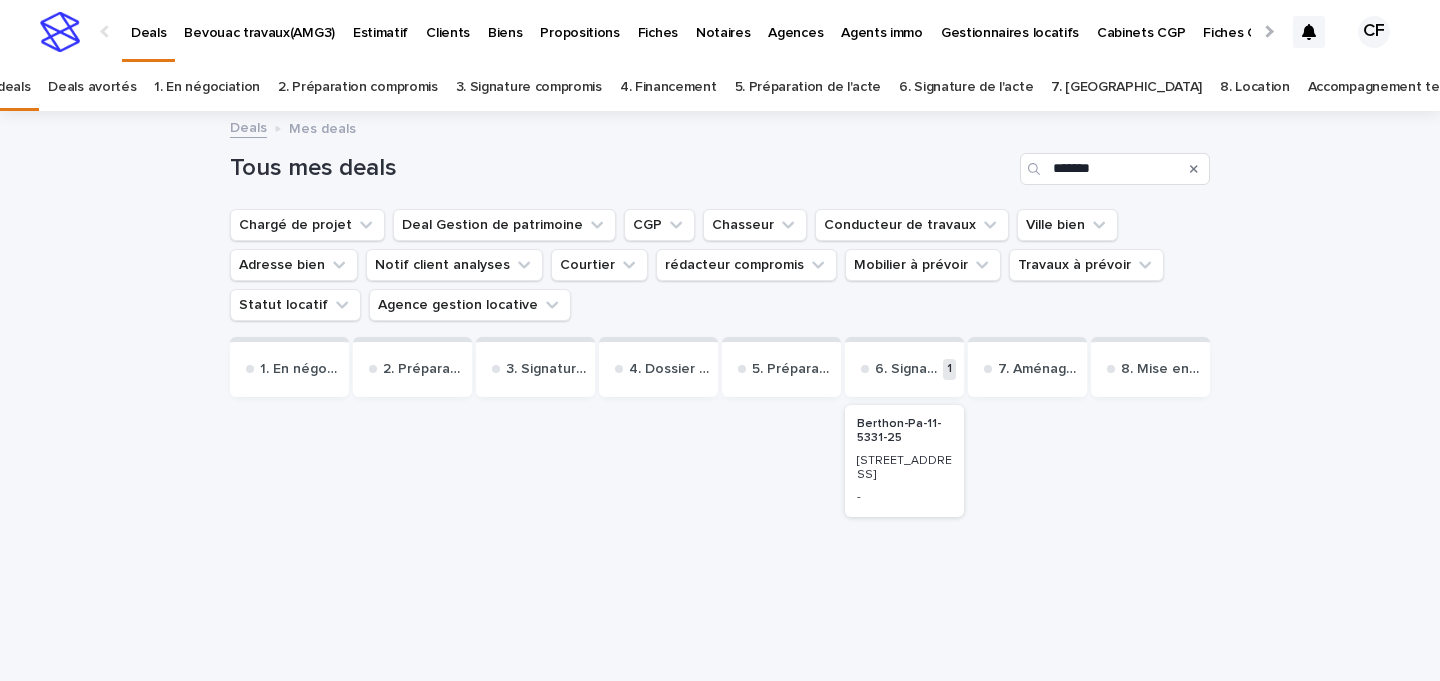 click on "Berthon-Pa-11-5331-25" at bounding box center [904, 431] 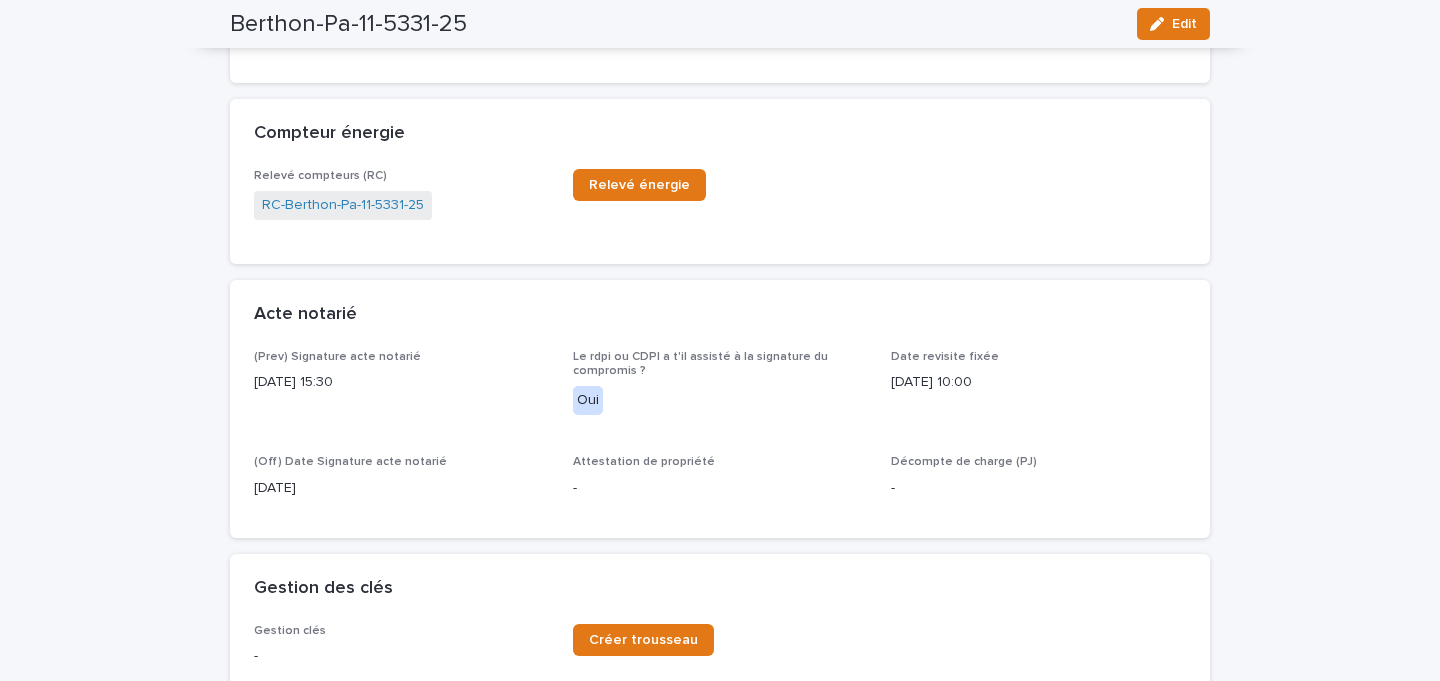 scroll, scrollTop: 1139, scrollLeft: 0, axis: vertical 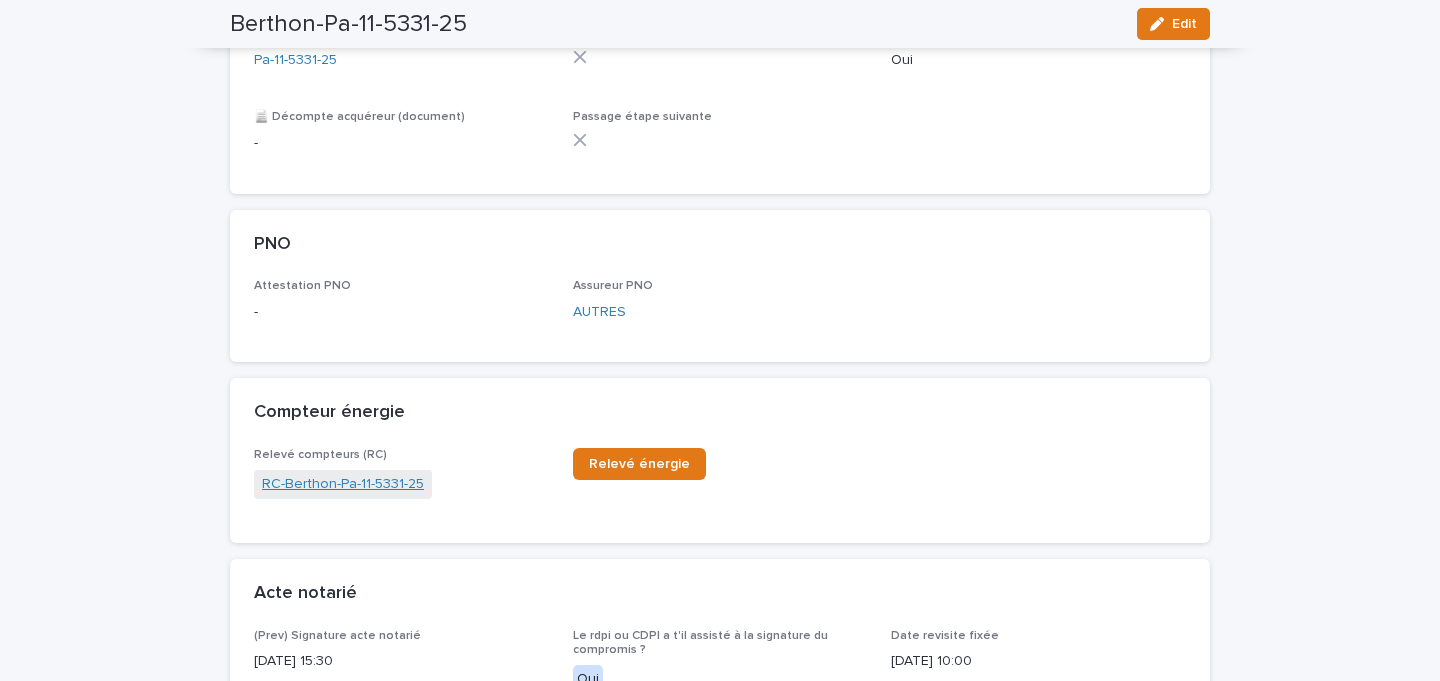 click on "RC-Berthon-Pa-11-5331-25" at bounding box center (343, 484) 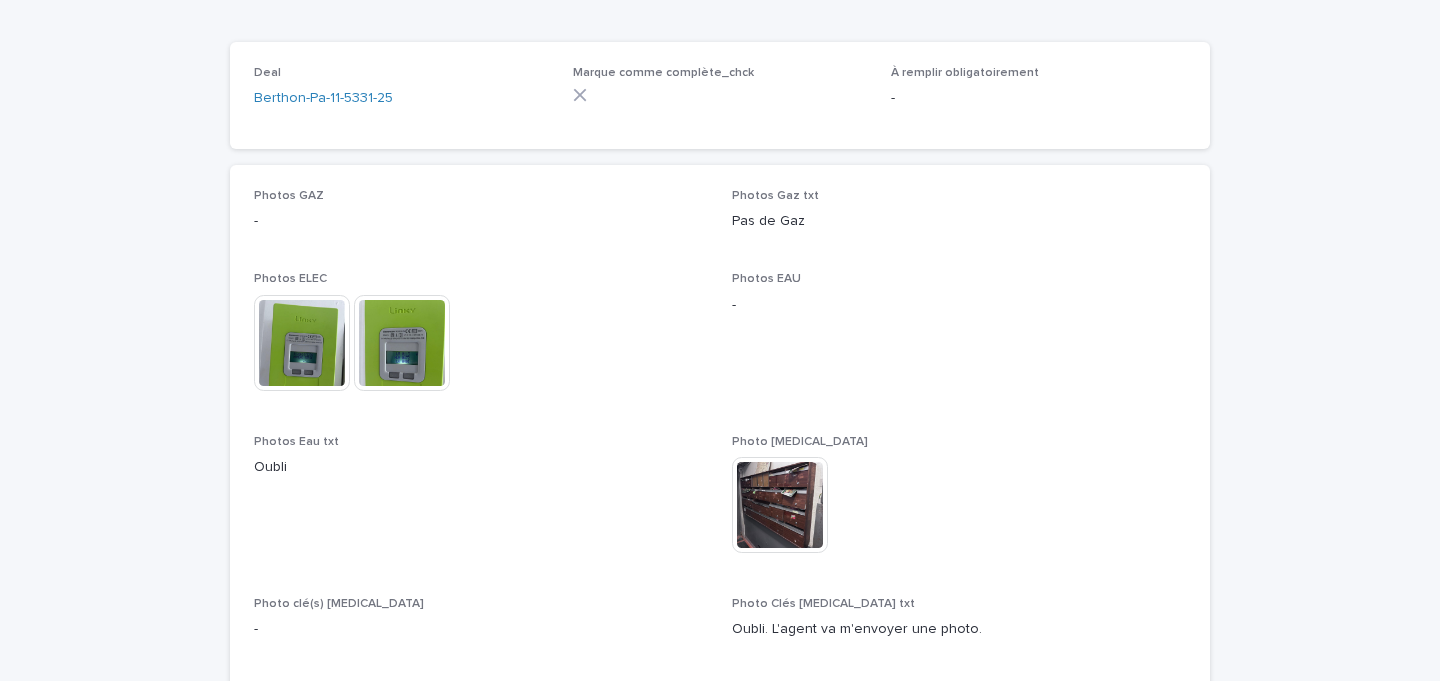 scroll, scrollTop: 0, scrollLeft: 0, axis: both 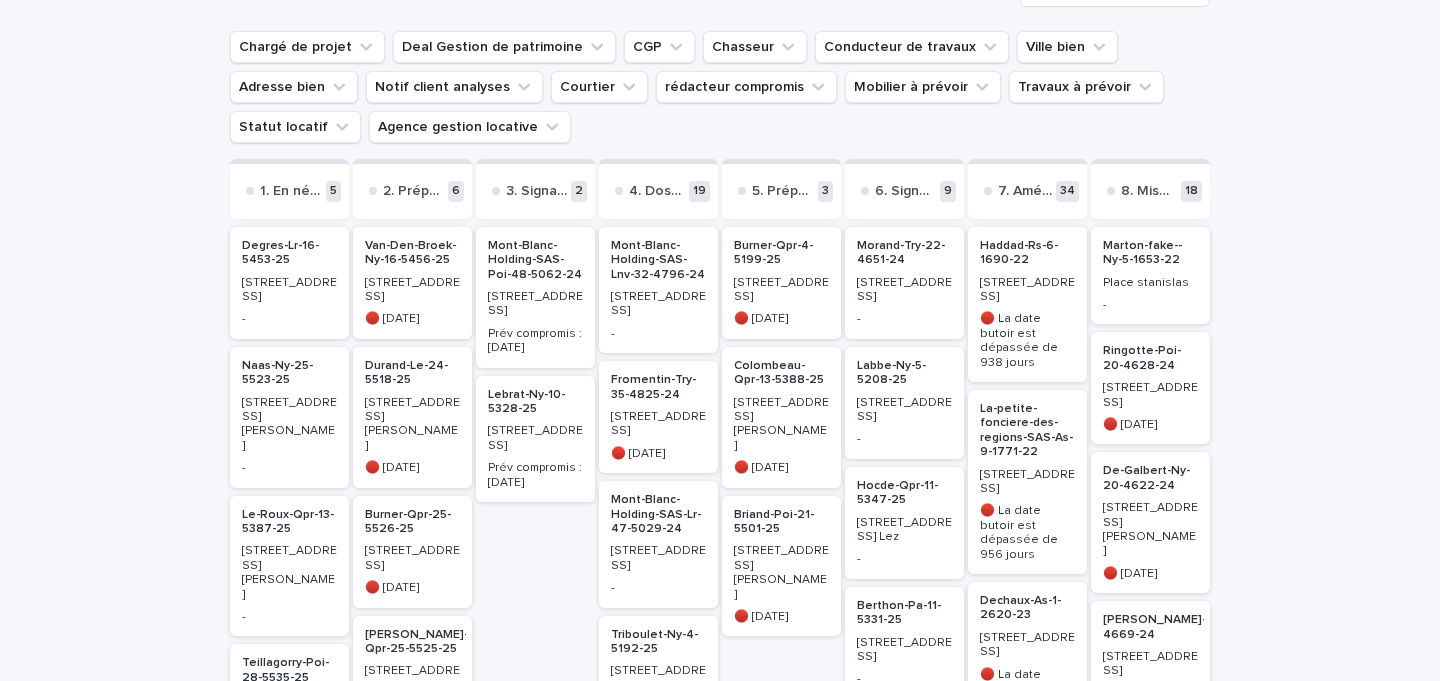 click on "🔴 [DATE]" at bounding box center [412, 319] 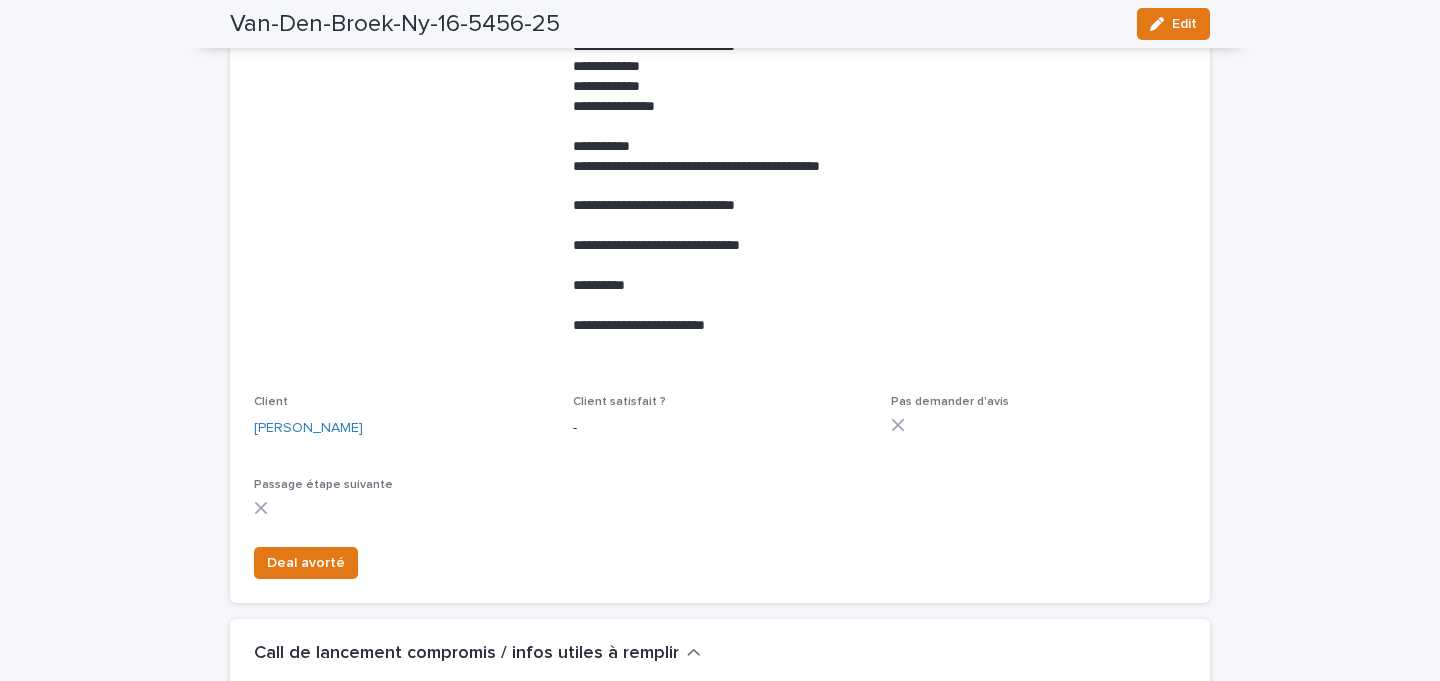 scroll, scrollTop: 0, scrollLeft: 0, axis: both 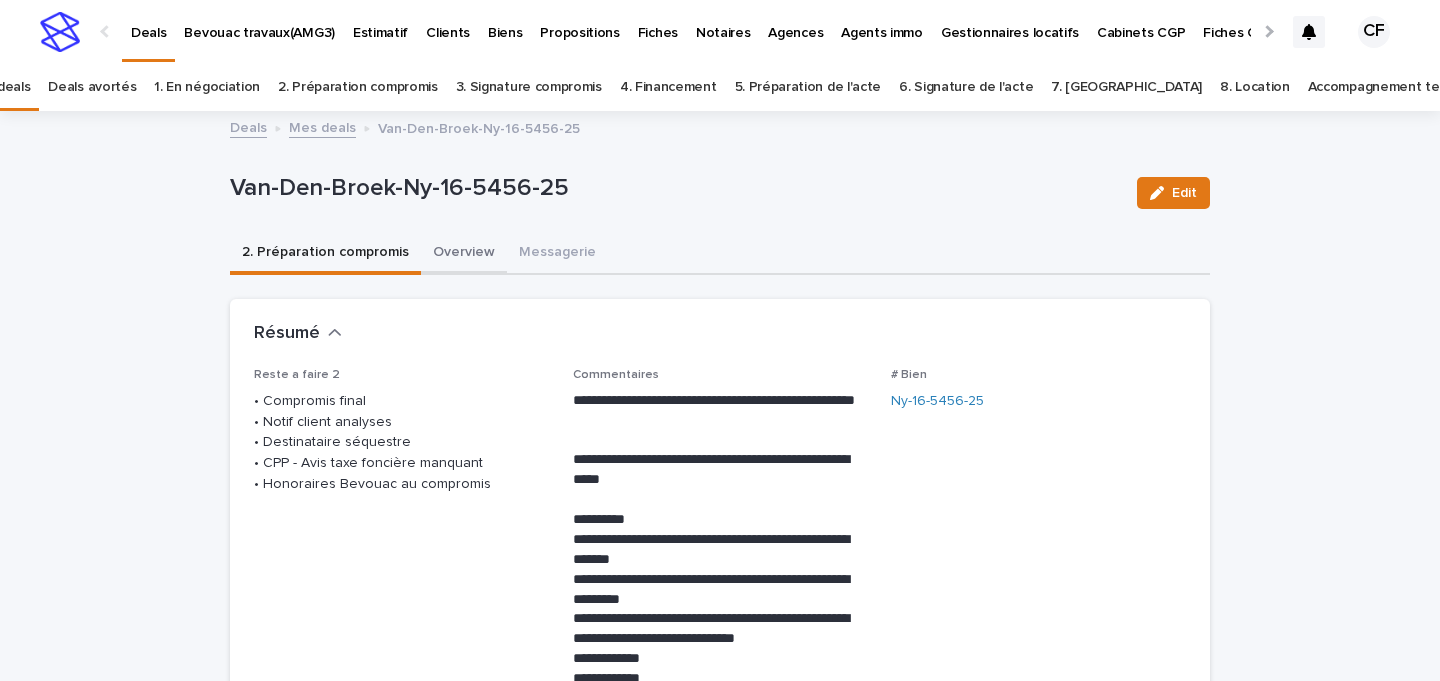 click on "Overview" at bounding box center (464, 254) 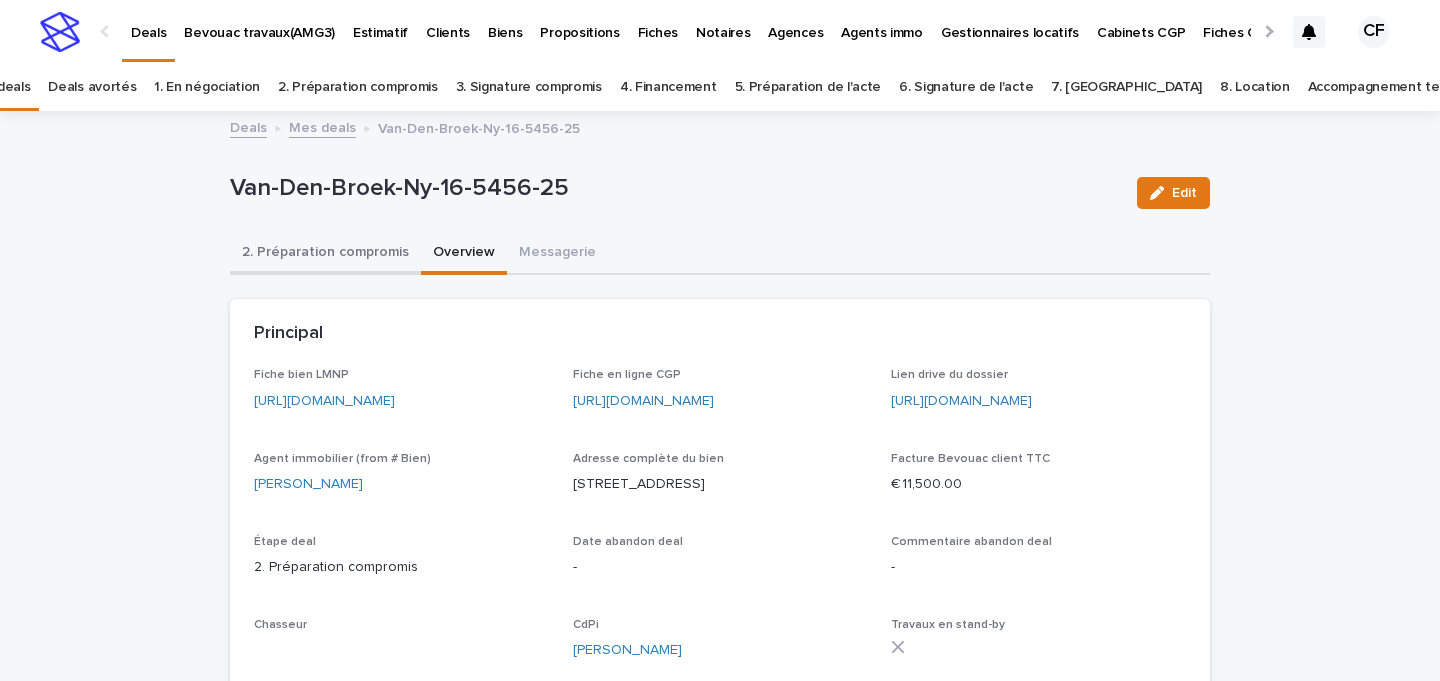 click on "2. Préparation compromis" at bounding box center (325, 254) 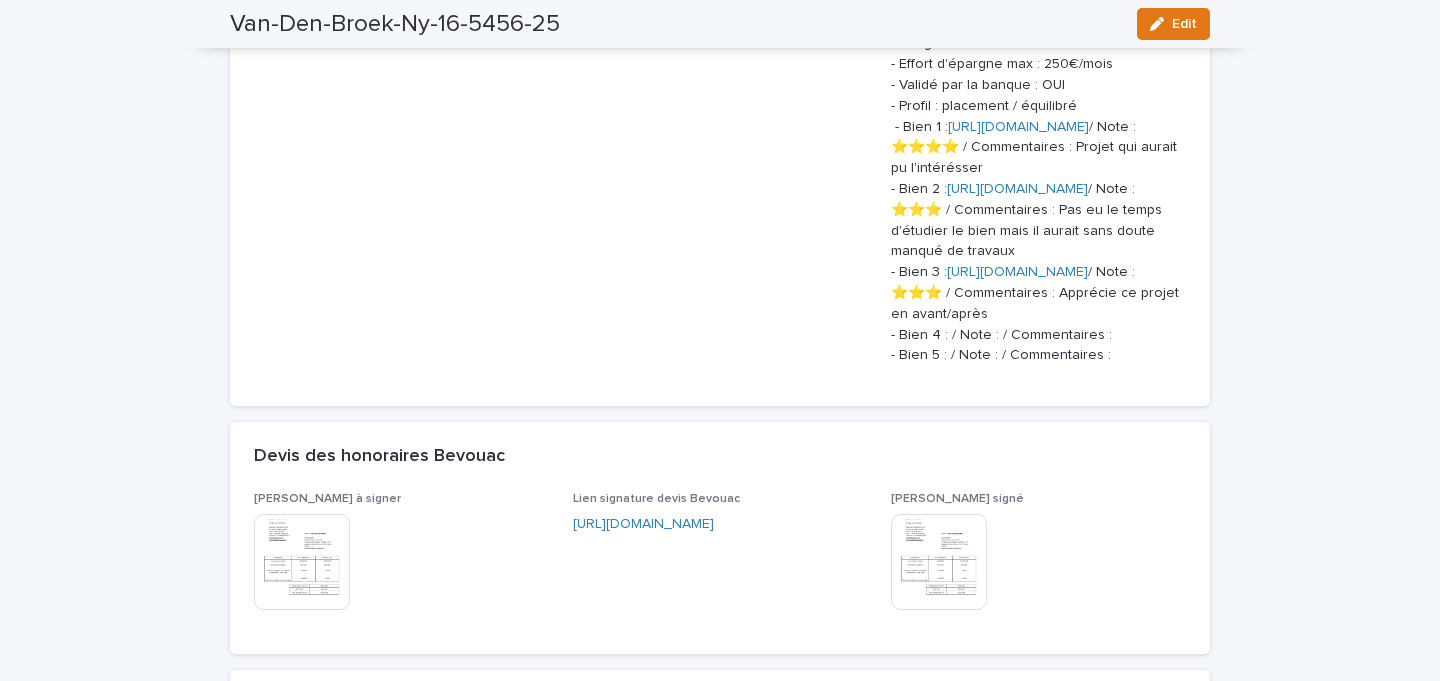scroll, scrollTop: 2246, scrollLeft: 0, axis: vertical 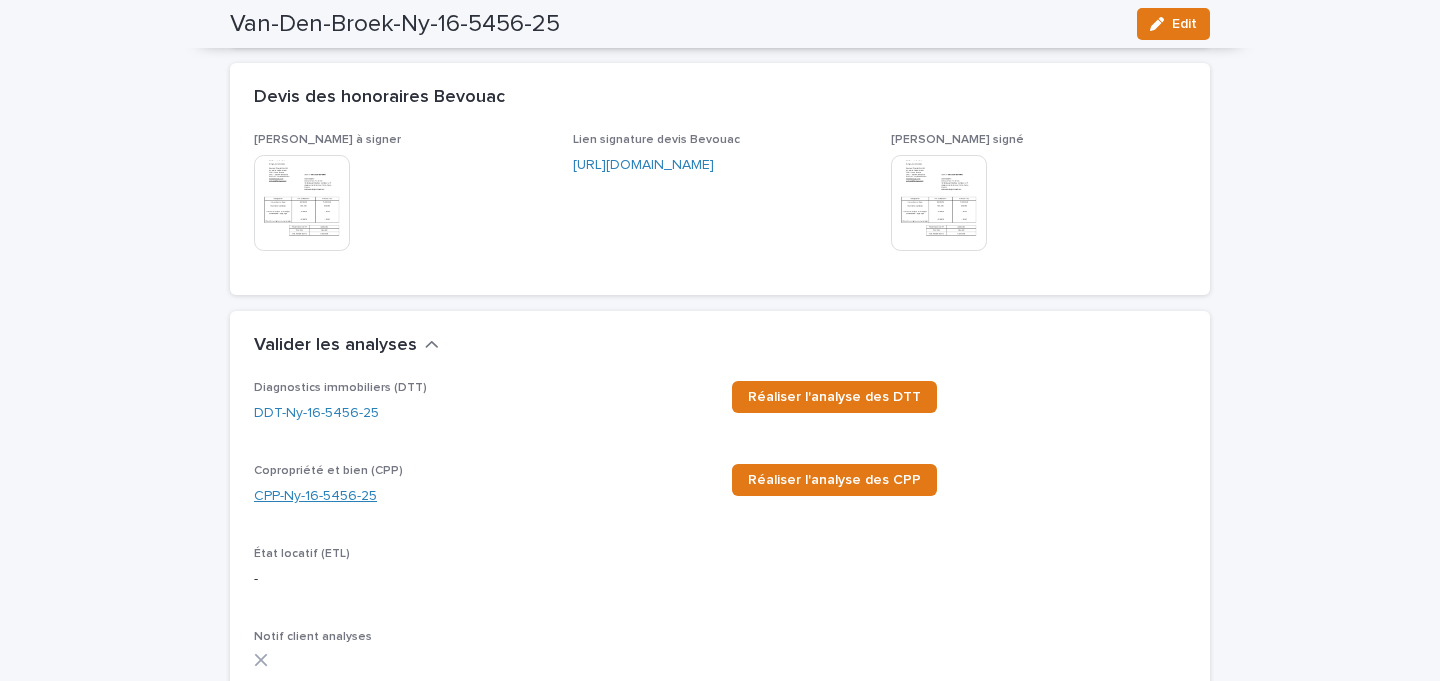 click on "CPP-Ny-16-5456-25" at bounding box center [315, 496] 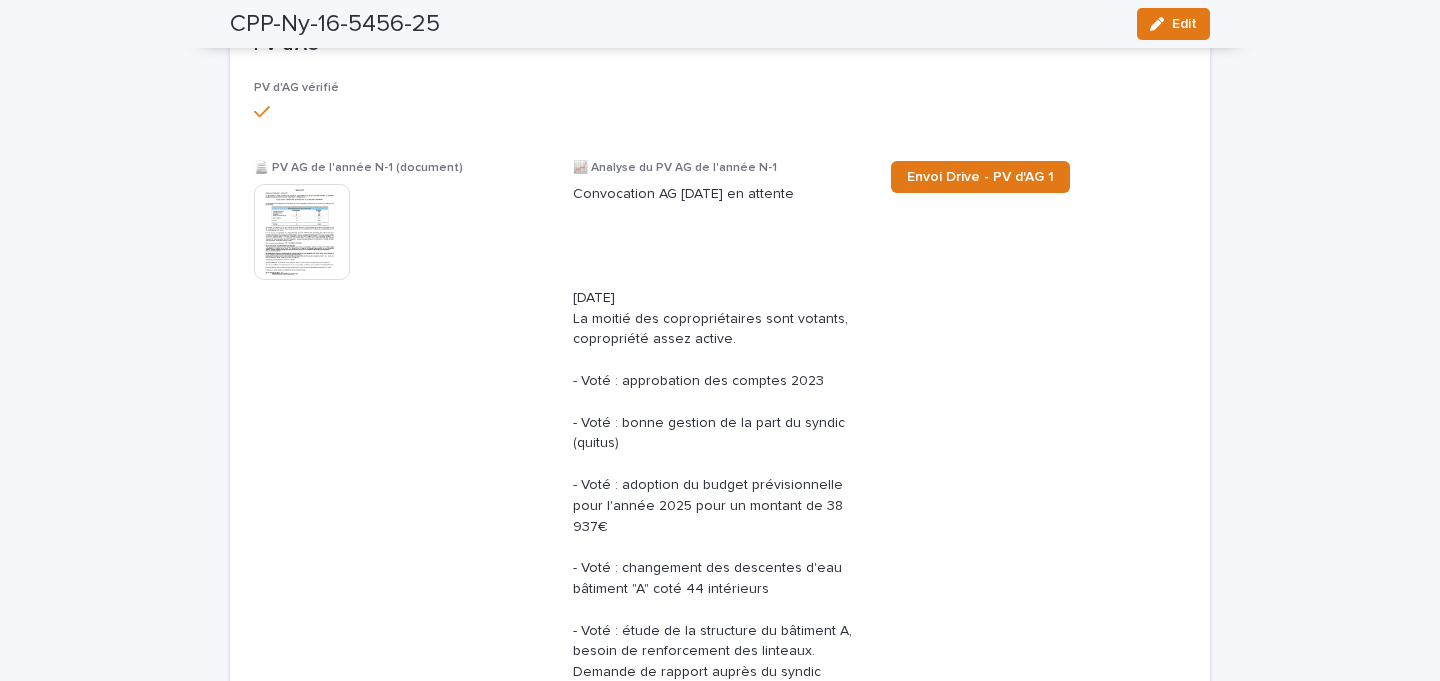 scroll, scrollTop: 1442, scrollLeft: 0, axis: vertical 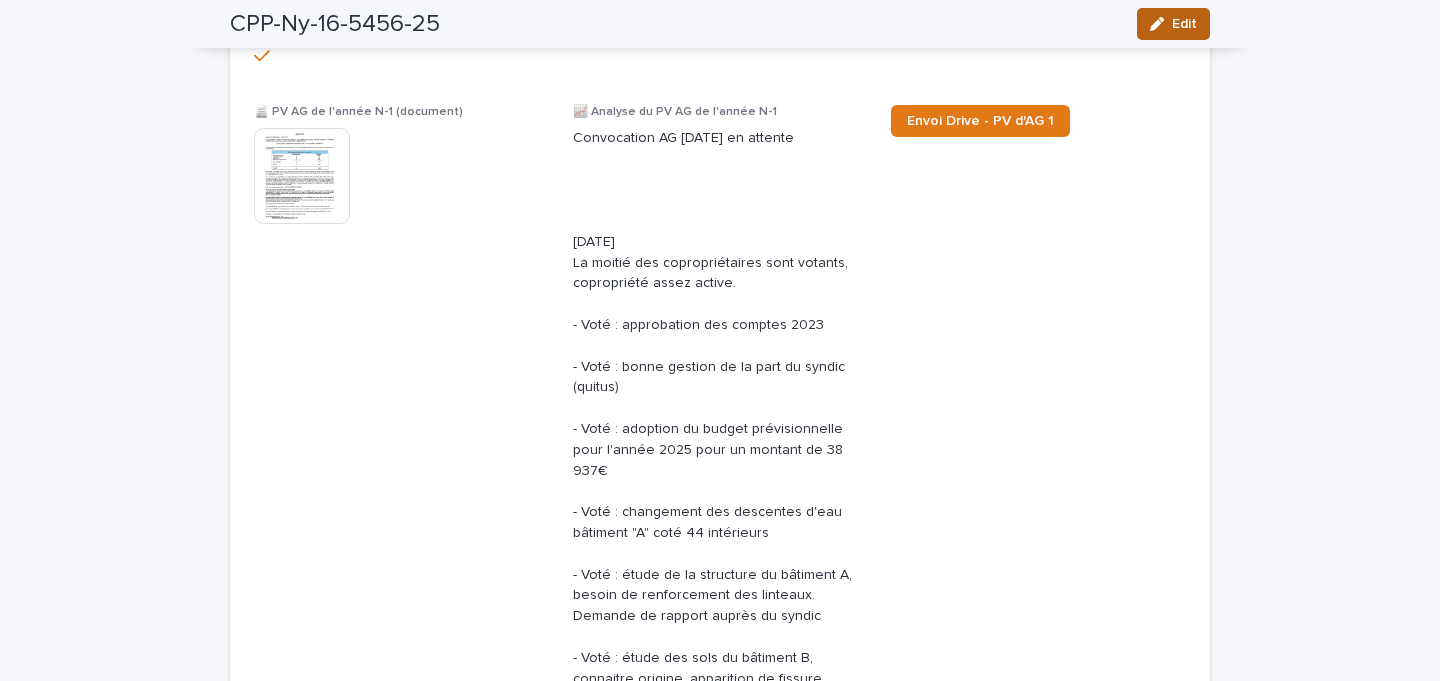 click on "Edit" at bounding box center (1173, 24) 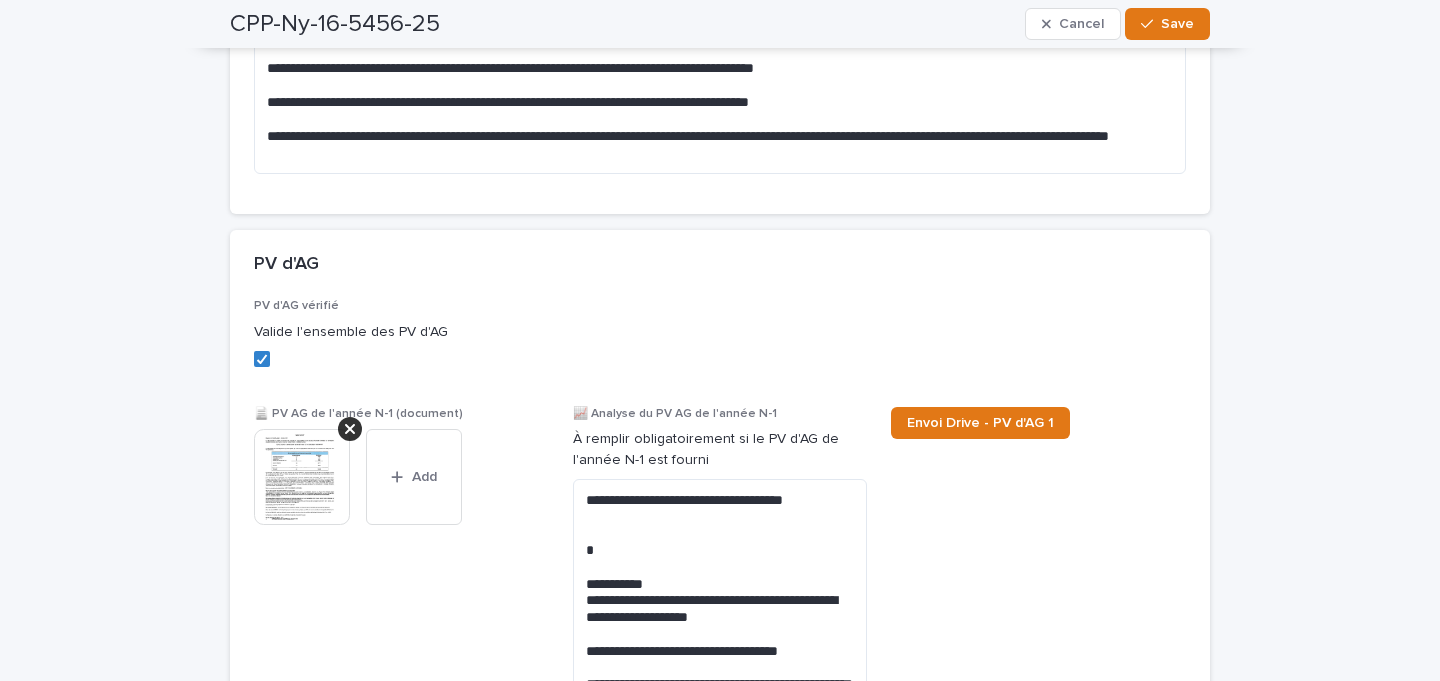 scroll, scrollTop: 1803, scrollLeft: 0, axis: vertical 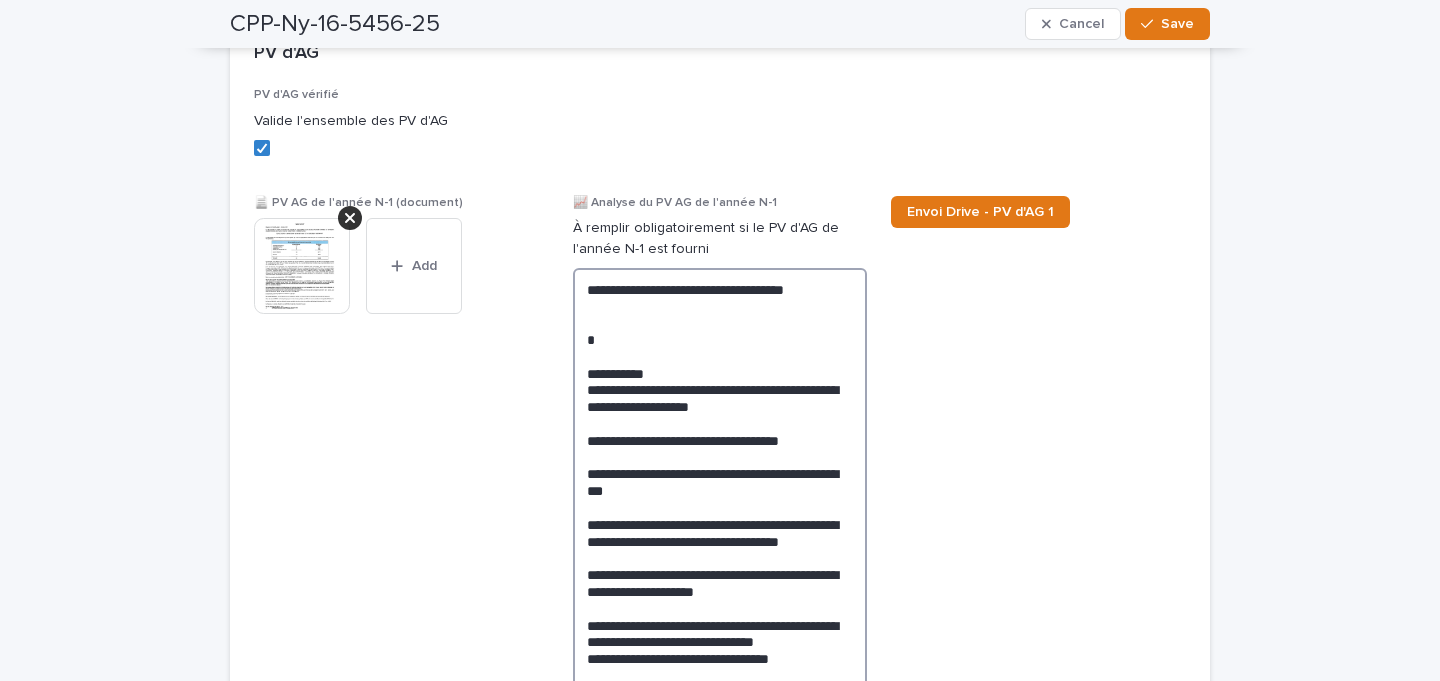 click on "**********" at bounding box center (720, 575) 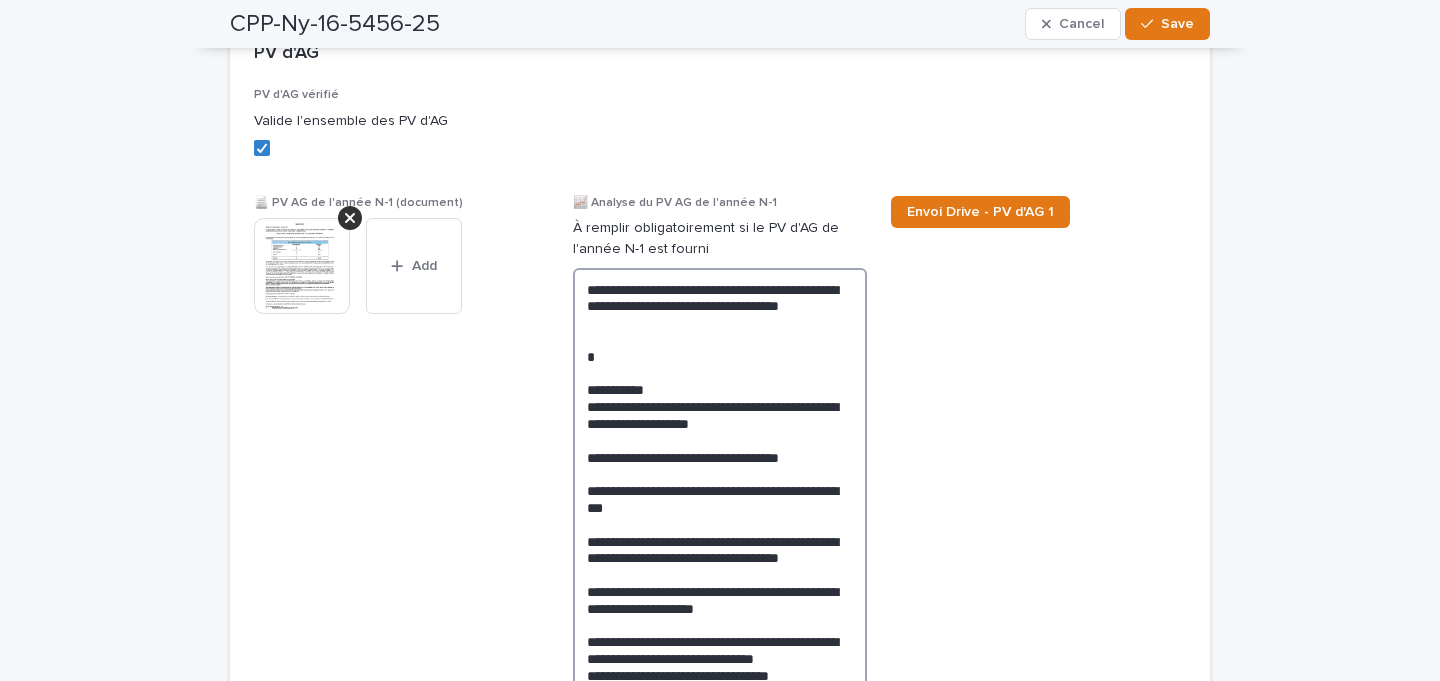 click on "**********" at bounding box center (720, 591) 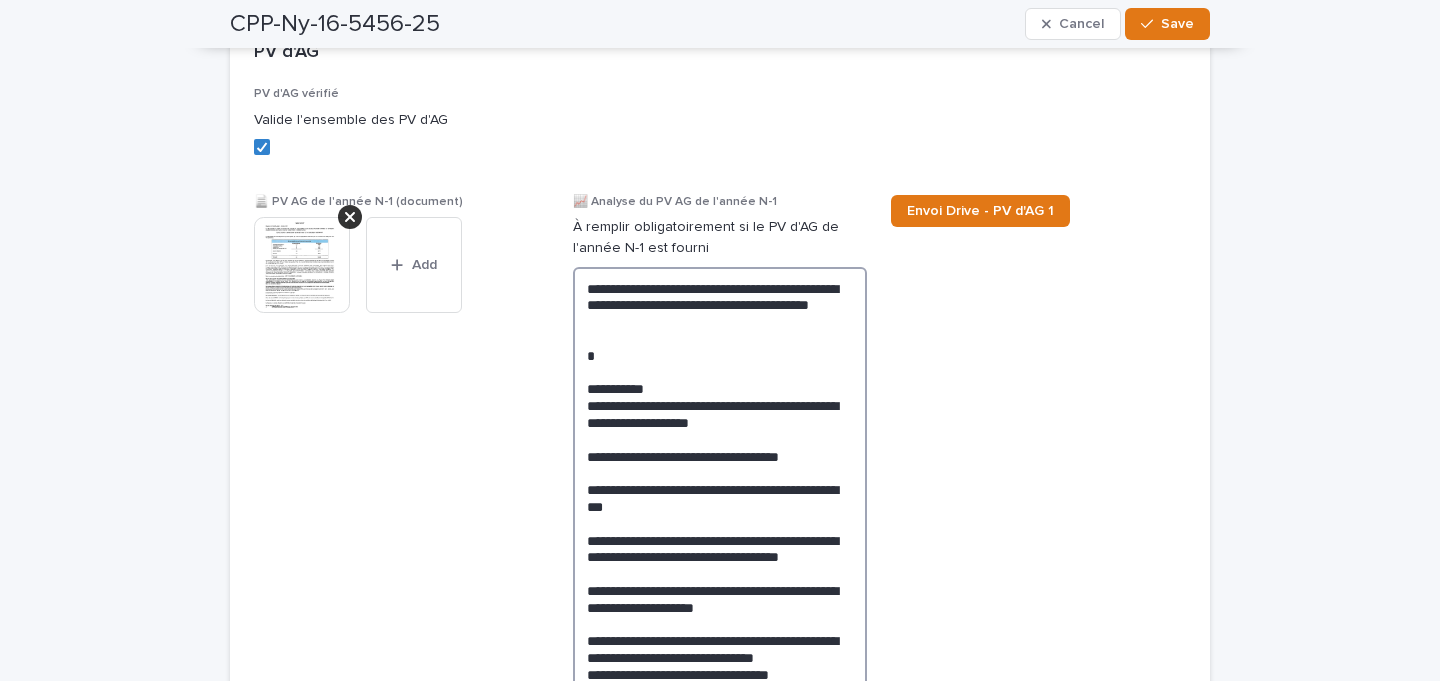 click on "**********" at bounding box center (720, 590) 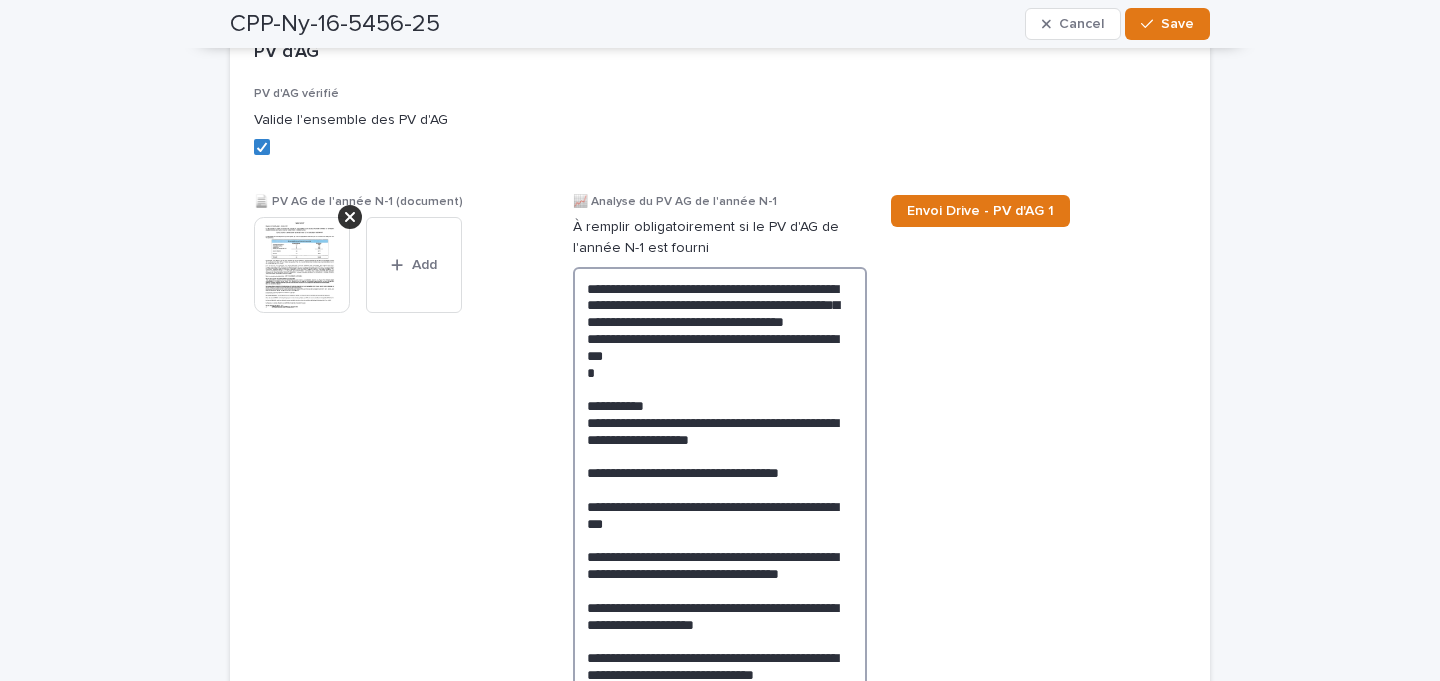 click on "**********" at bounding box center [720, 599] 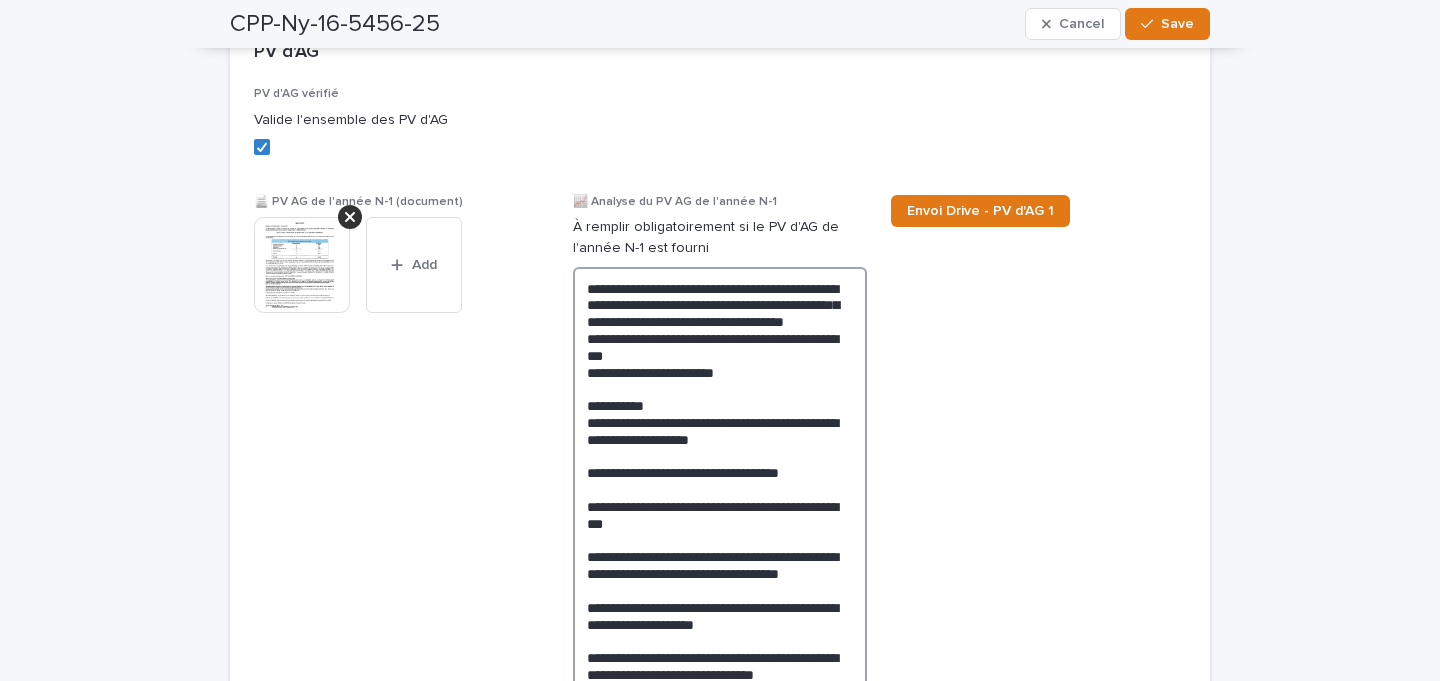 paste on "**********" 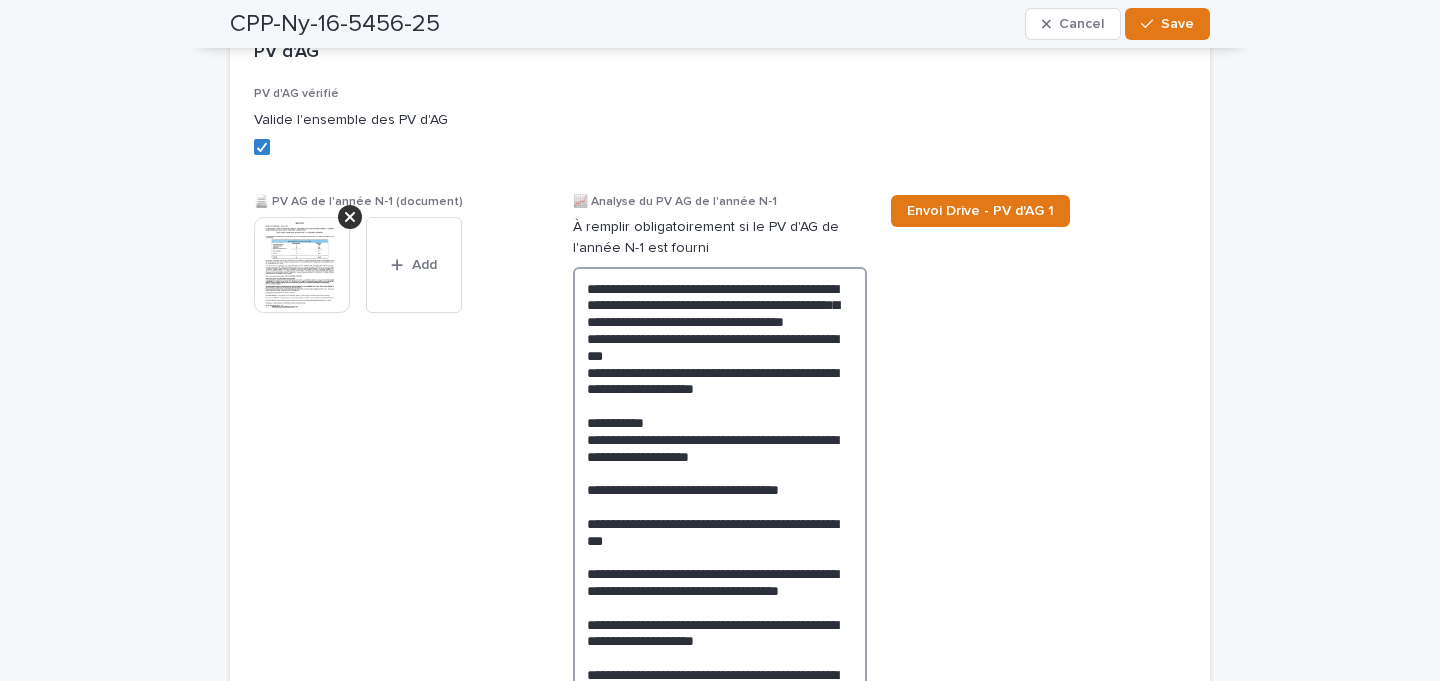 drag, startPoint x: 748, startPoint y: 390, endPoint x: 862, endPoint y: 389, distance: 114.00439 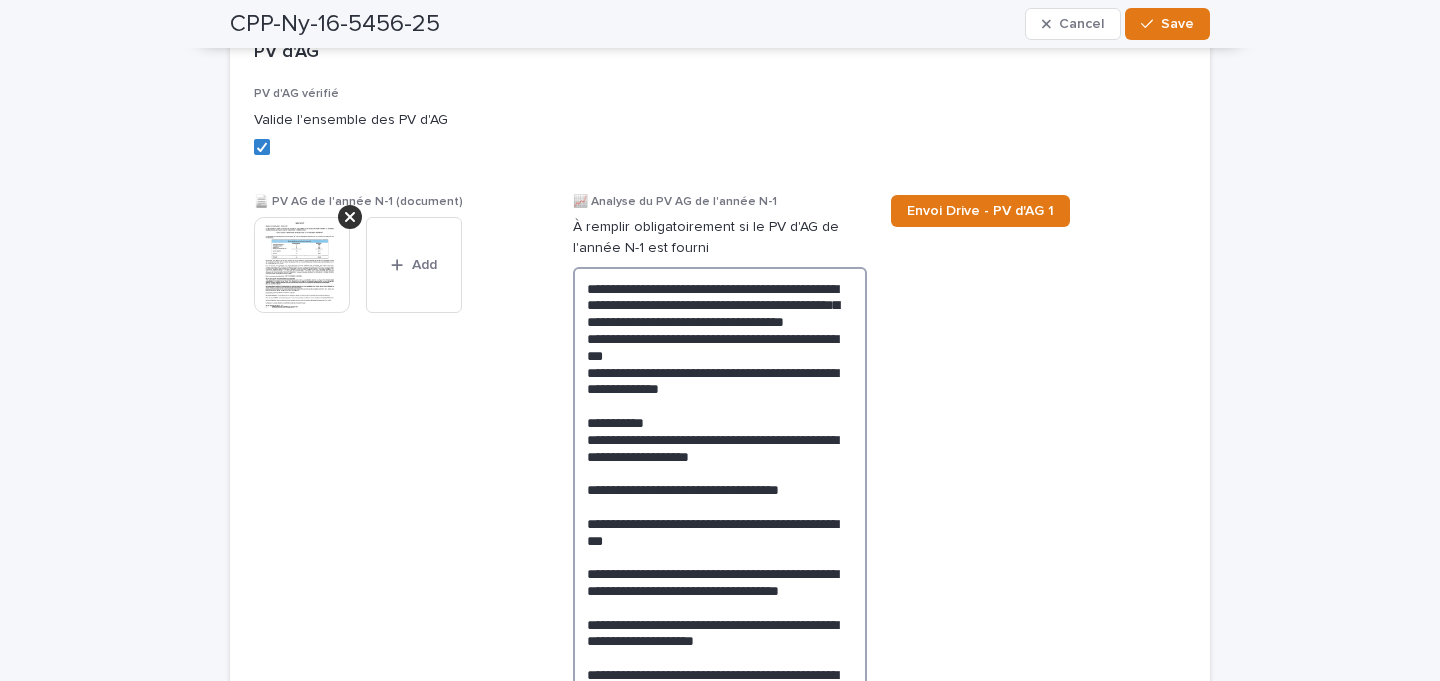click on "**********" at bounding box center [720, 607] 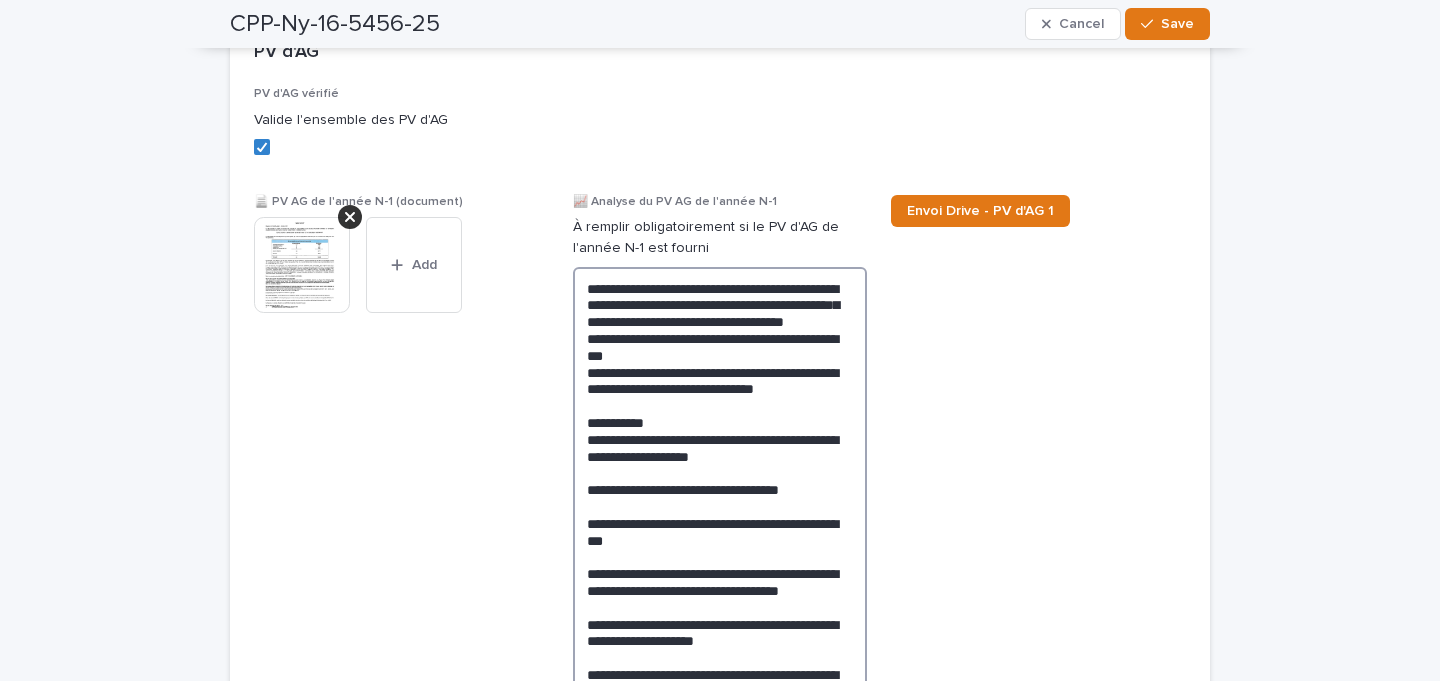 click on "**********" at bounding box center (720, 616) 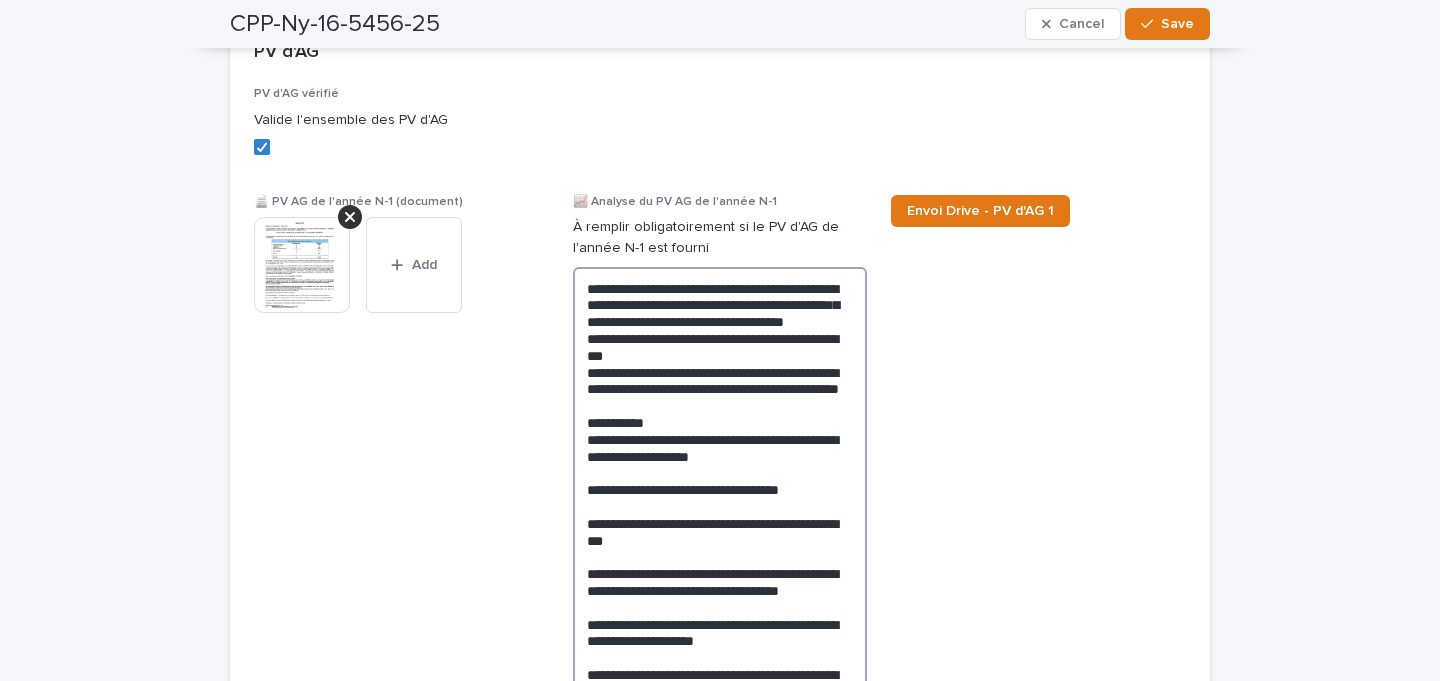 paste on "**********" 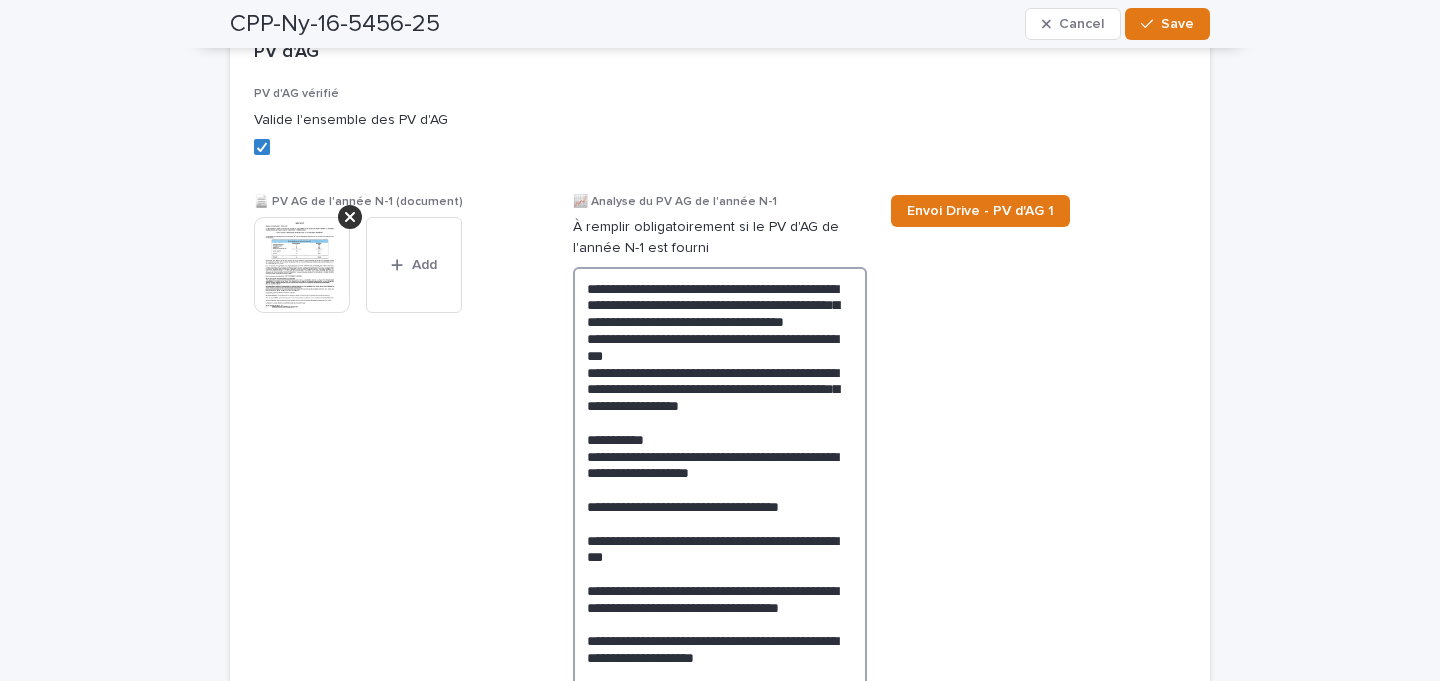 click on "**********" at bounding box center [720, 624] 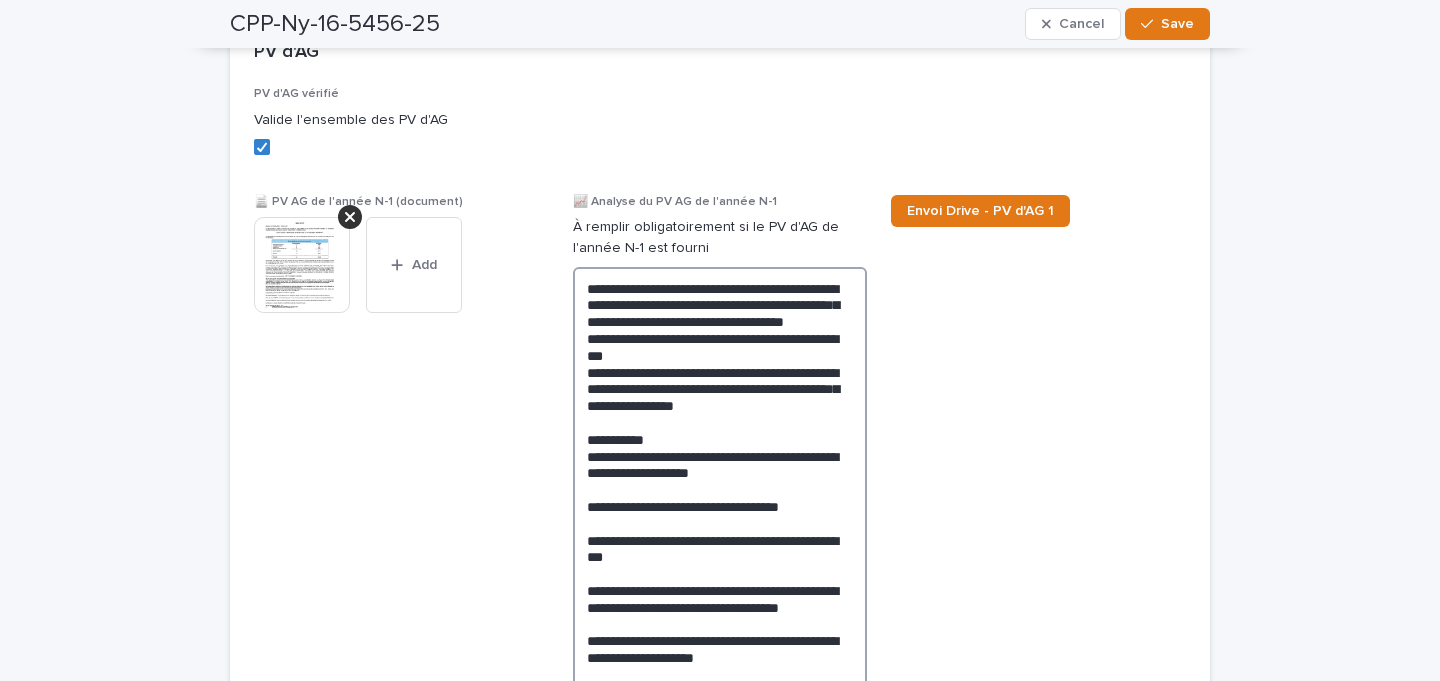 click on "**********" at bounding box center (720, 616) 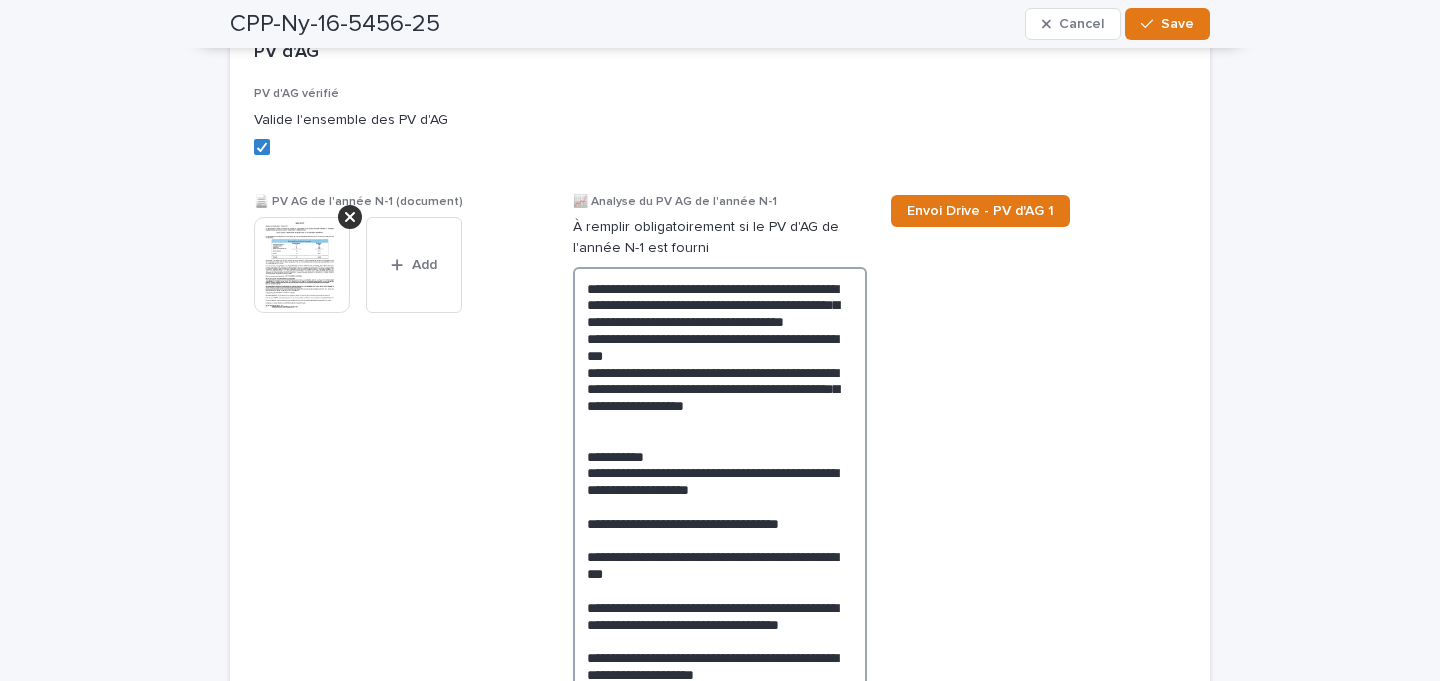 click on "**********" at bounding box center [720, 624] 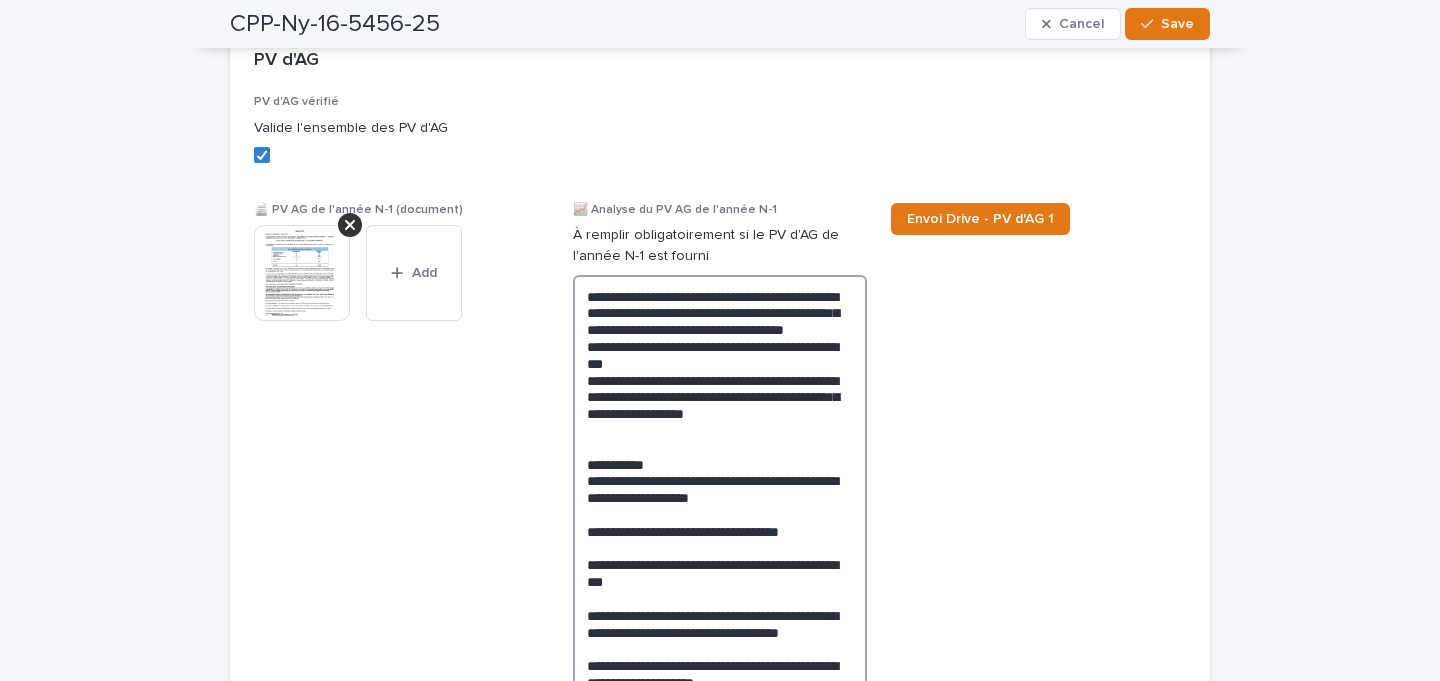 scroll, scrollTop: 1795, scrollLeft: 0, axis: vertical 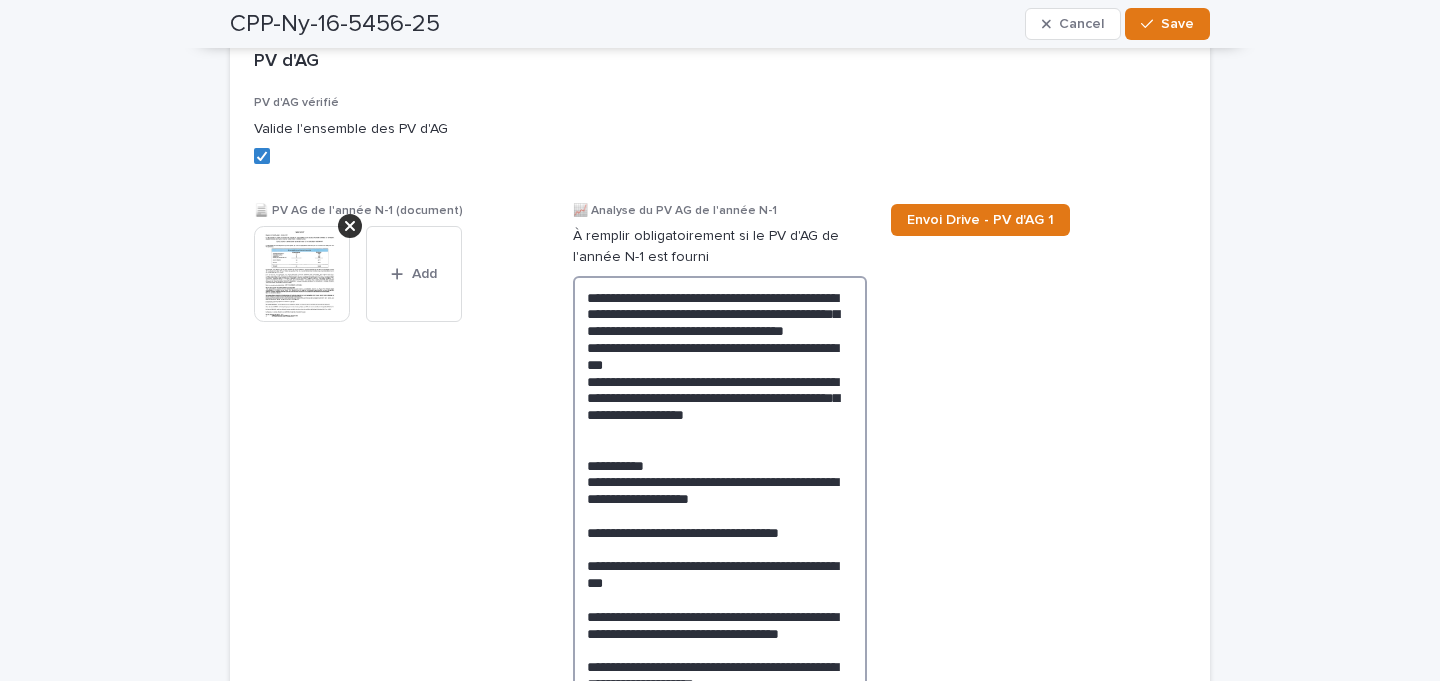drag, startPoint x: 752, startPoint y: 477, endPoint x: 762, endPoint y: 454, distance: 25.079872 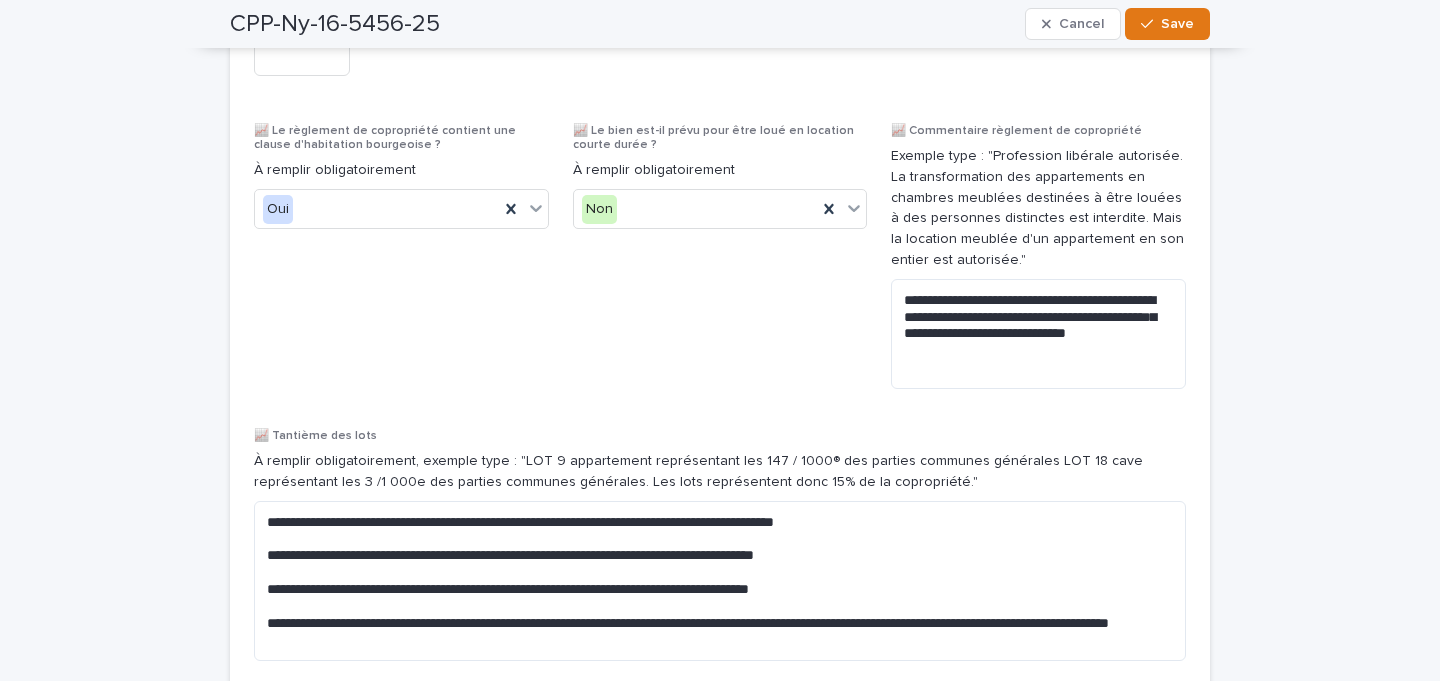scroll, scrollTop: 1116, scrollLeft: 0, axis: vertical 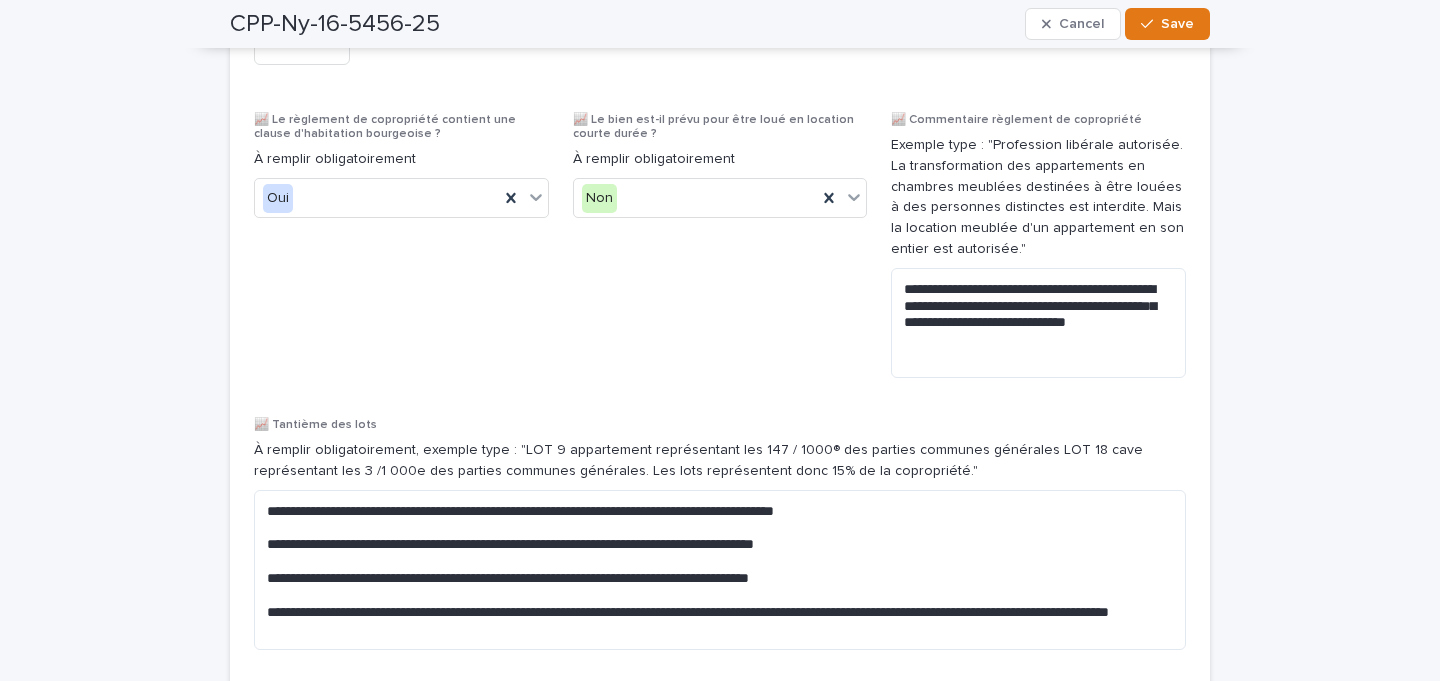 click on "📈 Le bien est-il prévu pour être loué en location courte durée ? À remplir obligatoirement Non" at bounding box center (720, 253) 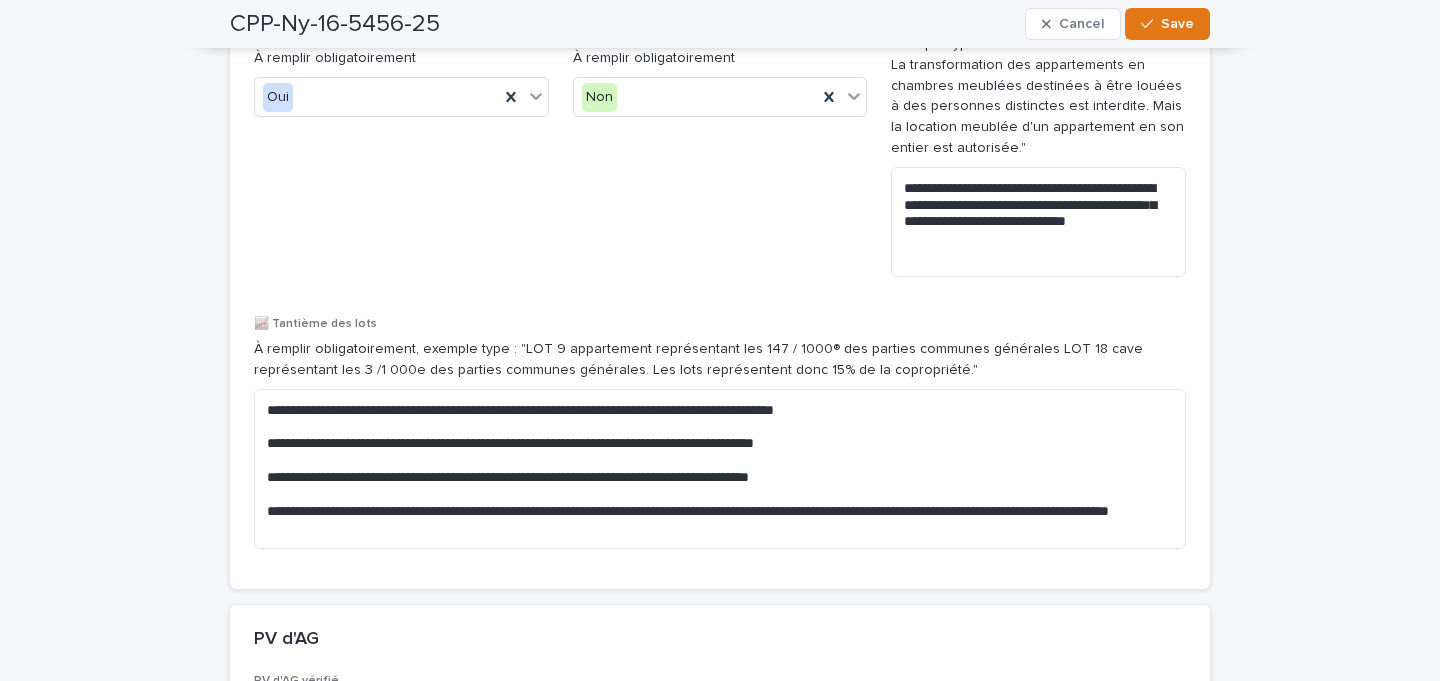 scroll, scrollTop: 1296, scrollLeft: 0, axis: vertical 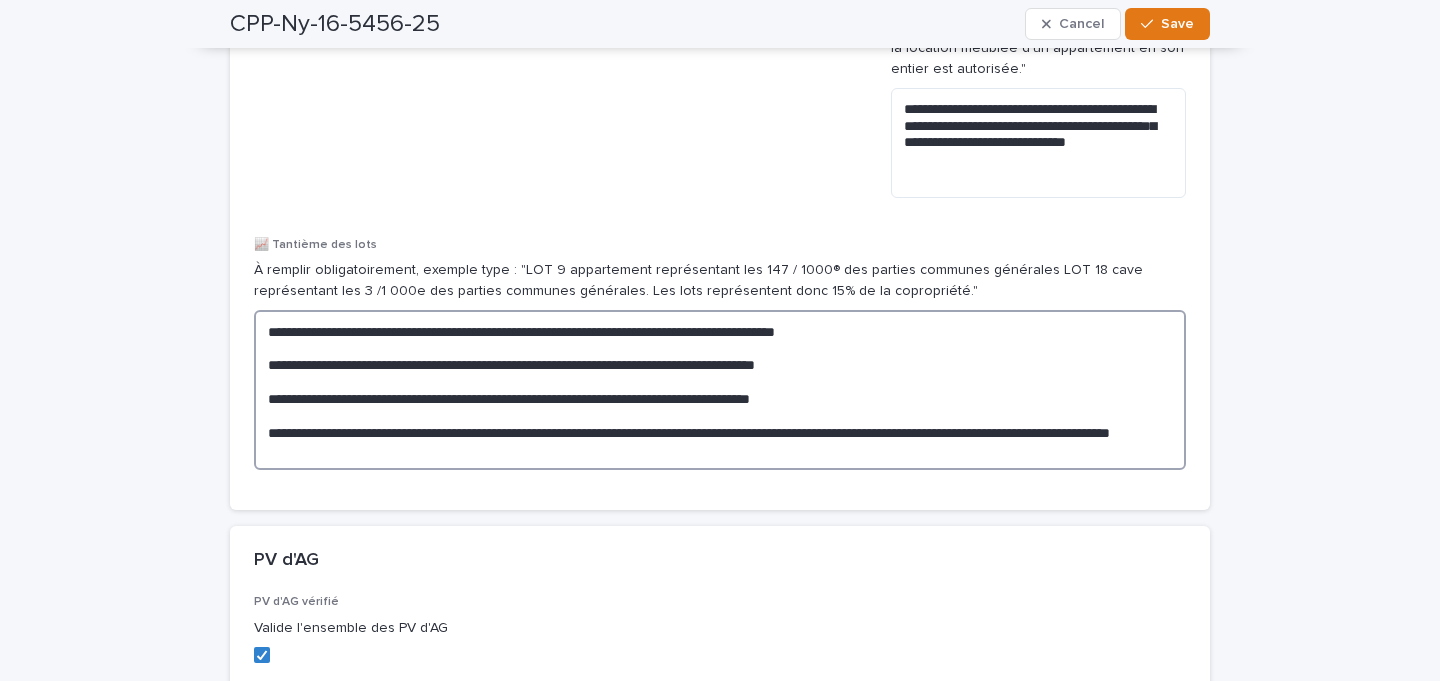click on "**********" at bounding box center (720, 390) 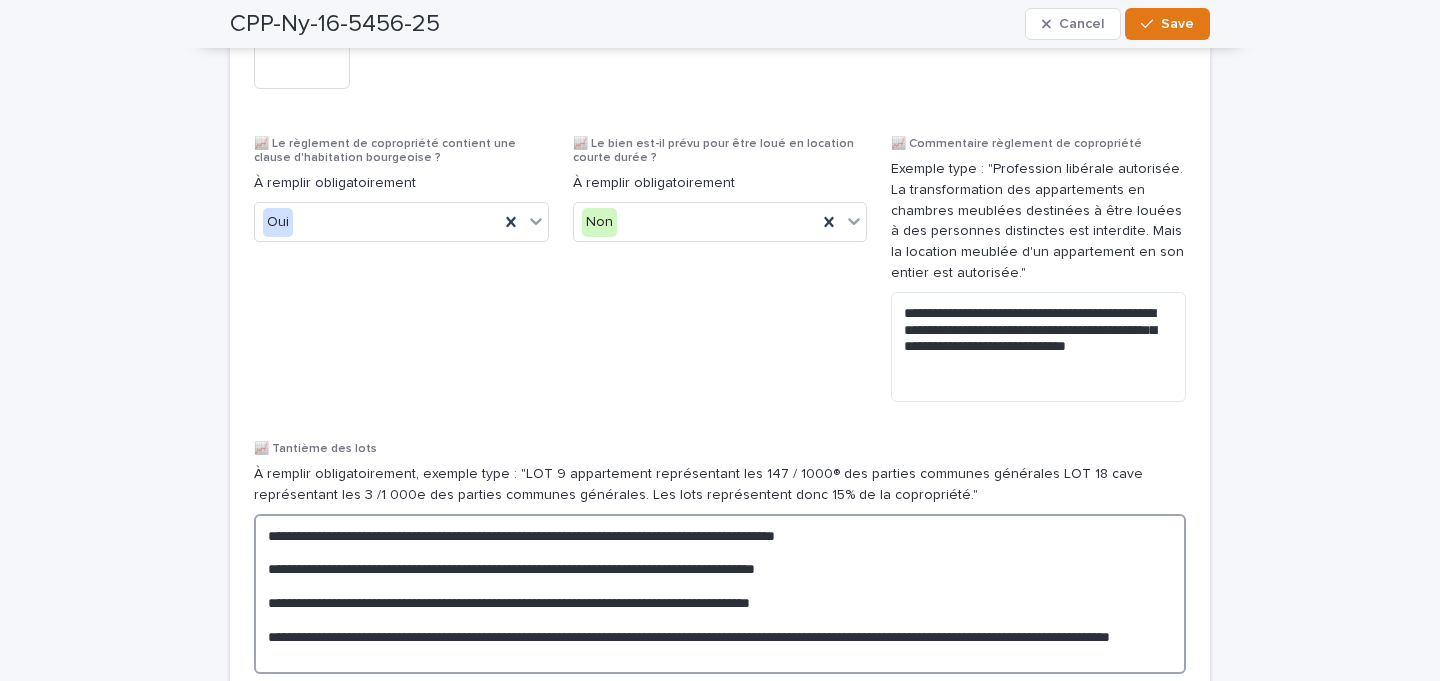 scroll, scrollTop: 1067, scrollLeft: 0, axis: vertical 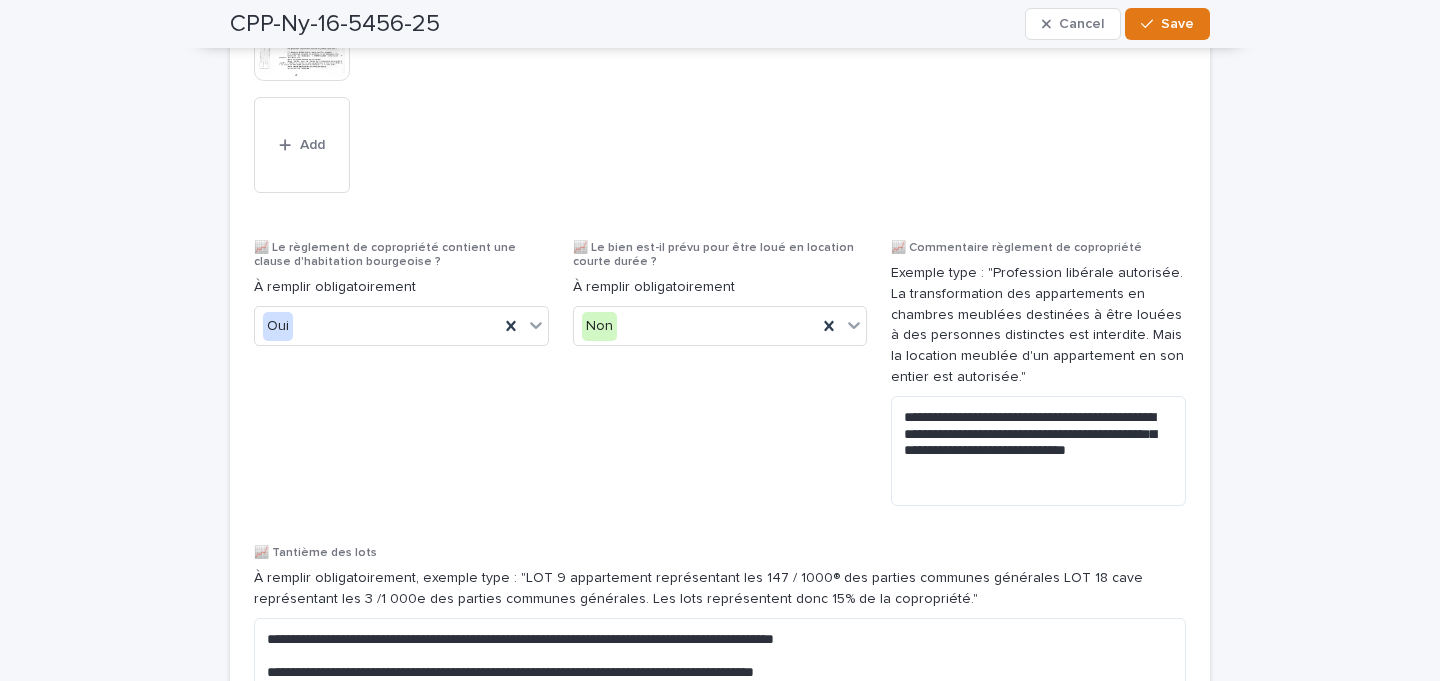 click on "📈 Le bien est-il prévu pour être loué en location courte durée ? À remplir obligatoirement Non" at bounding box center [720, 381] 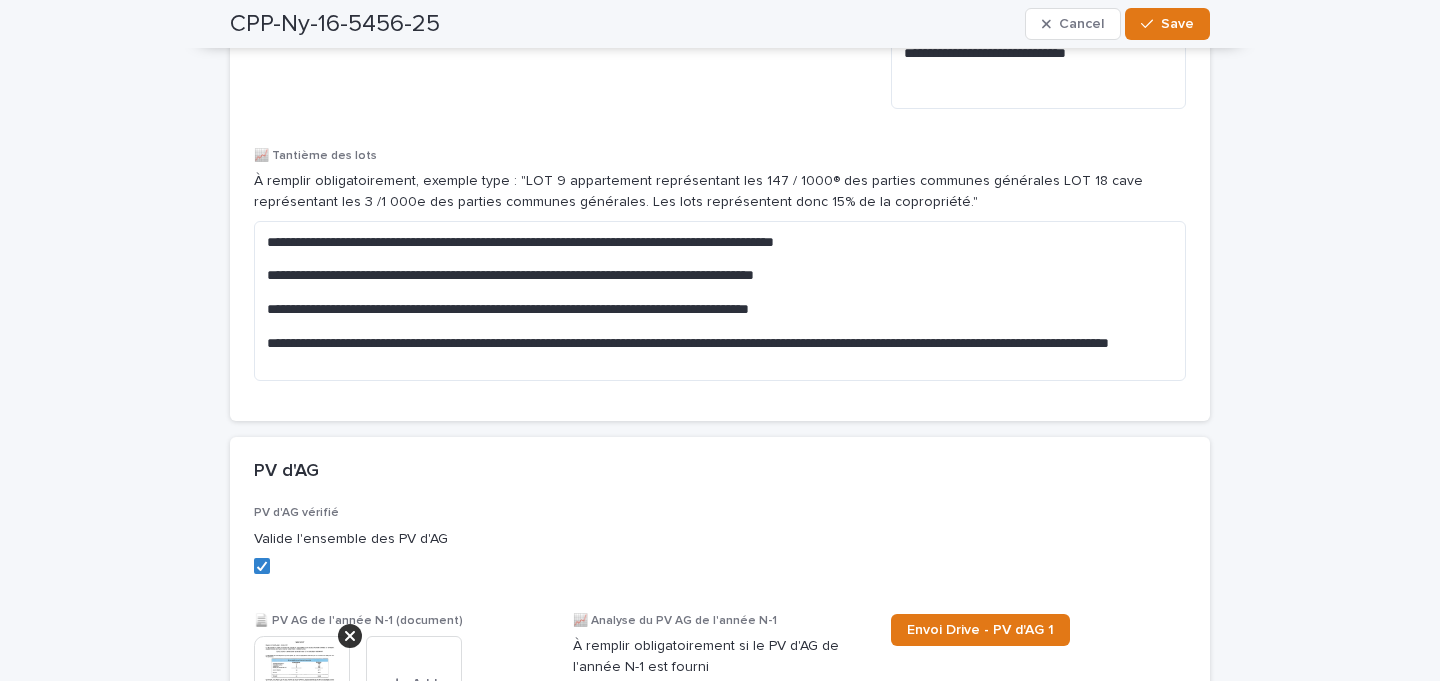 scroll, scrollTop: 1729, scrollLeft: 0, axis: vertical 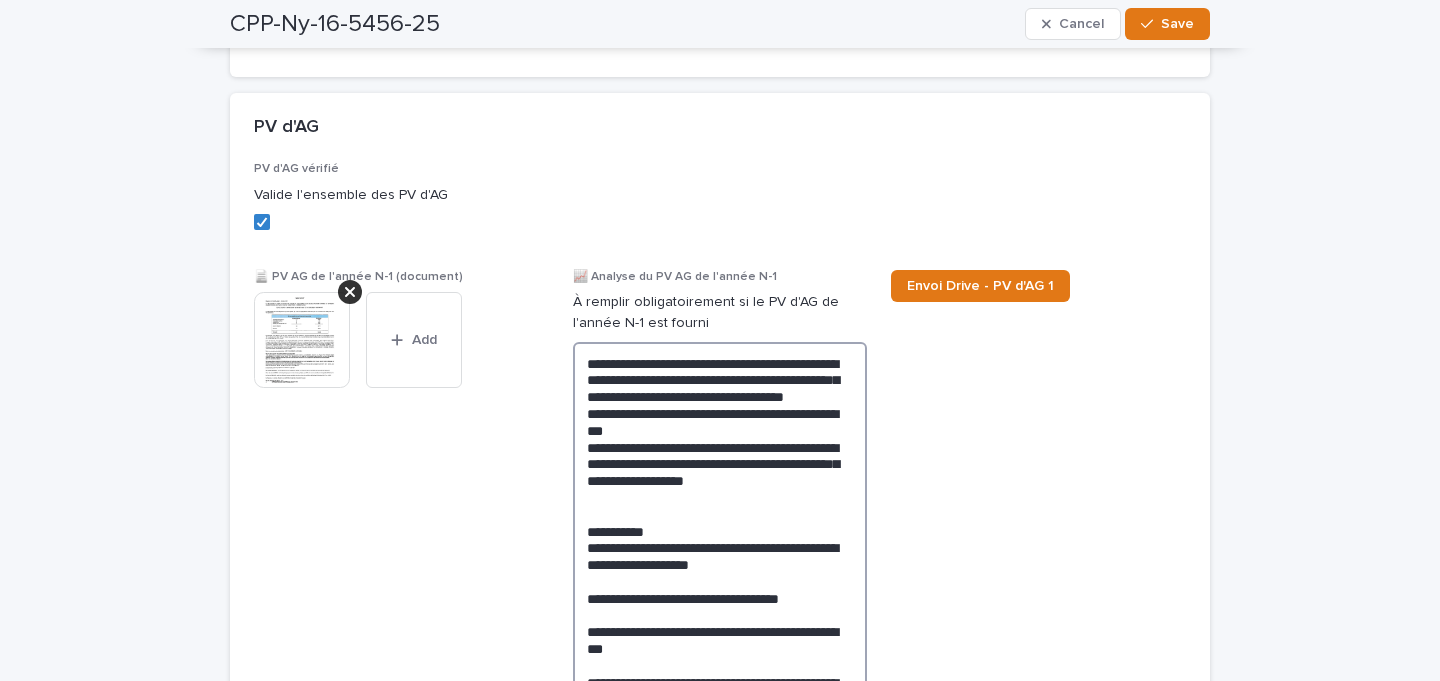click on "**********" at bounding box center (720, 699) 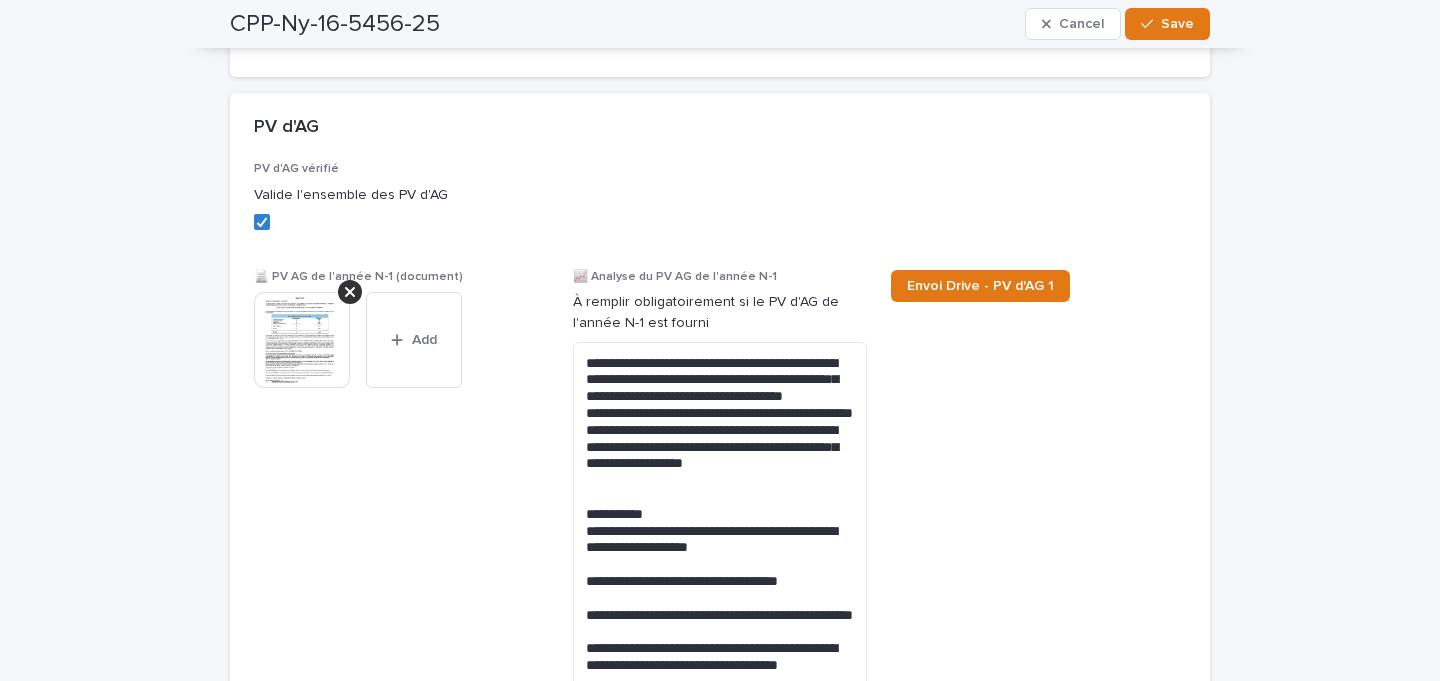 click on "PV d'AG" at bounding box center [716, 128] 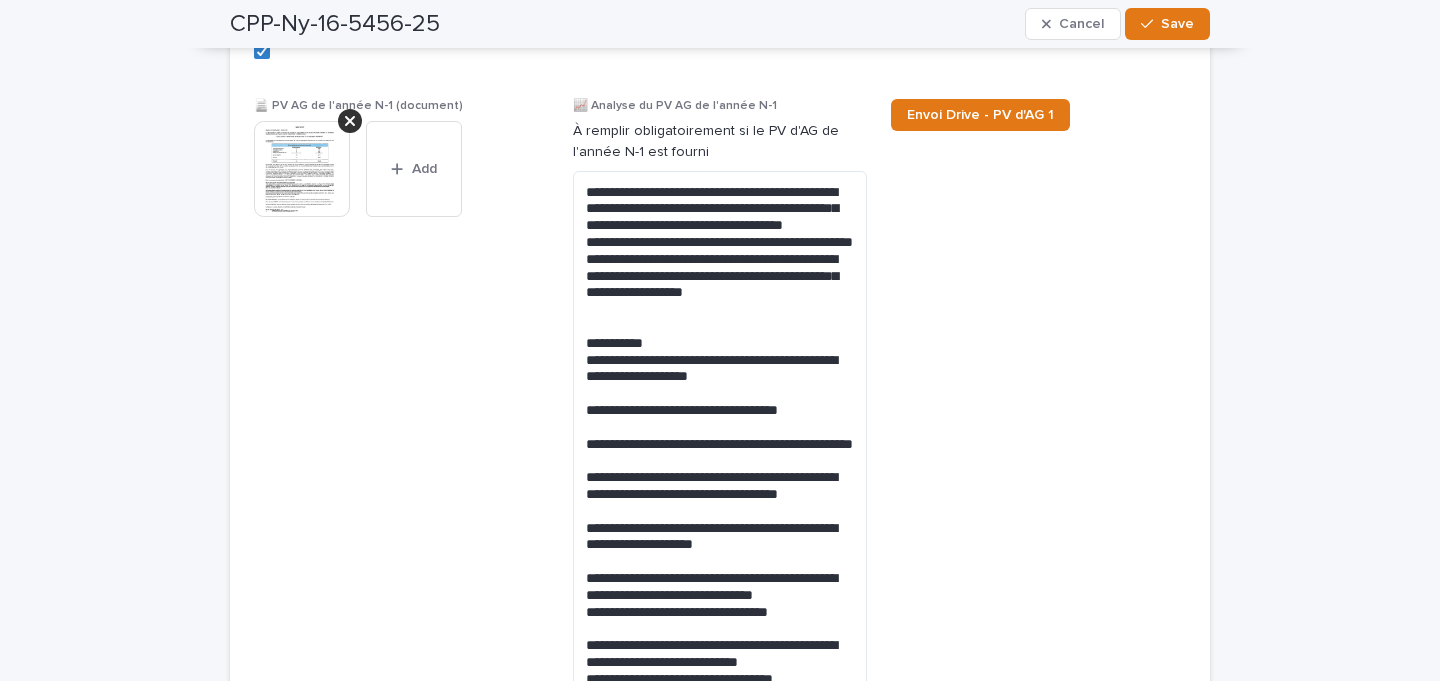 scroll, scrollTop: 1924, scrollLeft: 0, axis: vertical 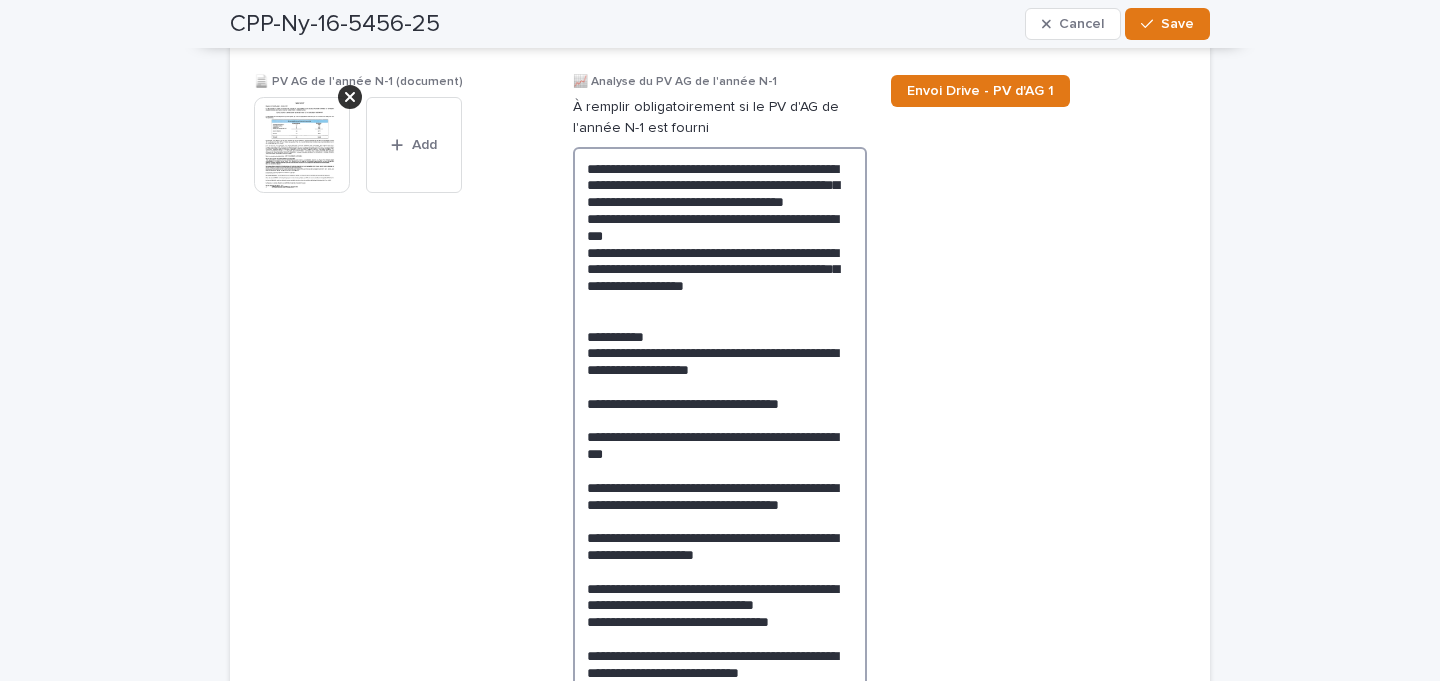 drag, startPoint x: 758, startPoint y: 215, endPoint x: 665, endPoint y: 220, distance: 93.13431 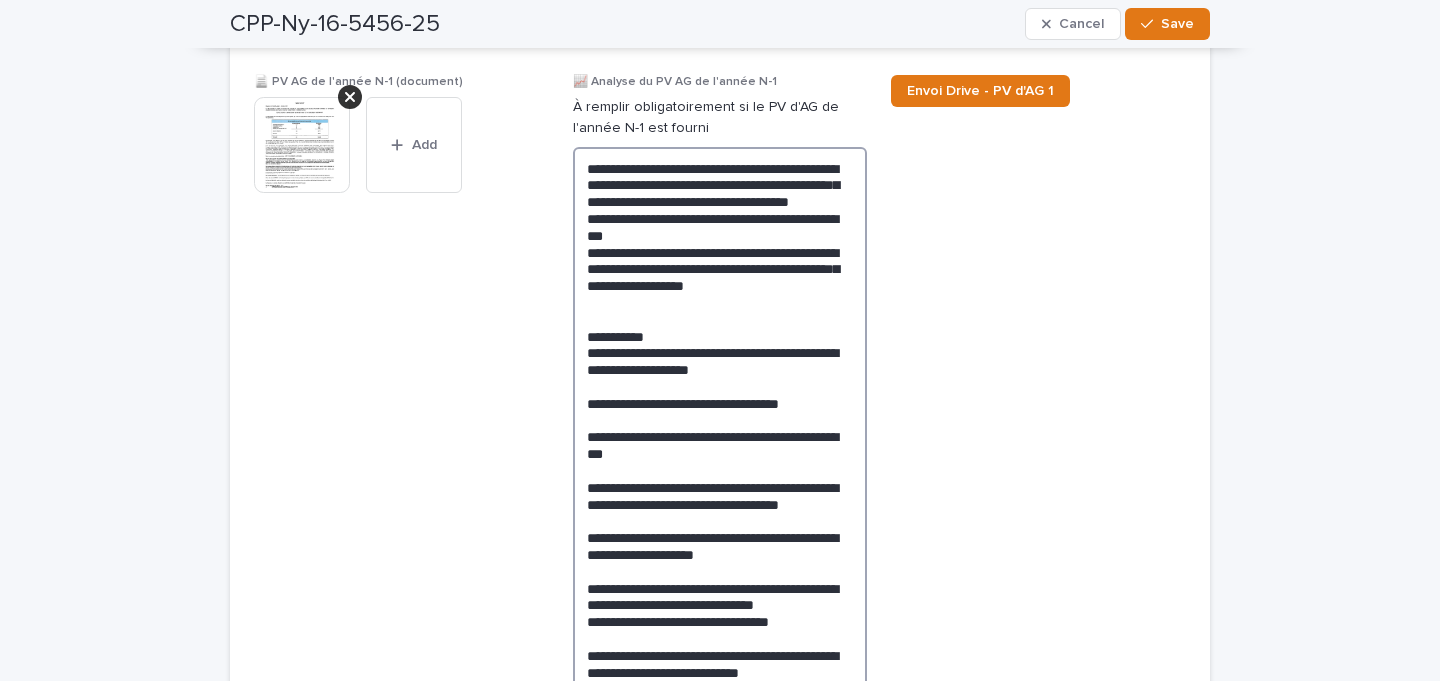 click on "**********" at bounding box center (720, 504) 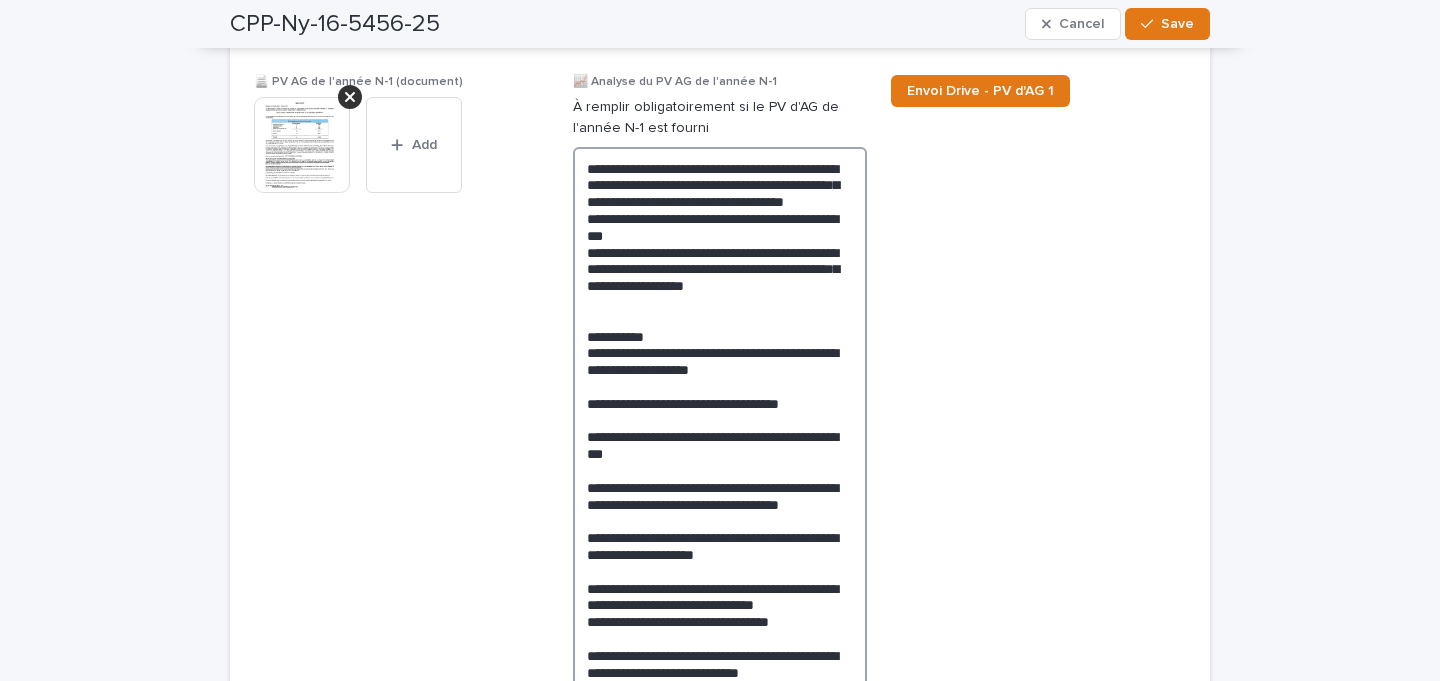 drag, startPoint x: 654, startPoint y: 245, endPoint x: 672, endPoint y: 250, distance: 18.681541 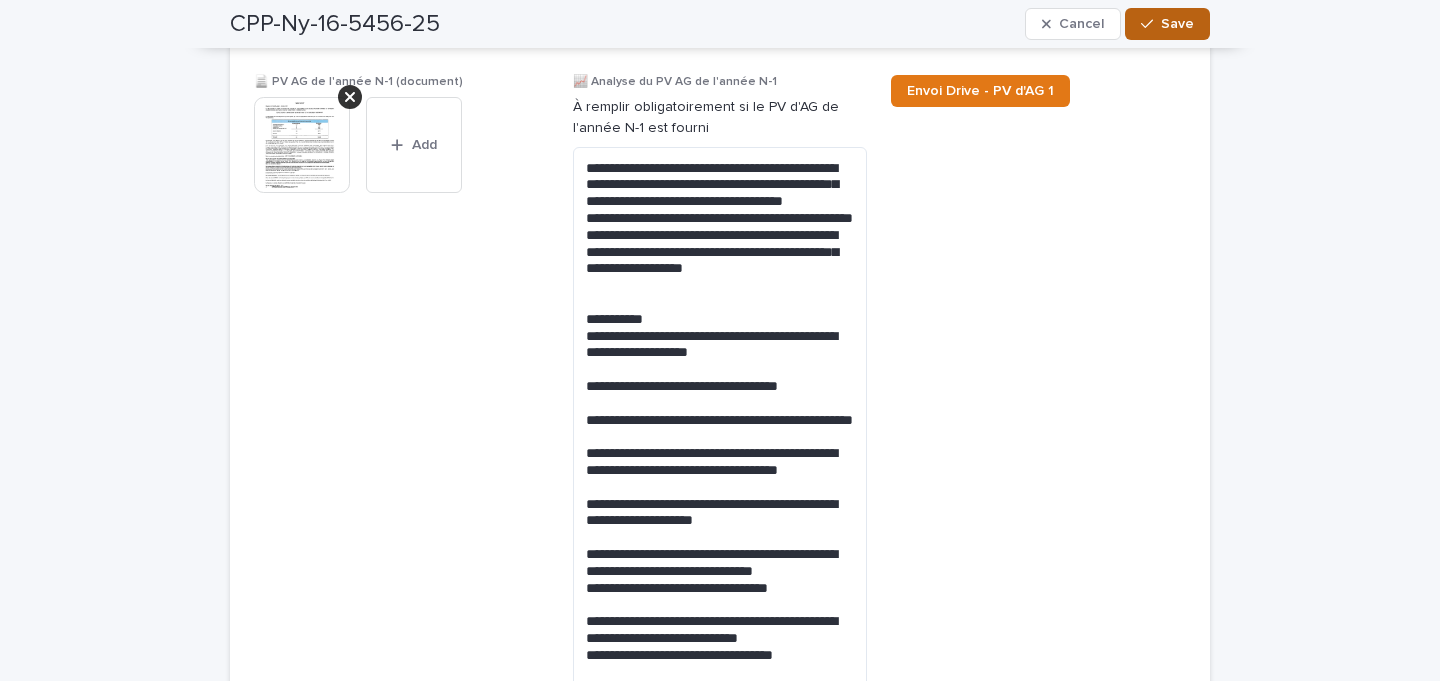 click on "Save" at bounding box center (1177, 24) 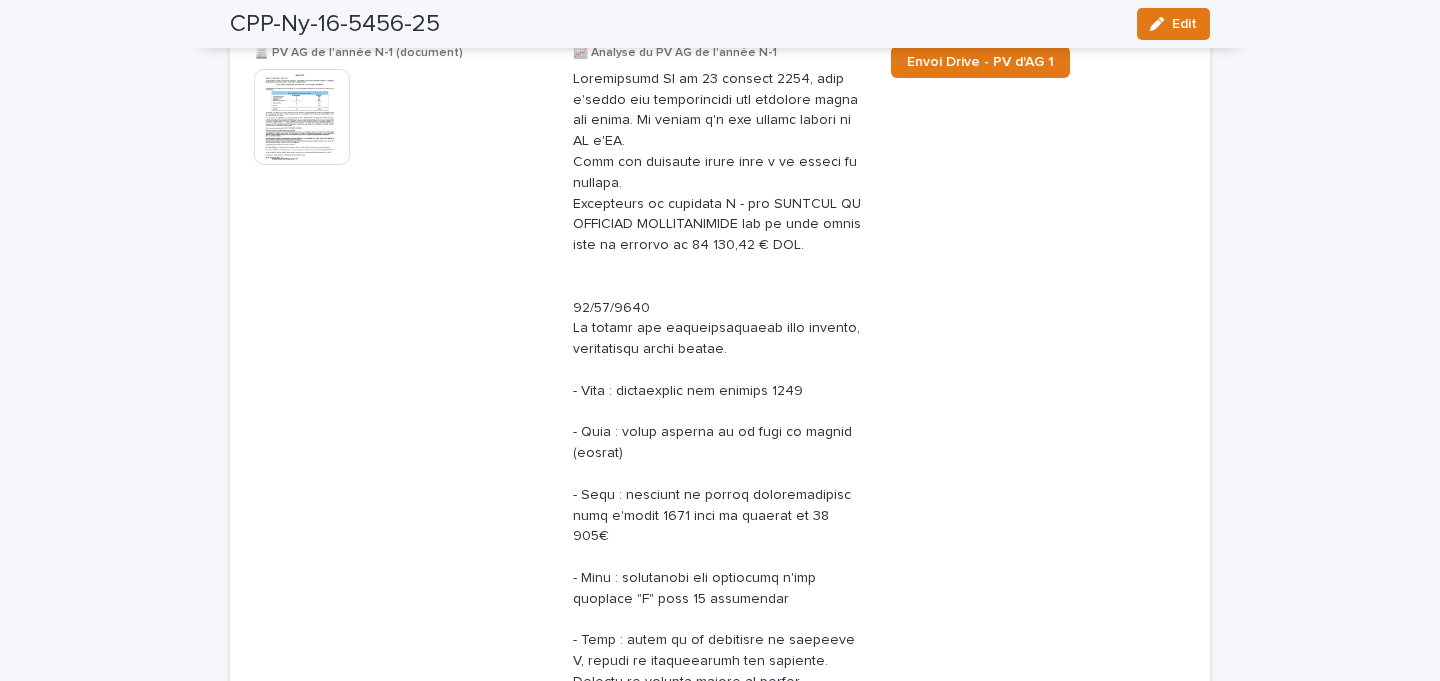 scroll, scrollTop: 1464, scrollLeft: 0, axis: vertical 